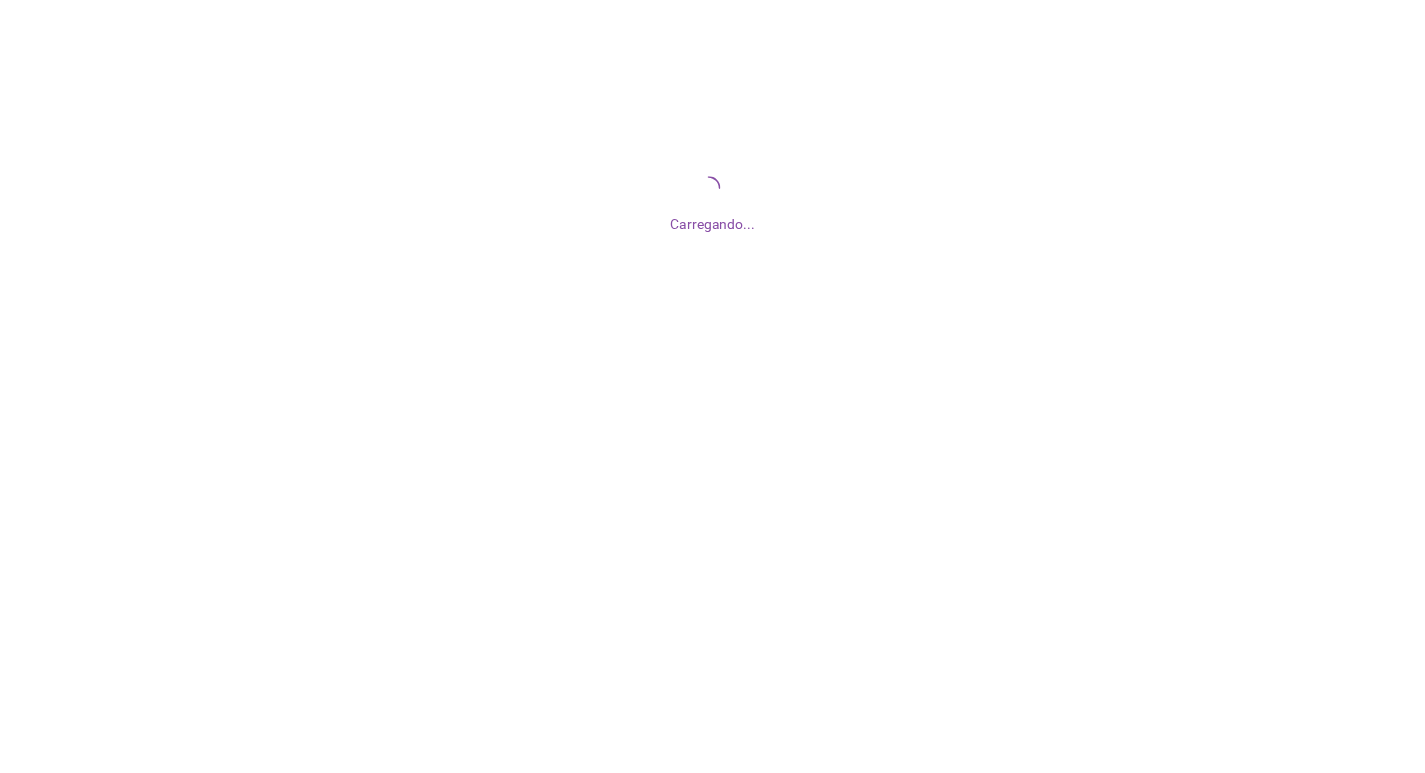 scroll, scrollTop: 0, scrollLeft: 0, axis: both 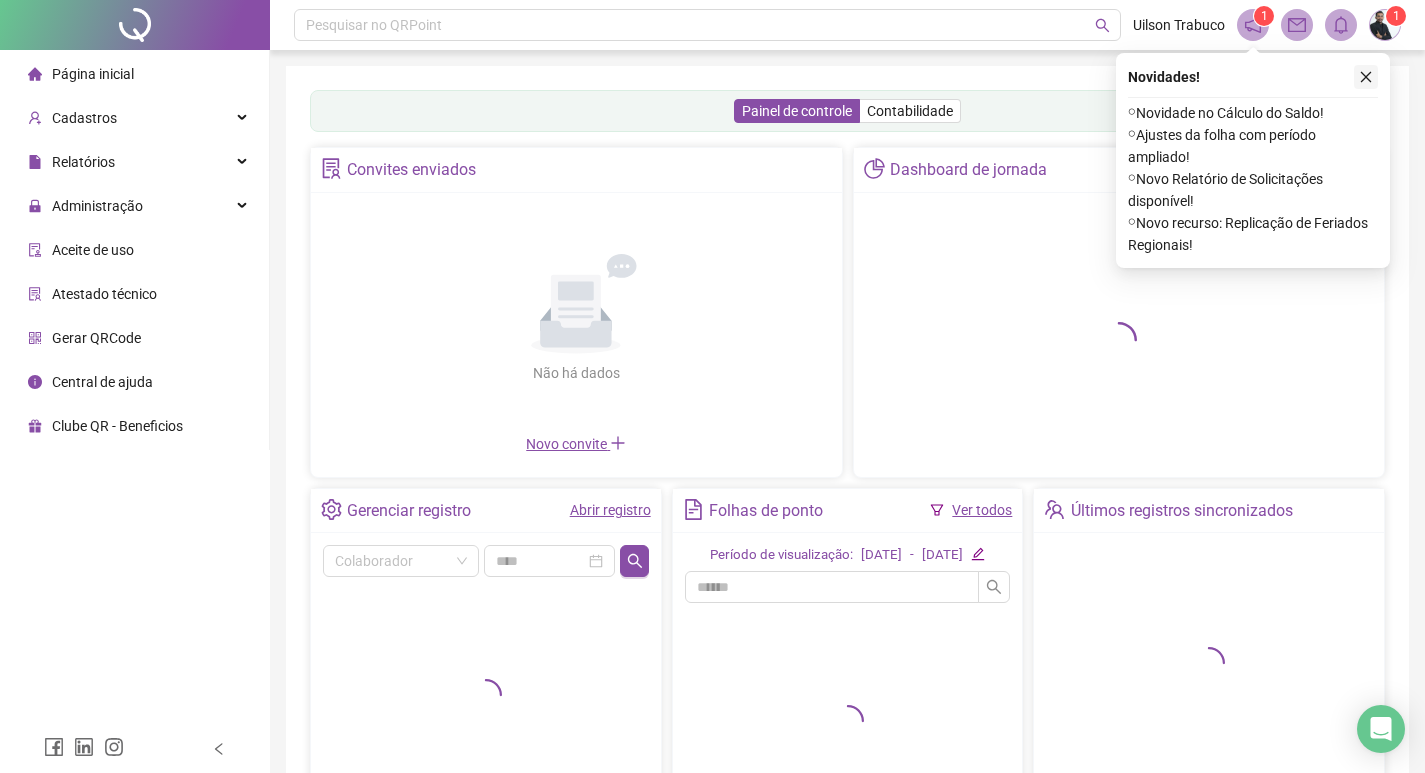 click 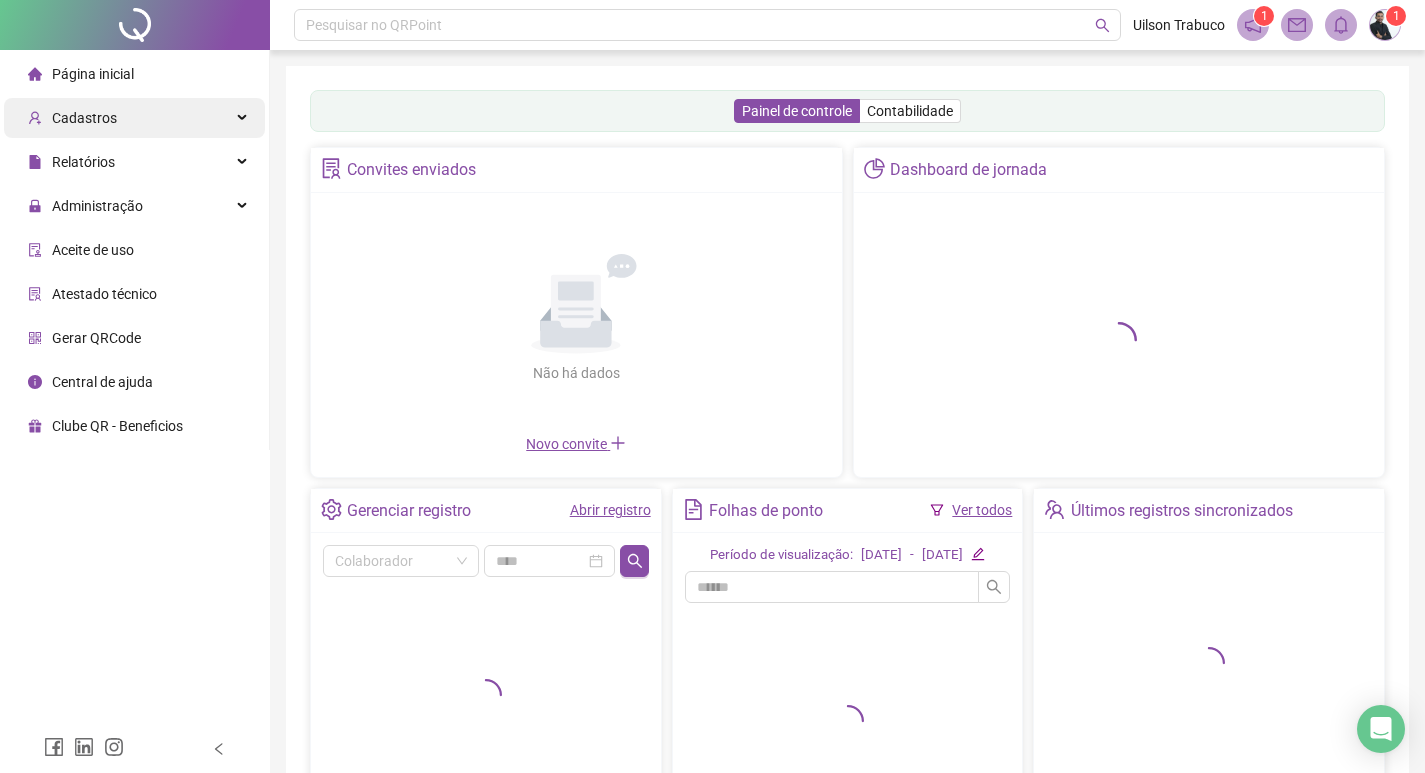click on "Cadastros" at bounding box center (134, 118) 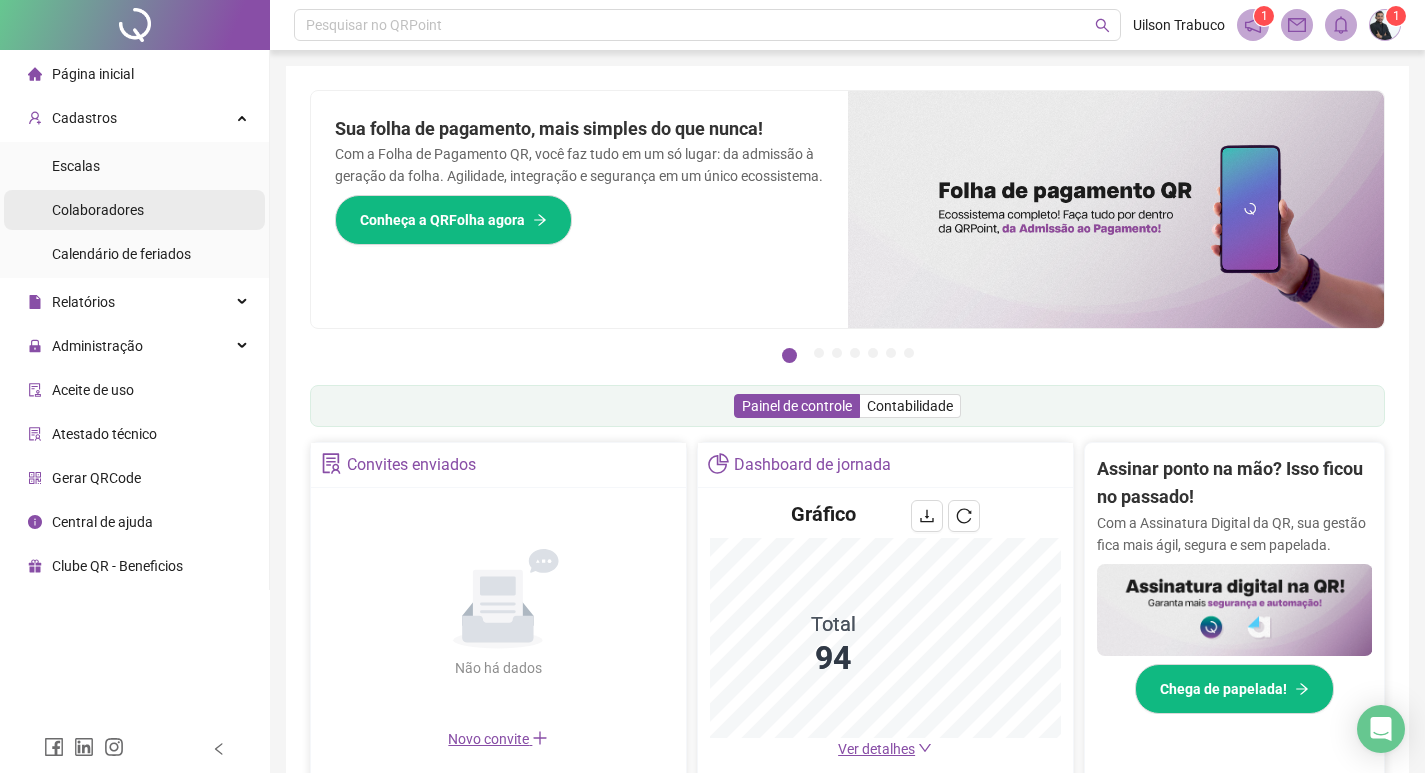 click on "Colaboradores" at bounding box center [134, 210] 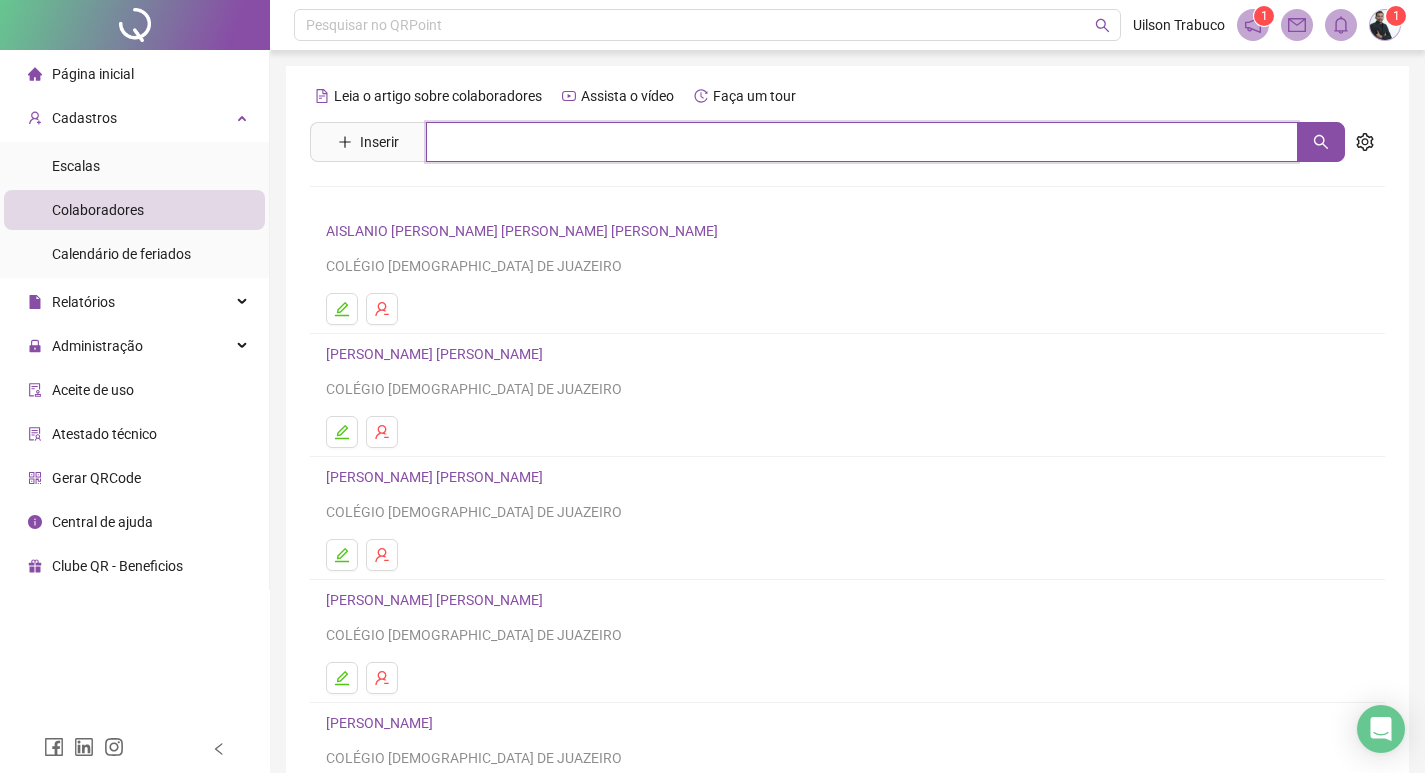 click at bounding box center (862, 142) 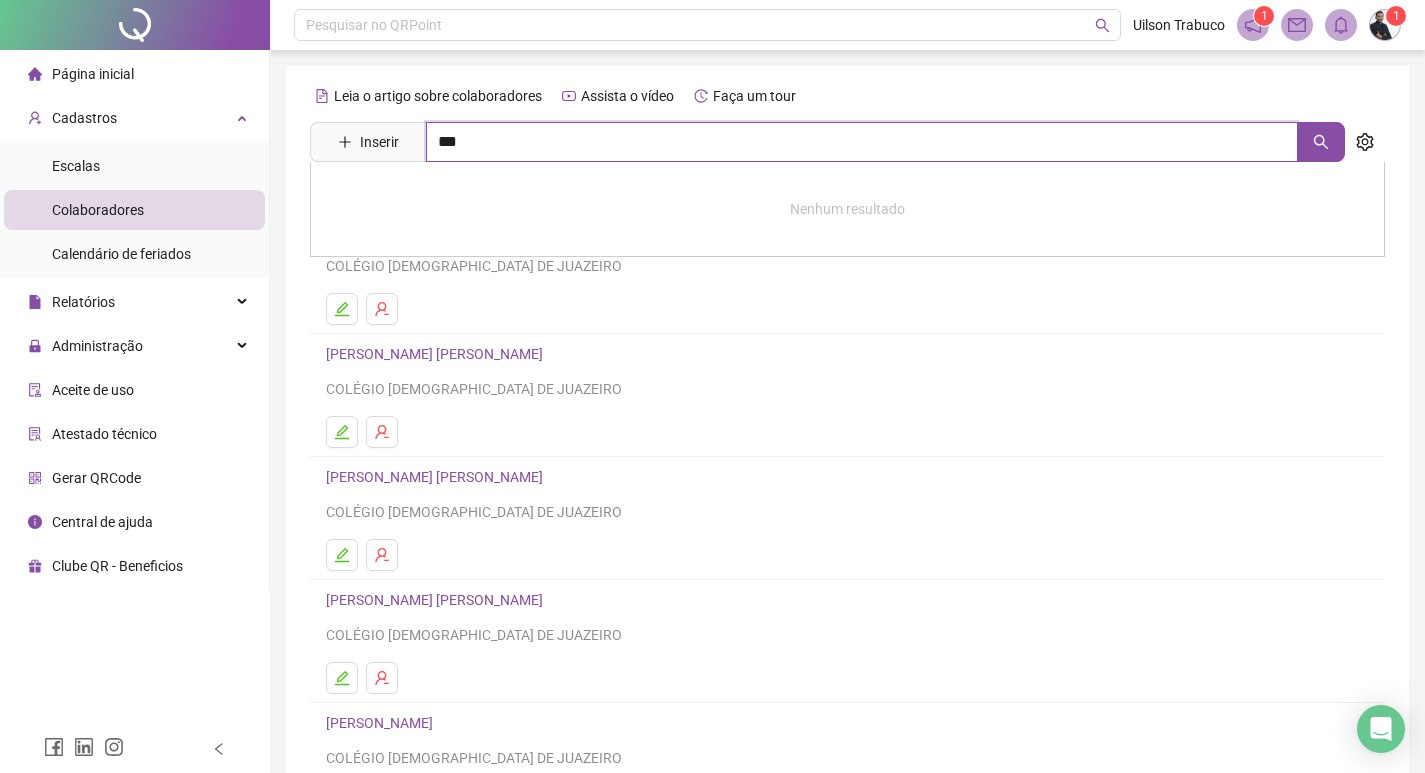 type on "***" 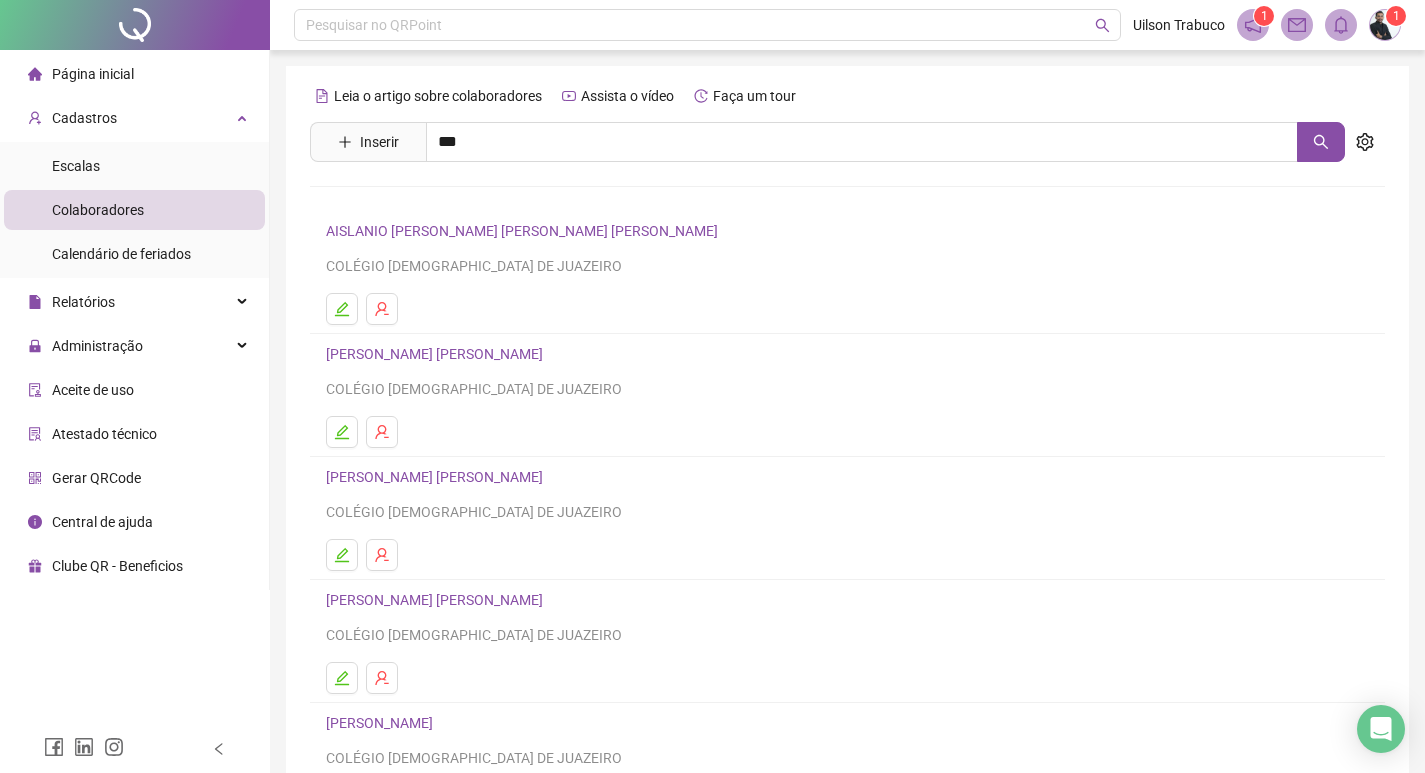 click on "[DEMOGRAPHIC_DATA] PREREIRA [PERSON_NAME] [PERSON_NAME]" at bounding box center (564, 201) 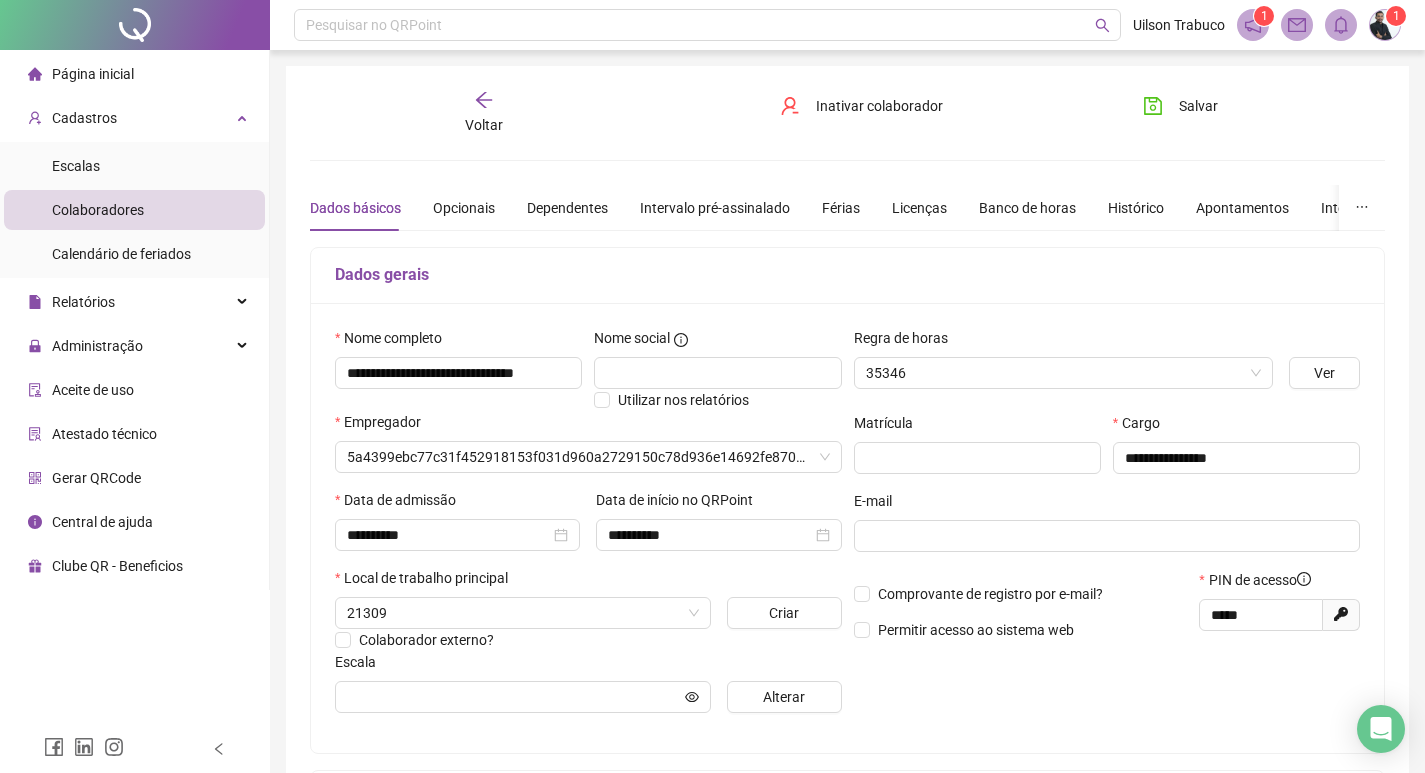 type on "**********" 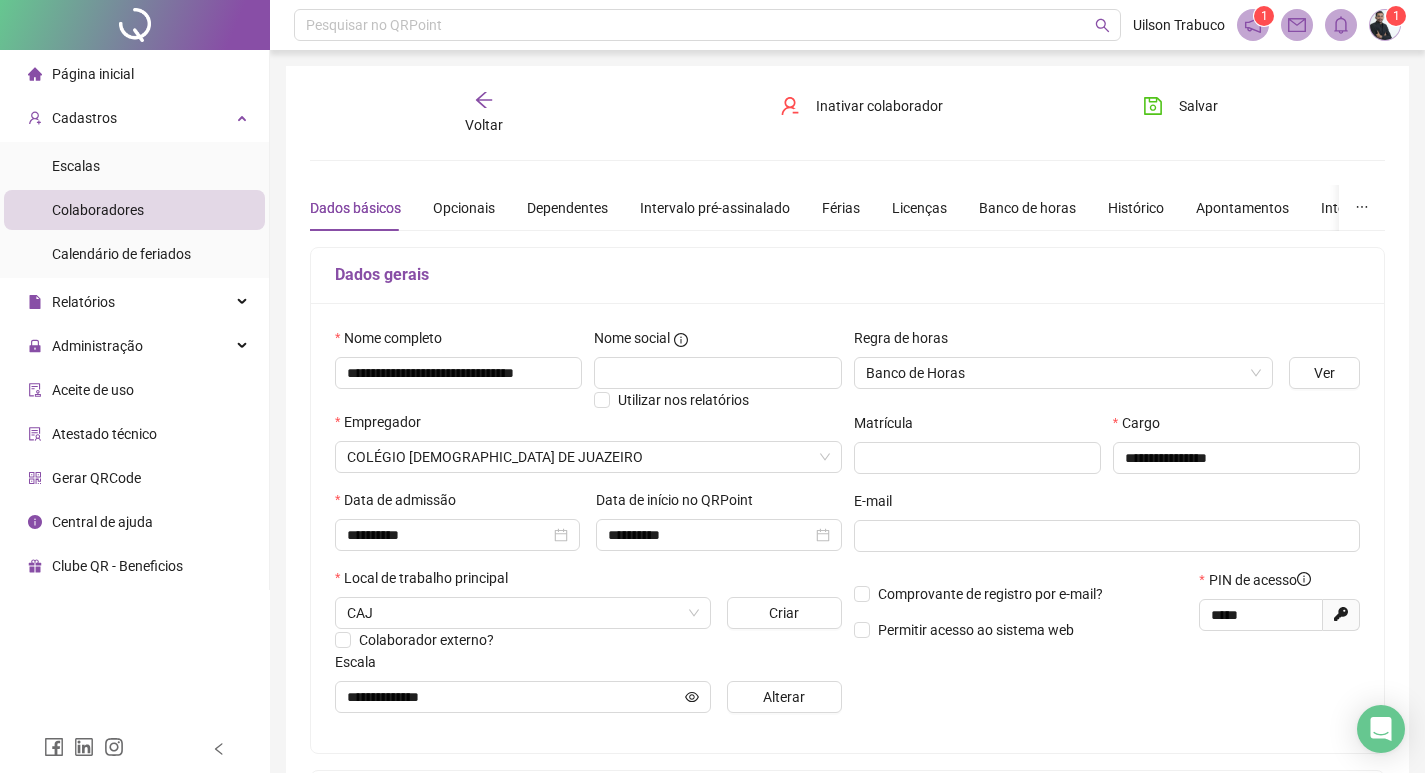 click on "Gerar QRCode" at bounding box center (96, 478) 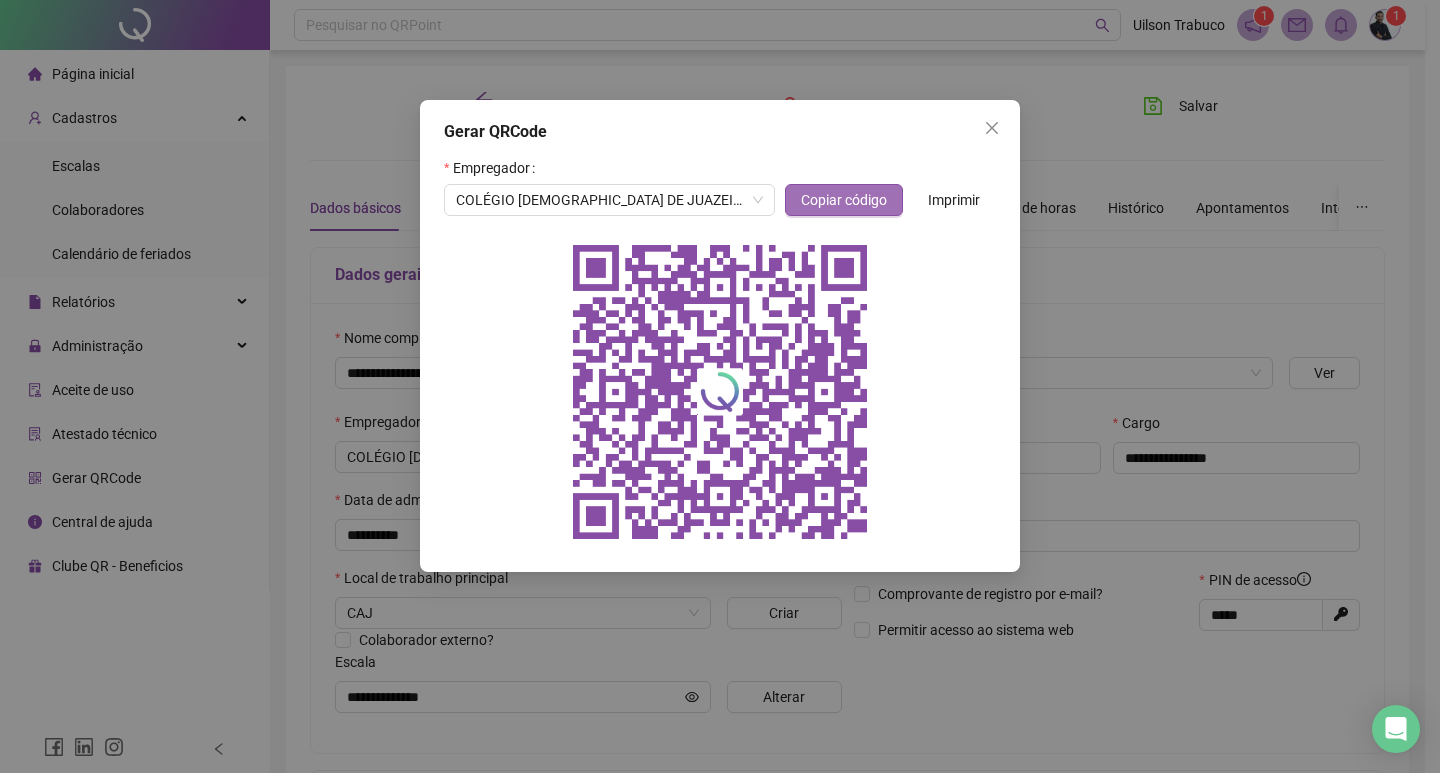click on "Copiar código" at bounding box center (844, 200) 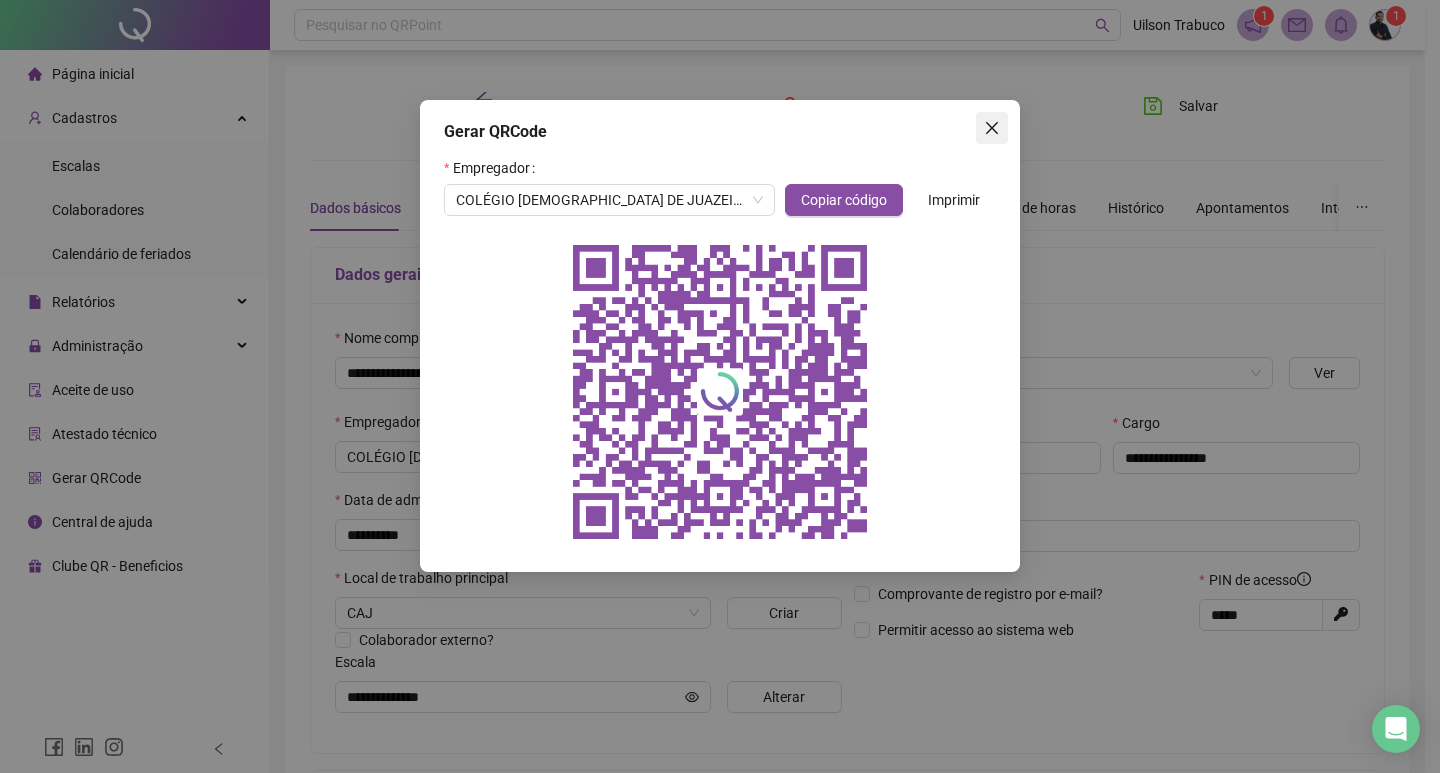 click 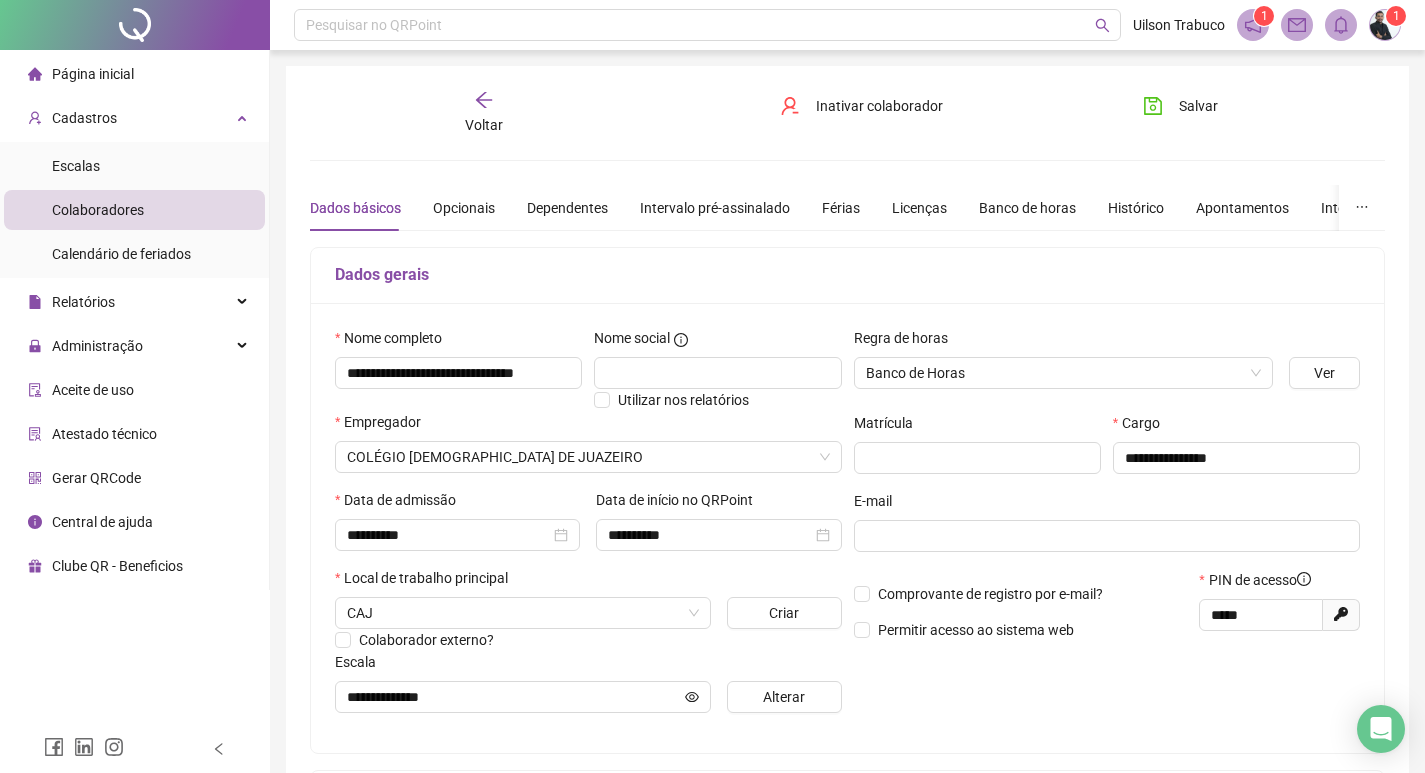 click 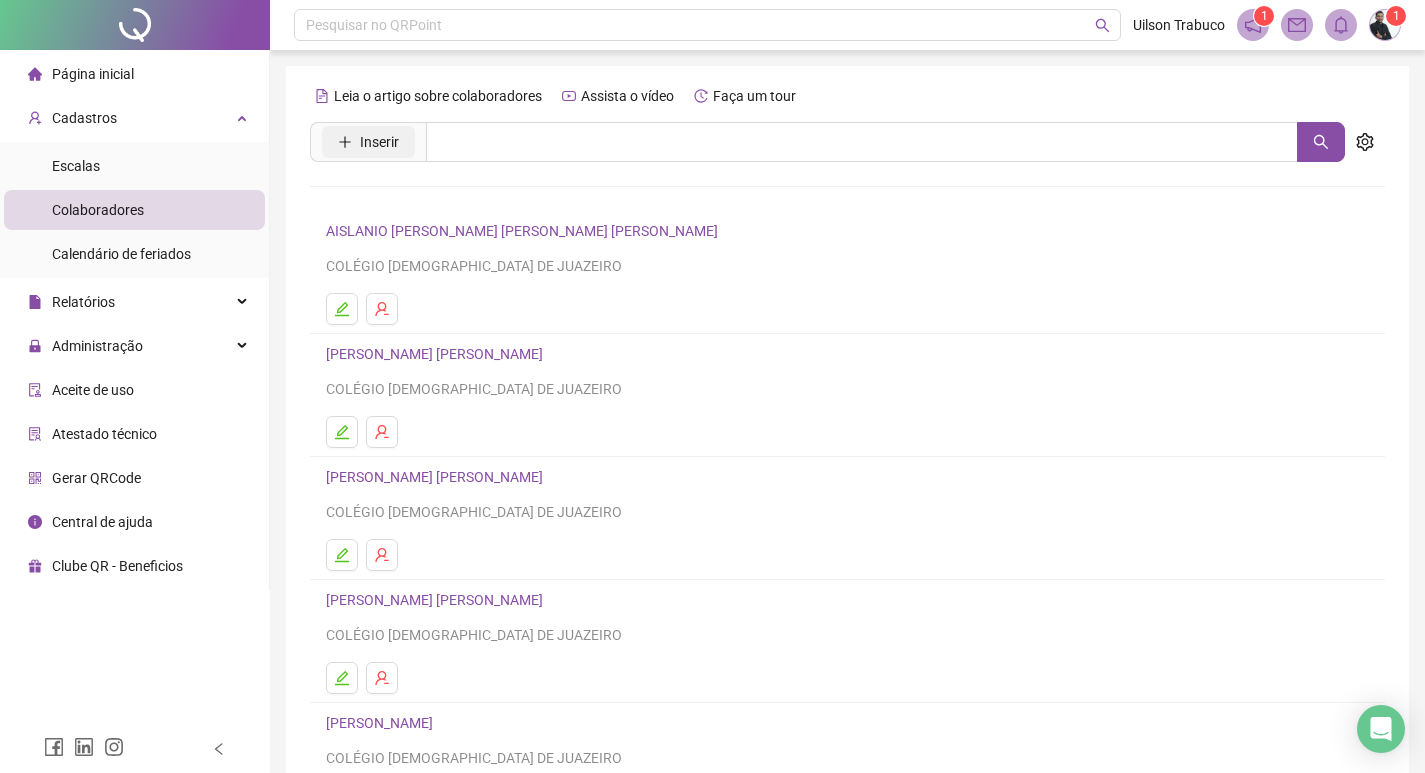 click on "Inserir" at bounding box center [379, 142] 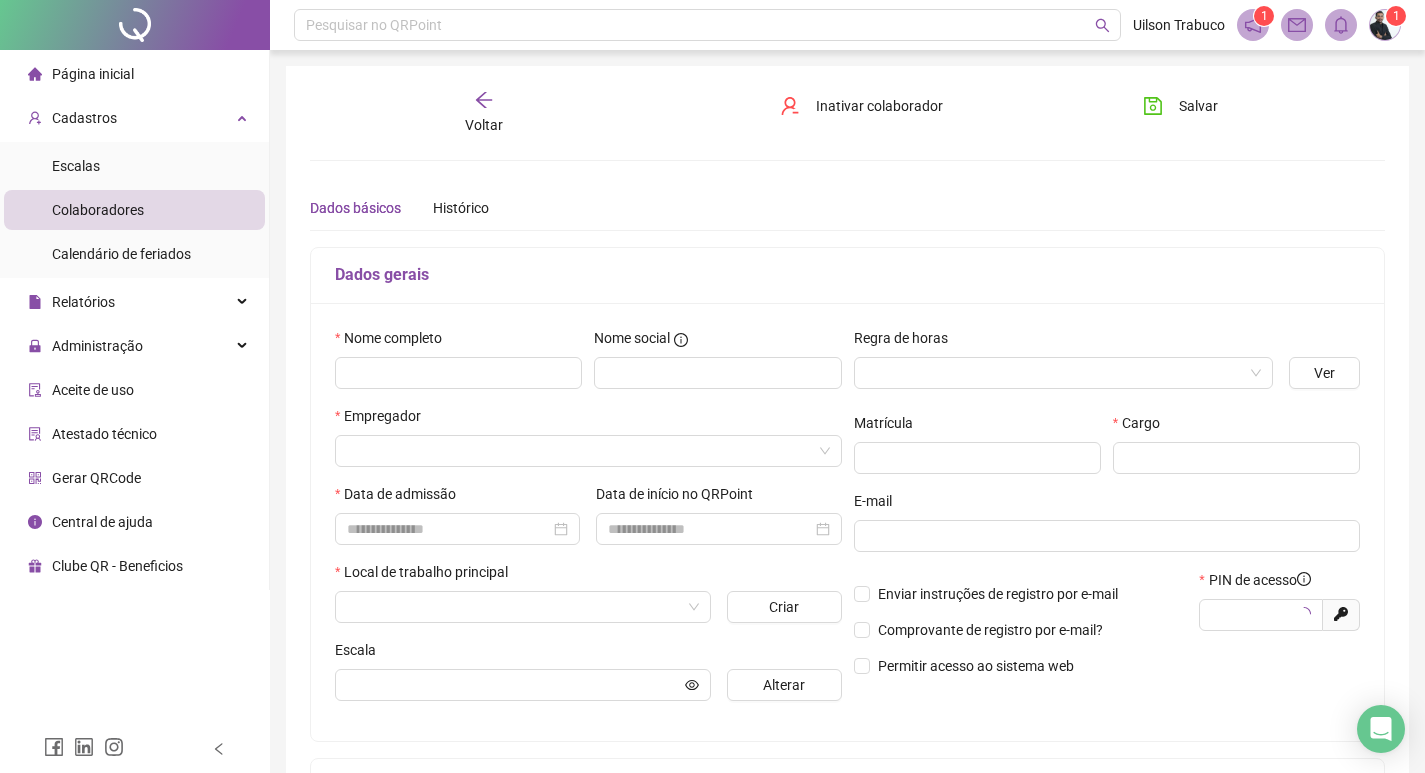 type on "*****" 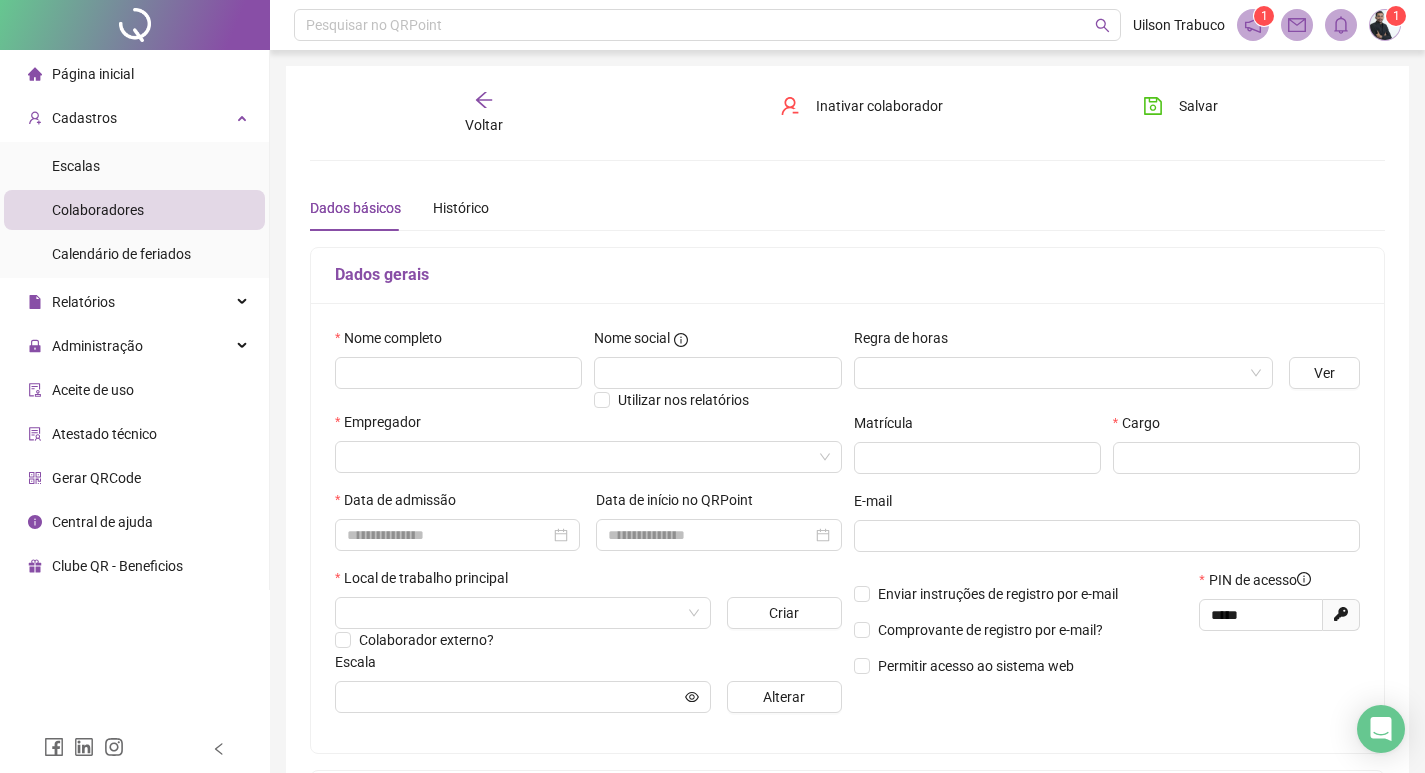 click on "Gerar QRCode" at bounding box center [134, 478] 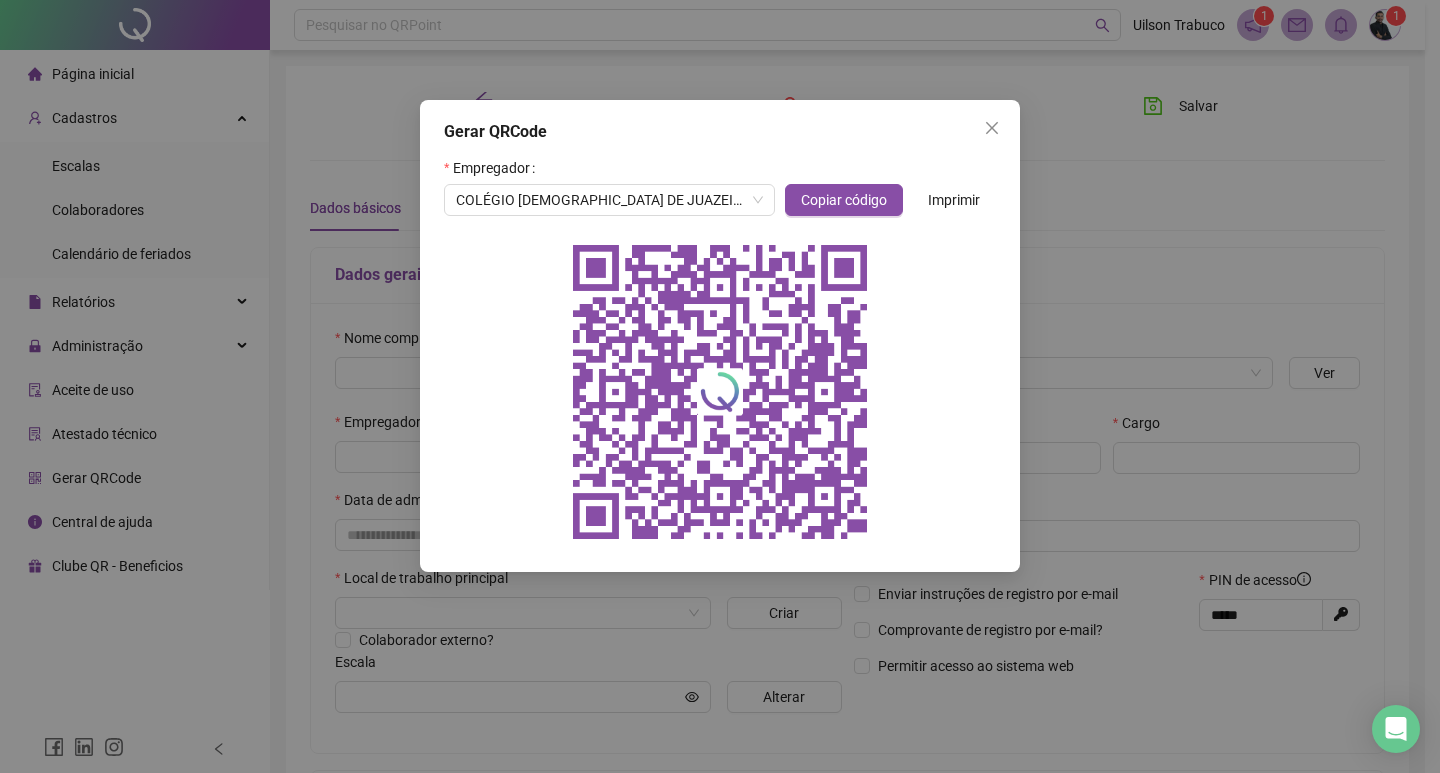 click on "Imprimir" at bounding box center (954, 200) 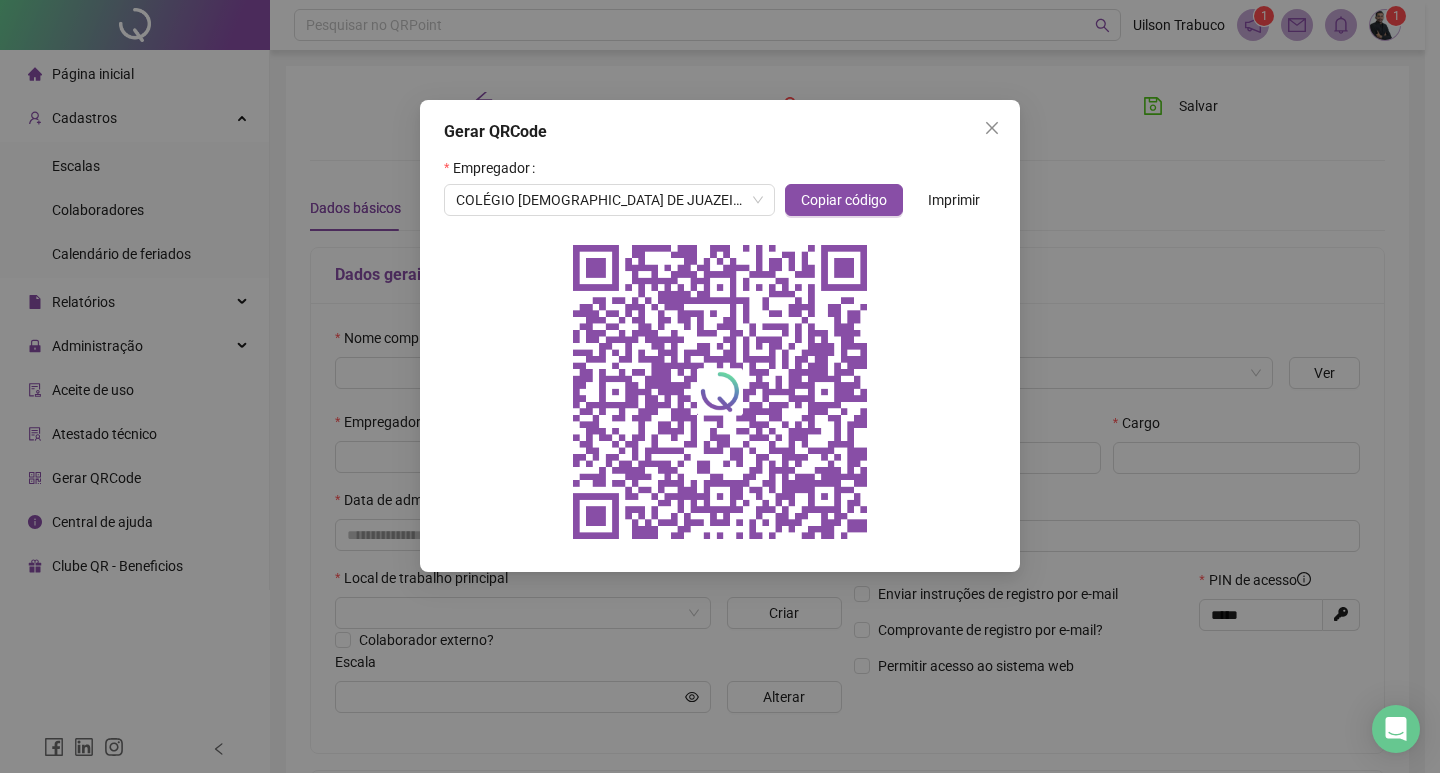 click at bounding box center [992, 128] 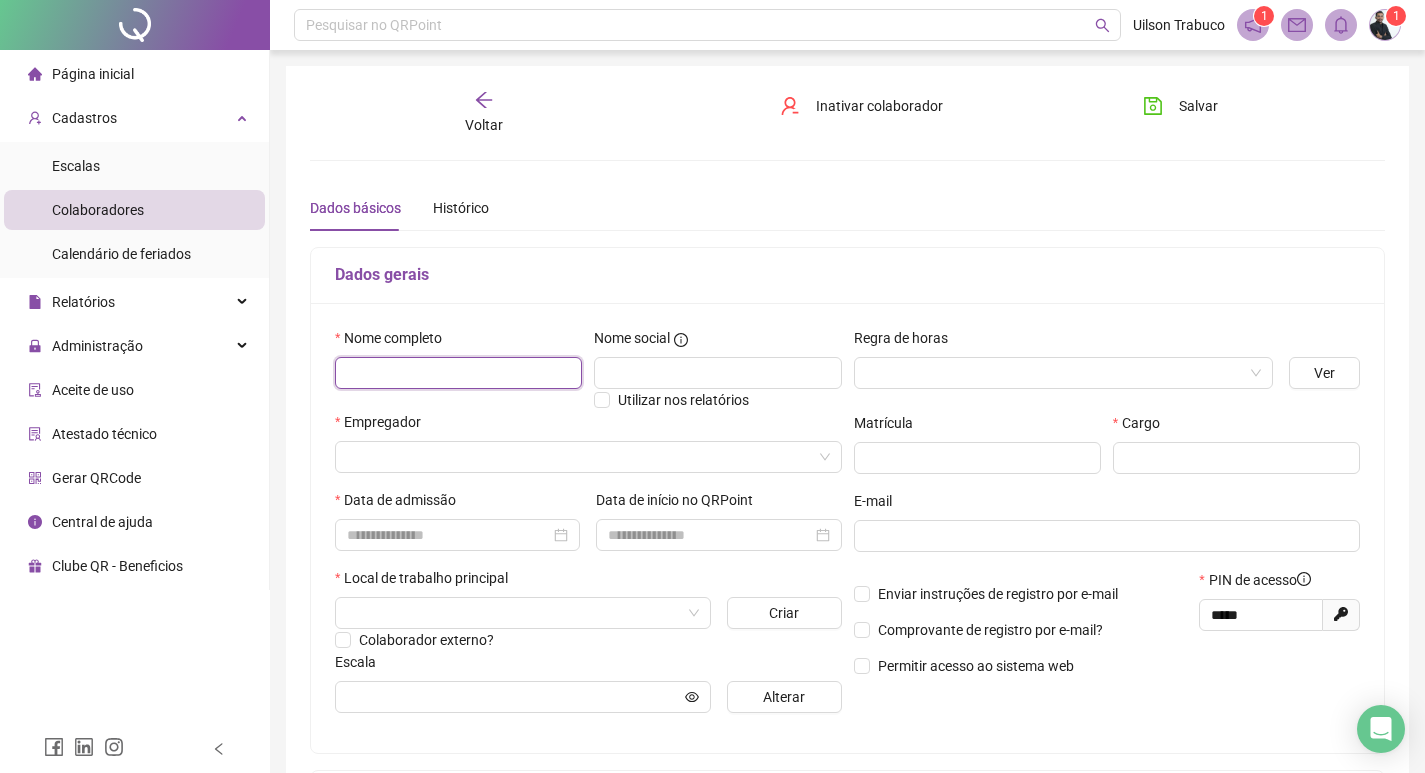 click at bounding box center [458, 373] 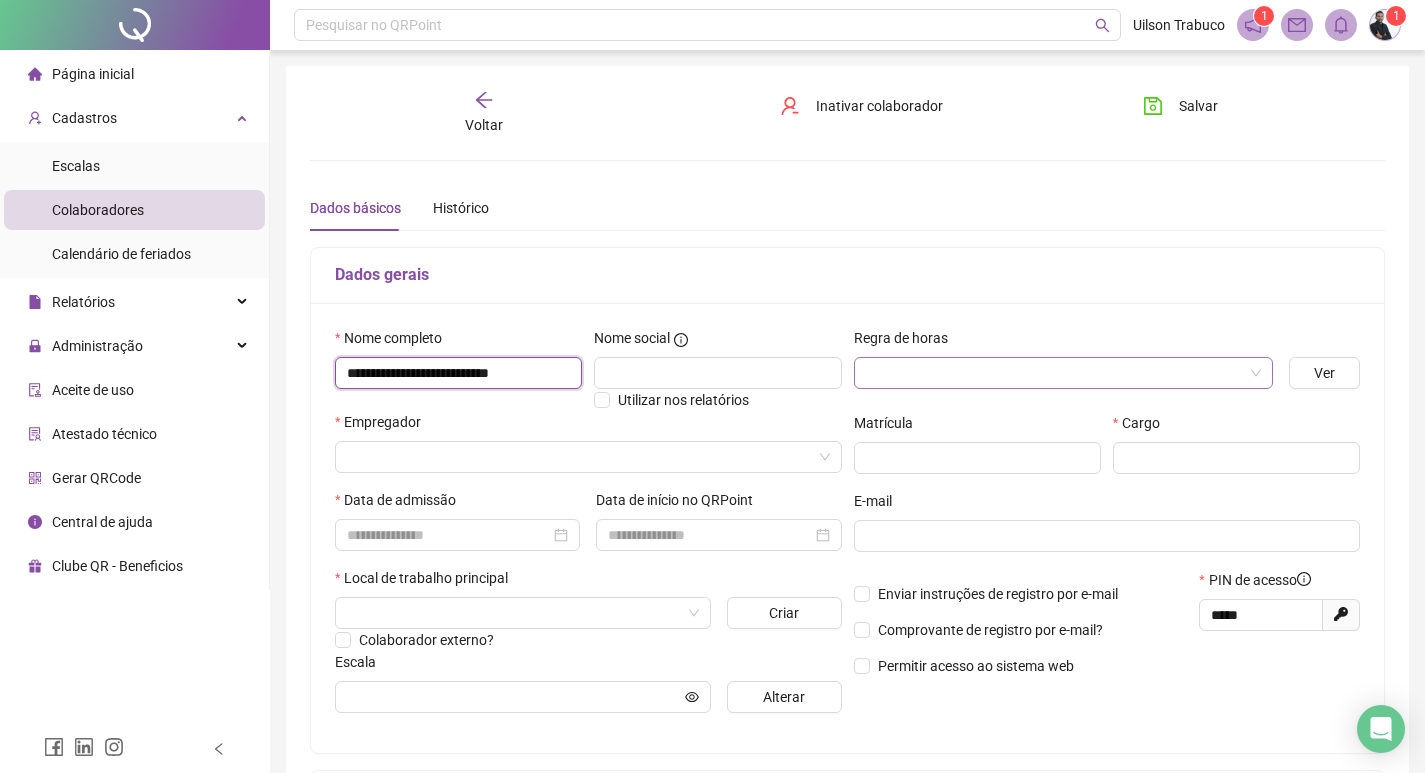 click at bounding box center [1063, 373] 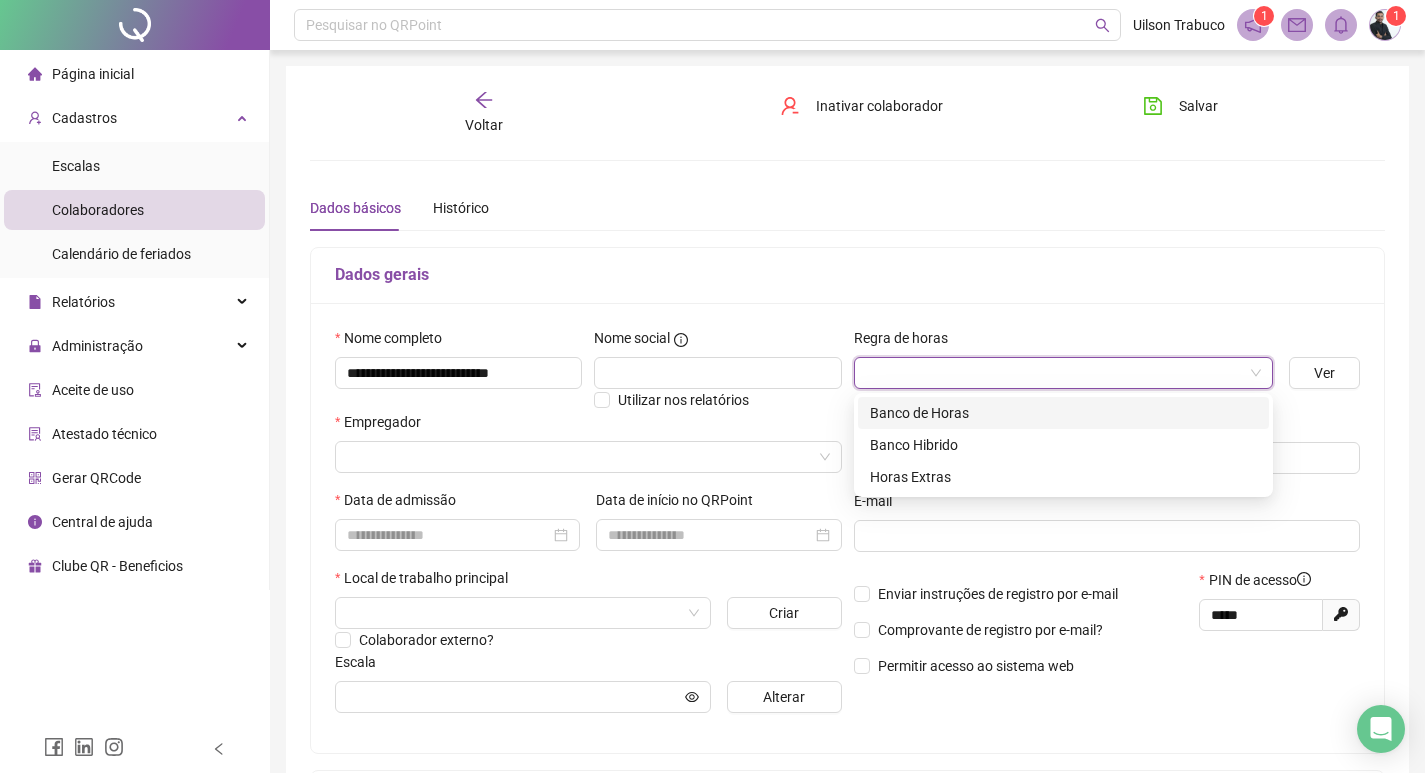 click on "Banco de Horas" at bounding box center [1063, 413] 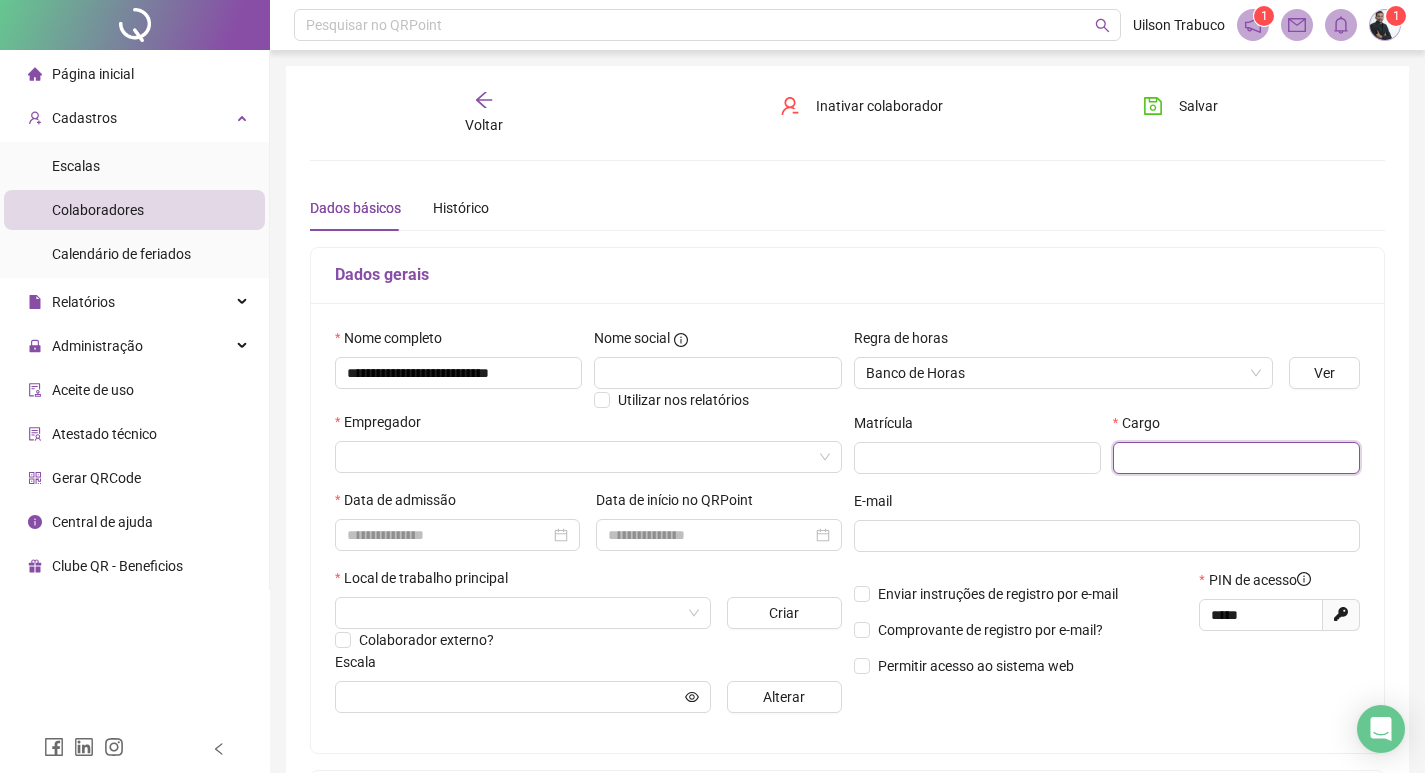 click at bounding box center [1236, 458] 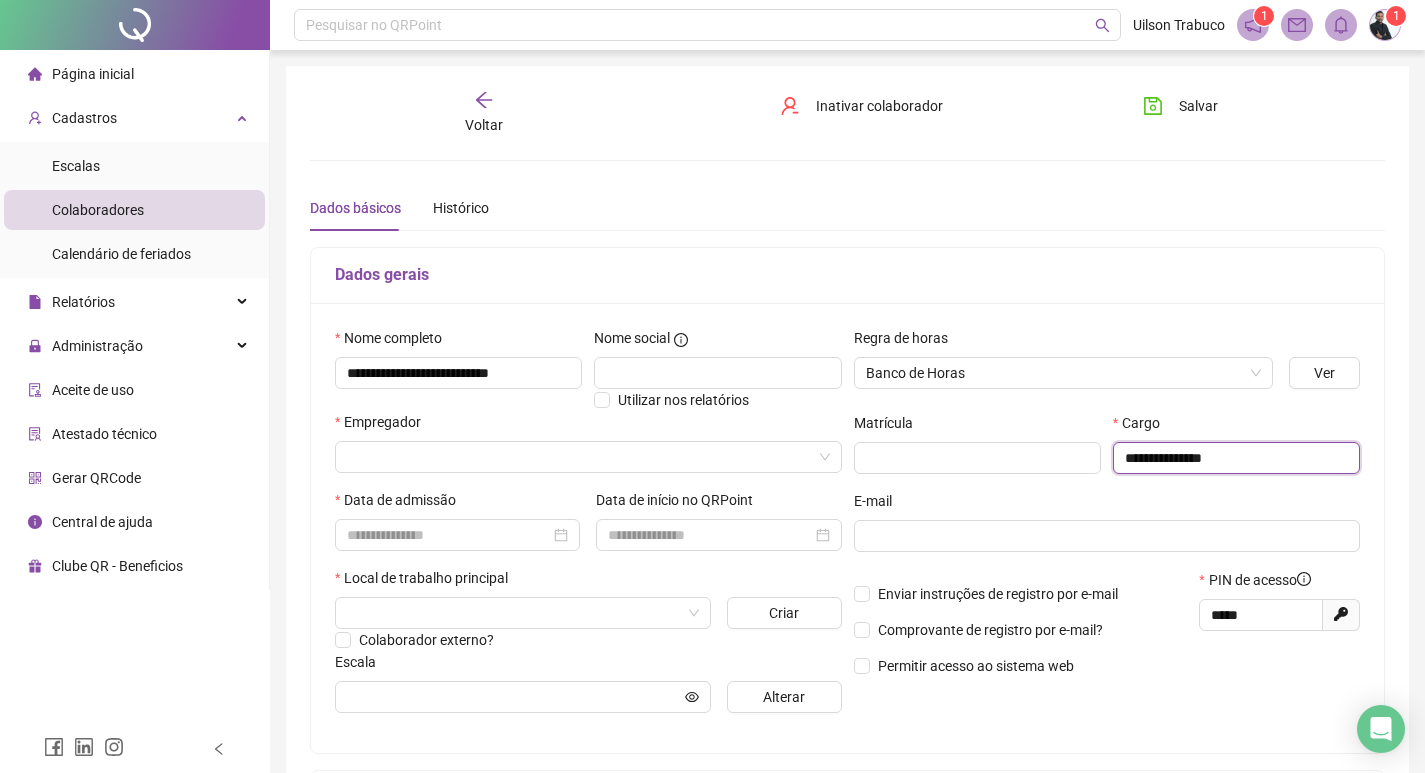 click on "**********" at bounding box center (1236, 458) 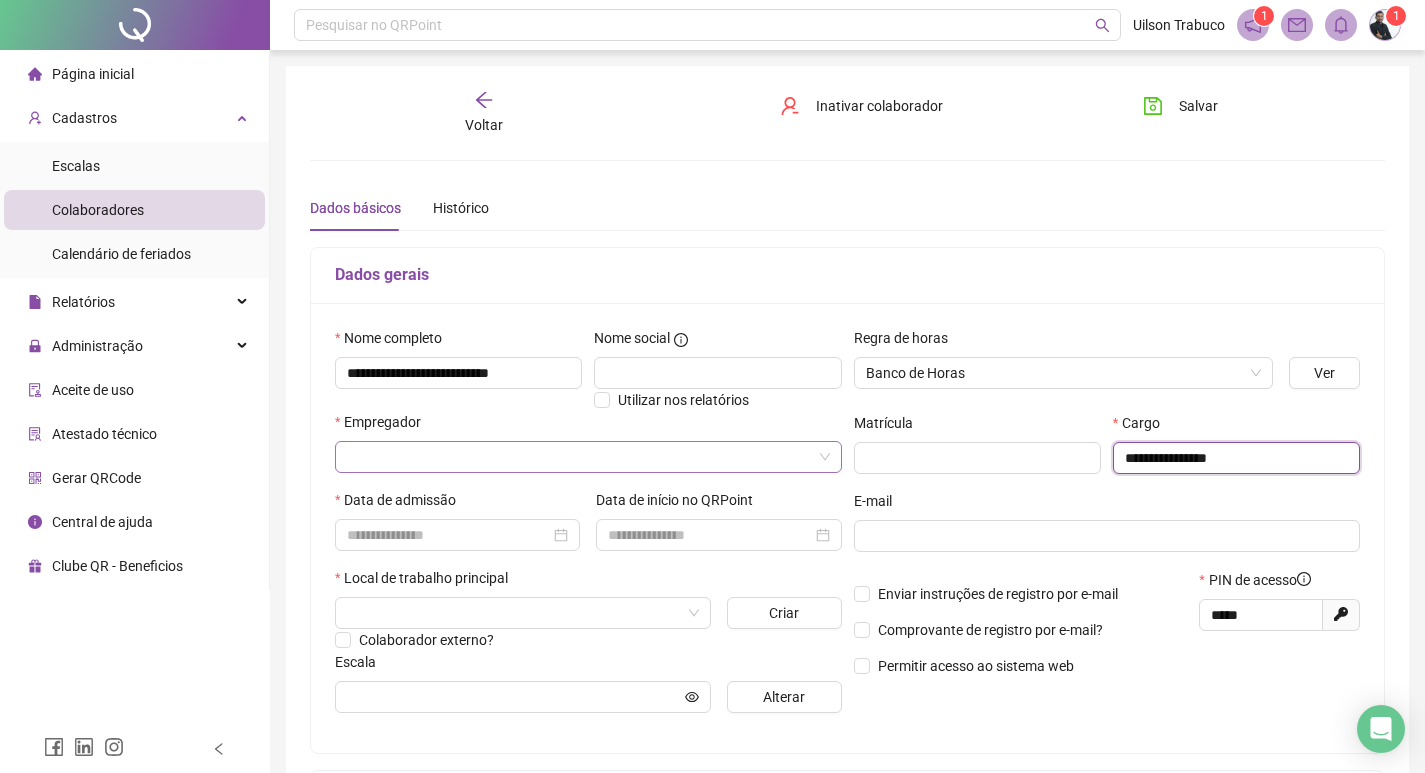 type on "**********" 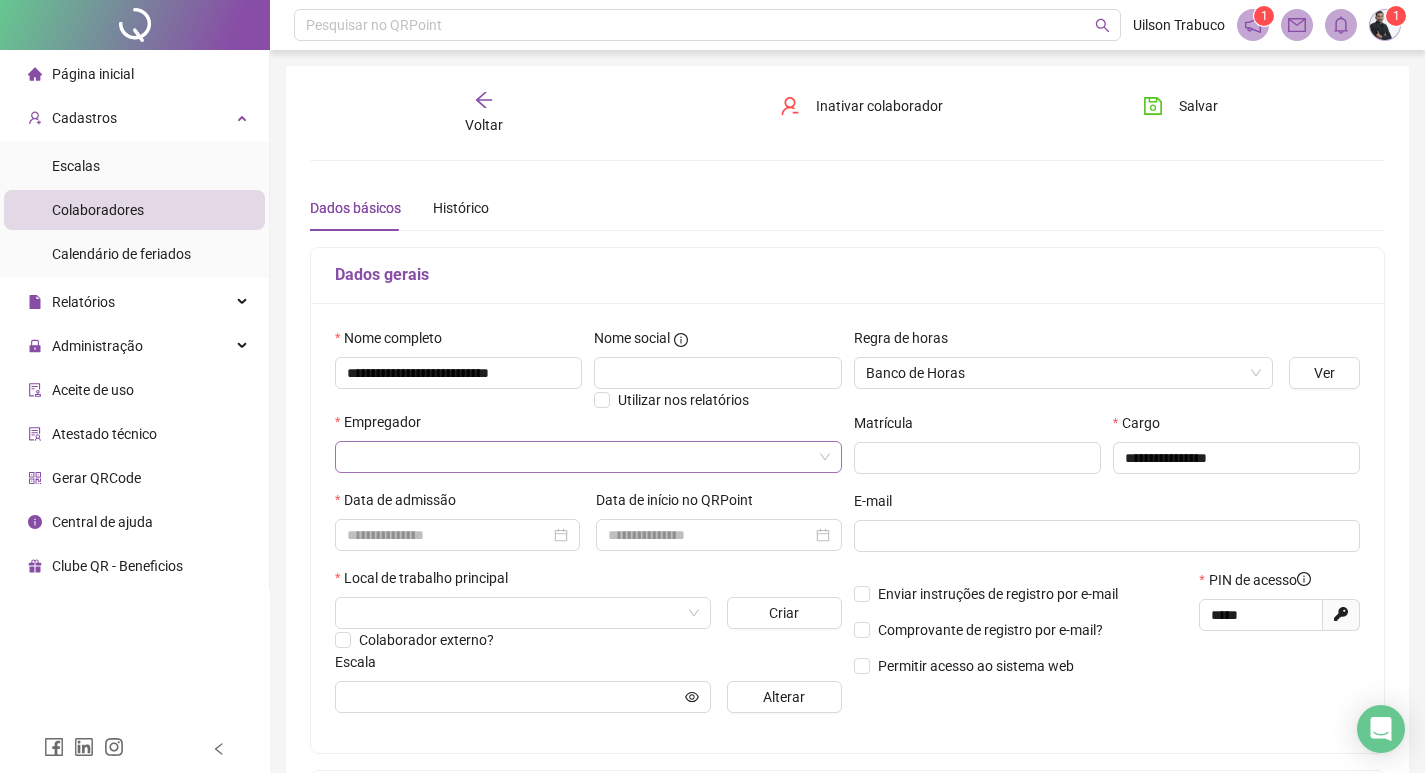 click at bounding box center [582, 457] 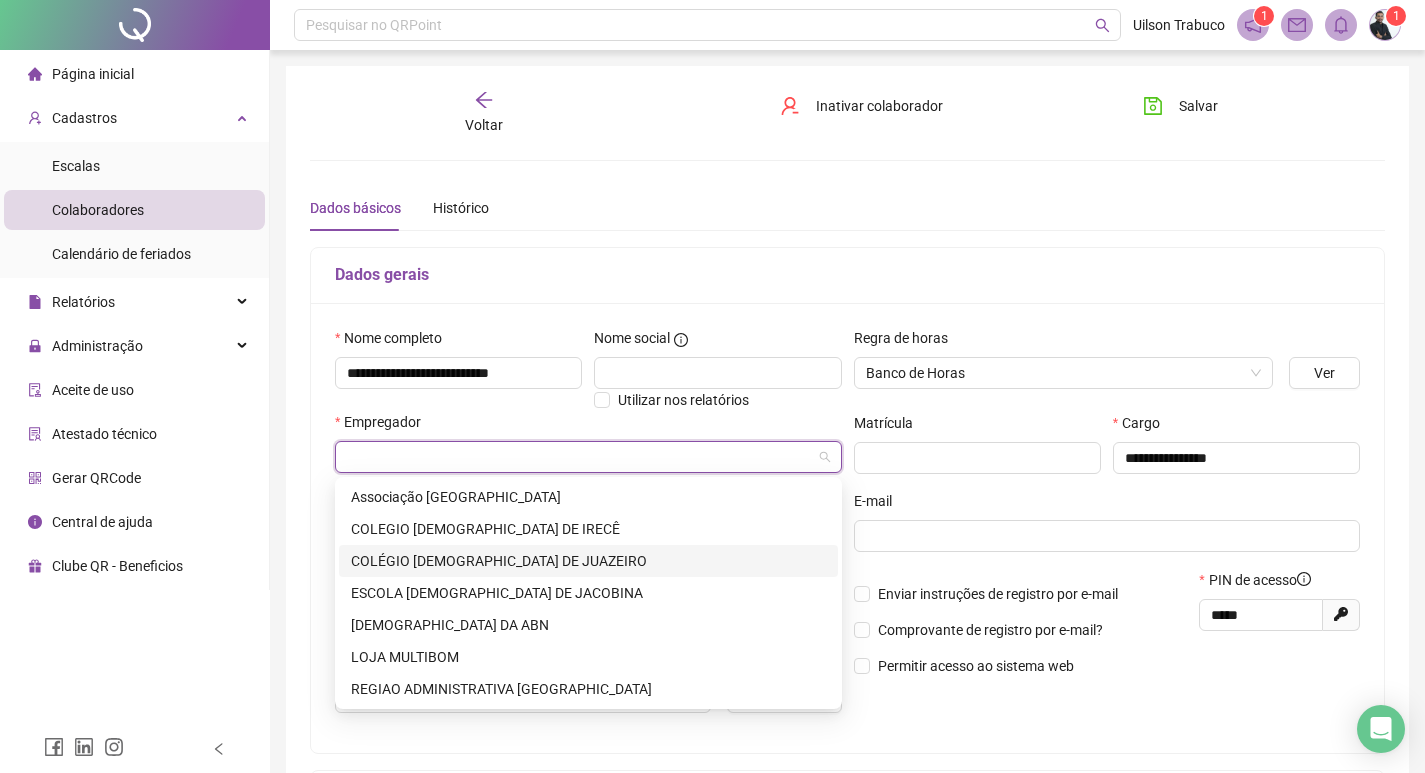 click on "COLÉGIO [DEMOGRAPHIC_DATA] DE JUAZEIRO" at bounding box center (588, 561) 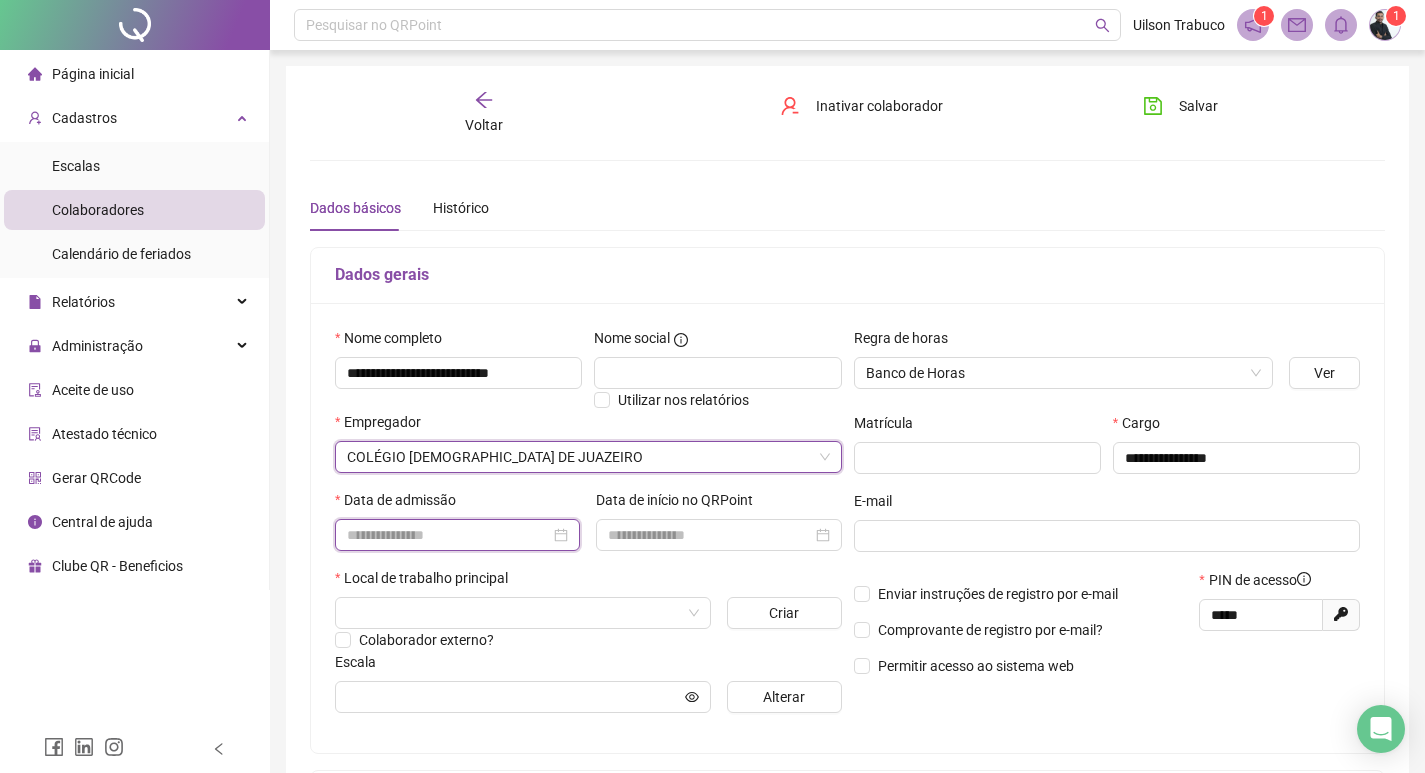 click at bounding box center [448, 535] 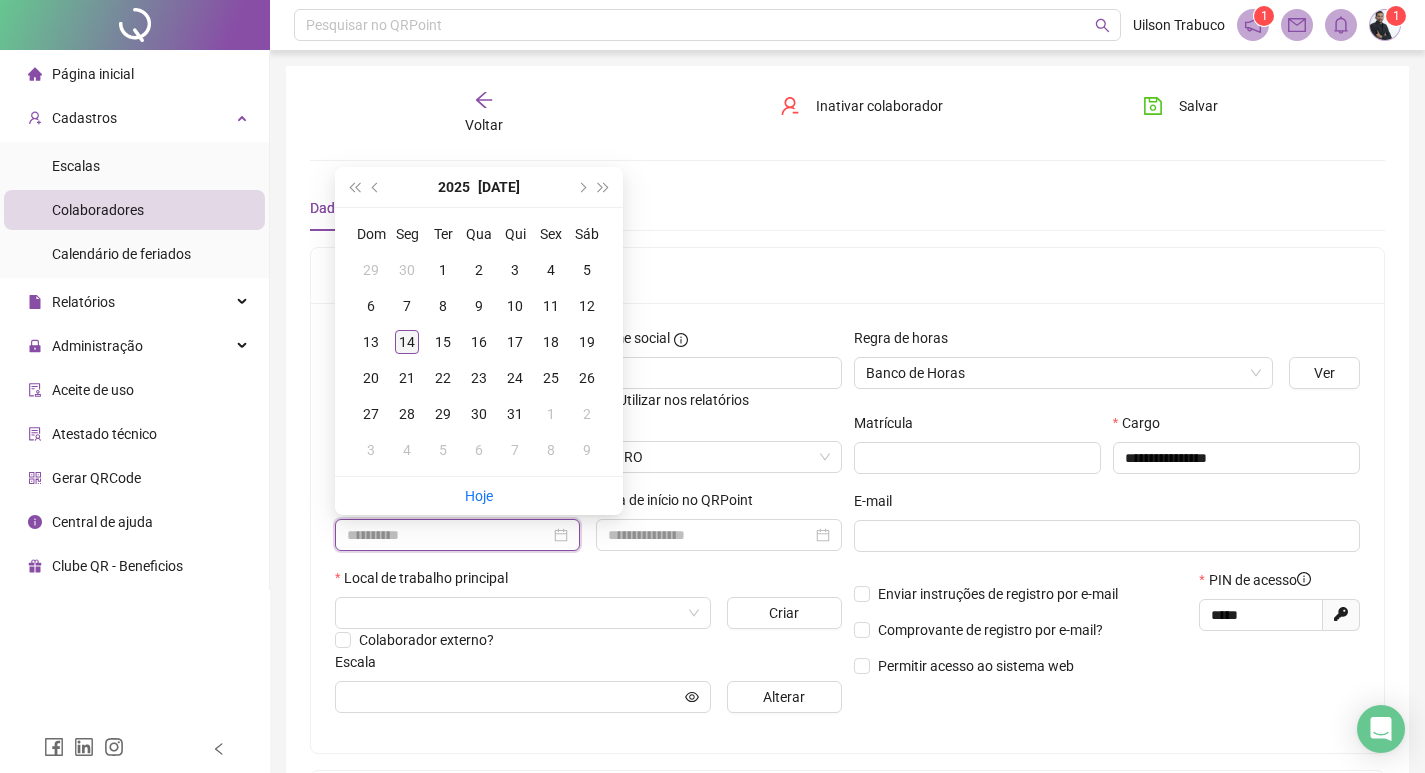 type on "**********" 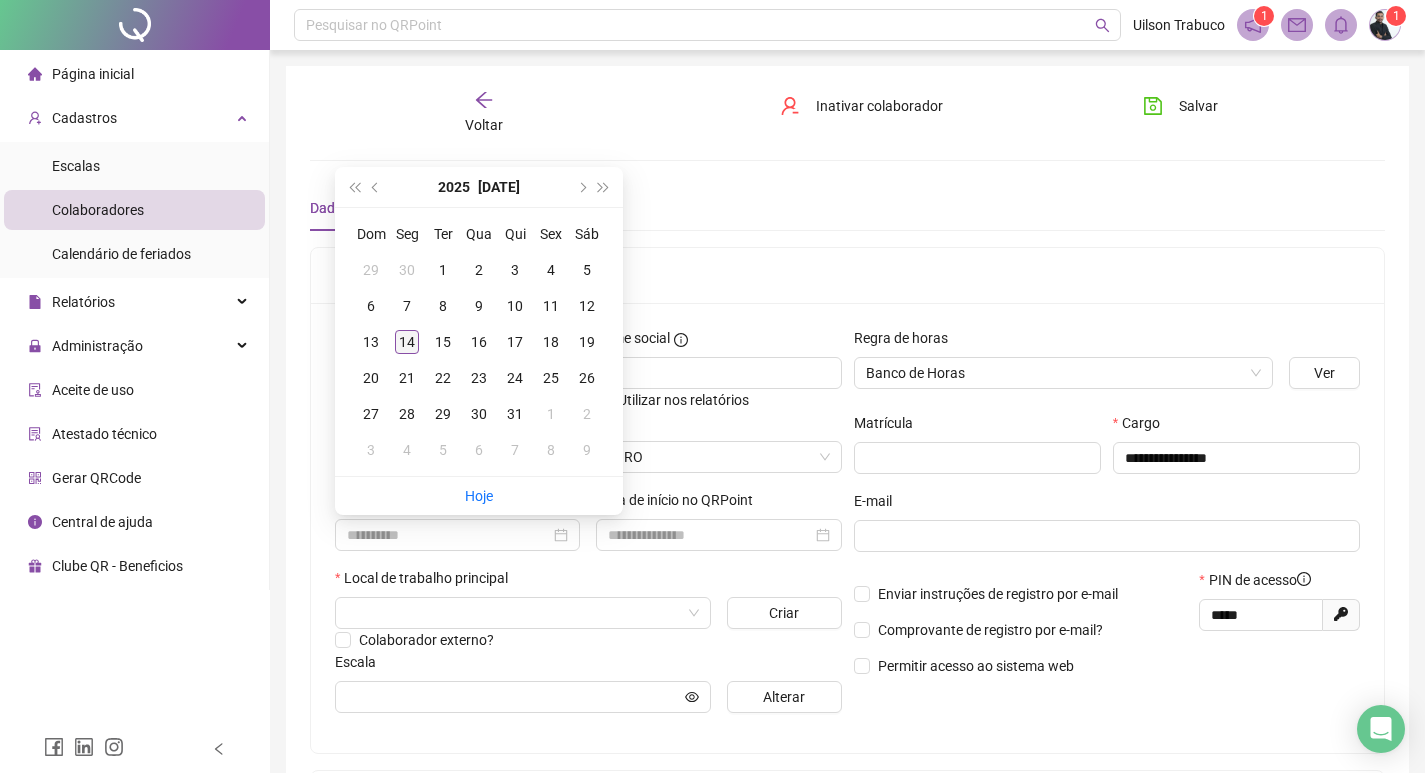 click on "14" at bounding box center (407, 342) 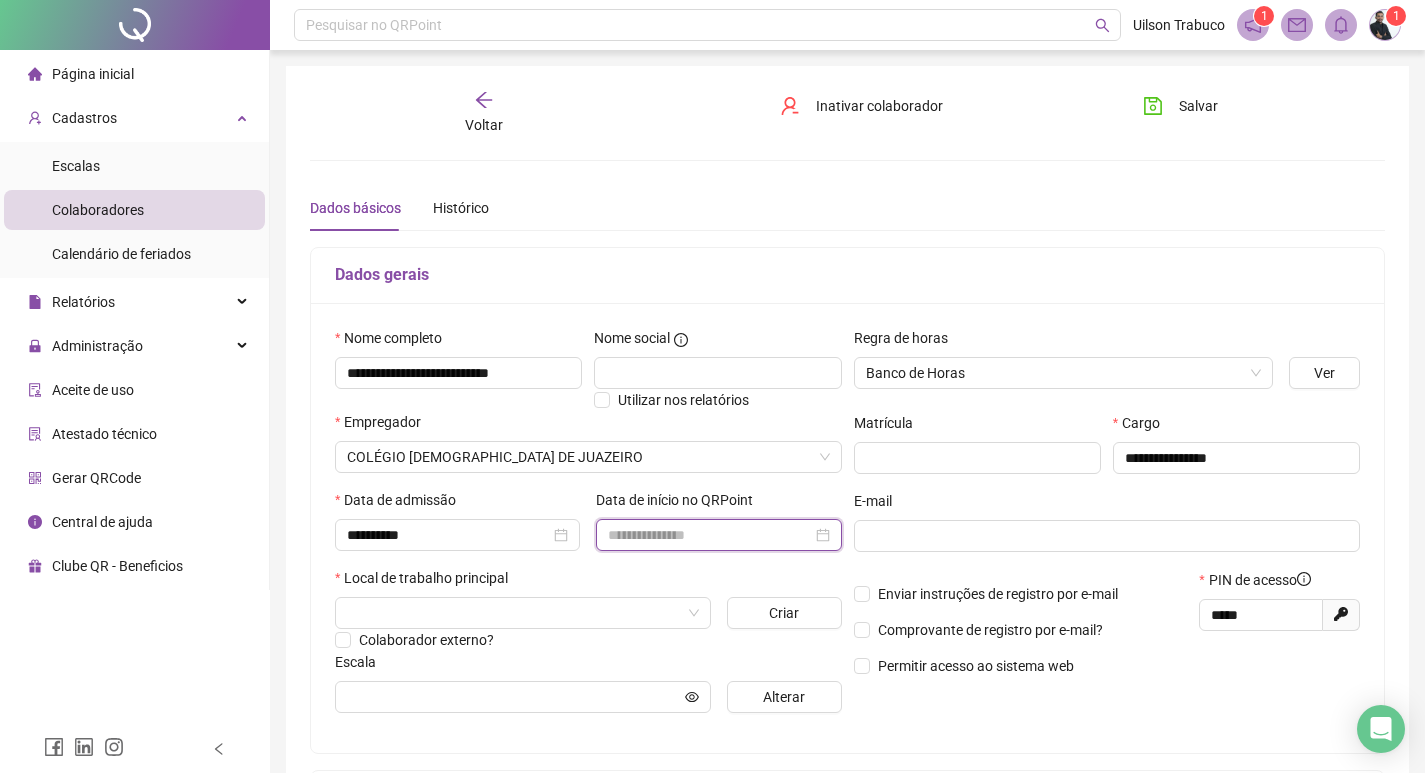 click at bounding box center [709, 535] 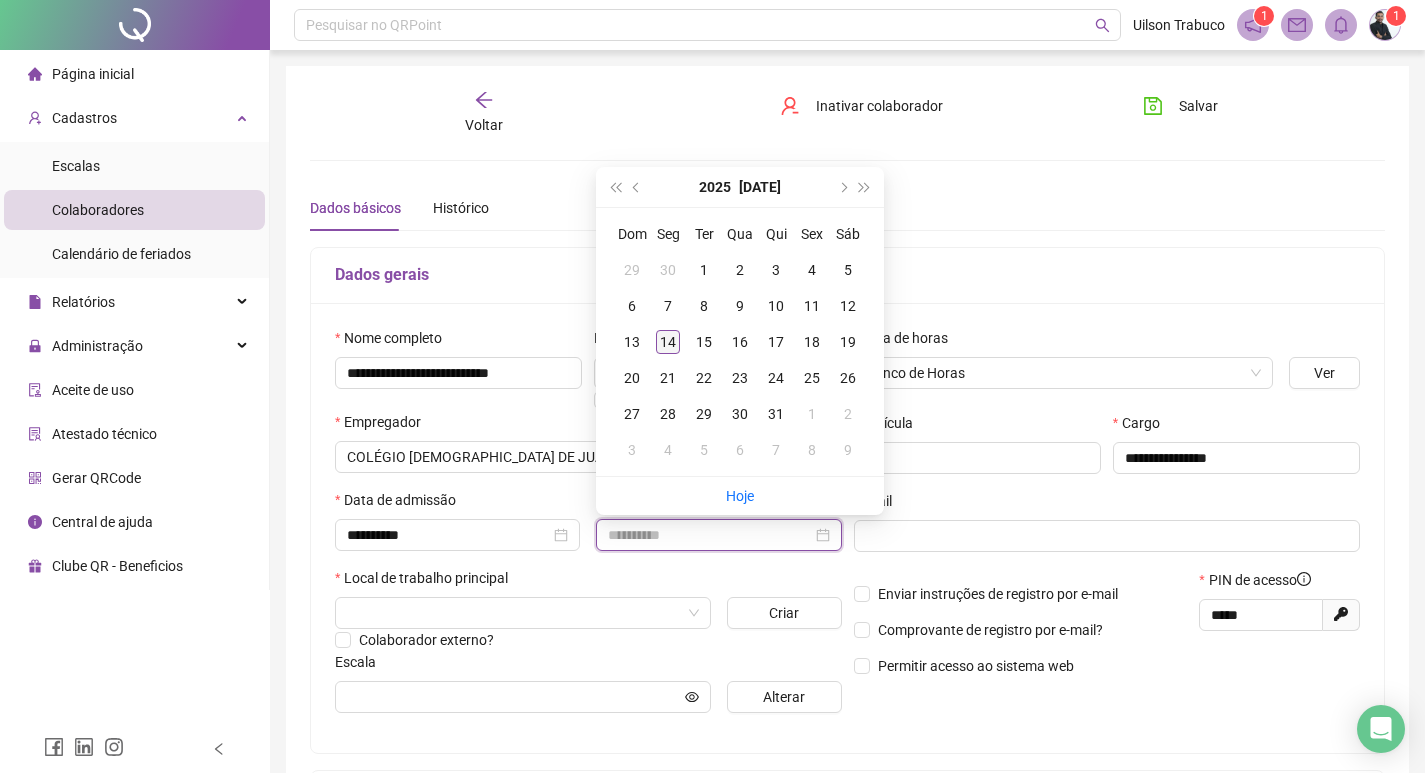 type on "**********" 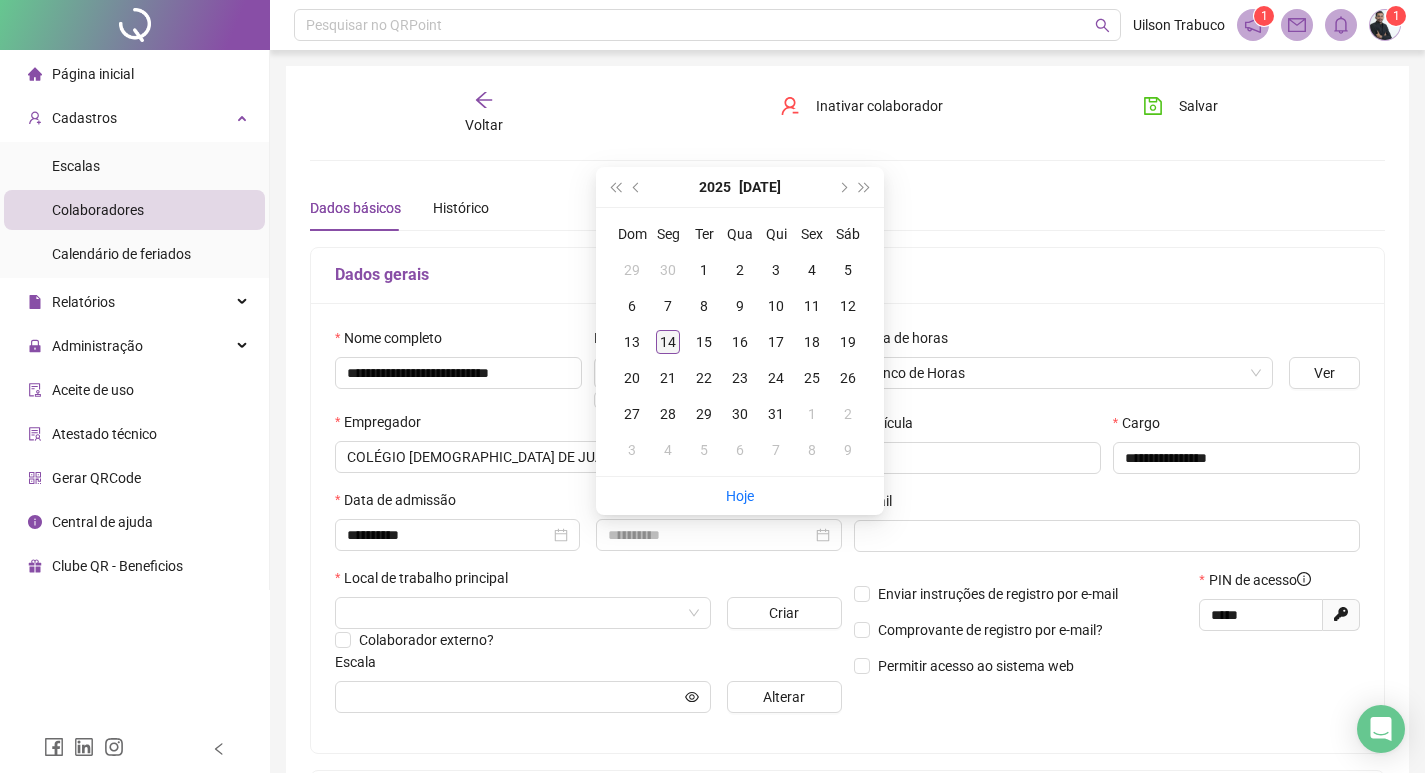 click on "14" at bounding box center [668, 342] 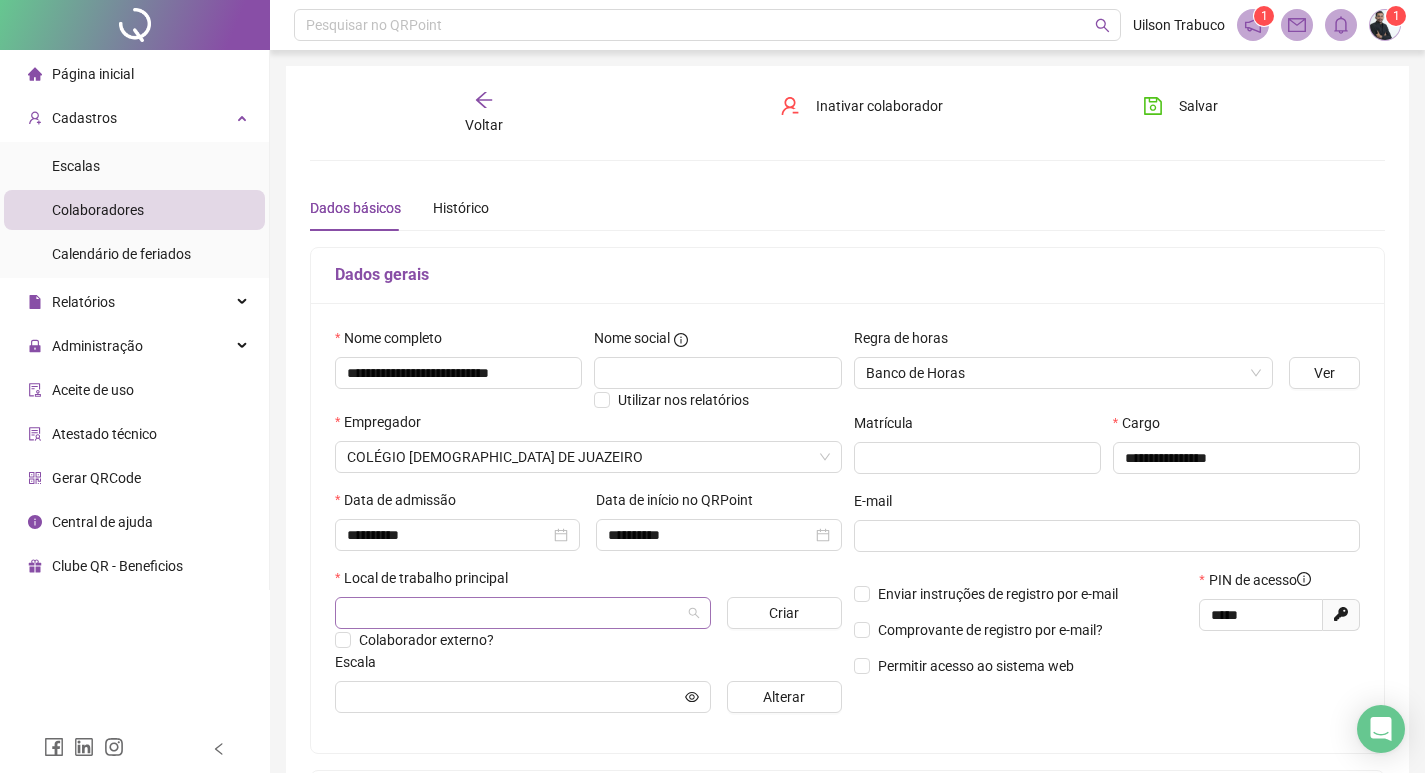 click at bounding box center [517, 613] 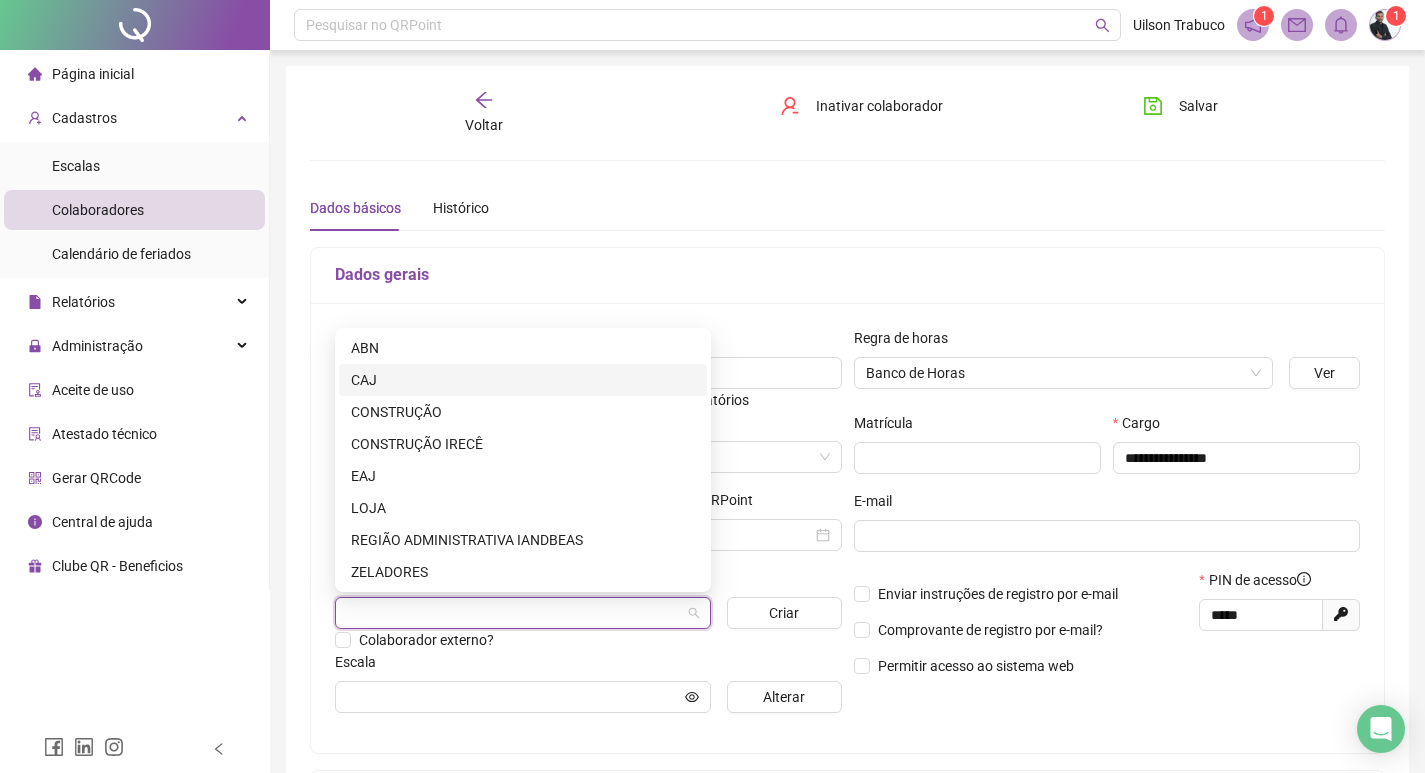click on "CAJ" at bounding box center (523, 380) 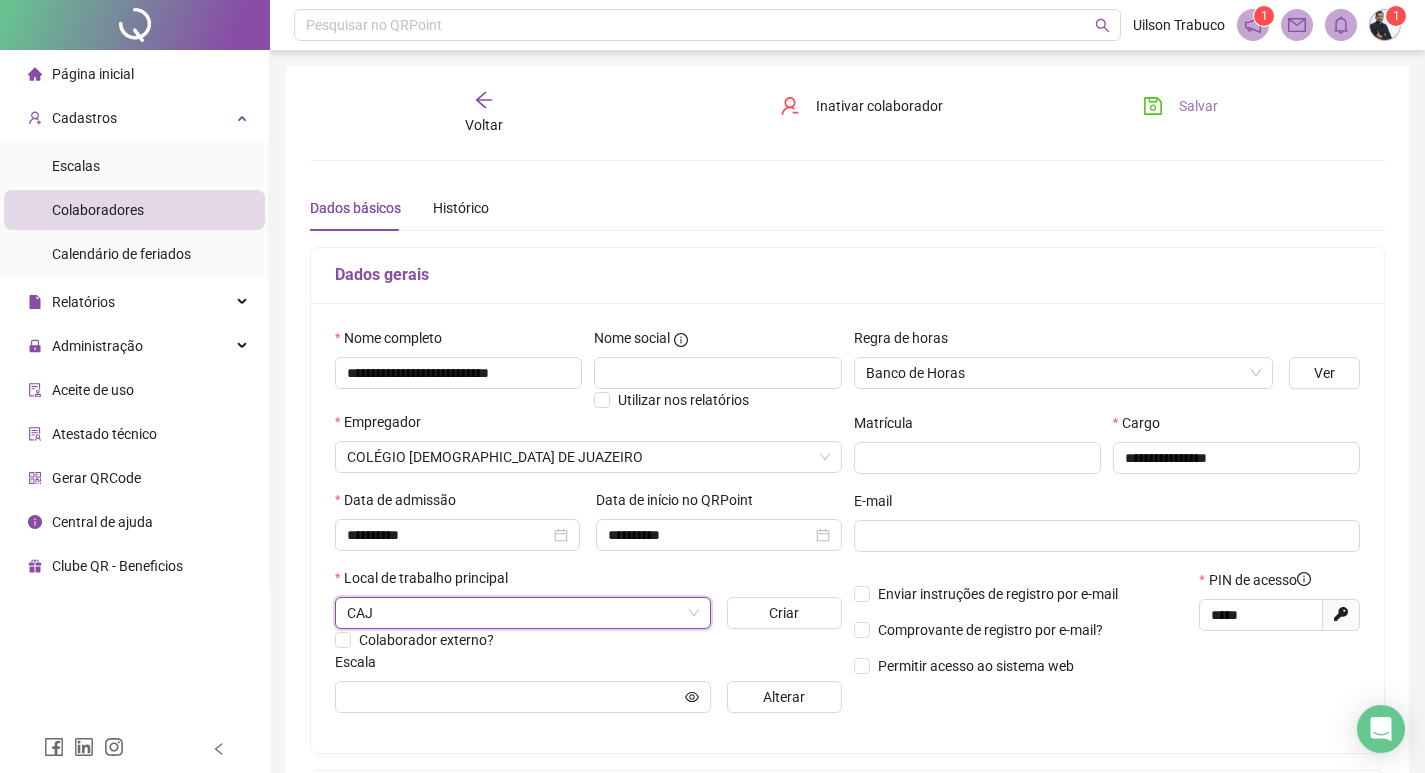 click 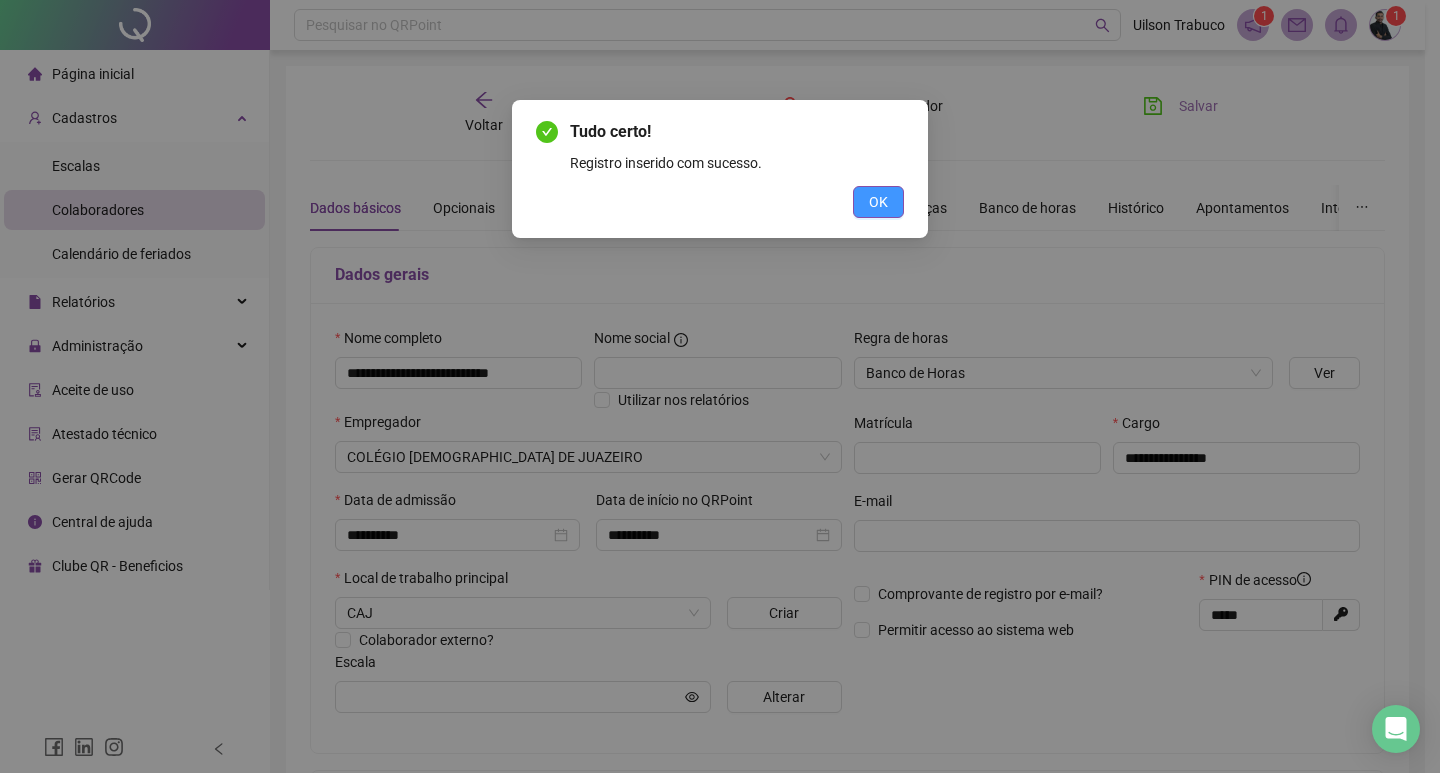 click on "OK" at bounding box center [878, 202] 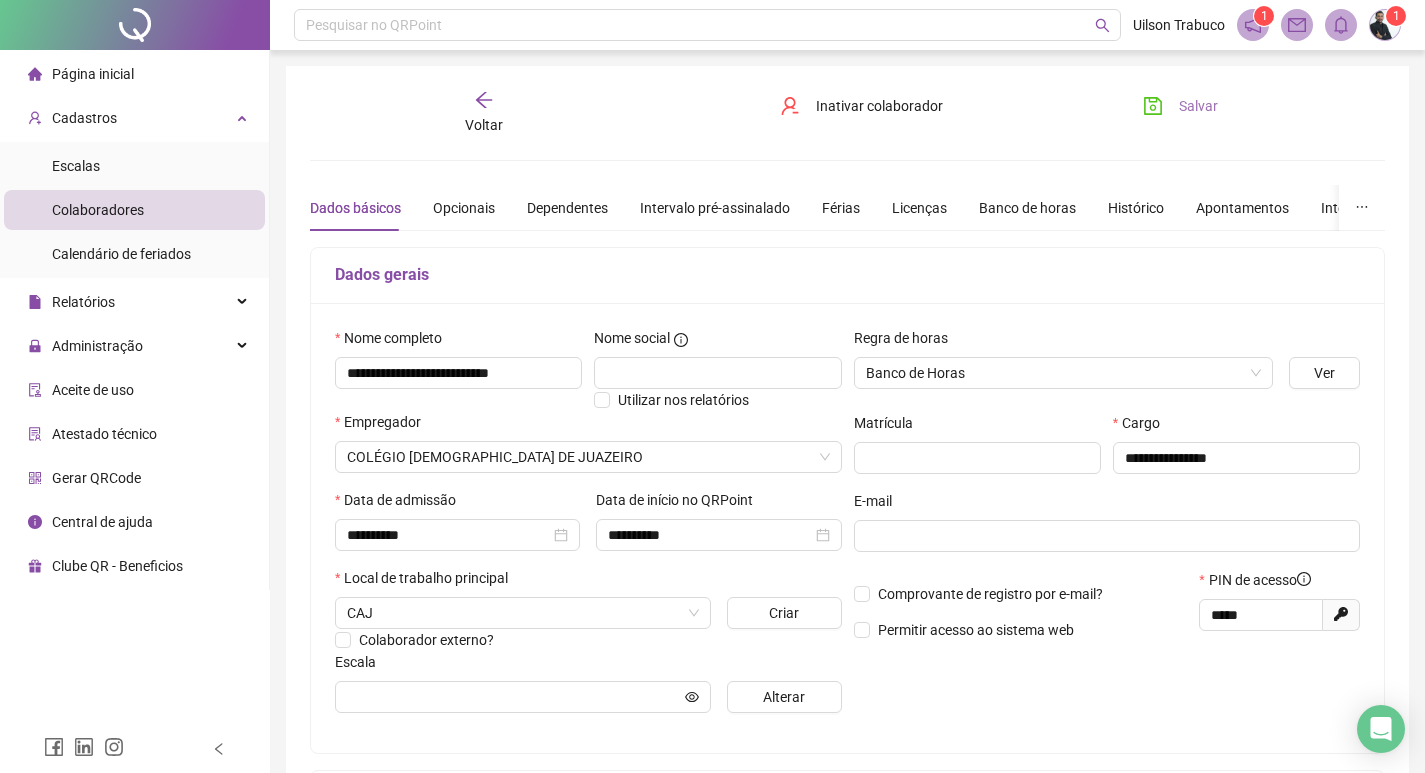click on "Salvar" at bounding box center (1198, 106) 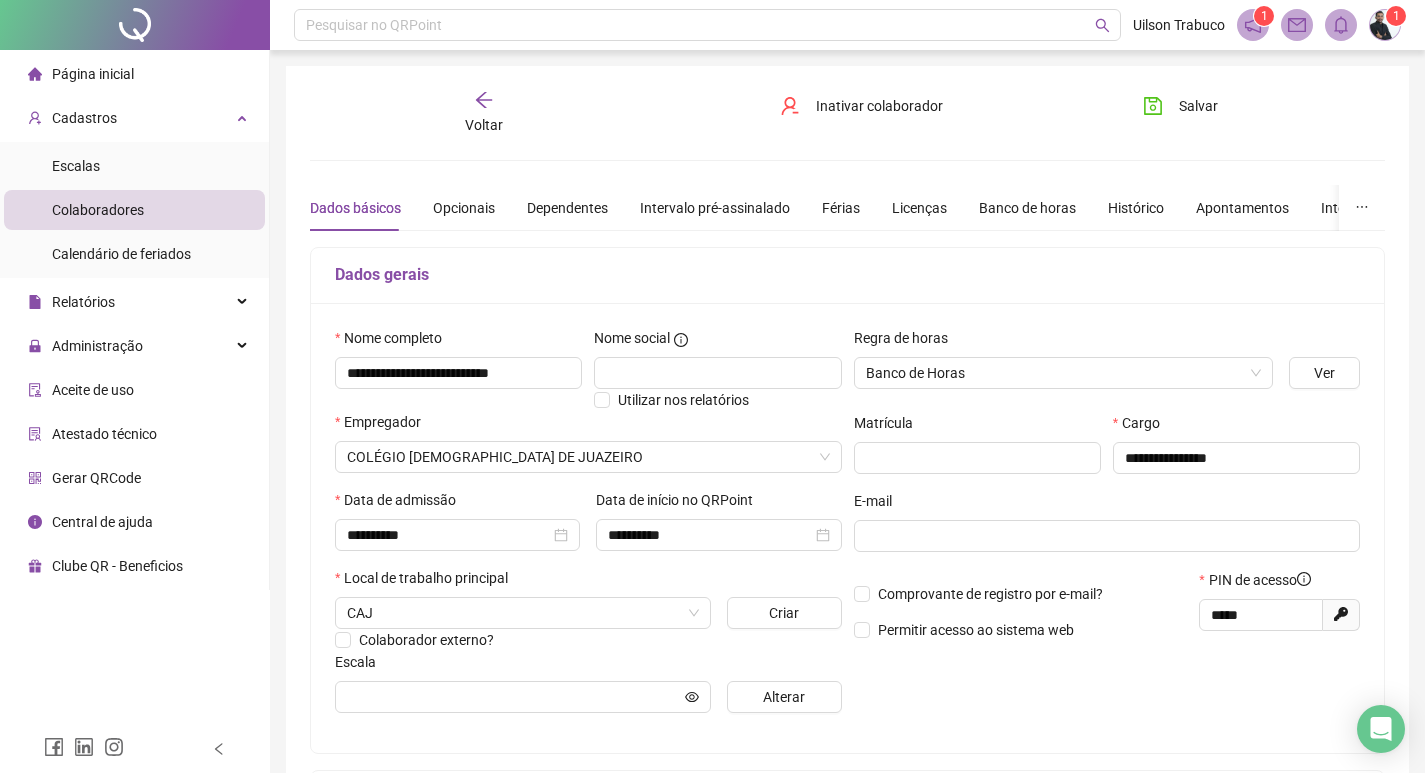 click 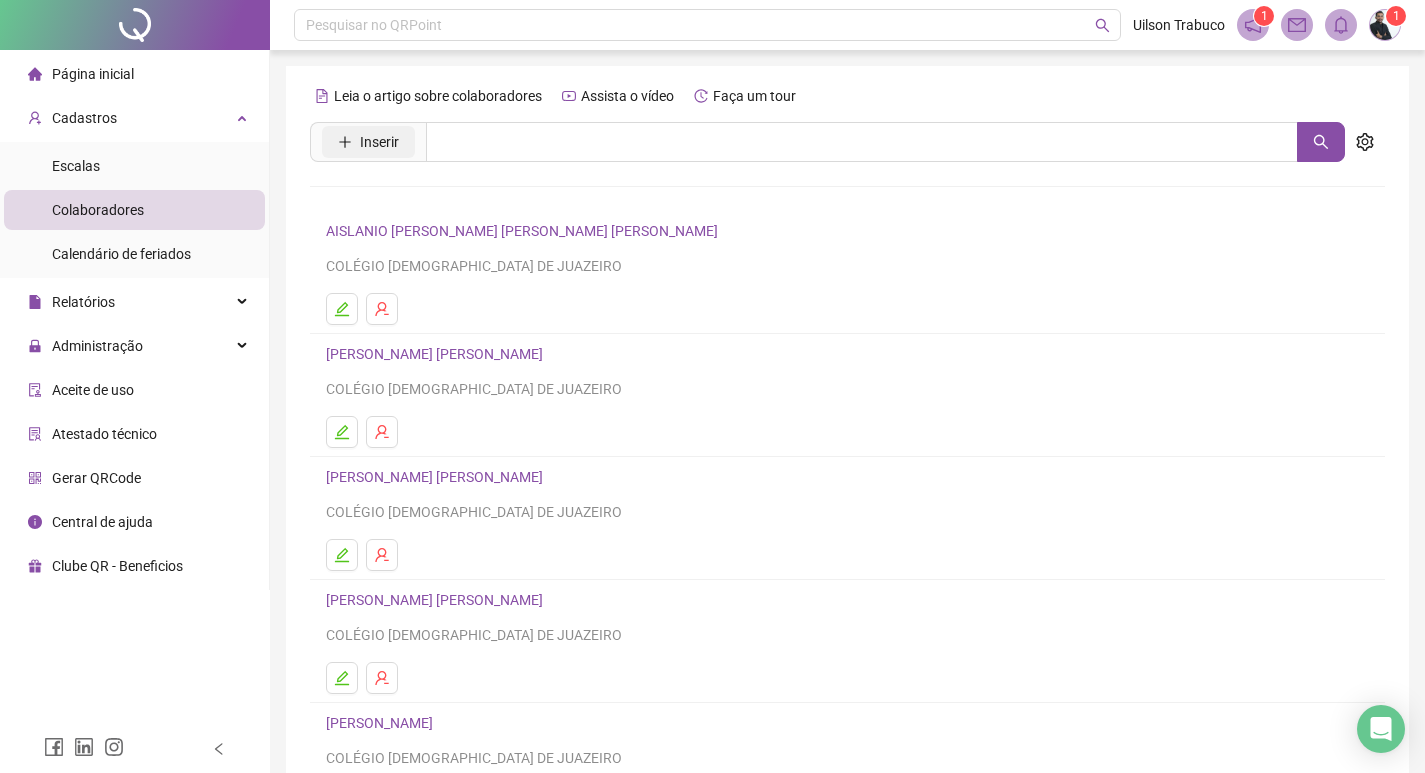 click on "Inserir" at bounding box center [379, 142] 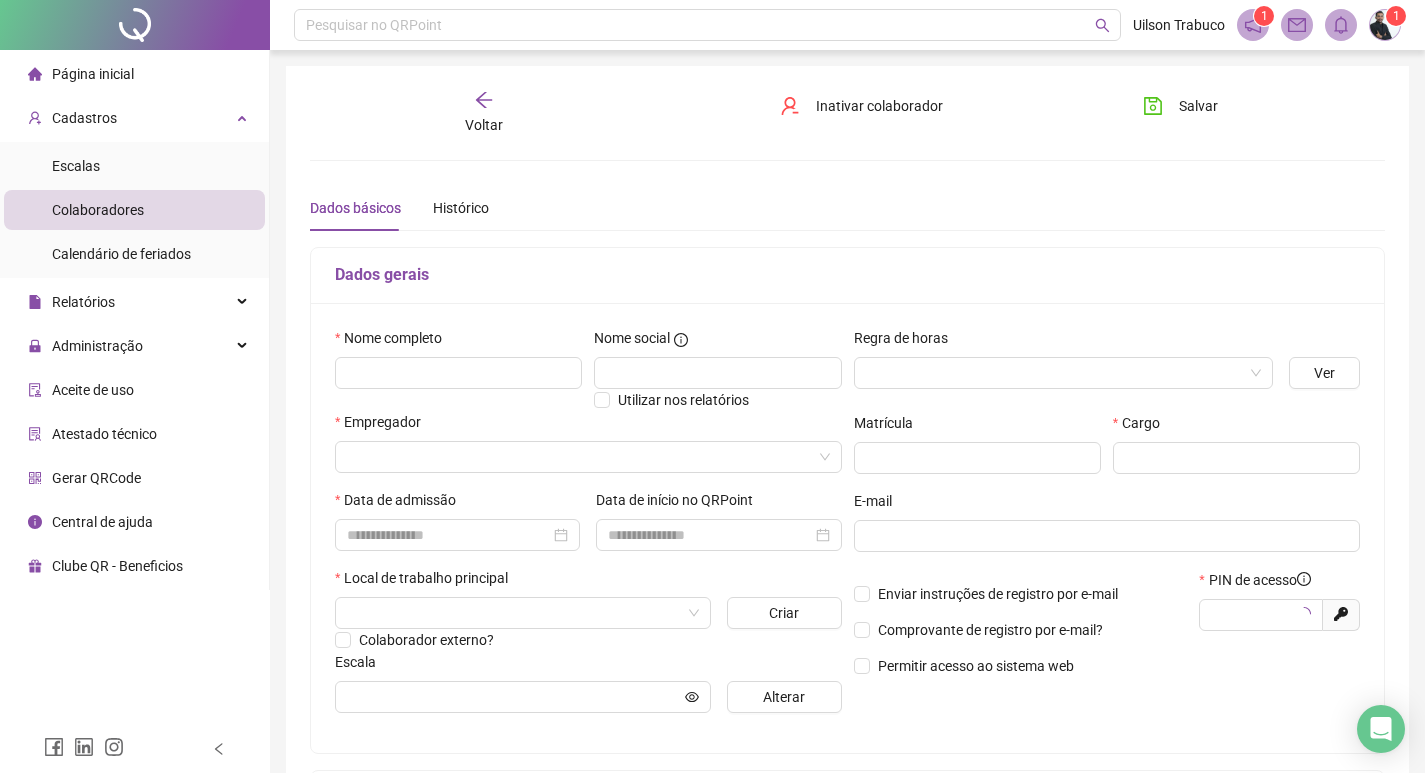 type on "*****" 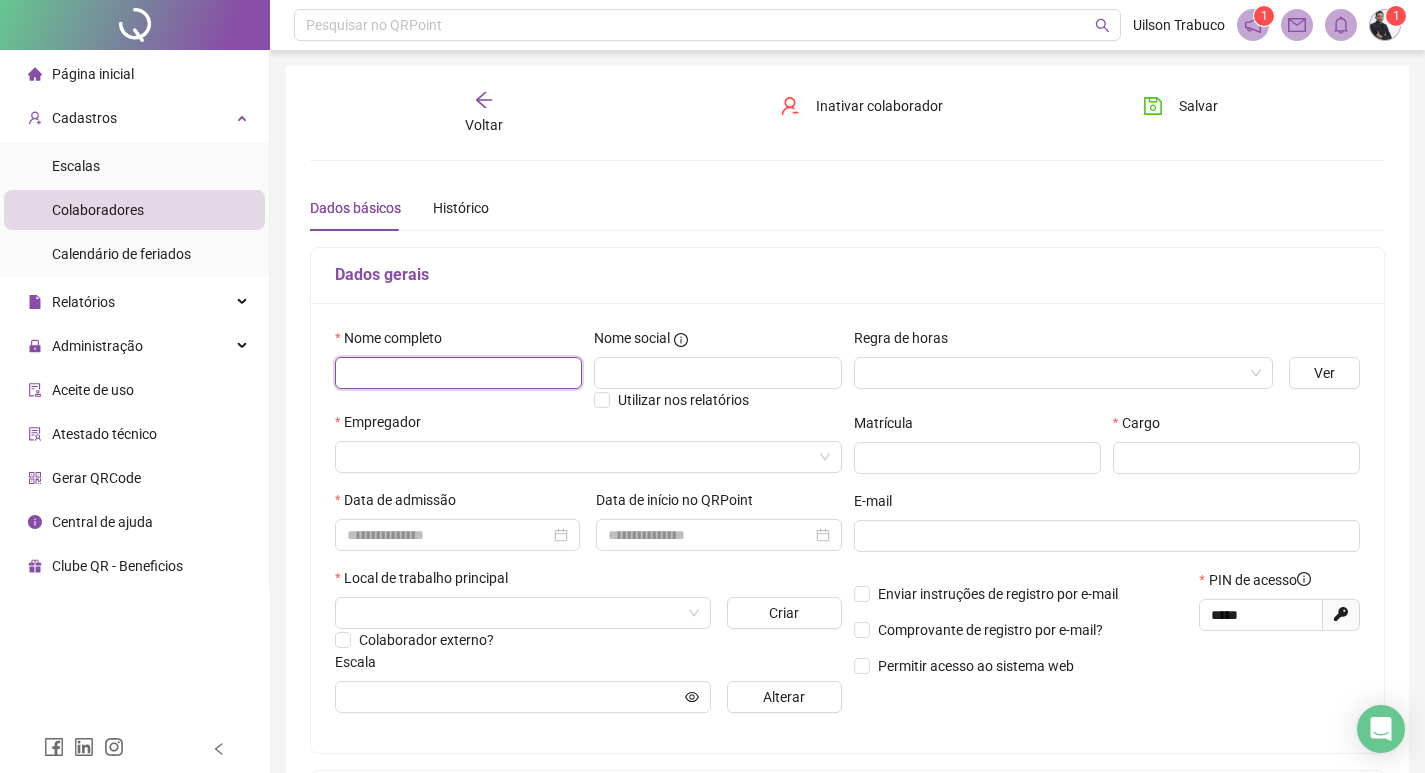 click at bounding box center [458, 373] 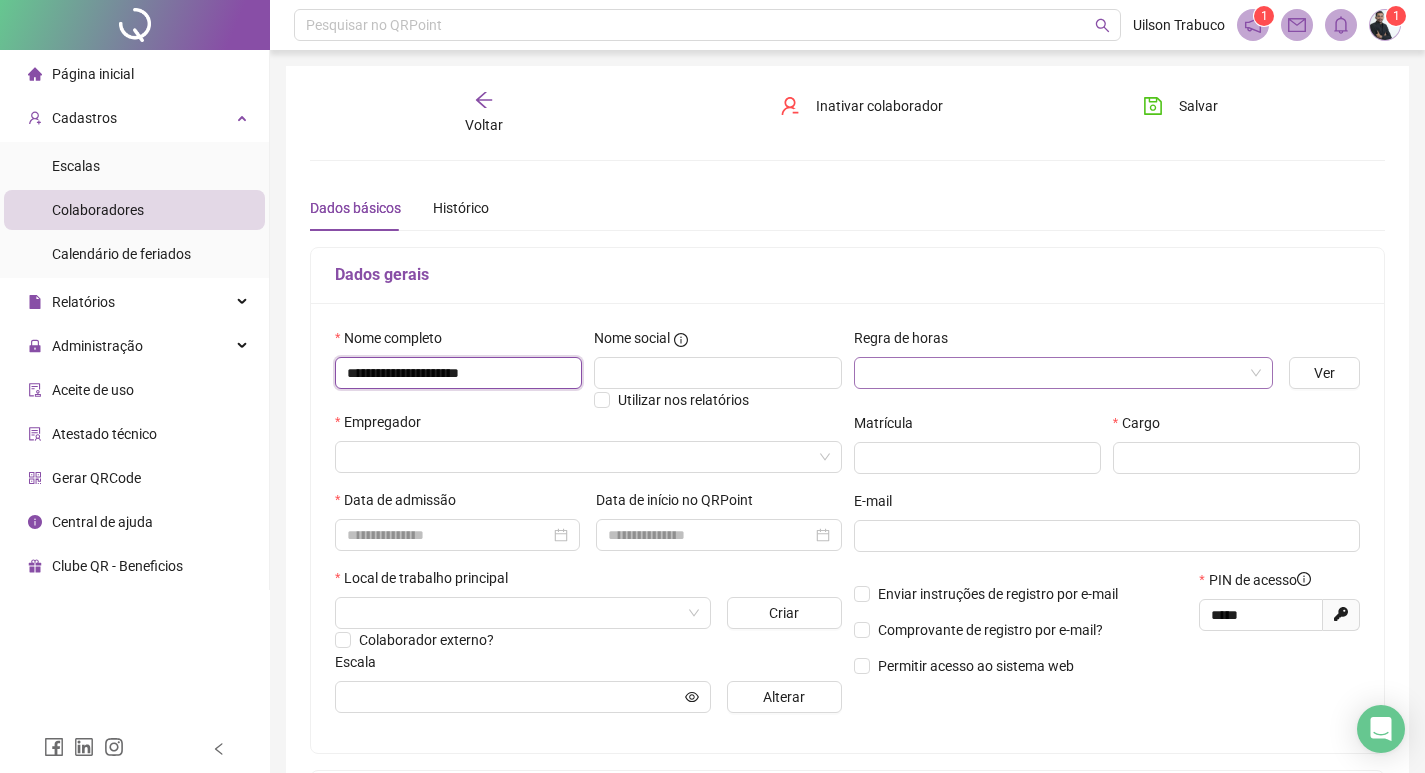 type on "**********" 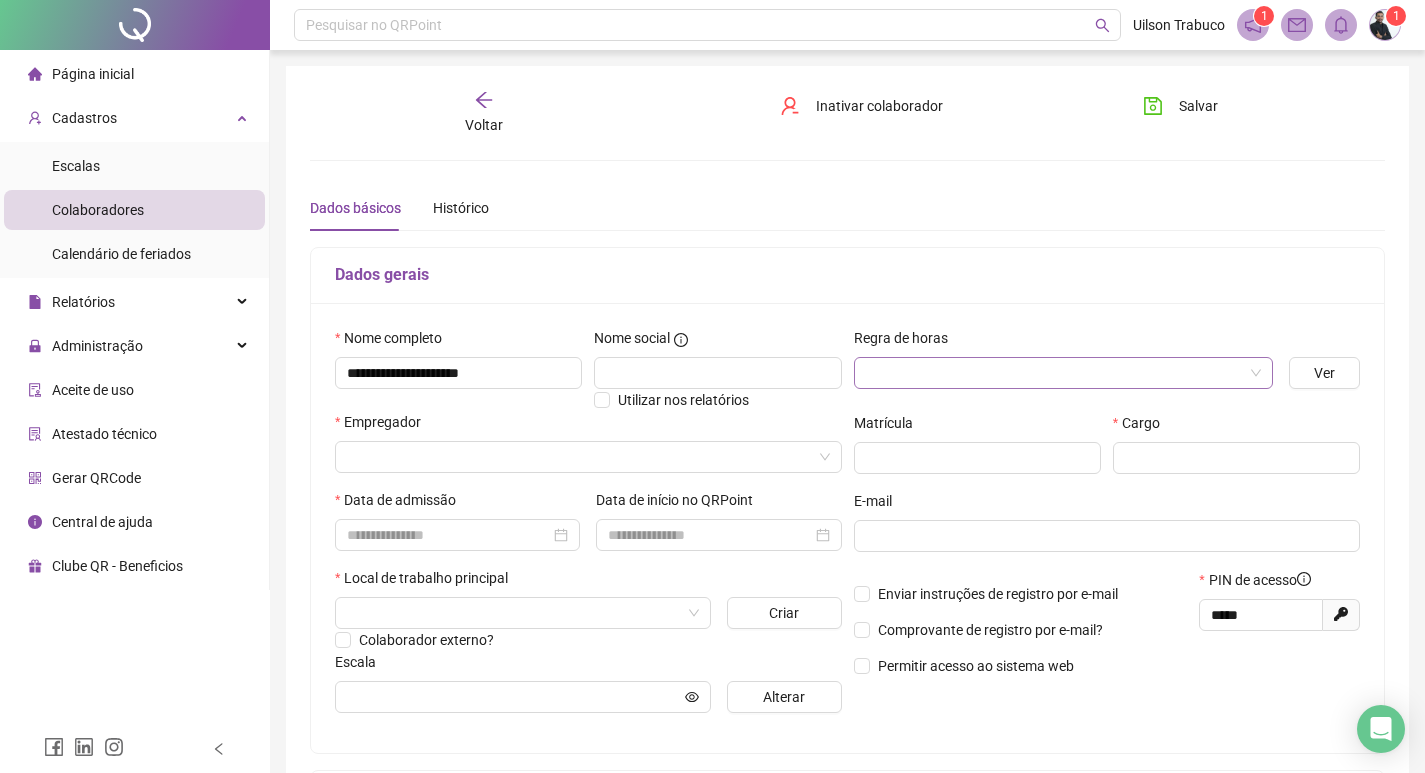 click at bounding box center [1057, 373] 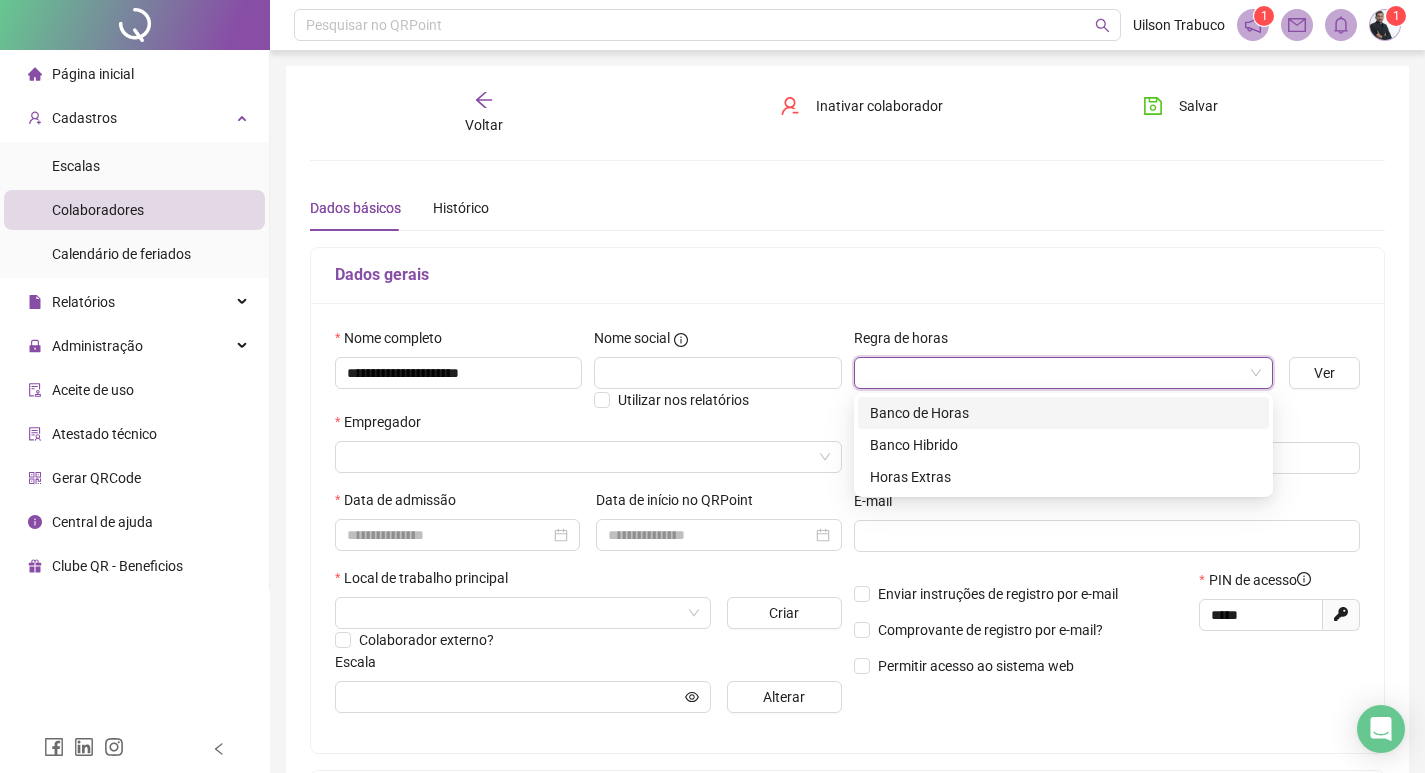 click on "Banco de Horas" at bounding box center (1063, 413) 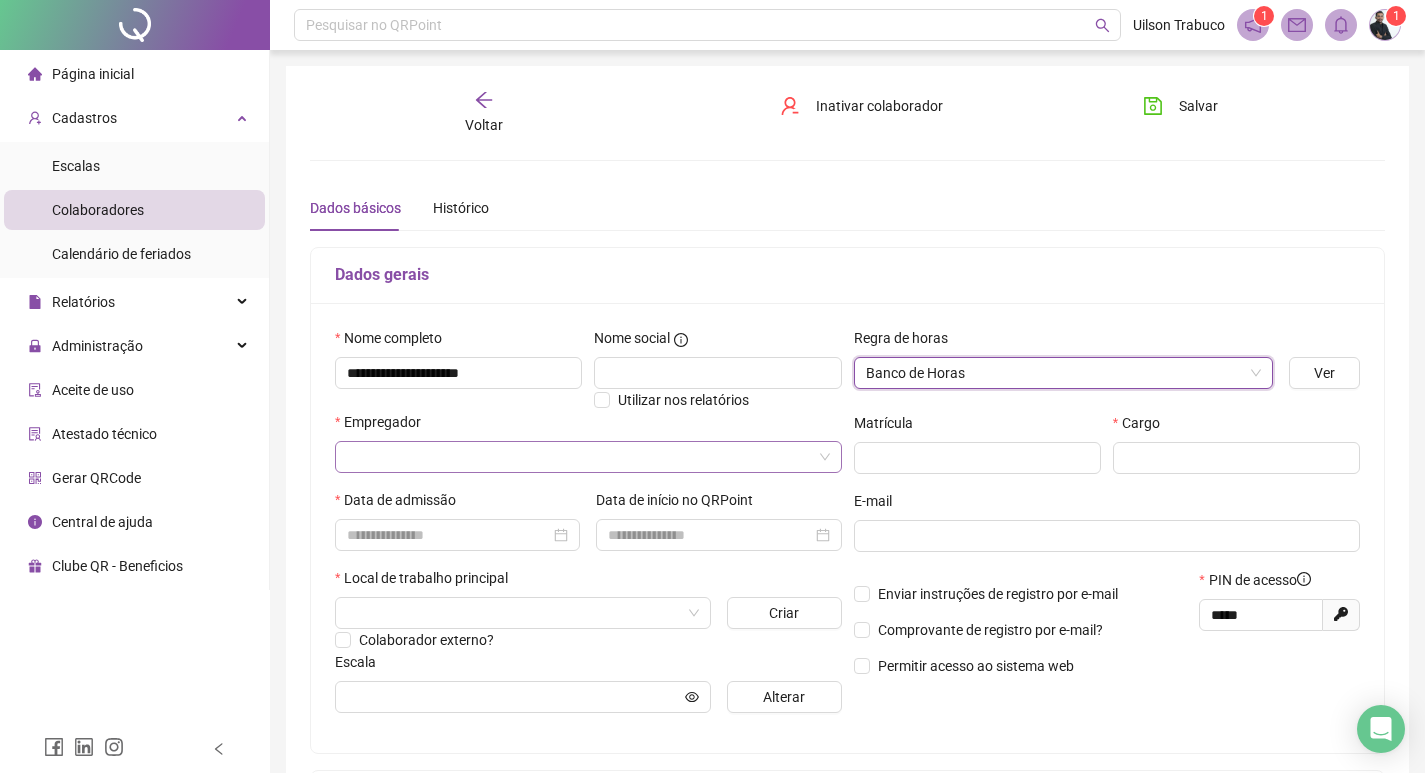 click at bounding box center (582, 457) 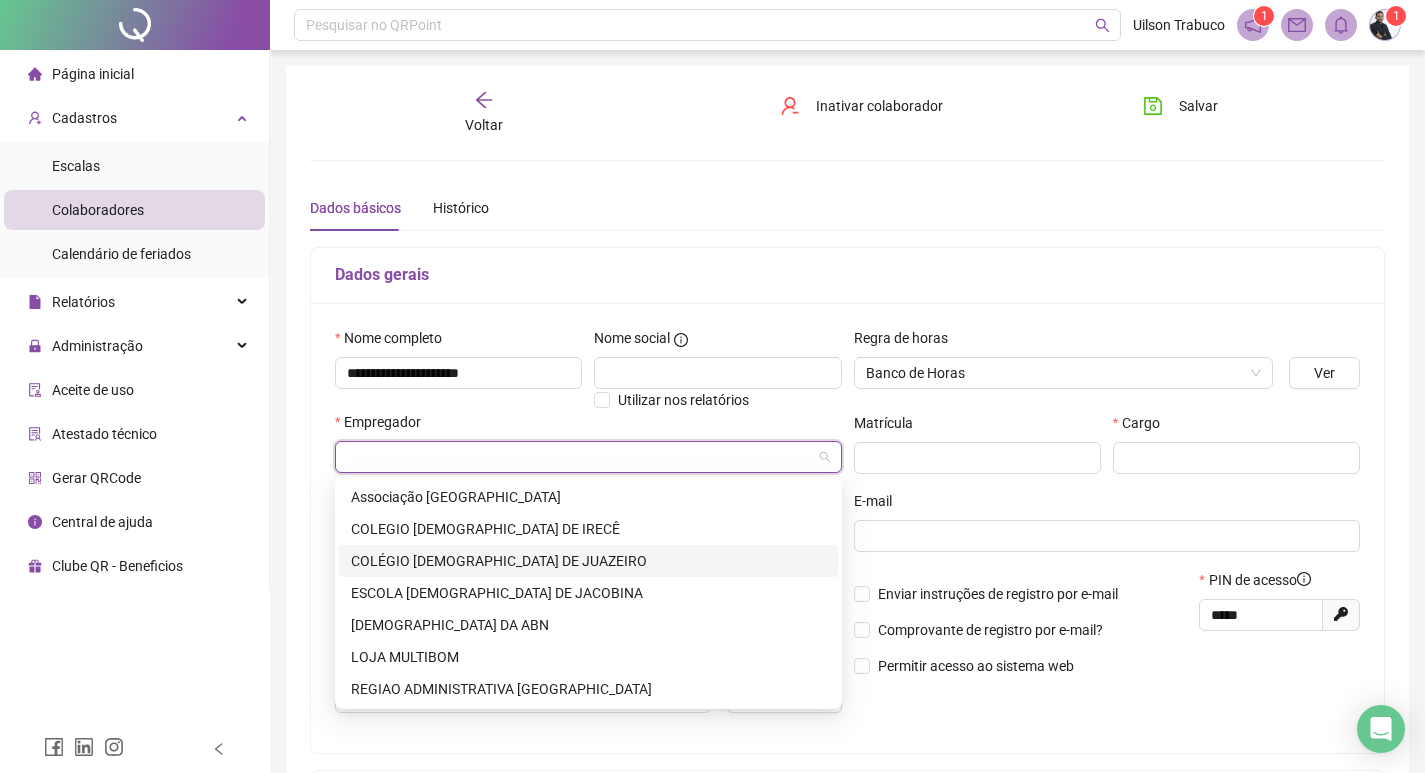 click on "COLÉGIO [DEMOGRAPHIC_DATA] DE JUAZEIRO" at bounding box center (588, 561) 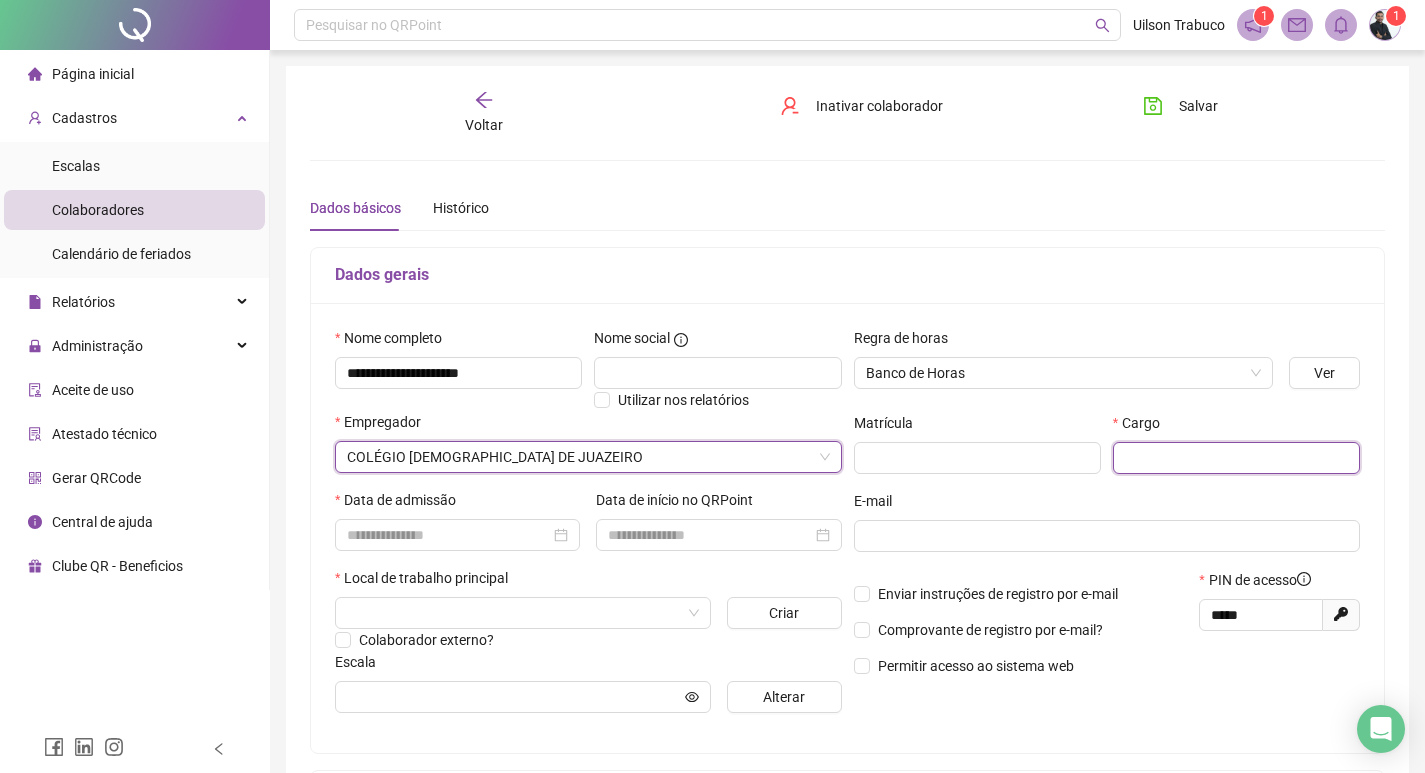 click at bounding box center [1236, 458] 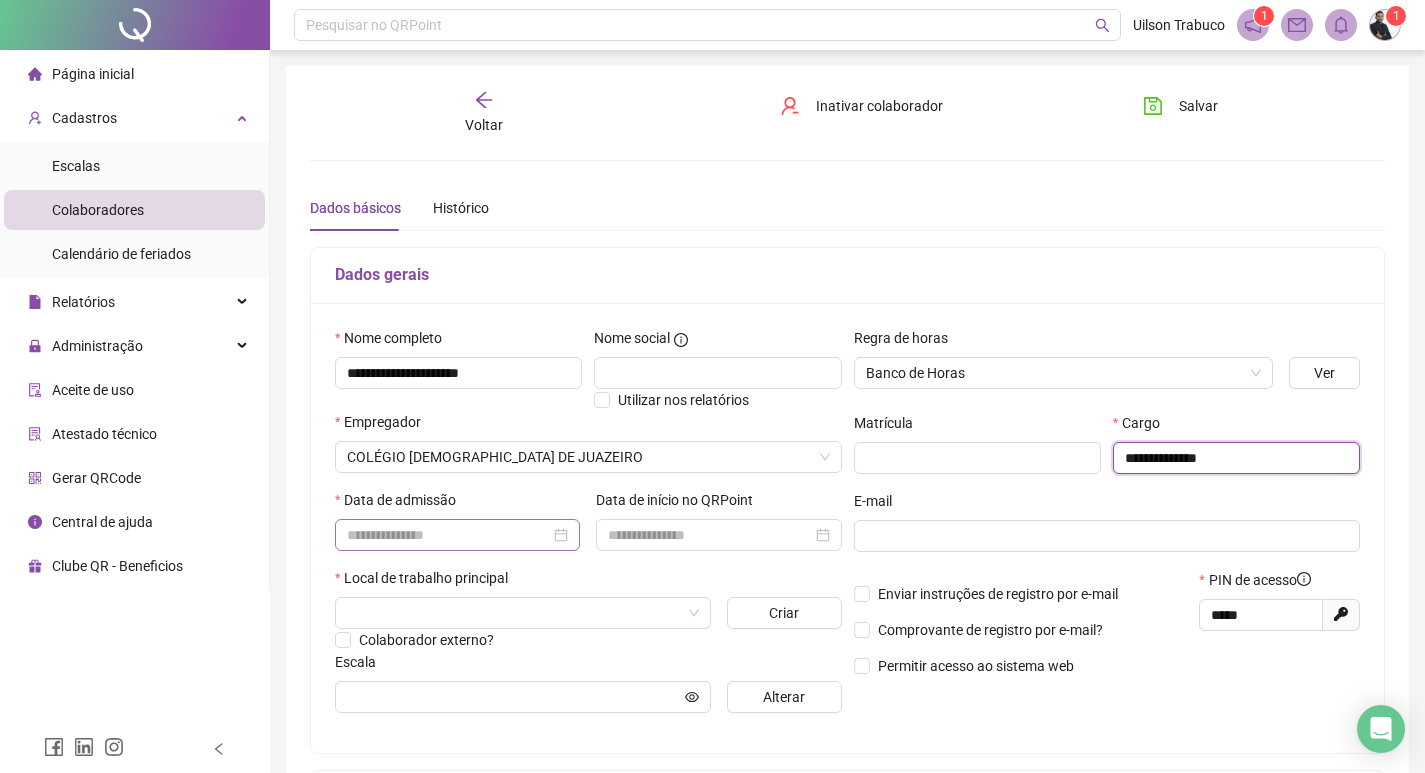 type on "**********" 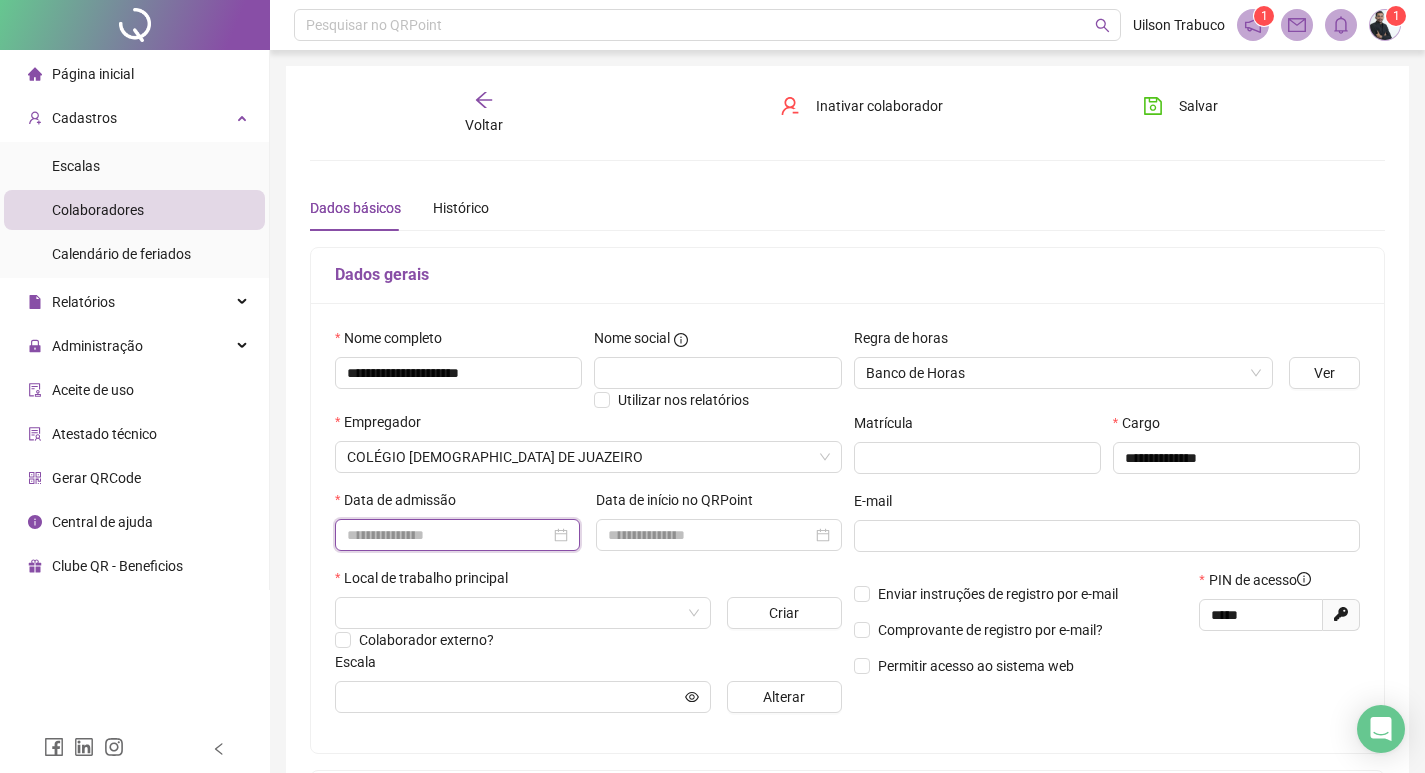 click at bounding box center [448, 535] 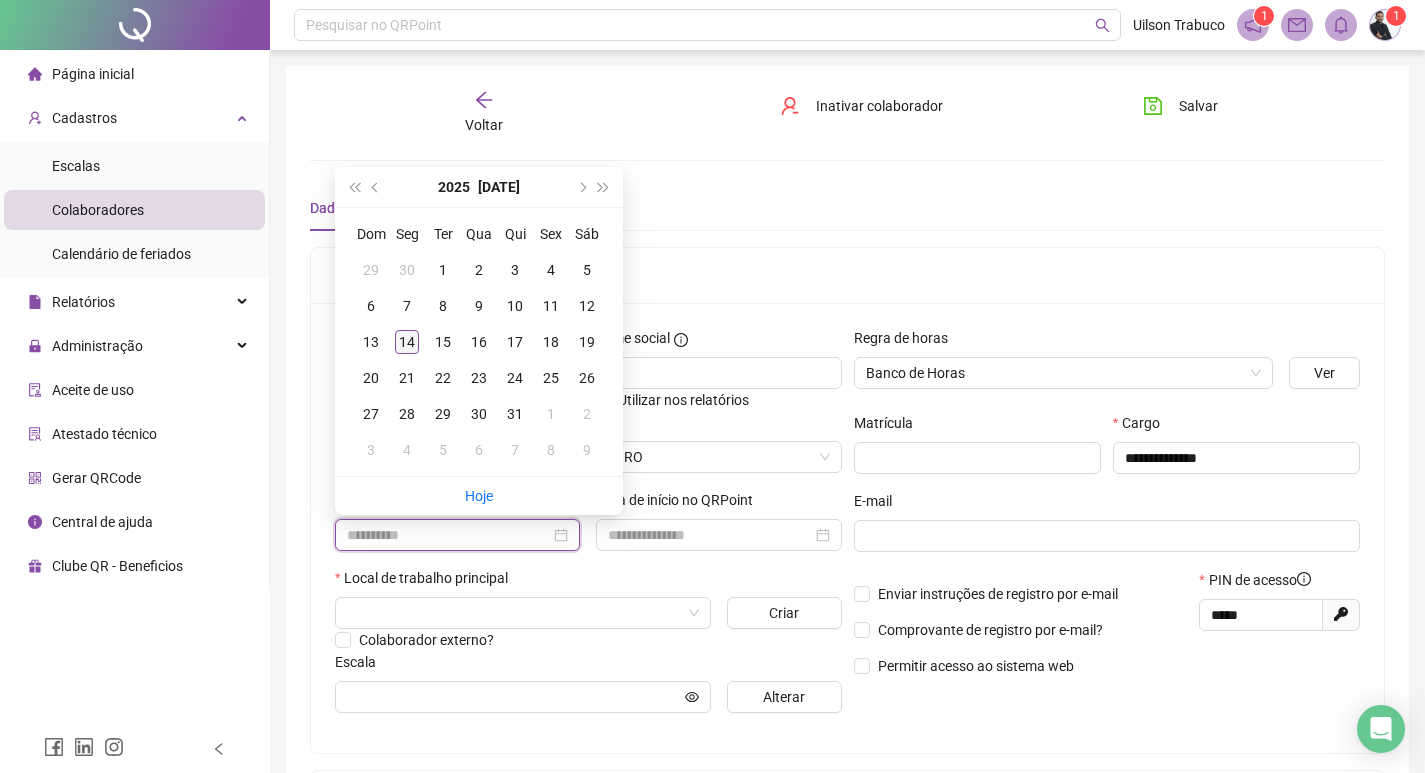 type on "**********" 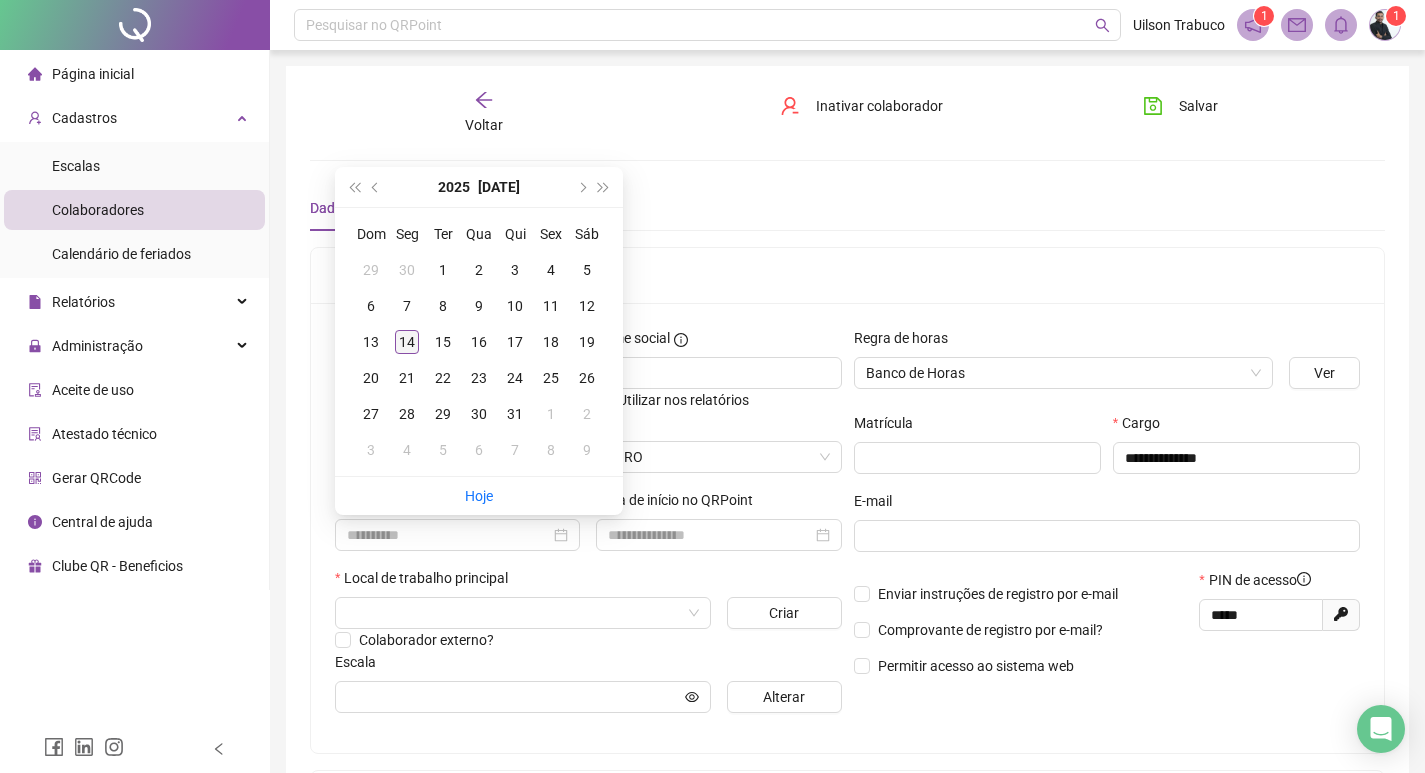 click on "14" at bounding box center (407, 342) 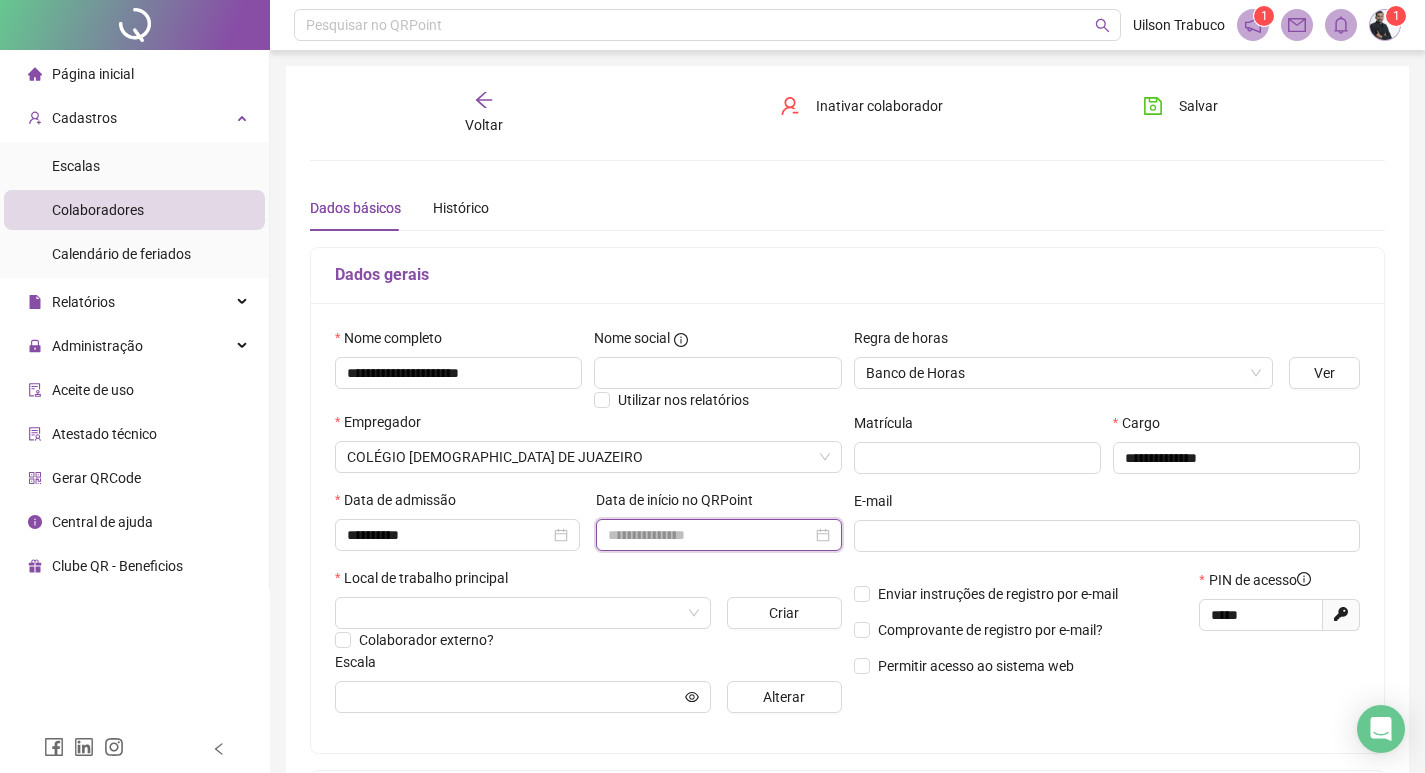 click at bounding box center (709, 535) 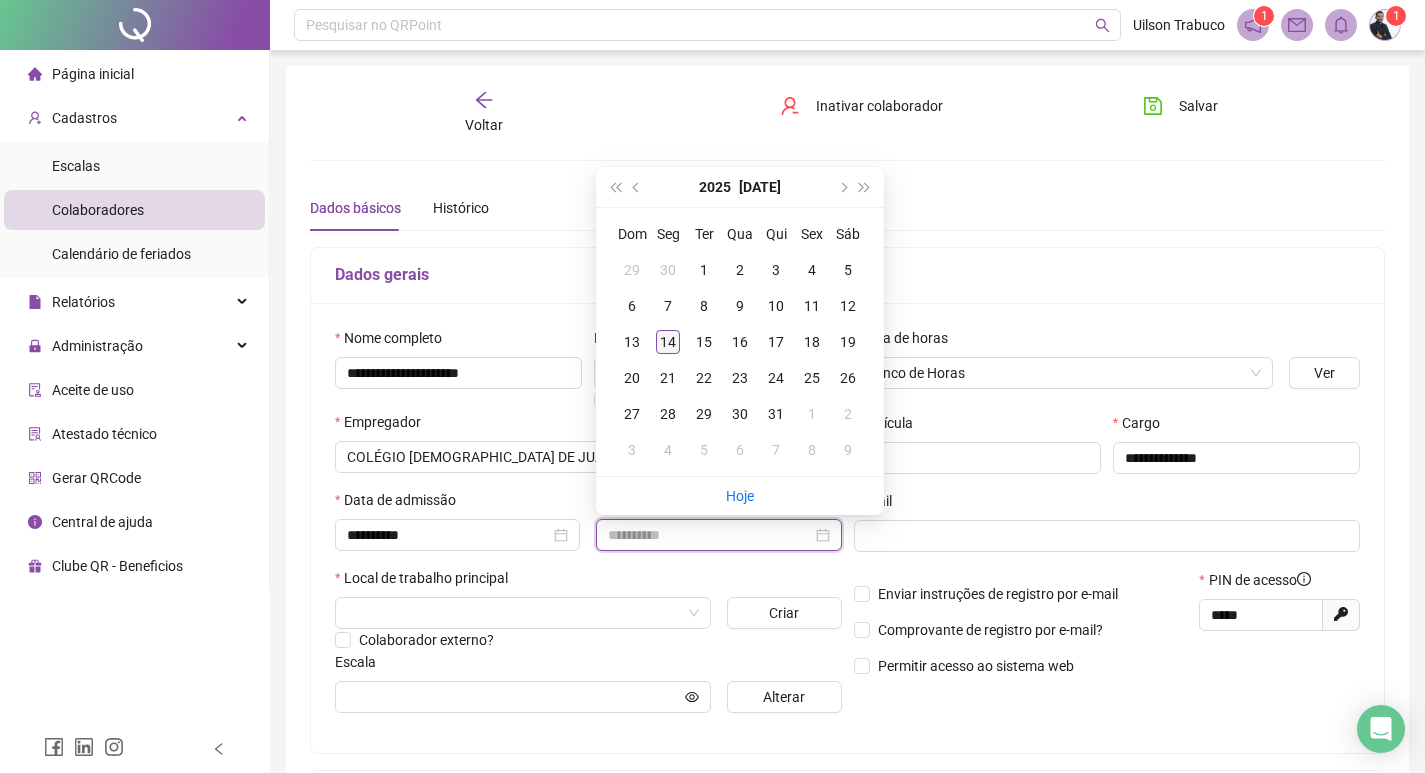 type on "**********" 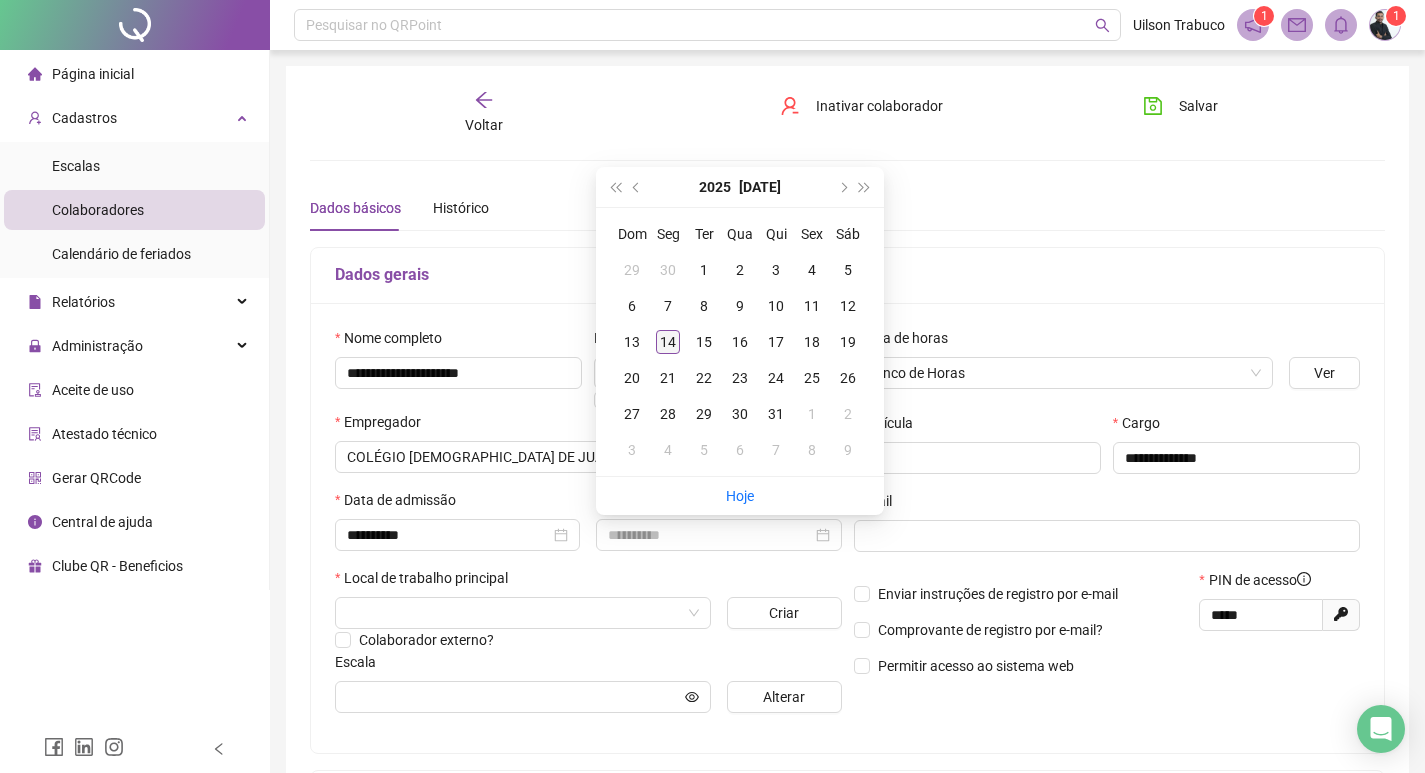 click on "14" at bounding box center [668, 342] 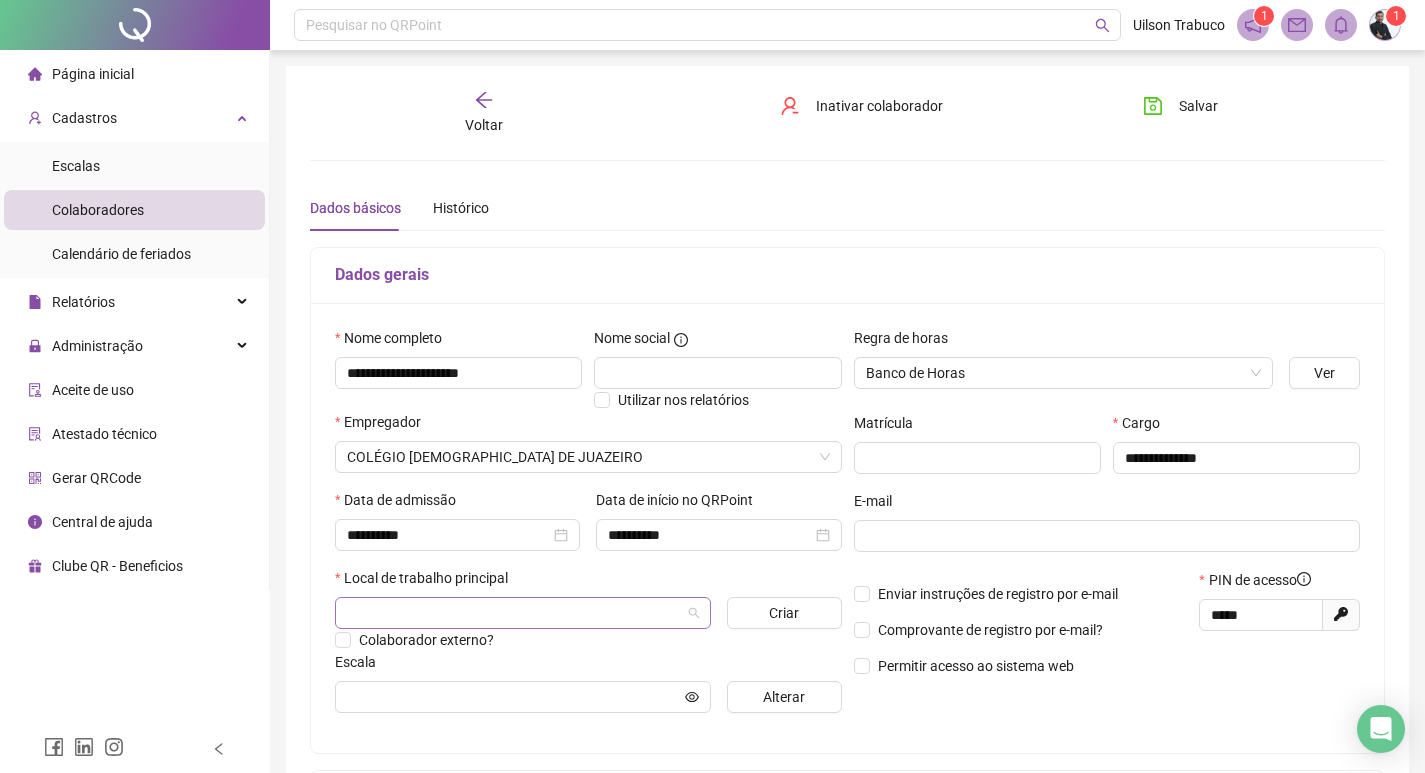 click at bounding box center [517, 613] 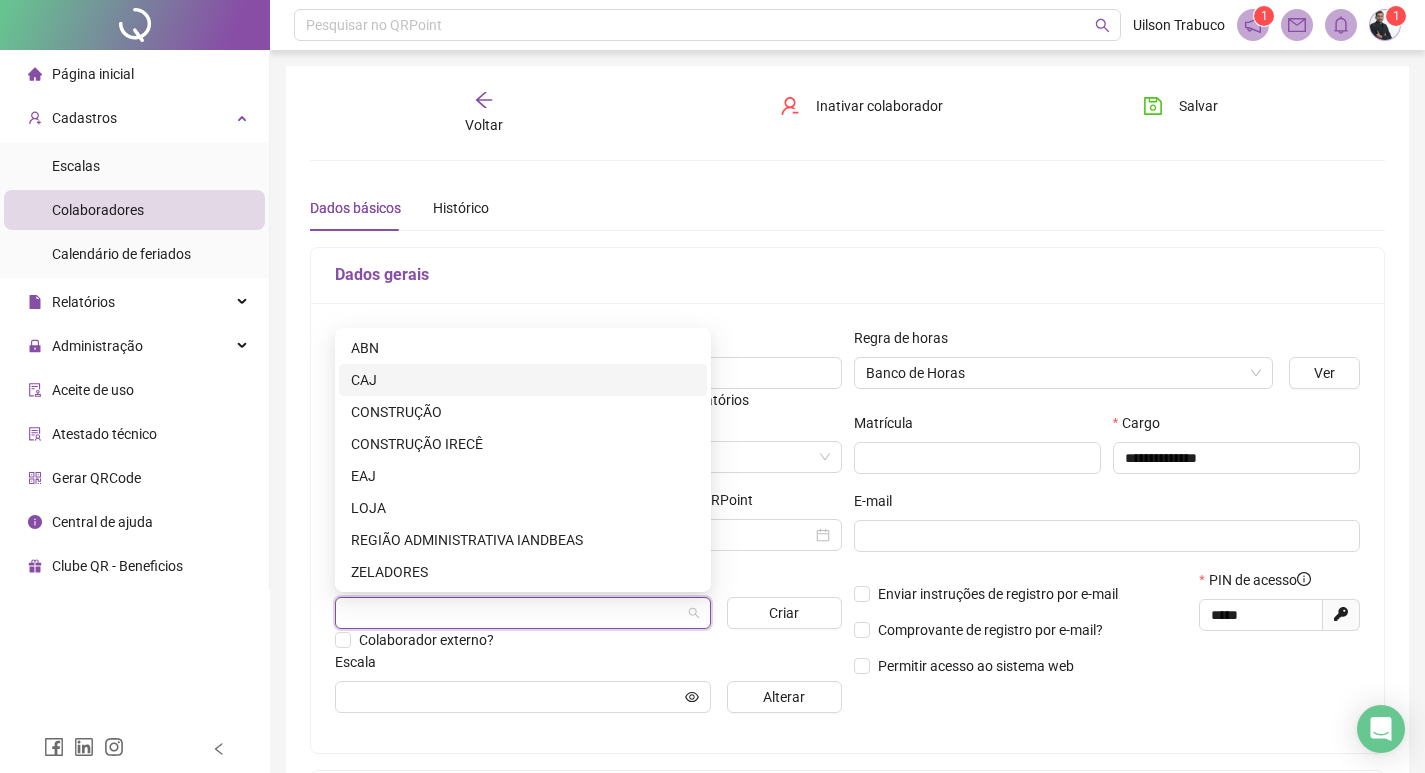 click on "CAJ" at bounding box center [523, 380] 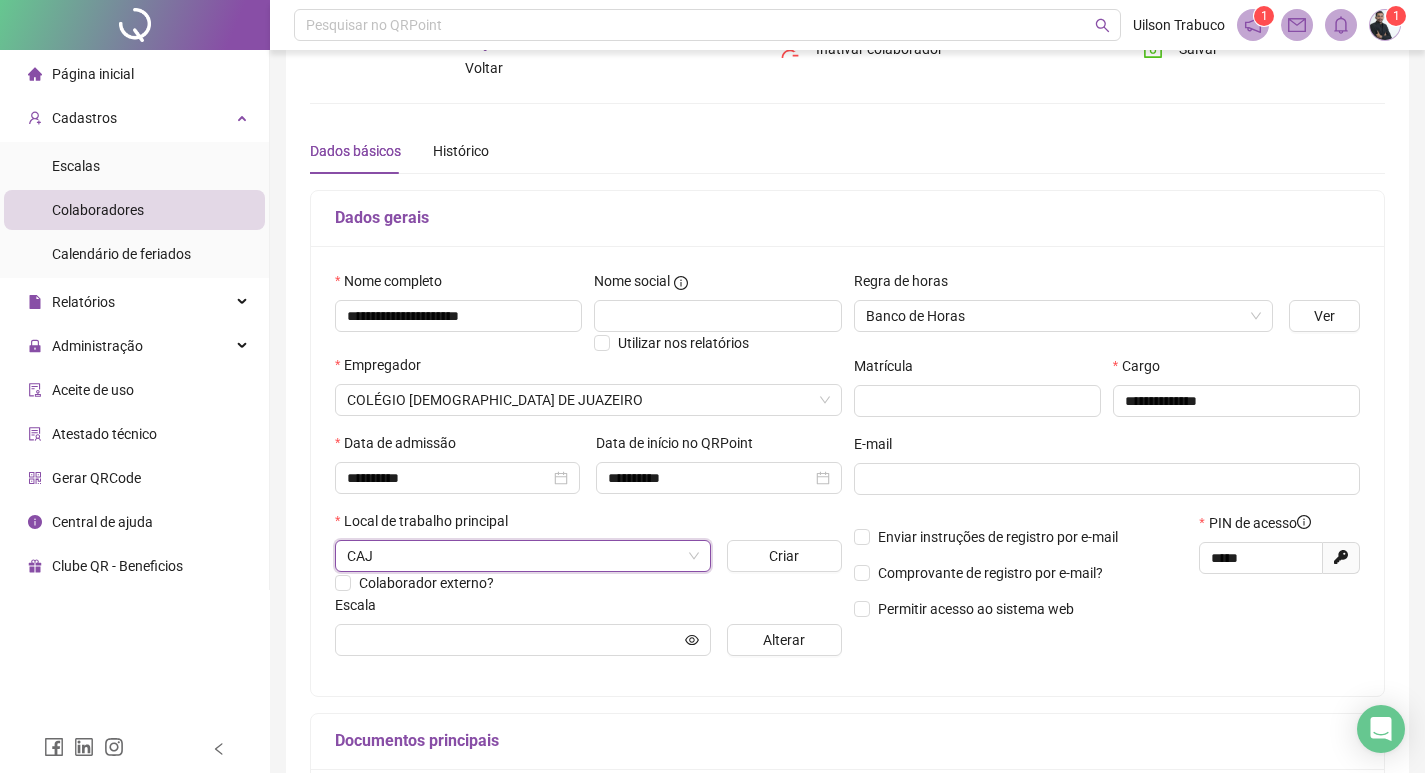 scroll, scrollTop: 0, scrollLeft: 0, axis: both 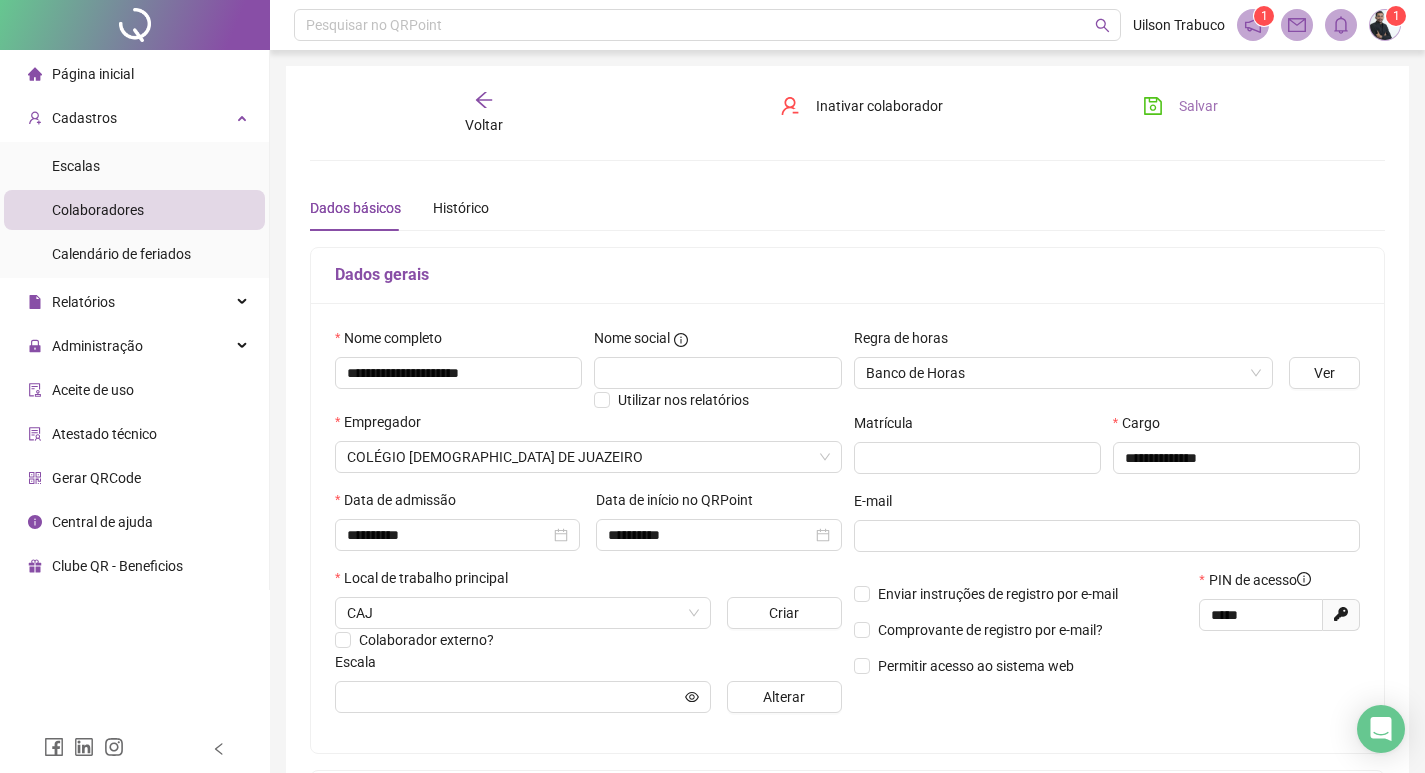 click 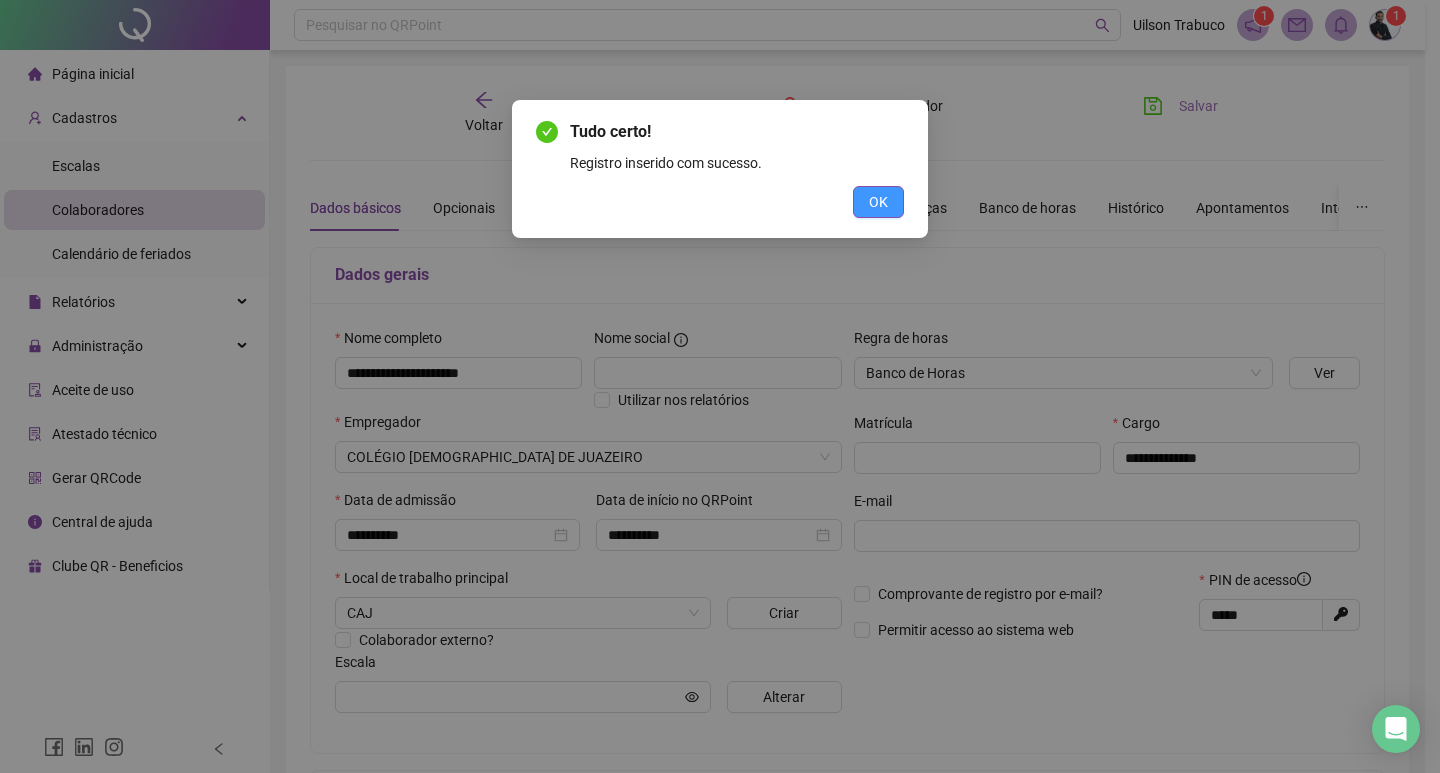 click on "OK" at bounding box center (878, 202) 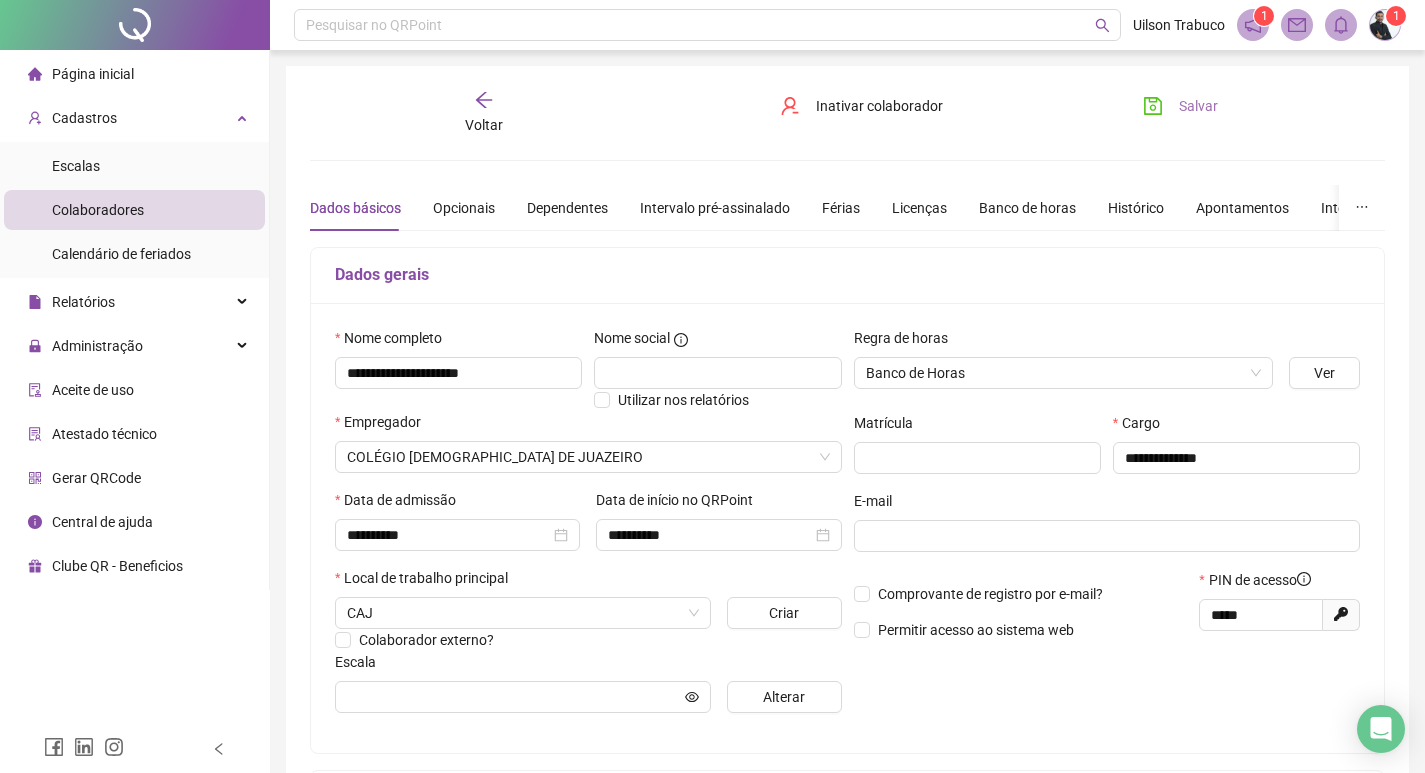 click 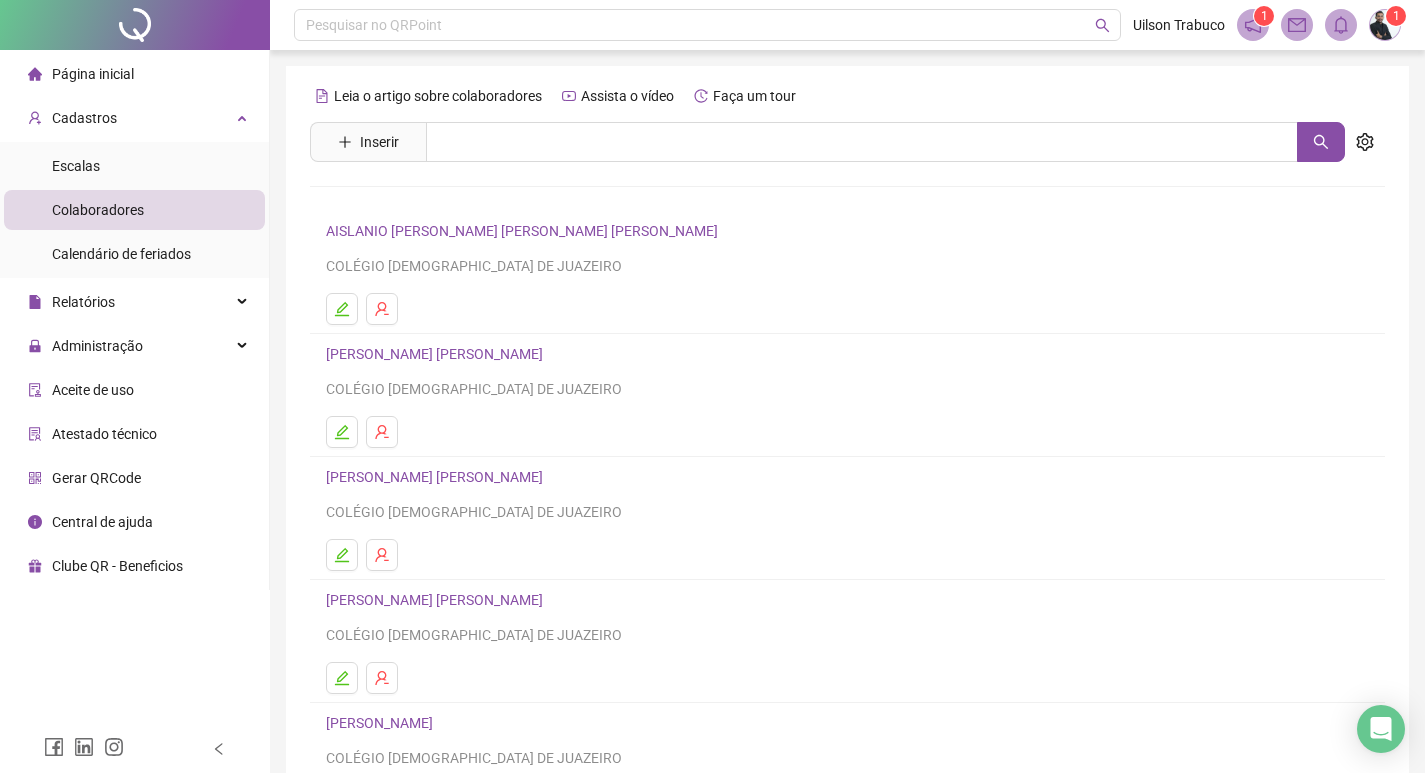 click on "Página inicial" at bounding box center [93, 74] 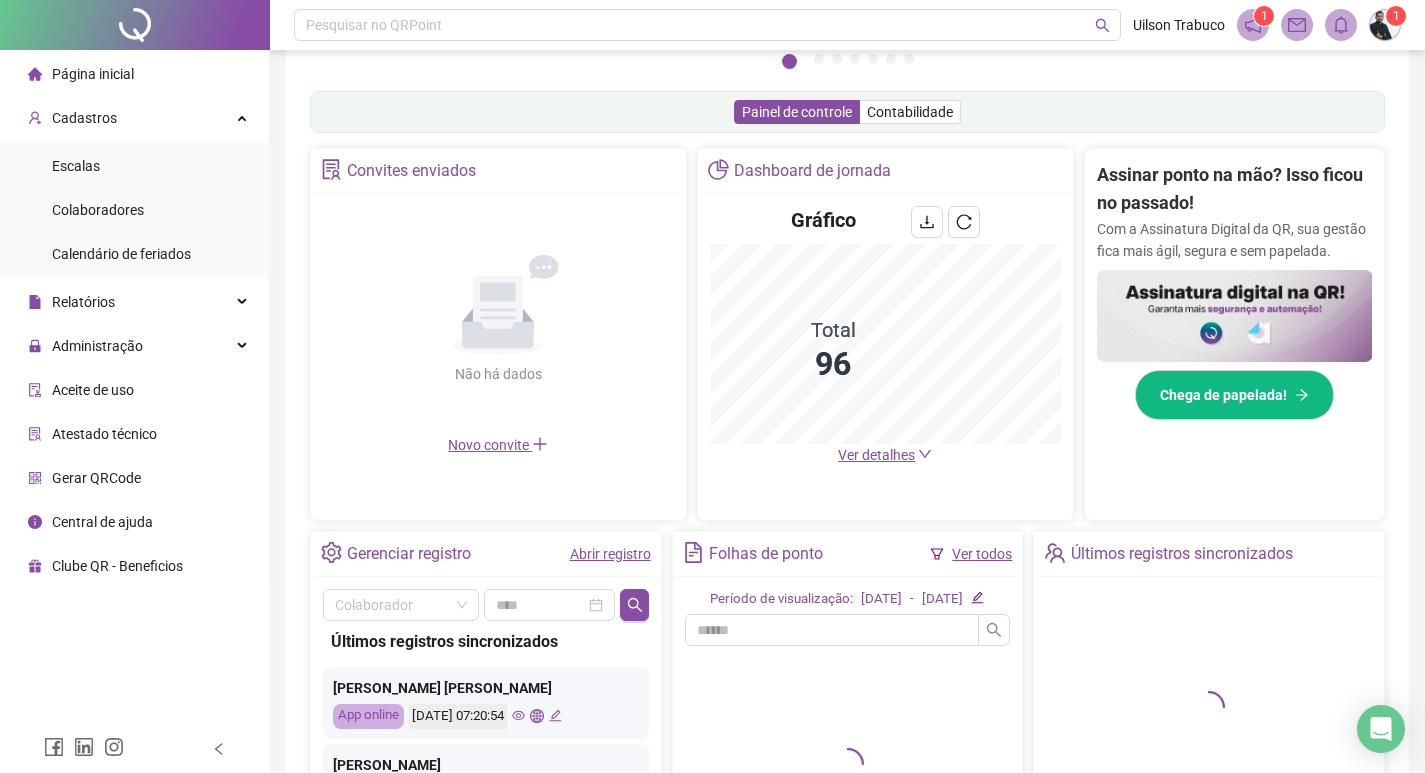 scroll, scrollTop: 300, scrollLeft: 0, axis: vertical 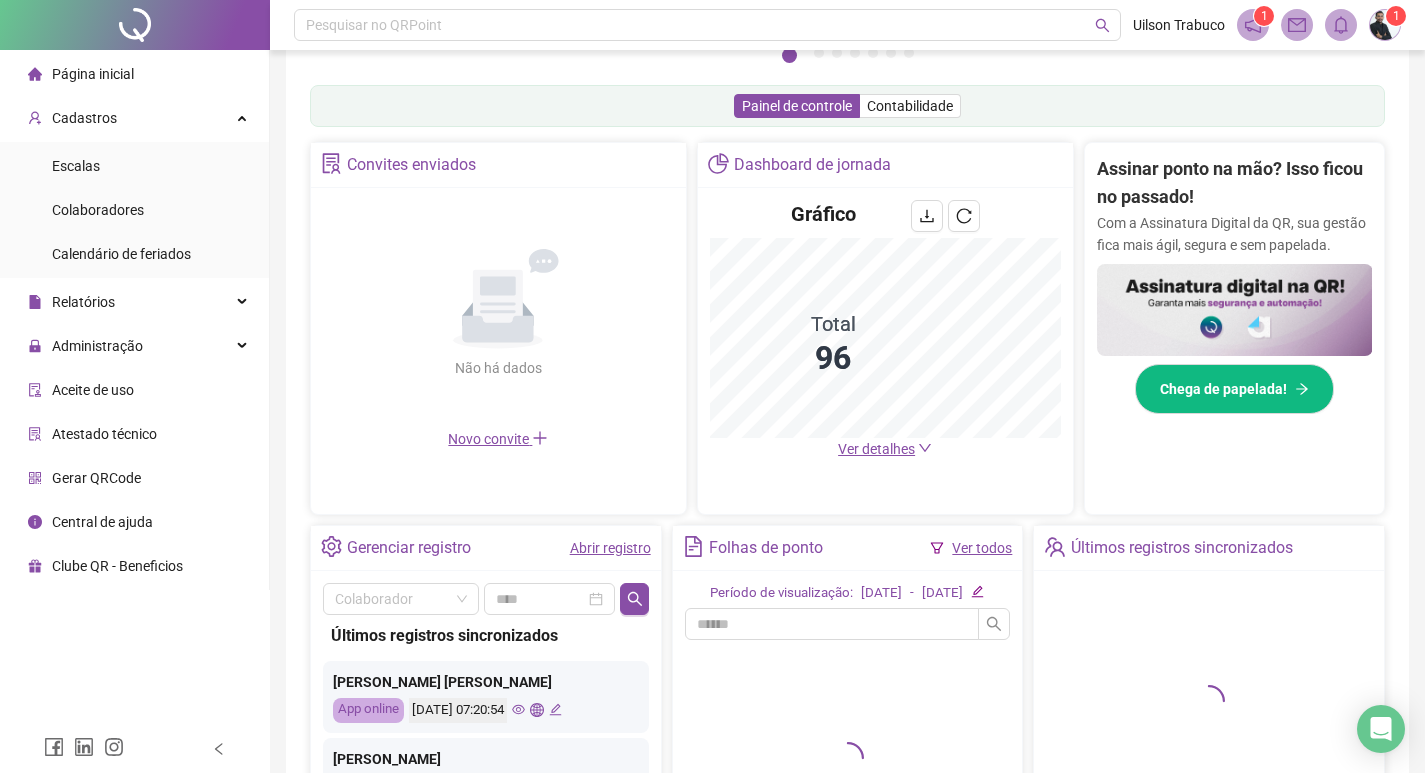 click on "Ver detalhes" at bounding box center (876, 449) 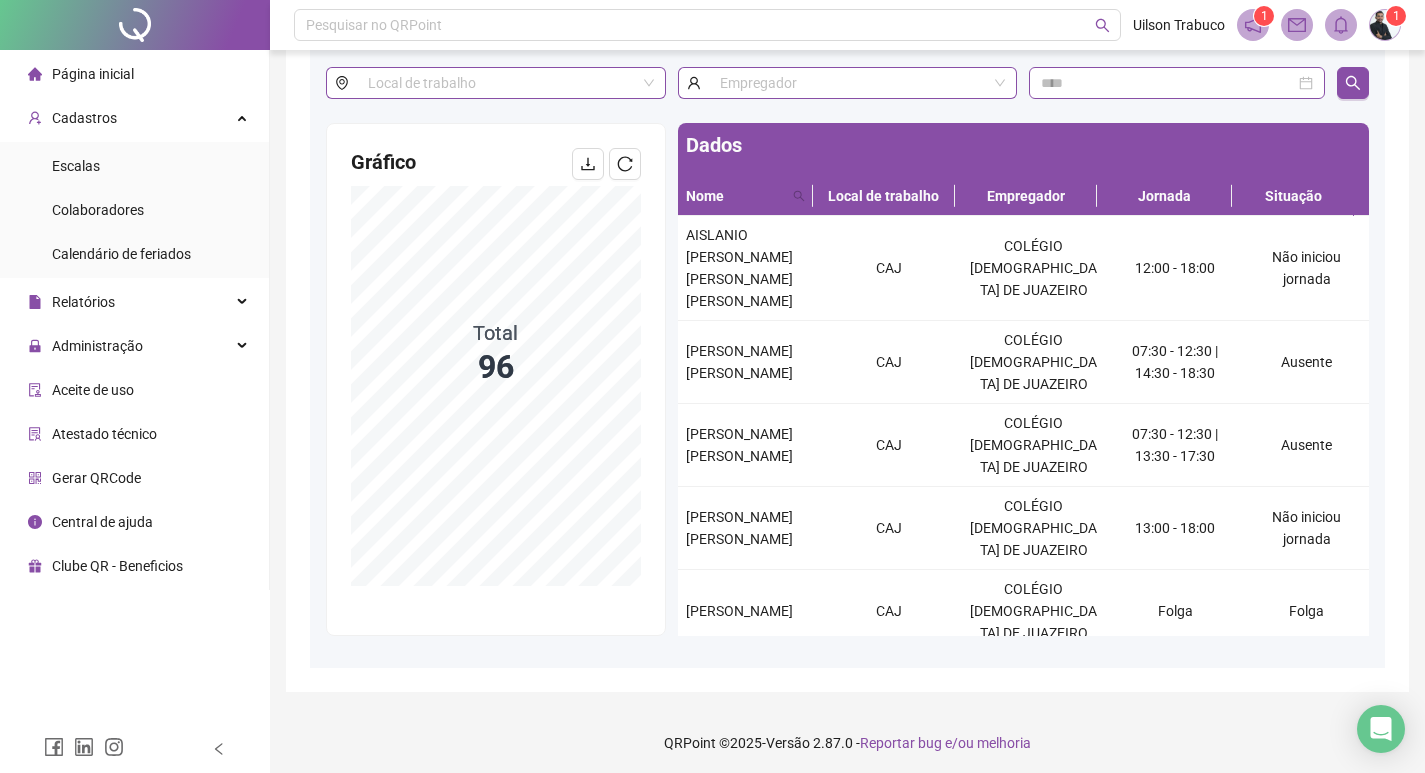 scroll, scrollTop: 126, scrollLeft: 0, axis: vertical 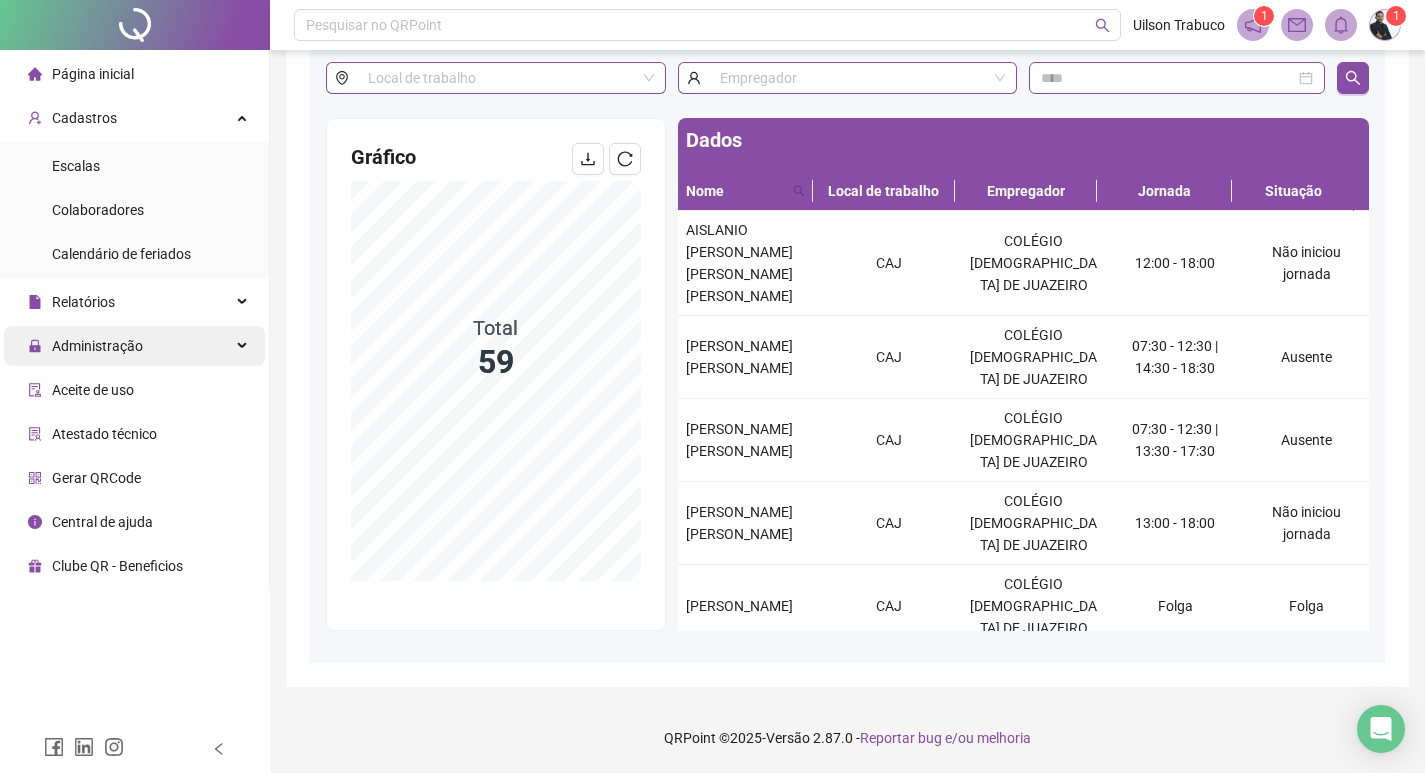 click on "Administração" at bounding box center (134, 346) 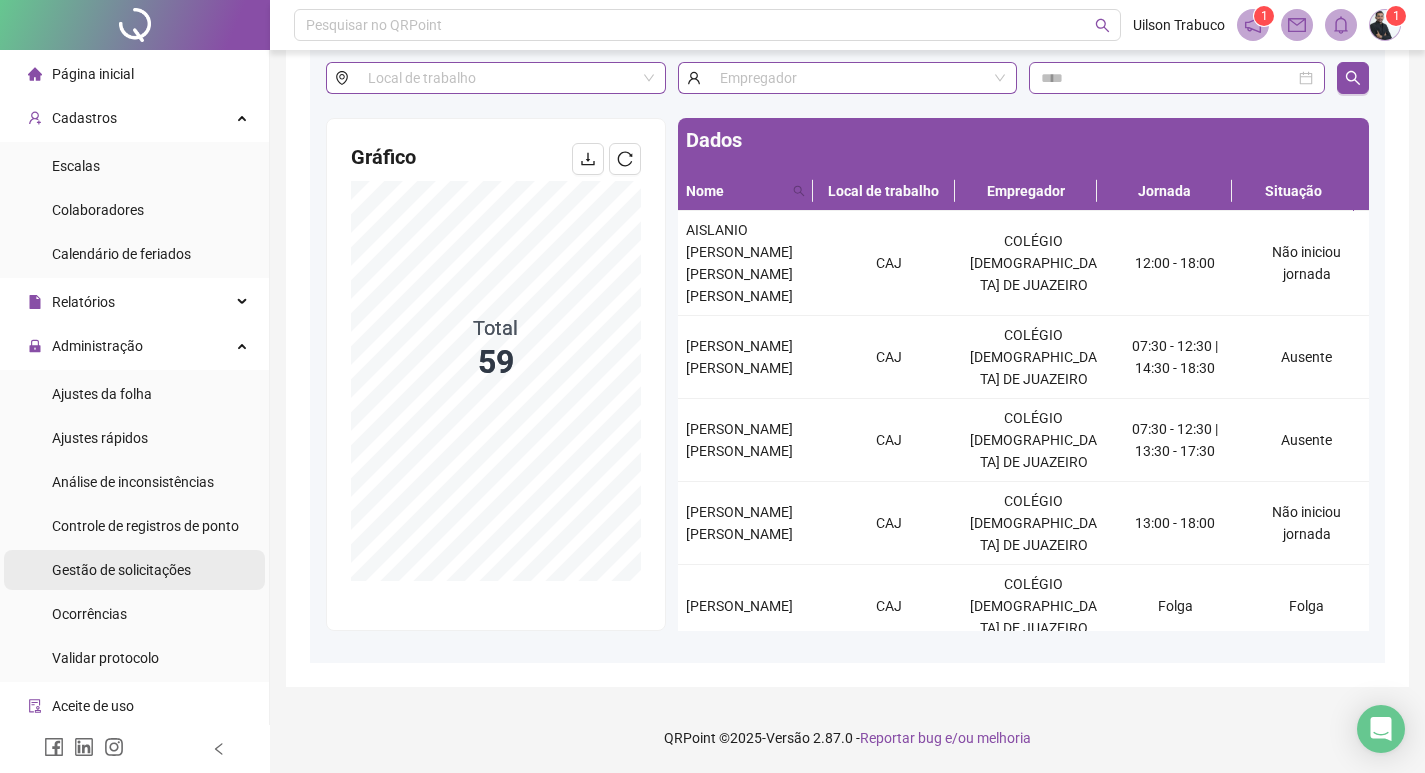 click on "Gestão de solicitações" at bounding box center (121, 570) 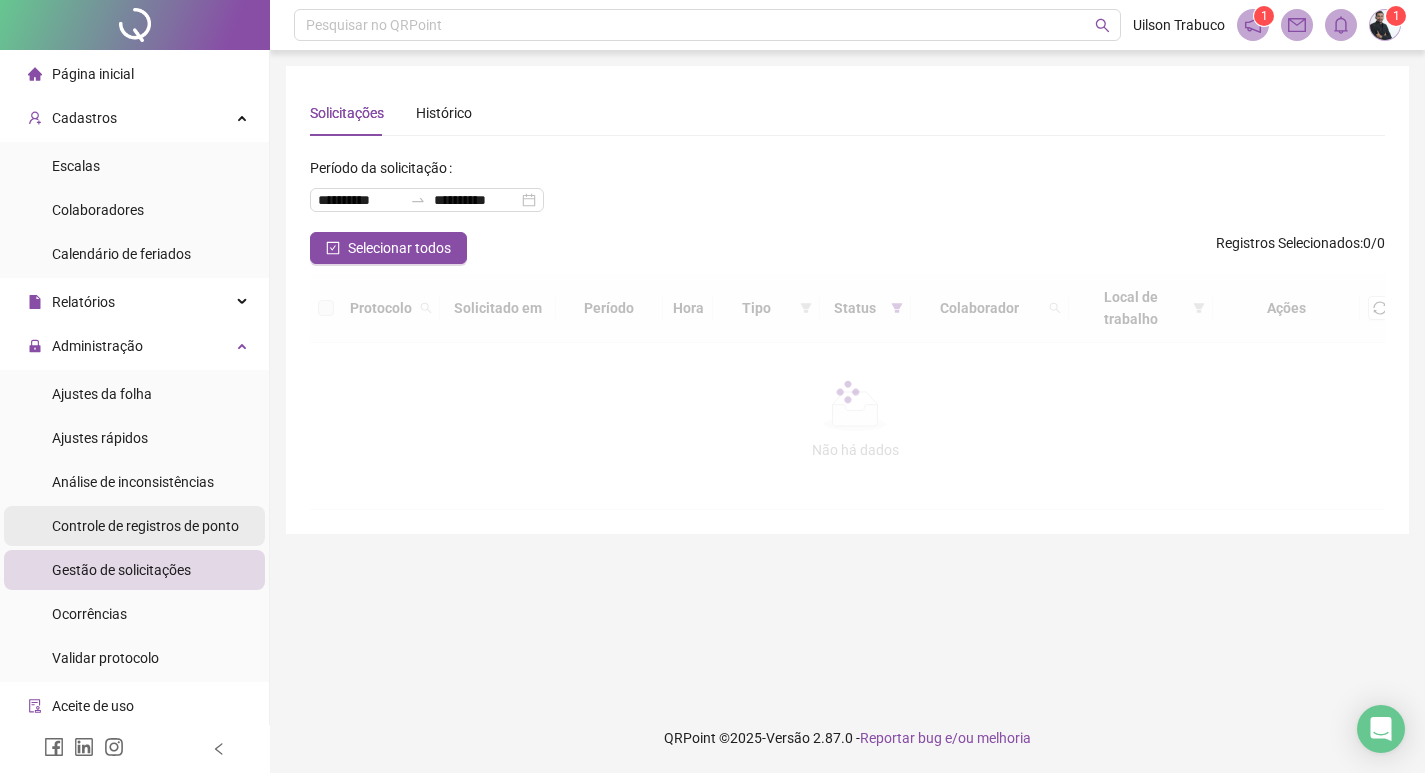 scroll, scrollTop: 0, scrollLeft: 0, axis: both 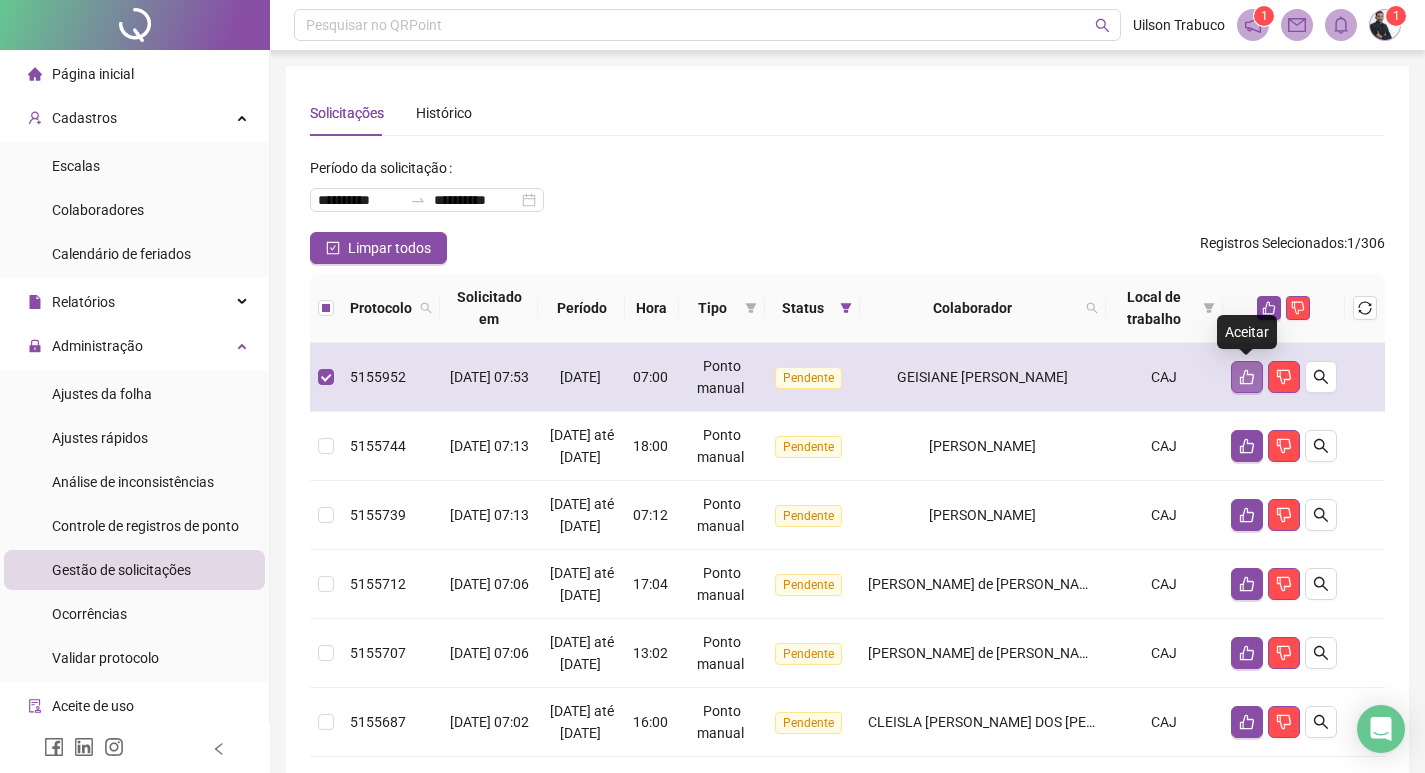click 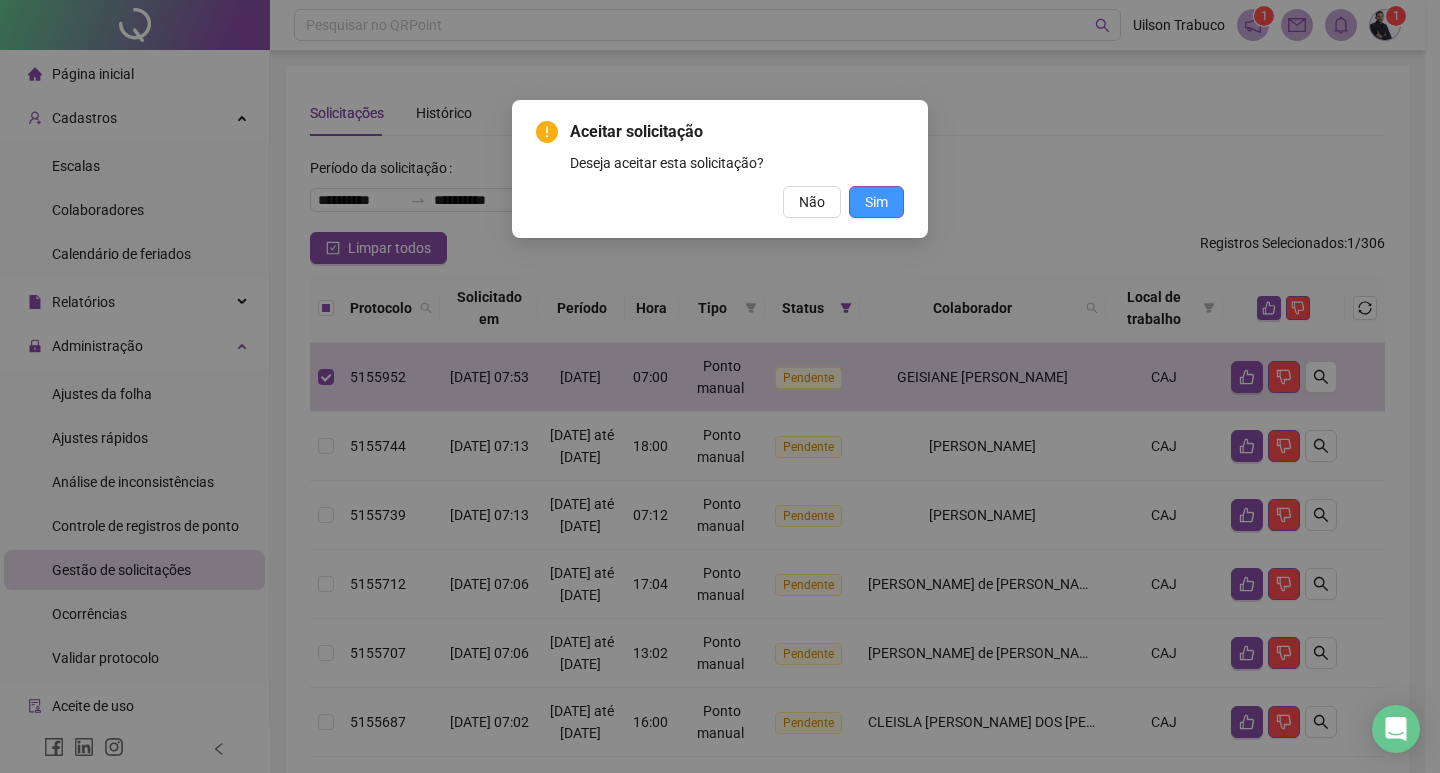 click on "Sim" at bounding box center [876, 202] 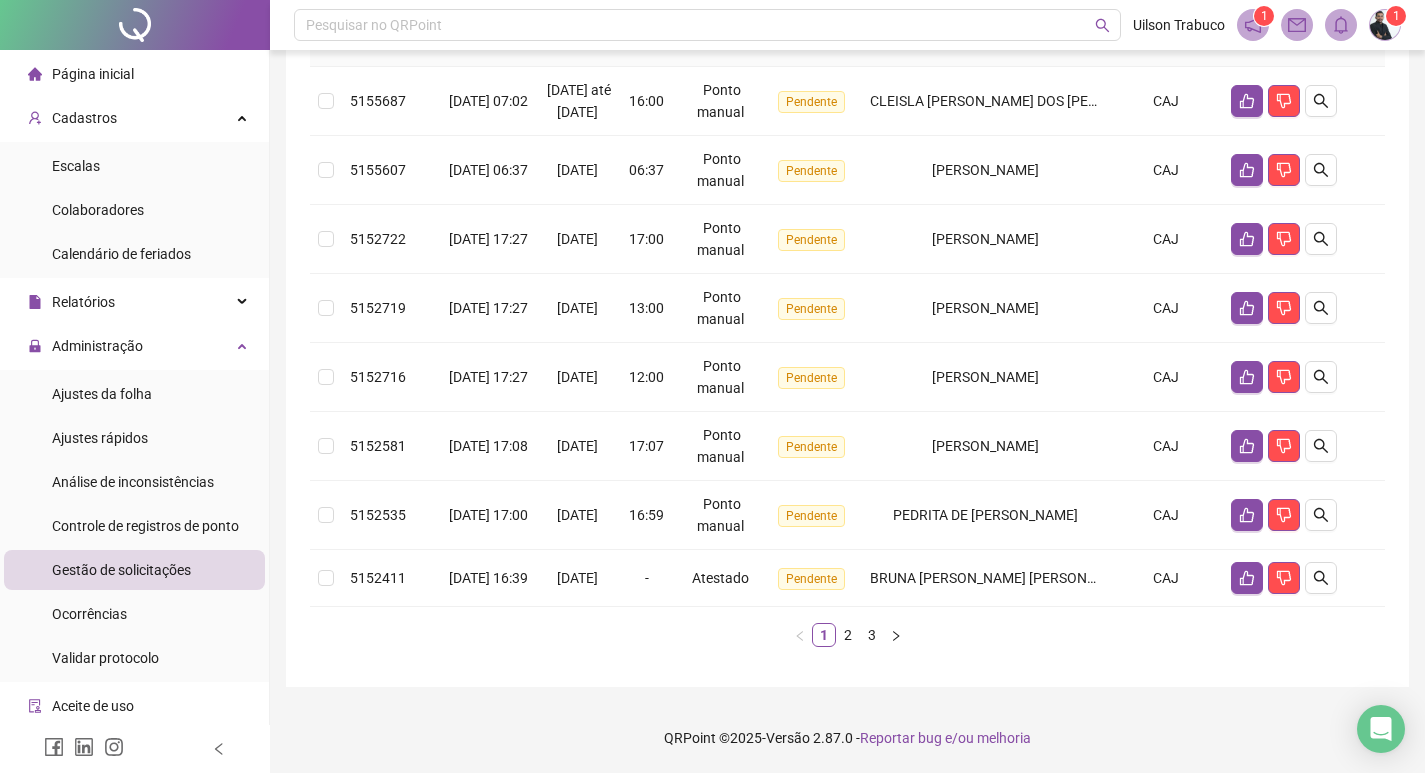 scroll, scrollTop: 674, scrollLeft: 0, axis: vertical 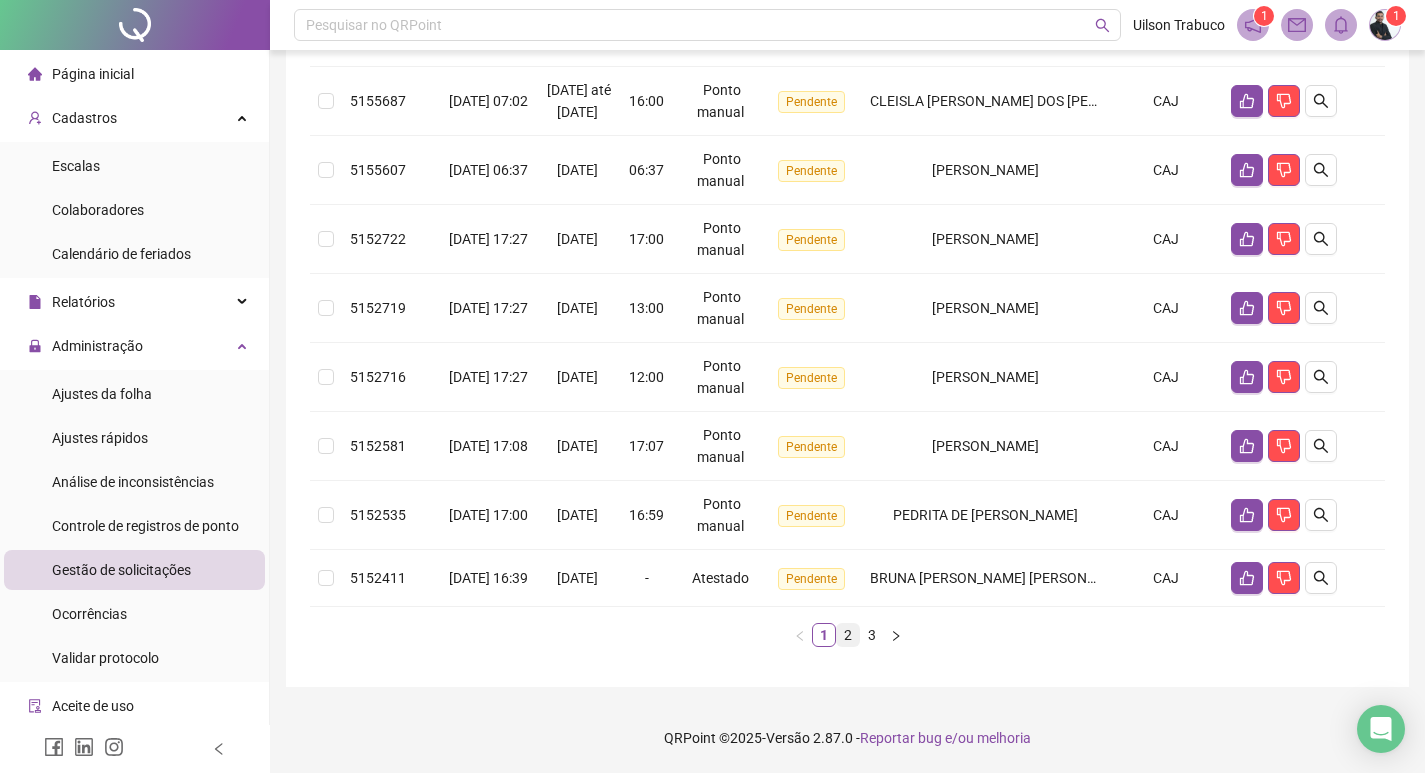 click on "2" at bounding box center (848, 635) 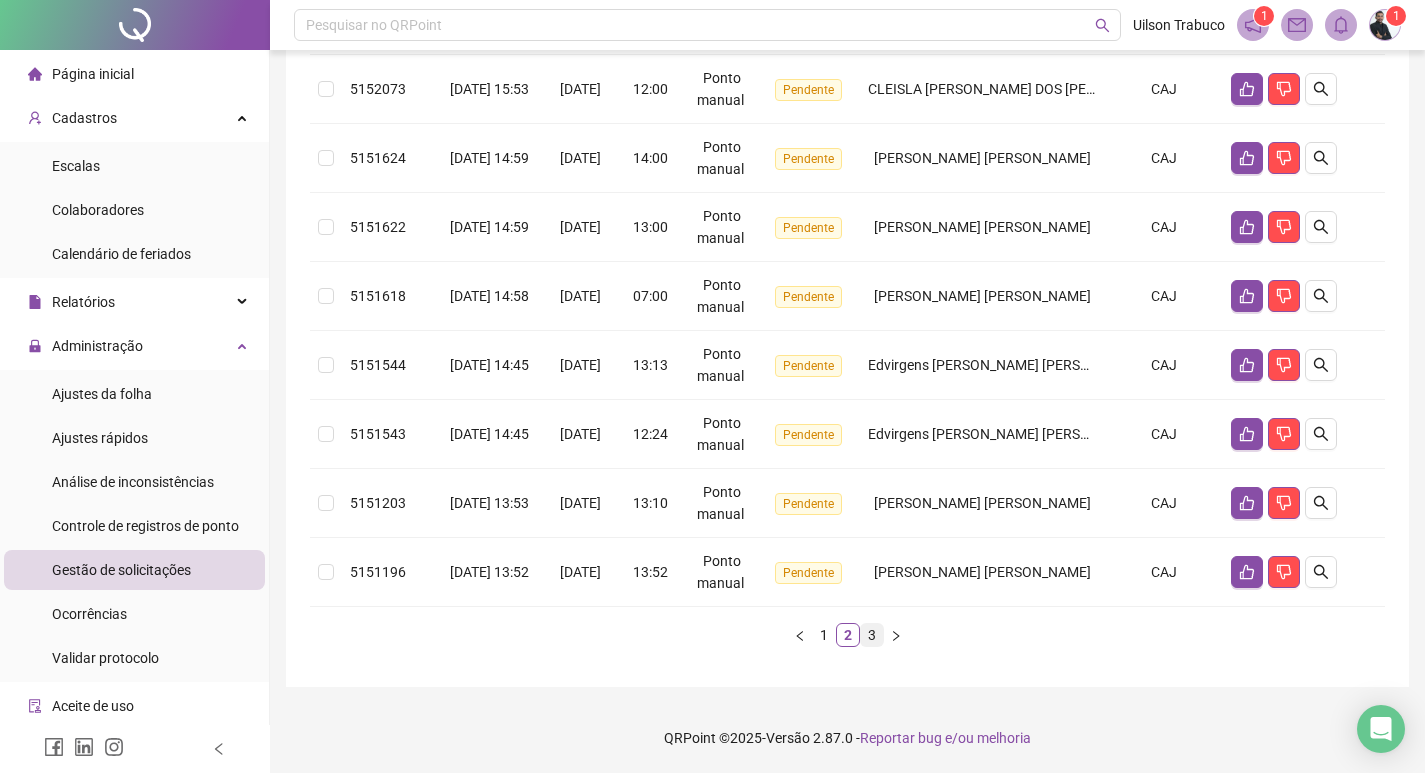 click on "3" at bounding box center (872, 635) 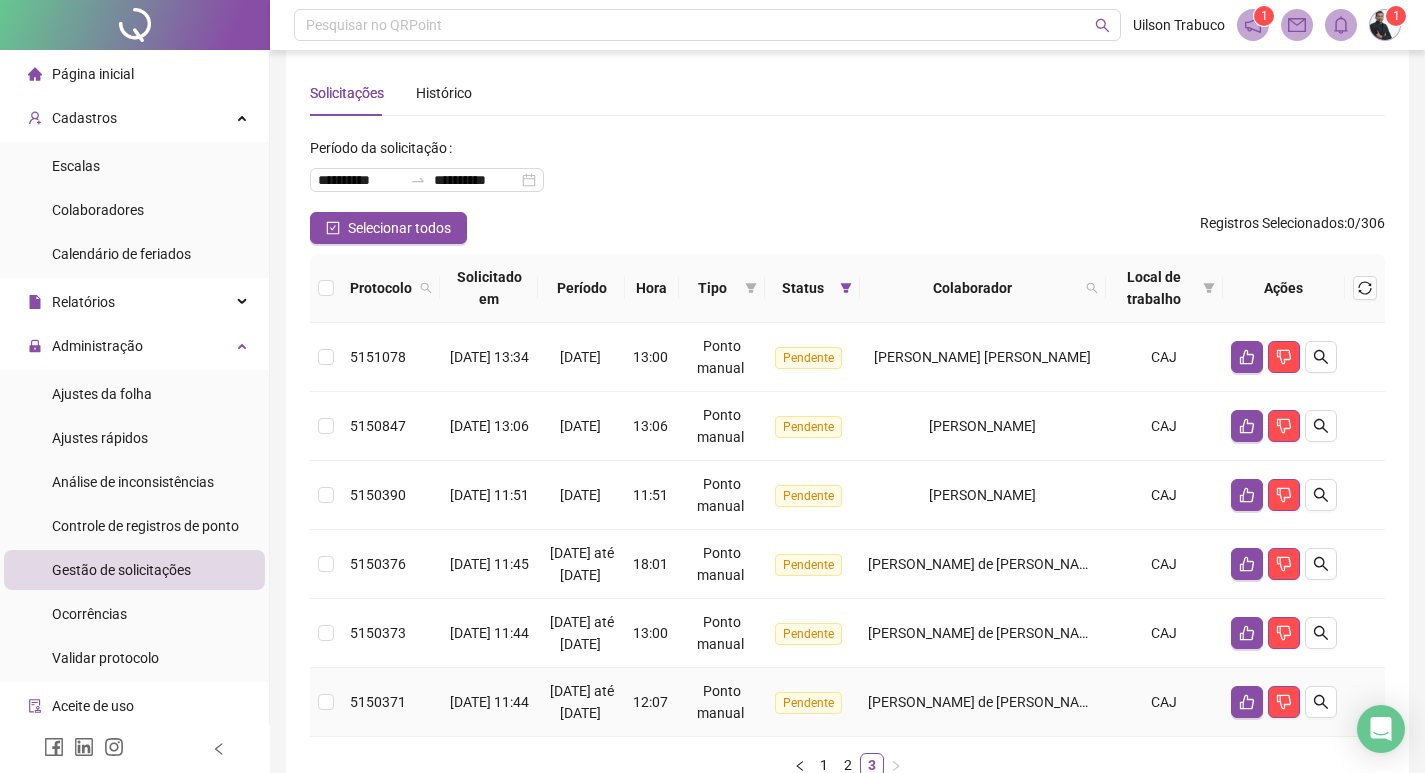 scroll, scrollTop: 16, scrollLeft: 0, axis: vertical 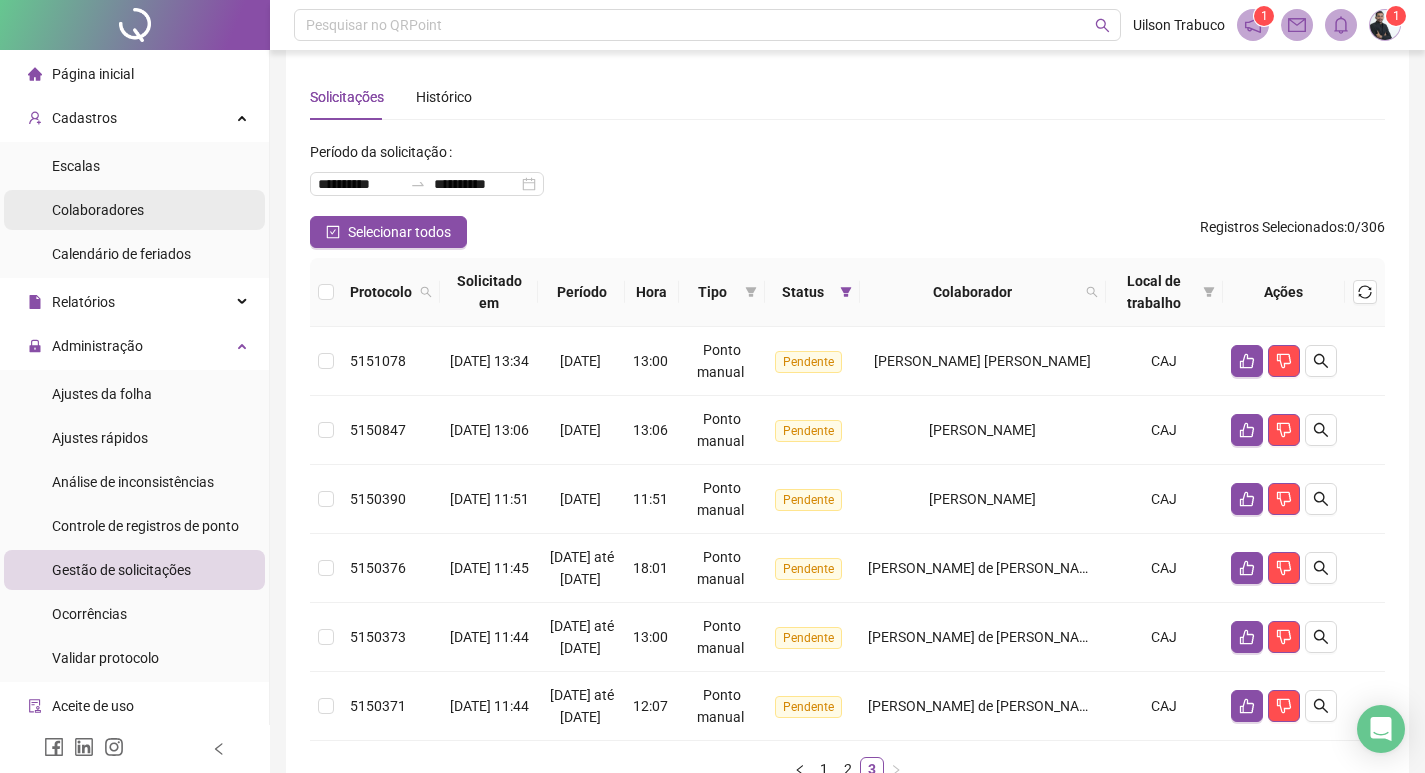 click on "Colaboradores" at bounding box center [134, 210] 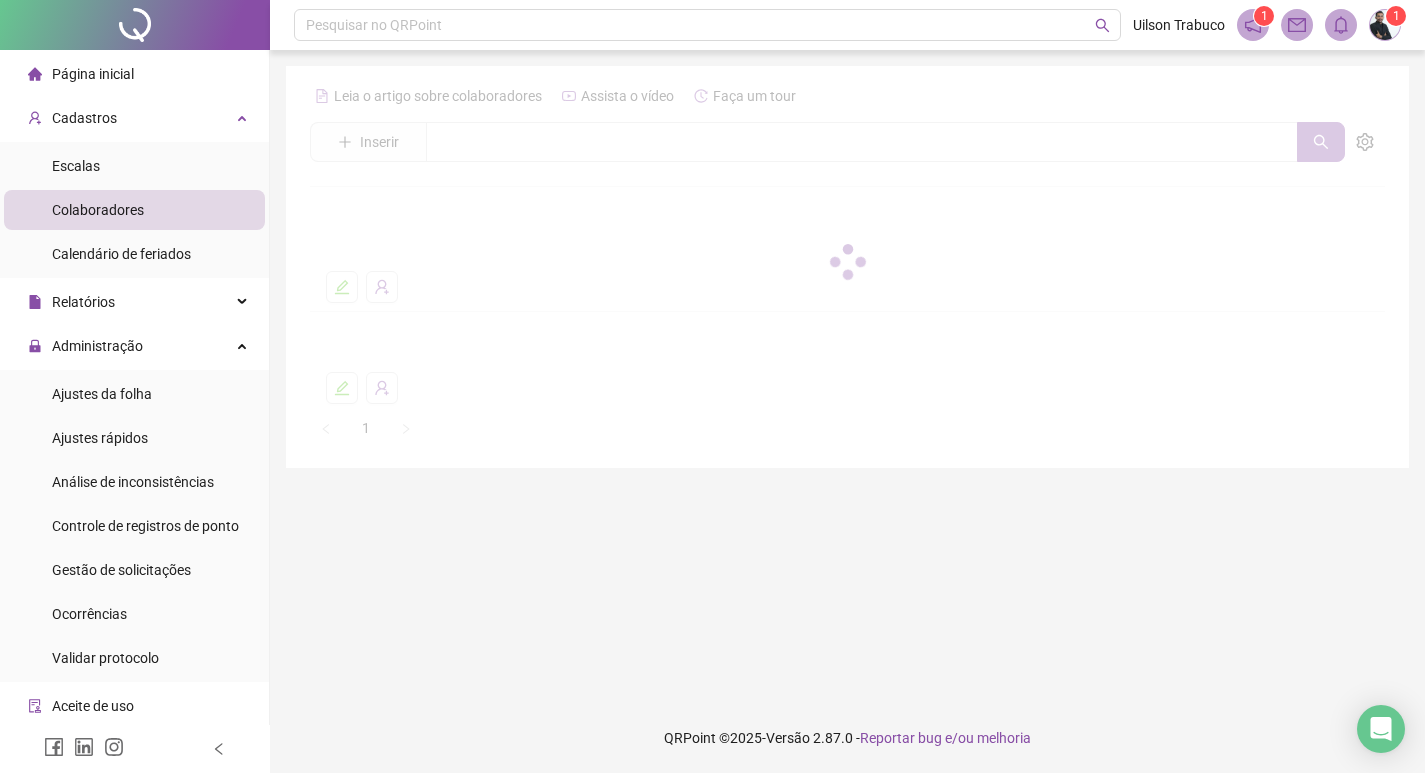 scroll, scrollTop: 0, scrollLeft: 0, axis: both 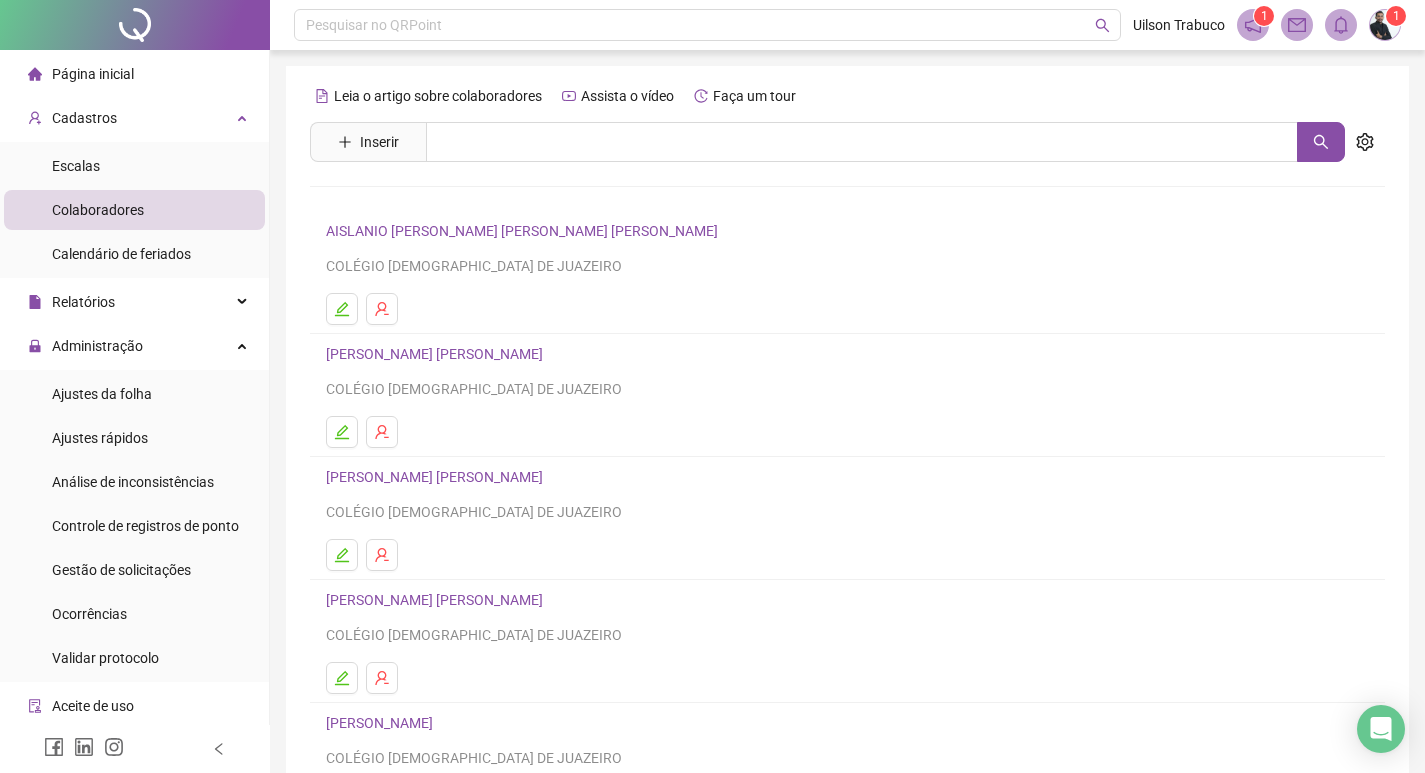 drag, startPoint x: 189, startPoint y: 397, endPoint x: 222, endPoint y: 372, distance: 41.400482 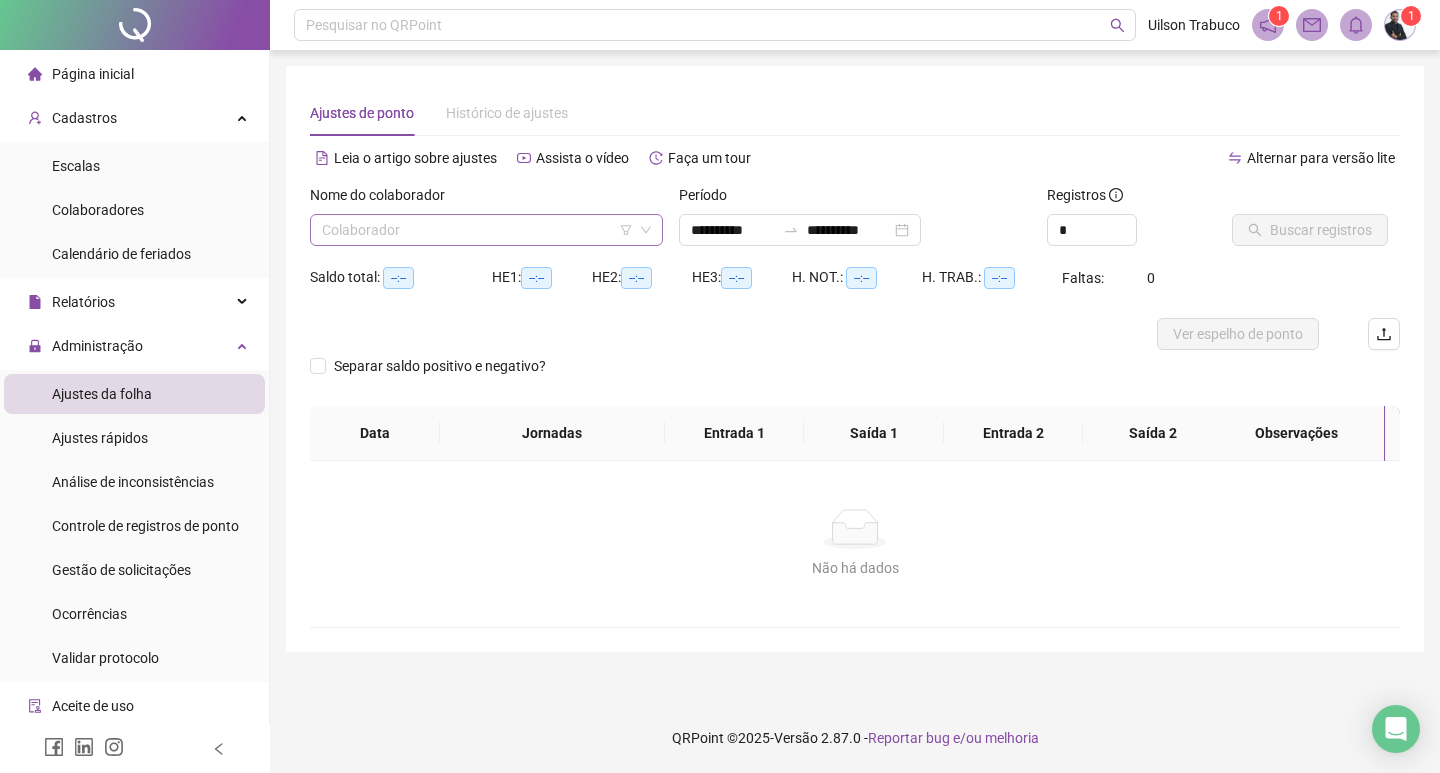 click at bounding box center [480, 230] 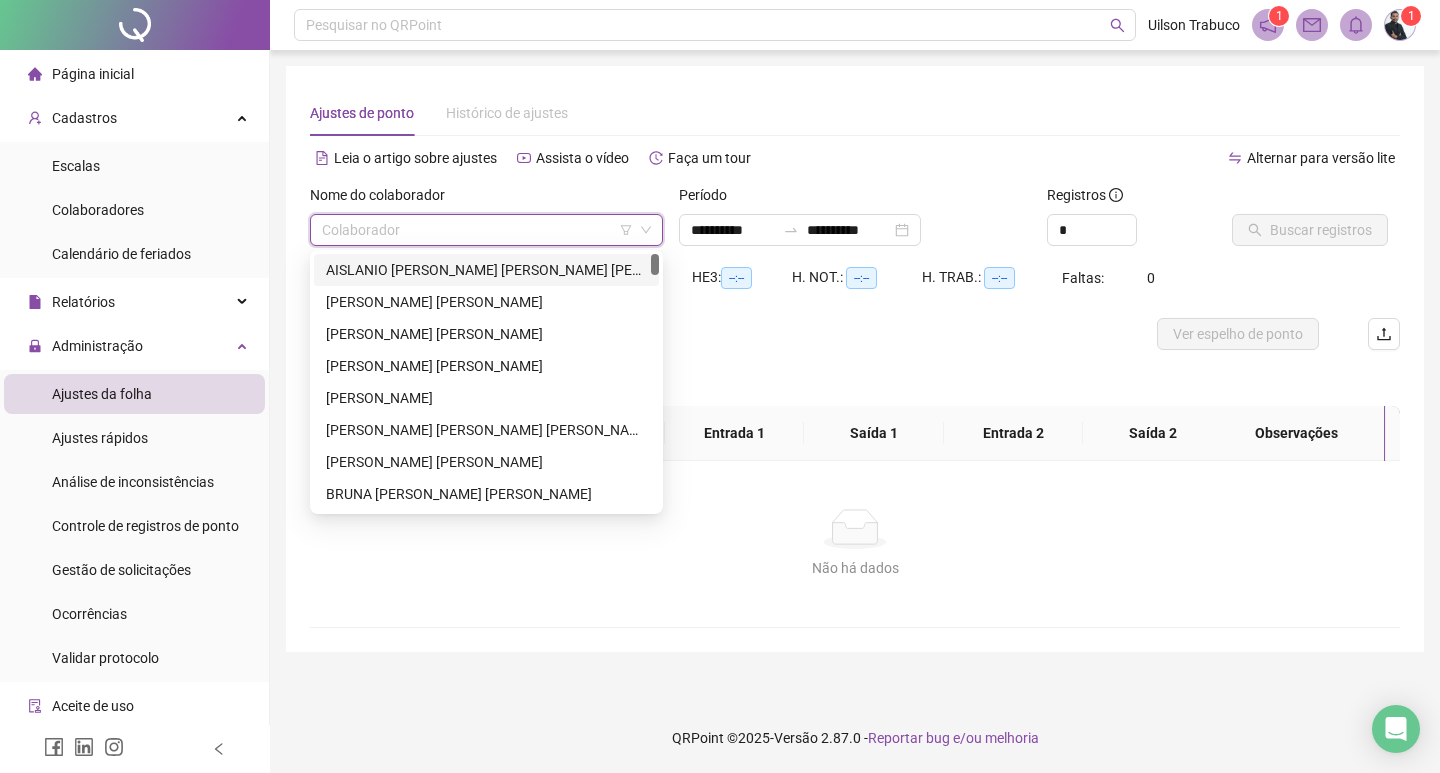 click on "AISLANIO [PERSON_NAME] [PERSON_NAME] [PERSON_NAME]" at bounding box center (486, 270) 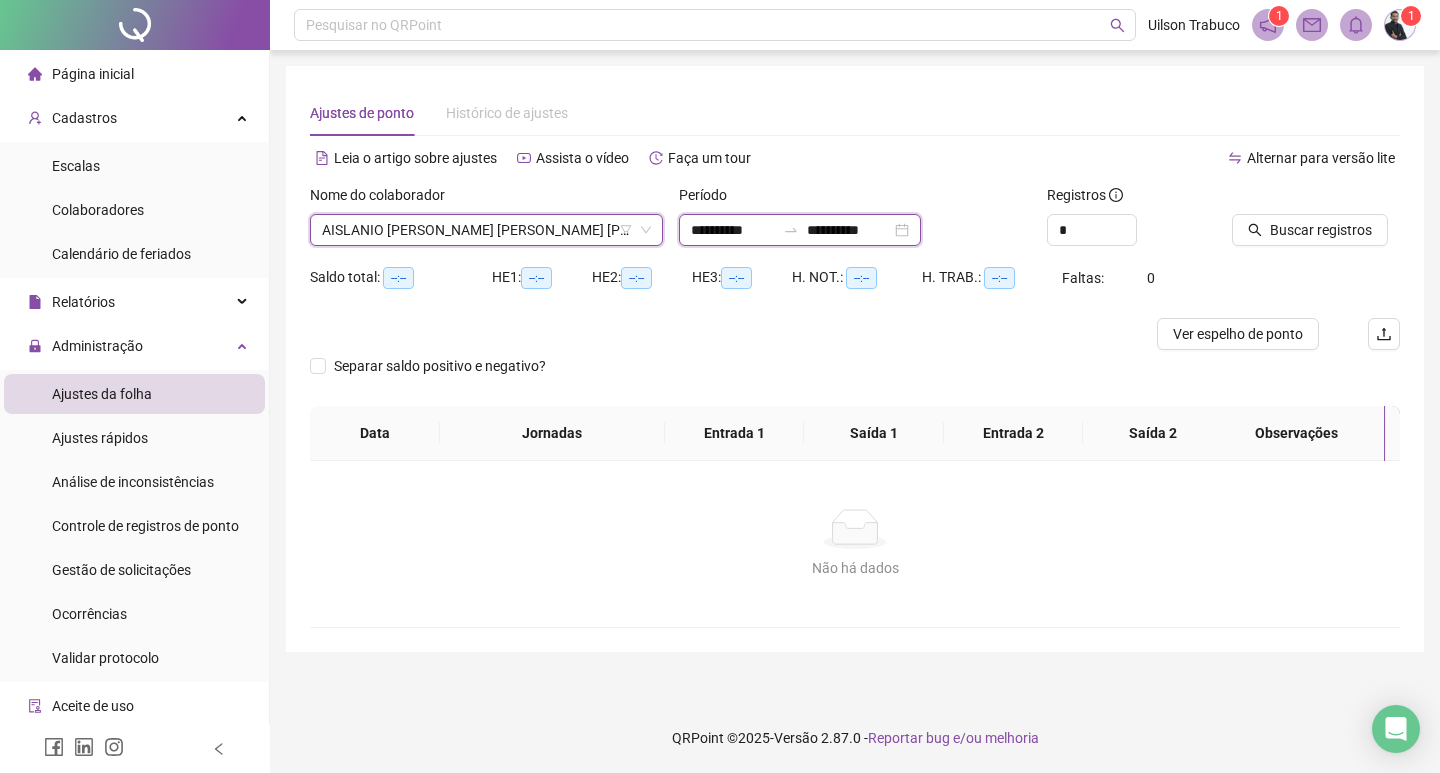 click on "**********" at bounding box center [733, 230] 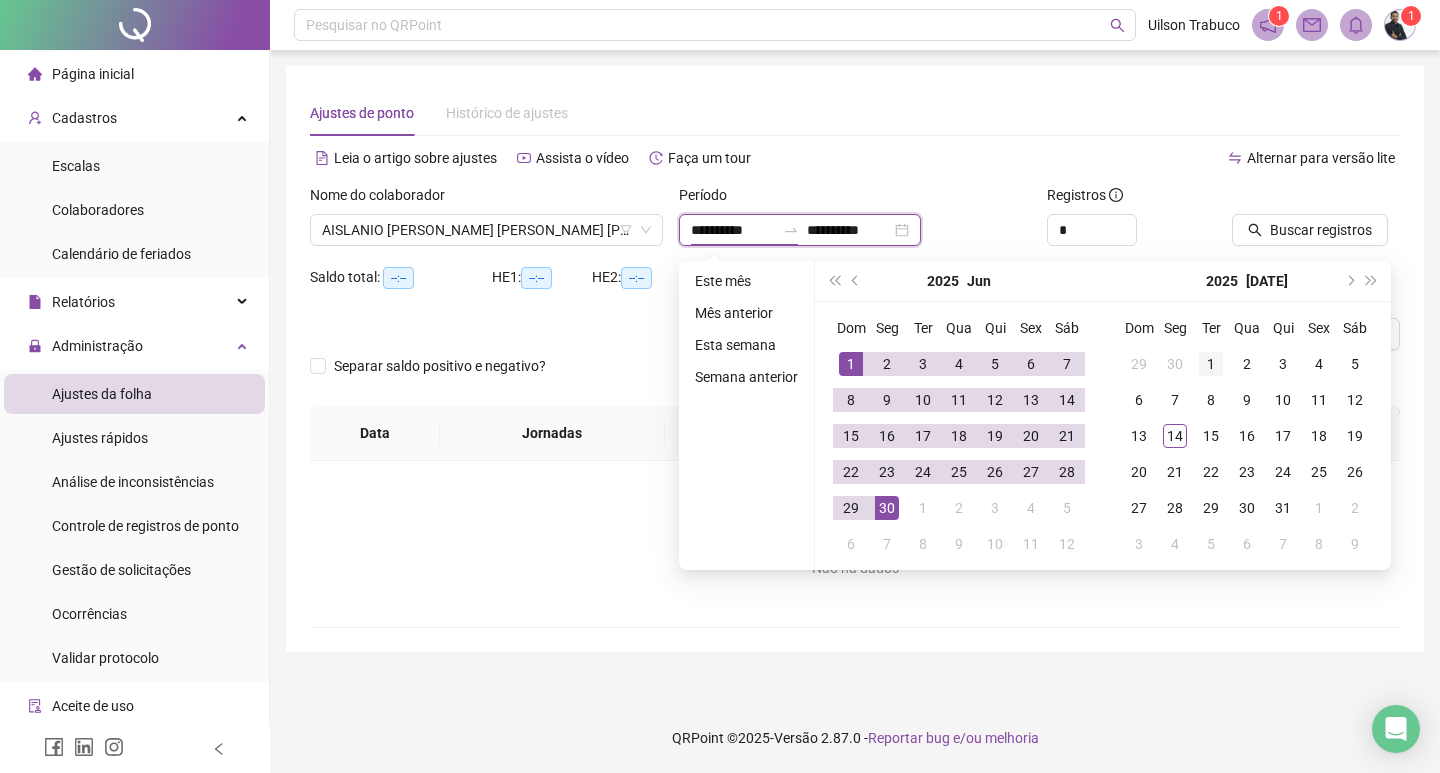 type on "**********" 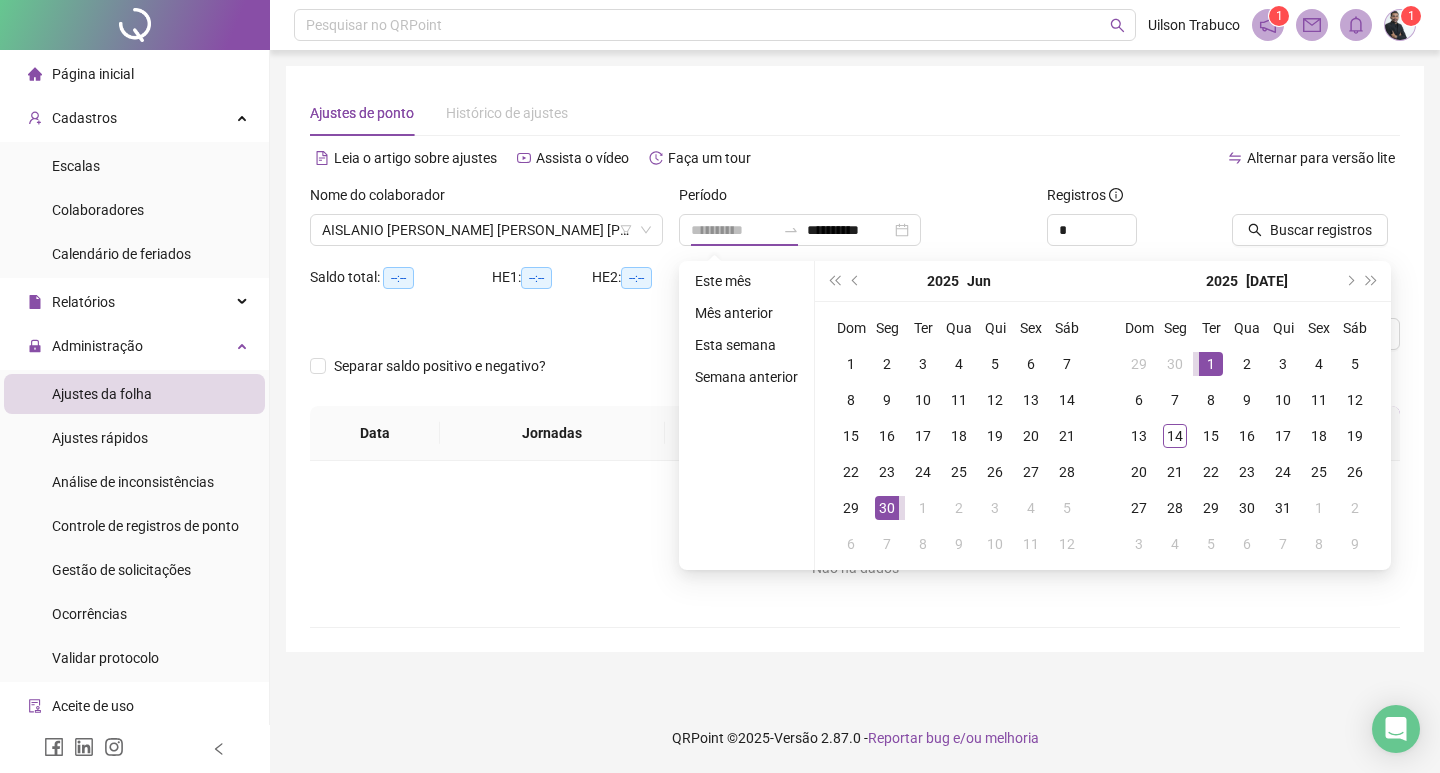 click on "1" at bounding box center (1211, 364) 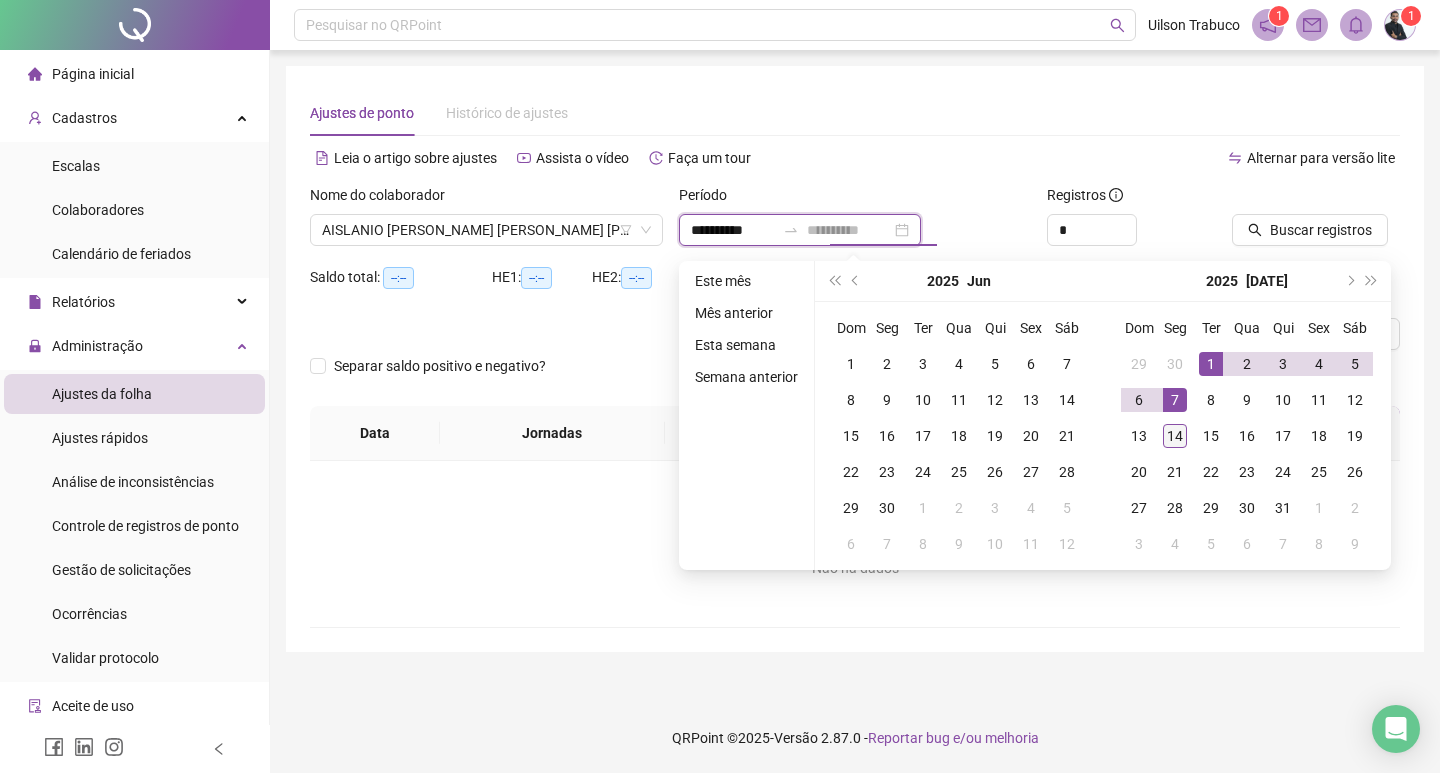 type on "**********" 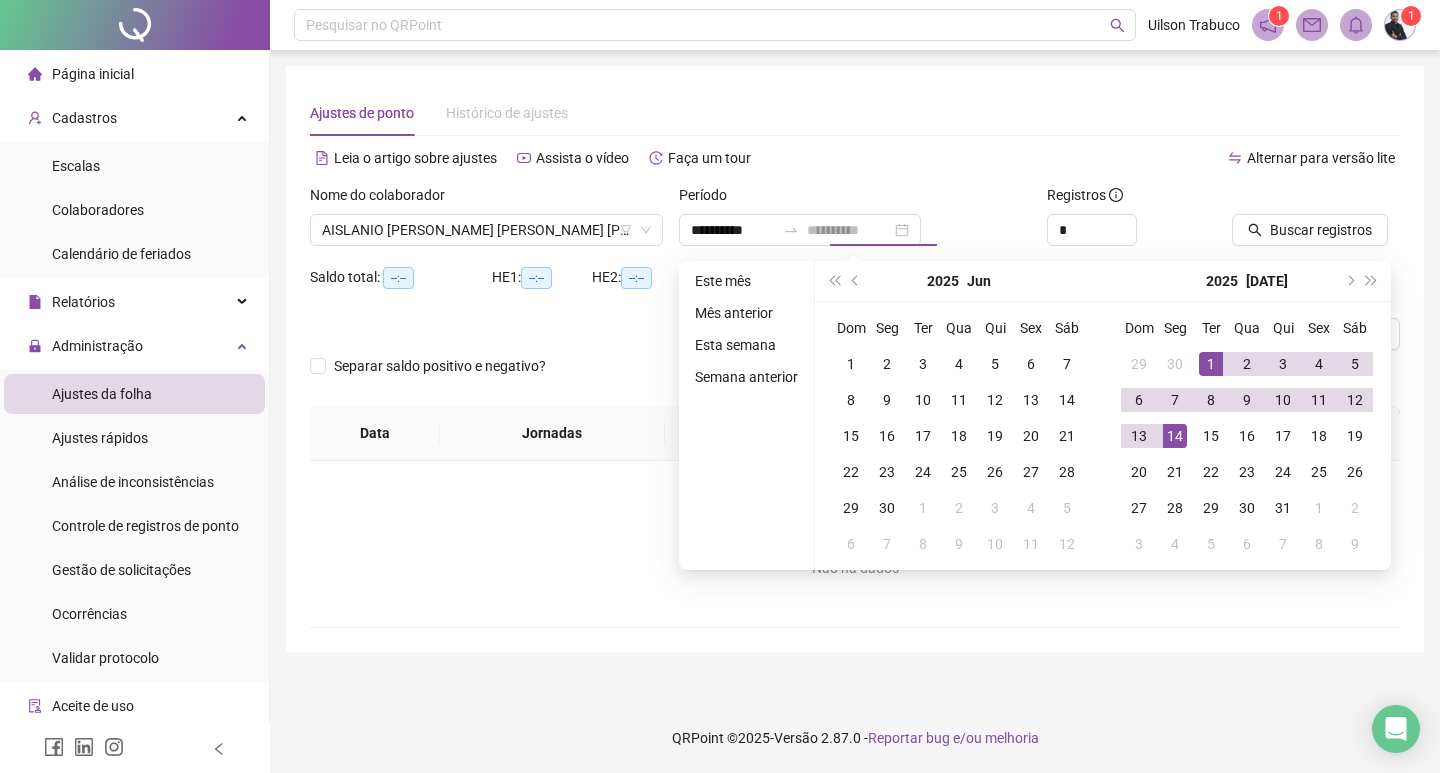 click on "14" at bounding box center [1175, 436] 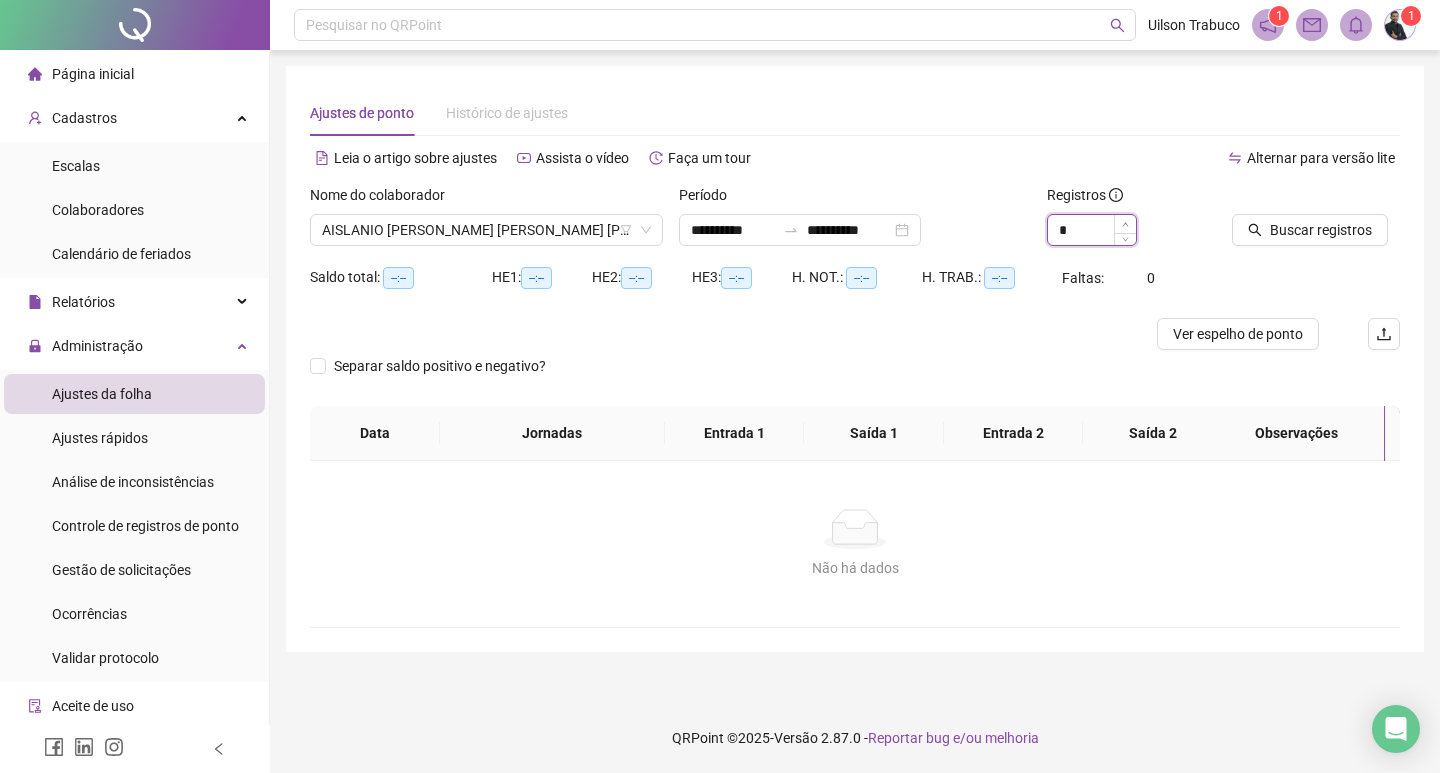 type on "*" 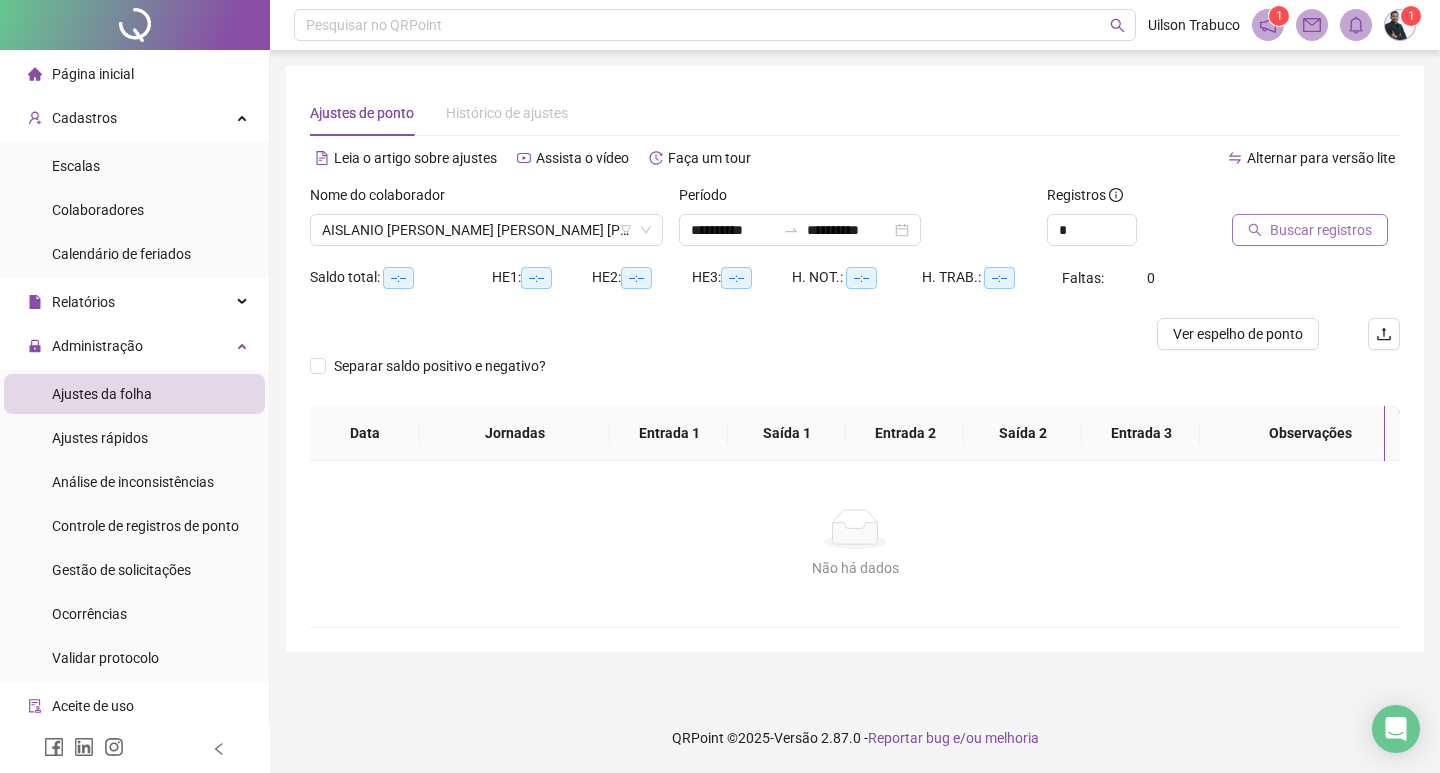 click on "Buscar registros" at bounding box center [1321, 230] 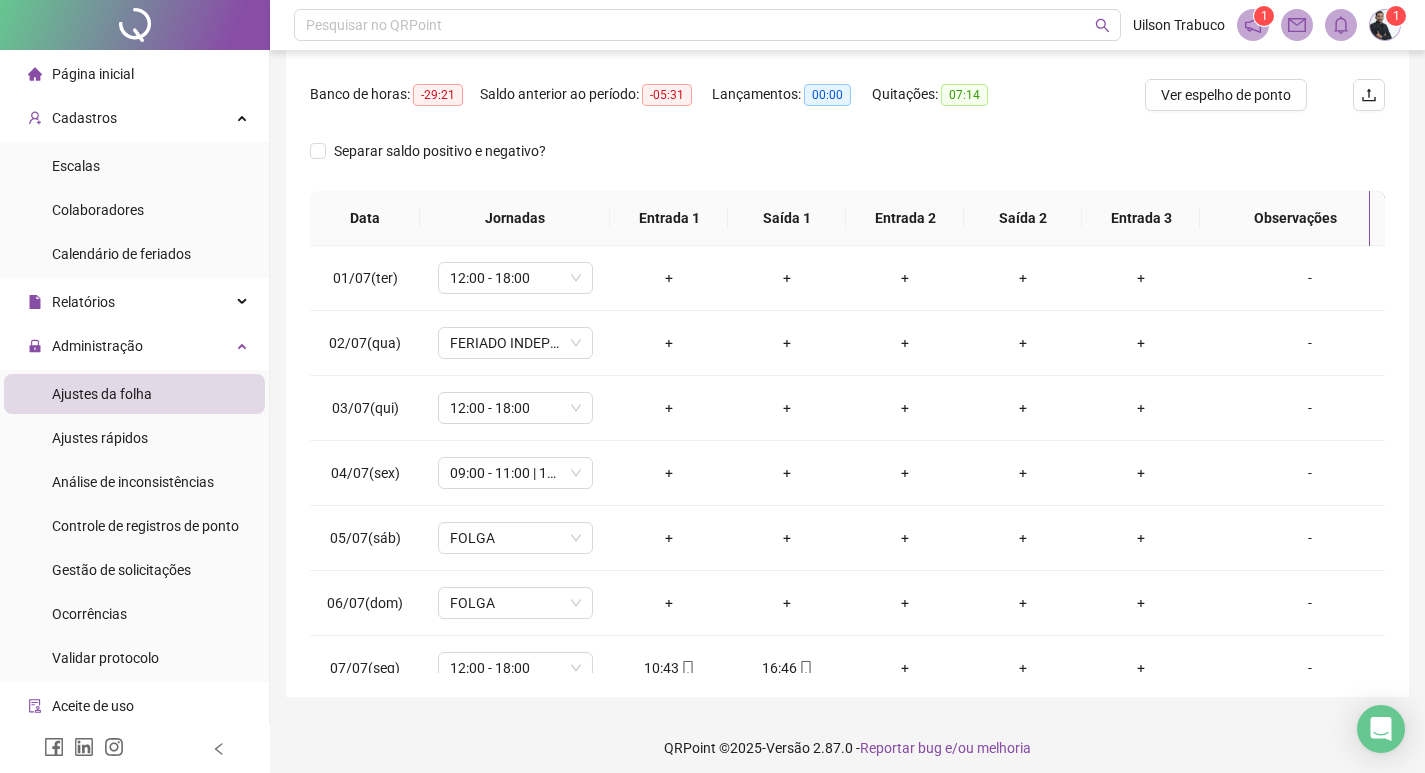 scroll, scrollTop: 249, scrollLeft: 0, axis: vertical 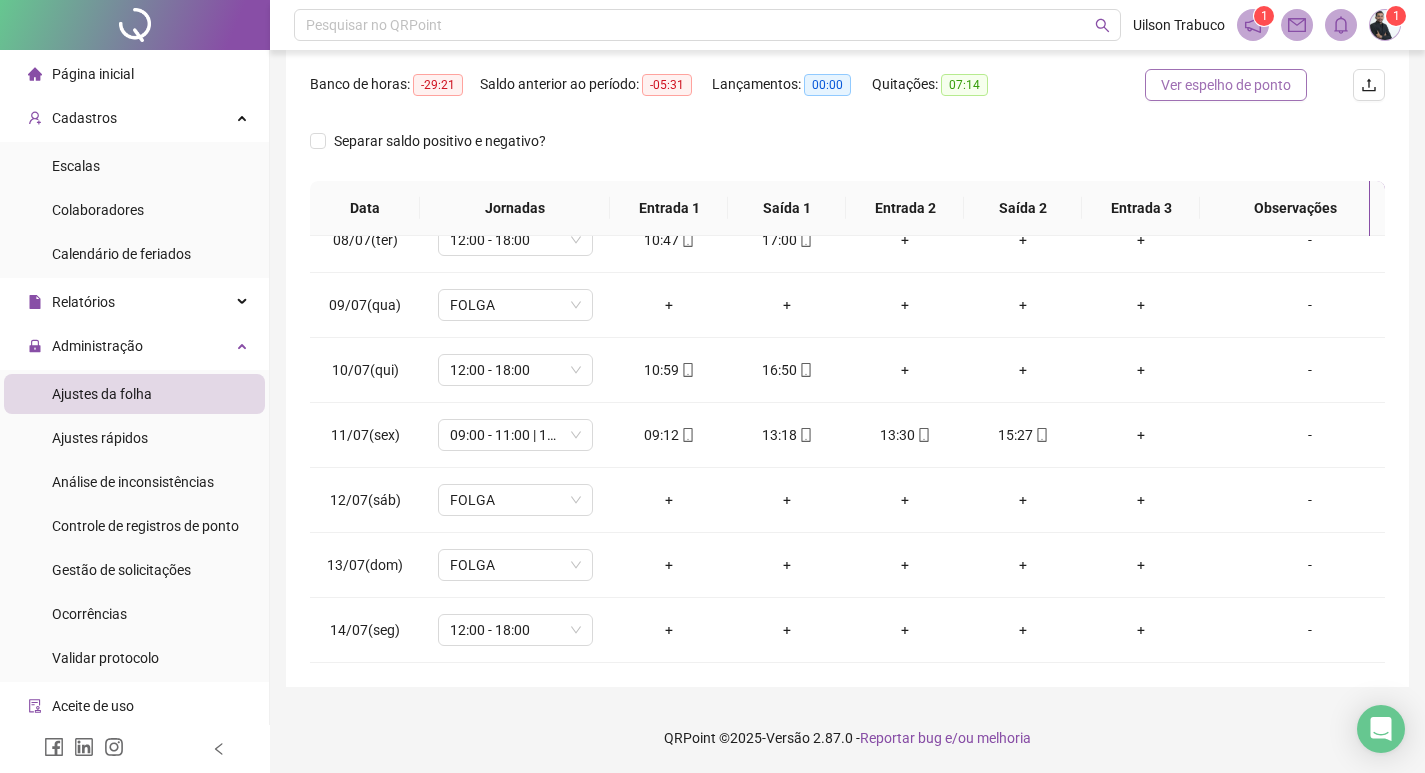 click on "Ver espelho de ponto" at bounding box center (1226, 85) 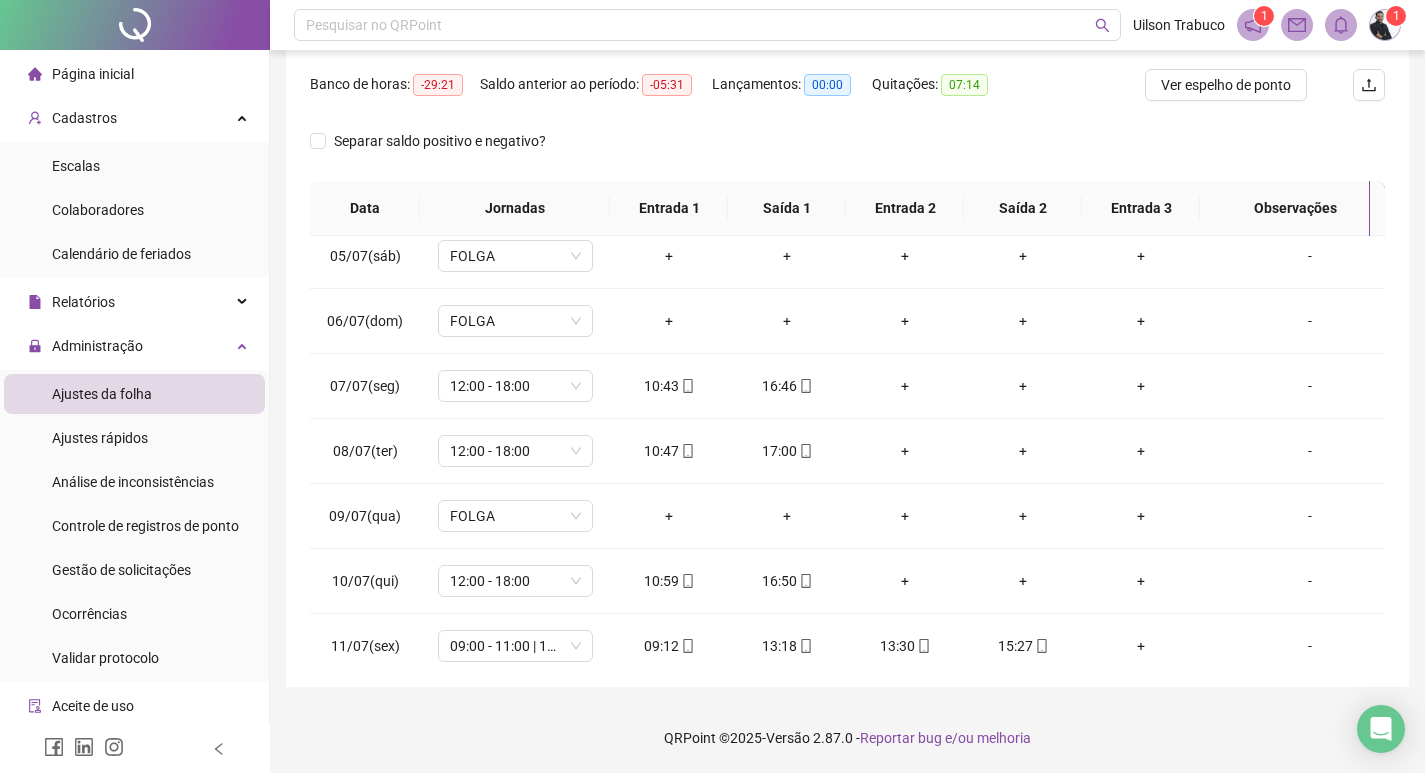 scroll, scrollTop: 300, scrollLeft: 0, axis: vertical 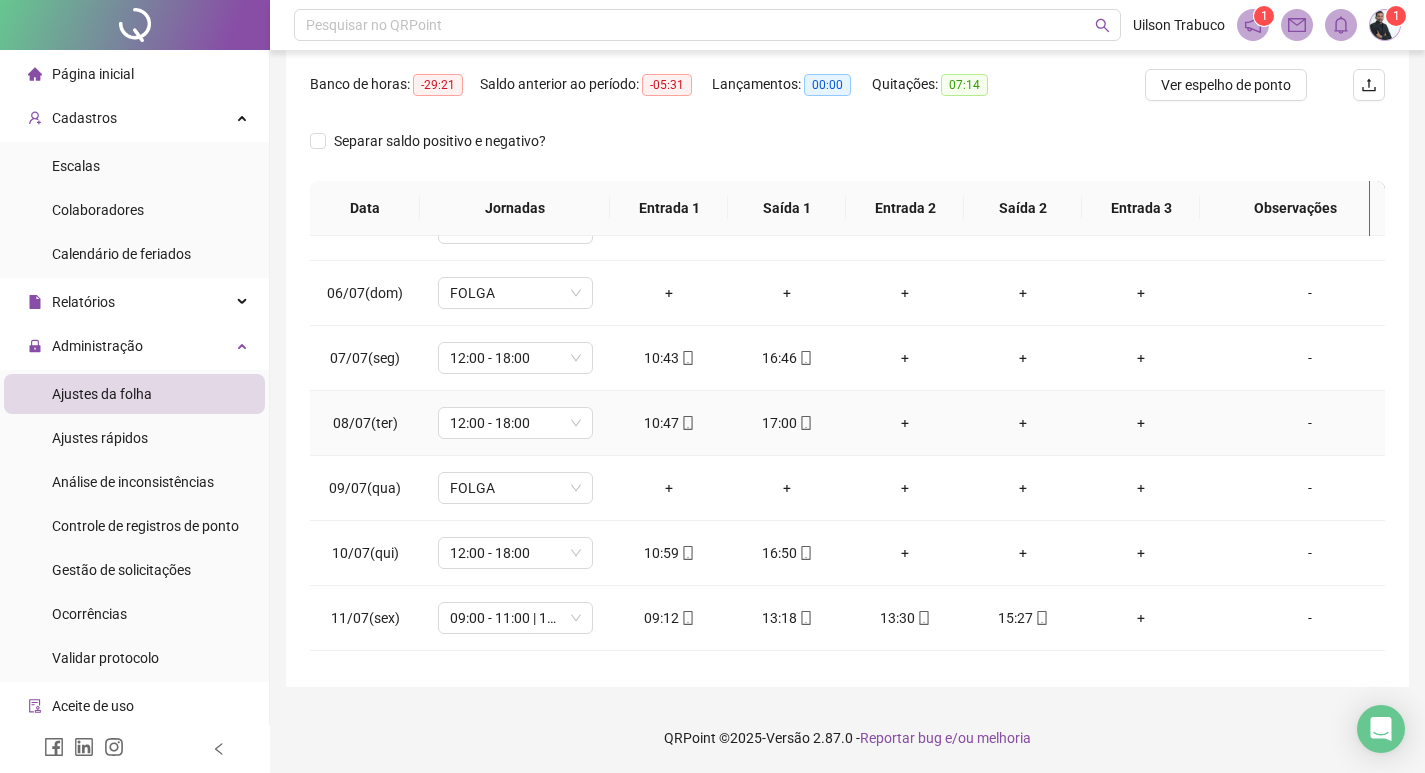 type 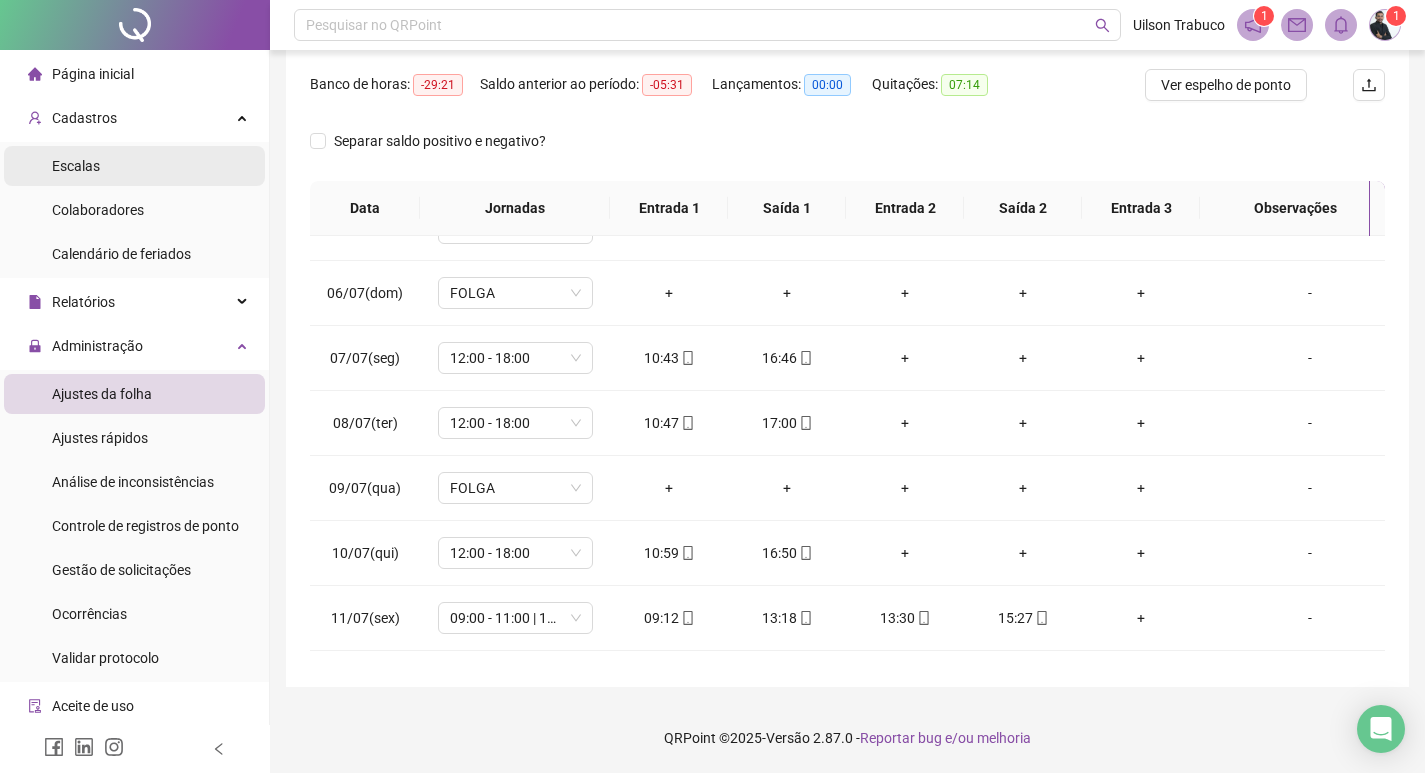 click on "Escalas" at bounding box center [134, 166] 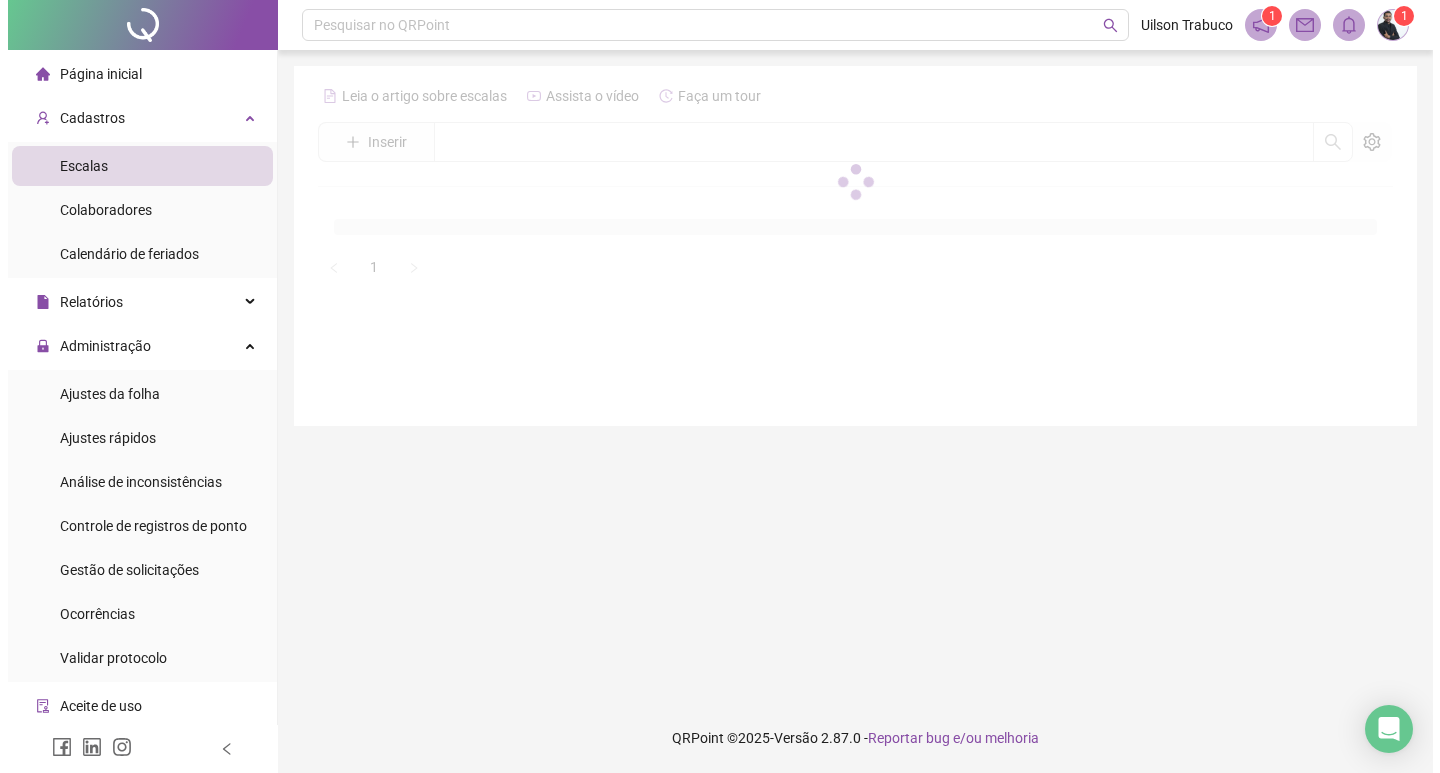 scroll, scrollTop: 0, scrollLeft: 0, axis: both 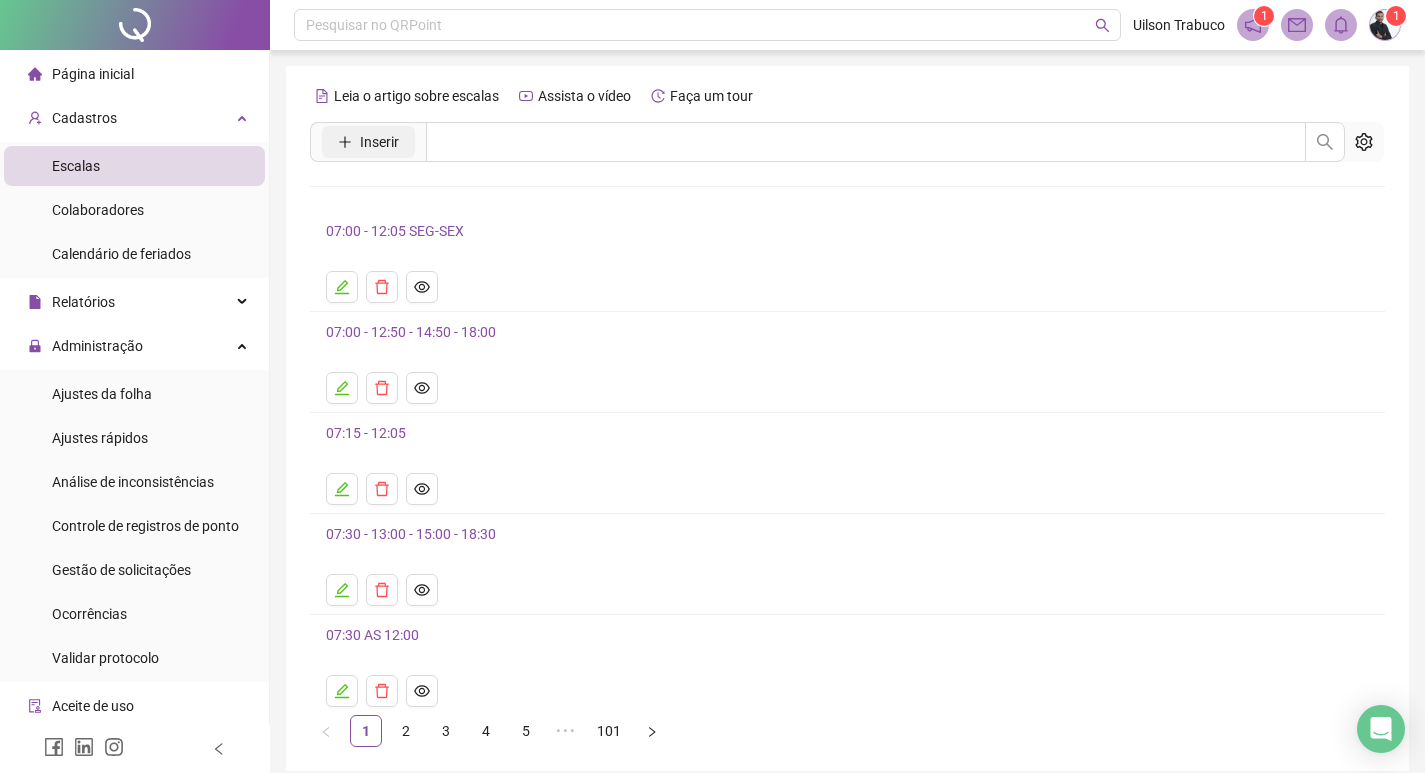 click on "Inserir" at bounding box center (379, 142) 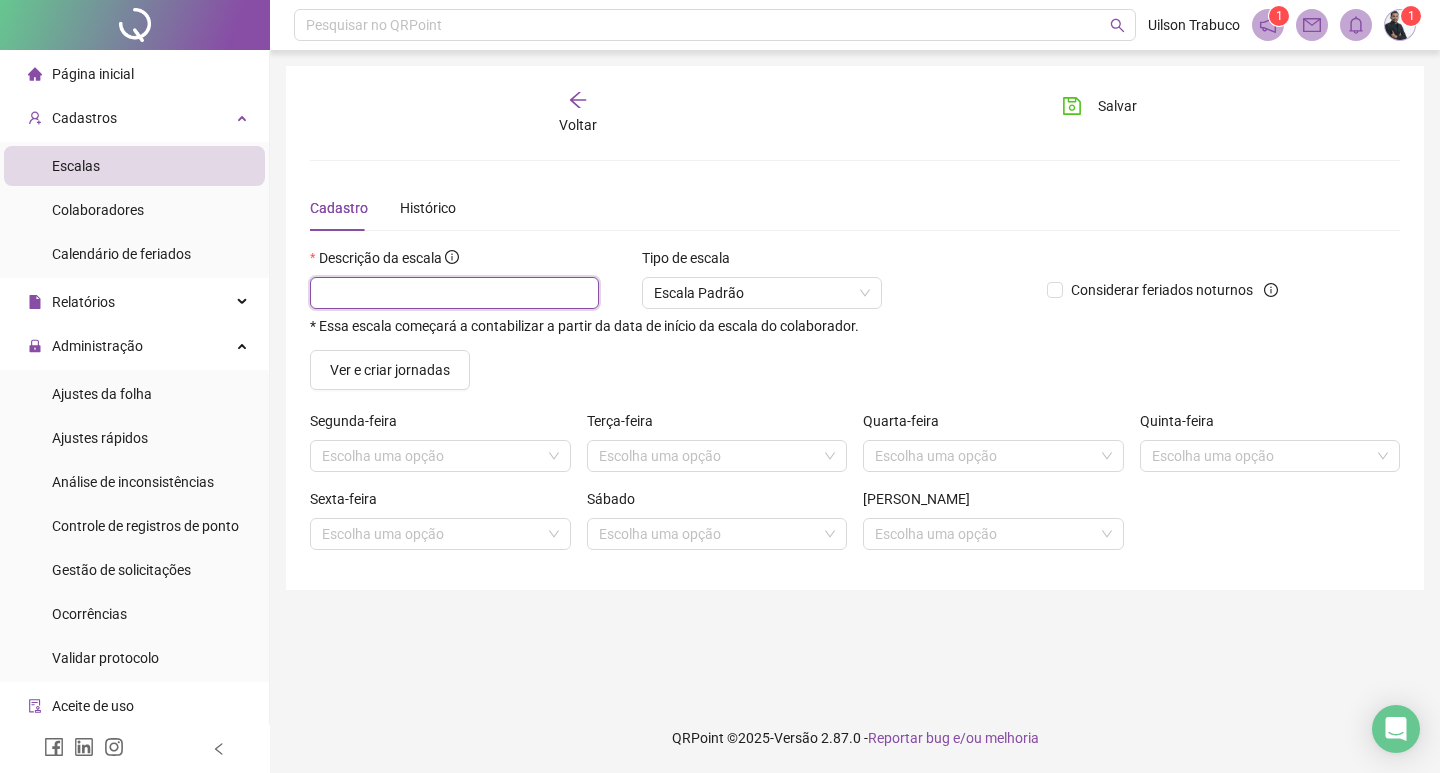 click at bounding box center (454, 293) 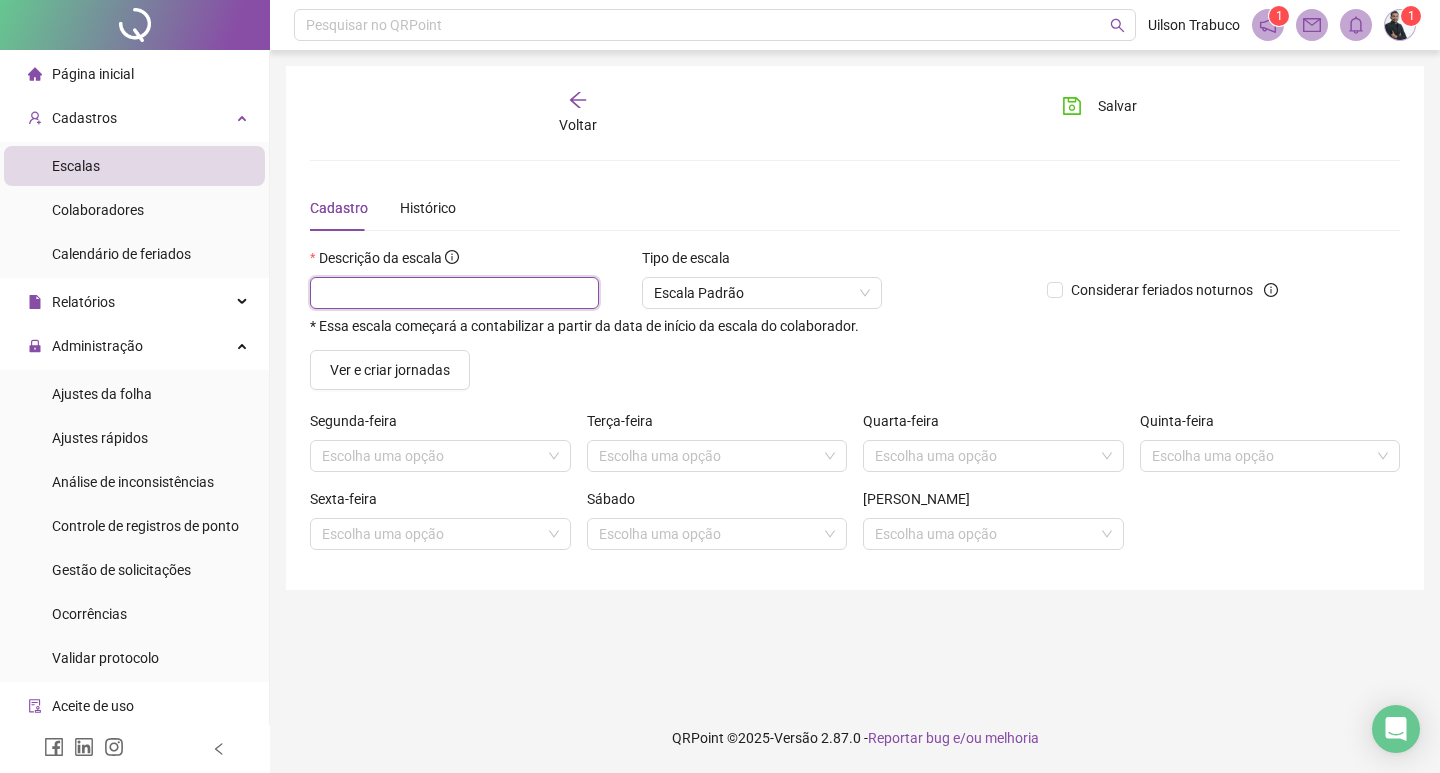 paste on "**********" 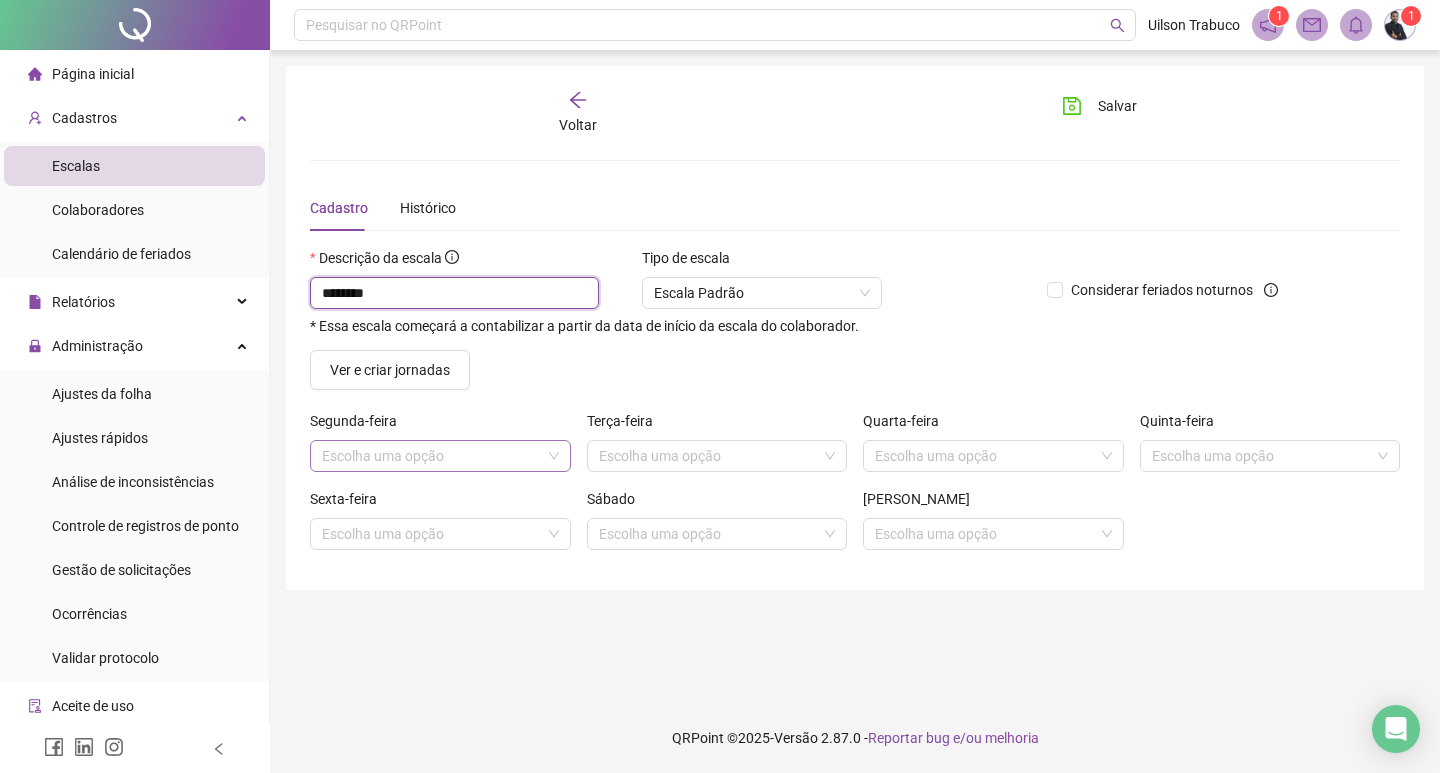 click on "Escolha uma opção" at bounding box center [440, 456] 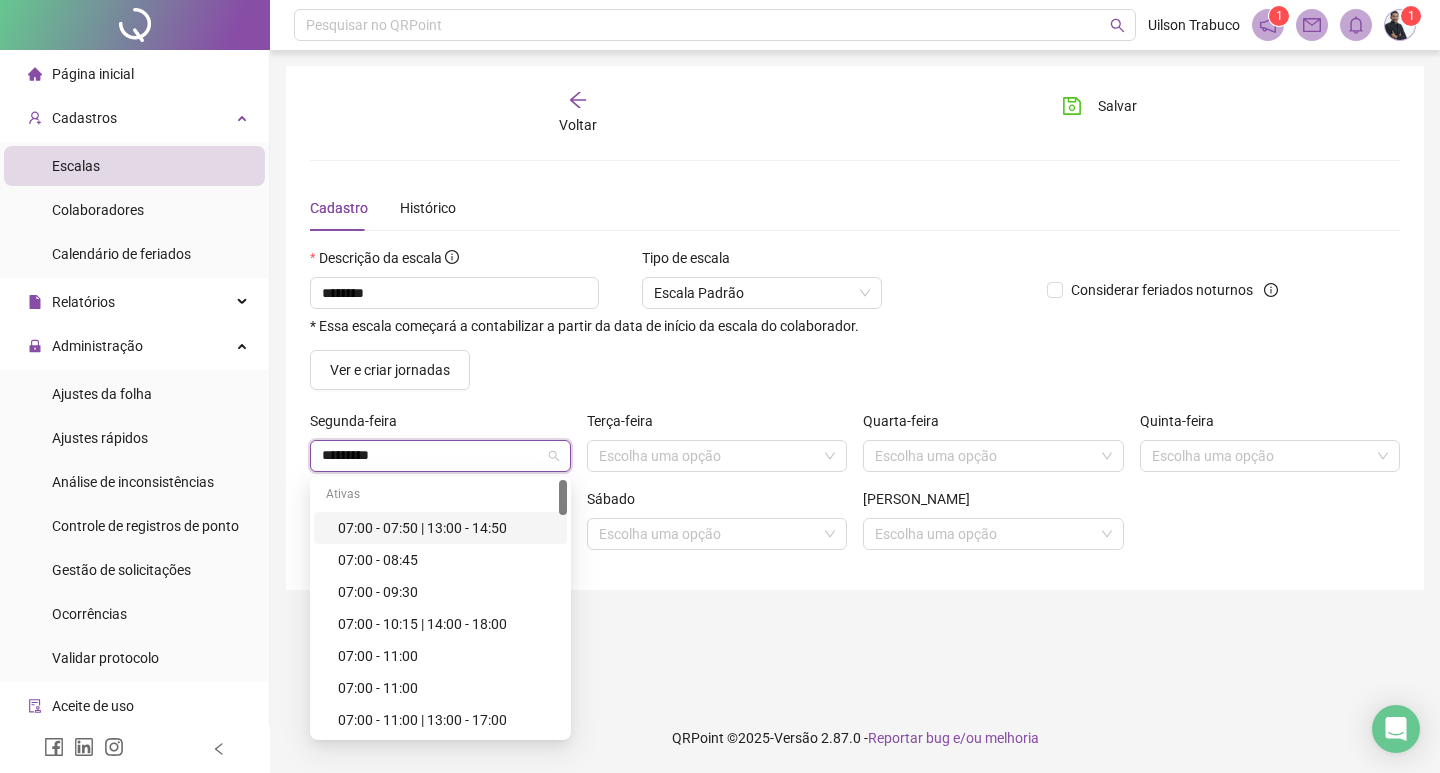 type on "**********" 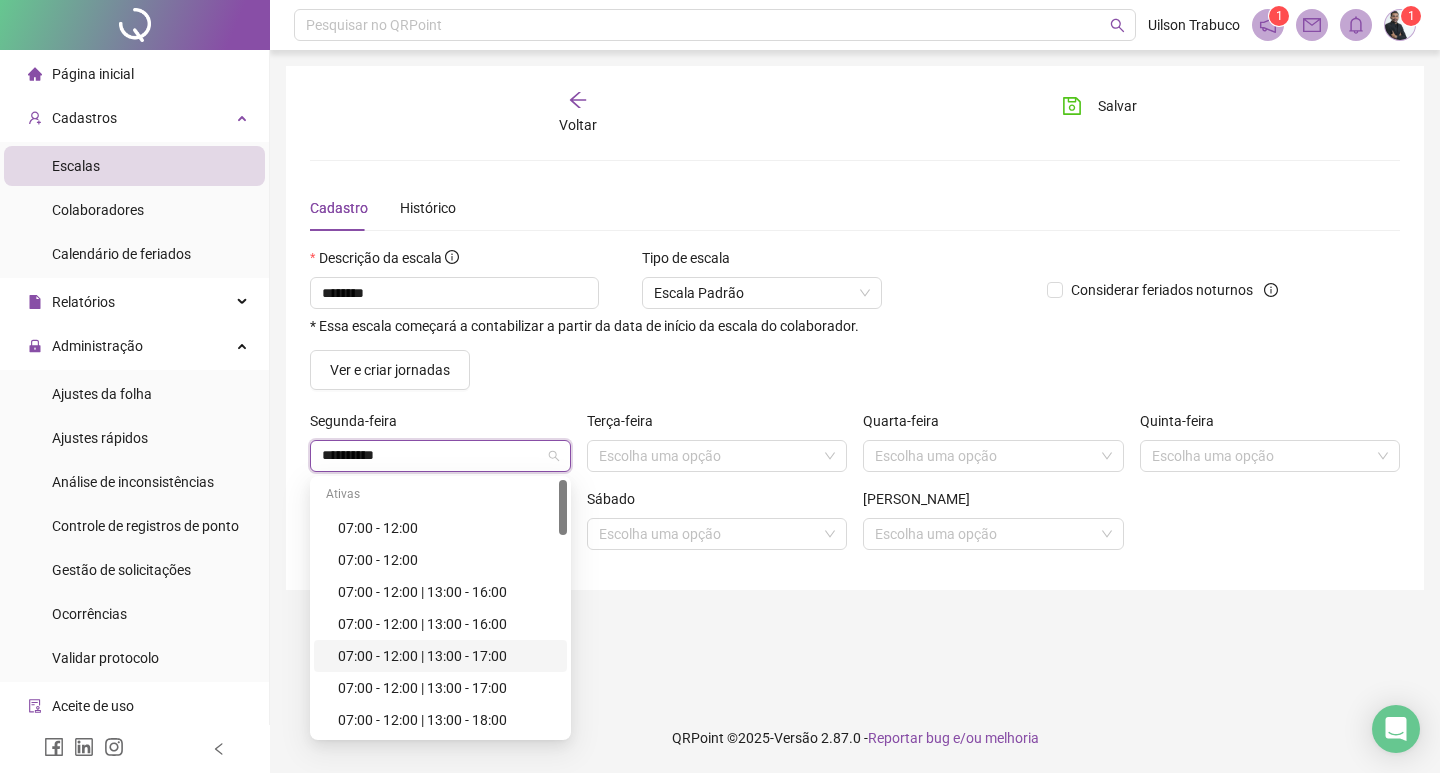 click on "07:00 - 12:00 | 13:00 - 17:00" at bounding box center (446, 656) 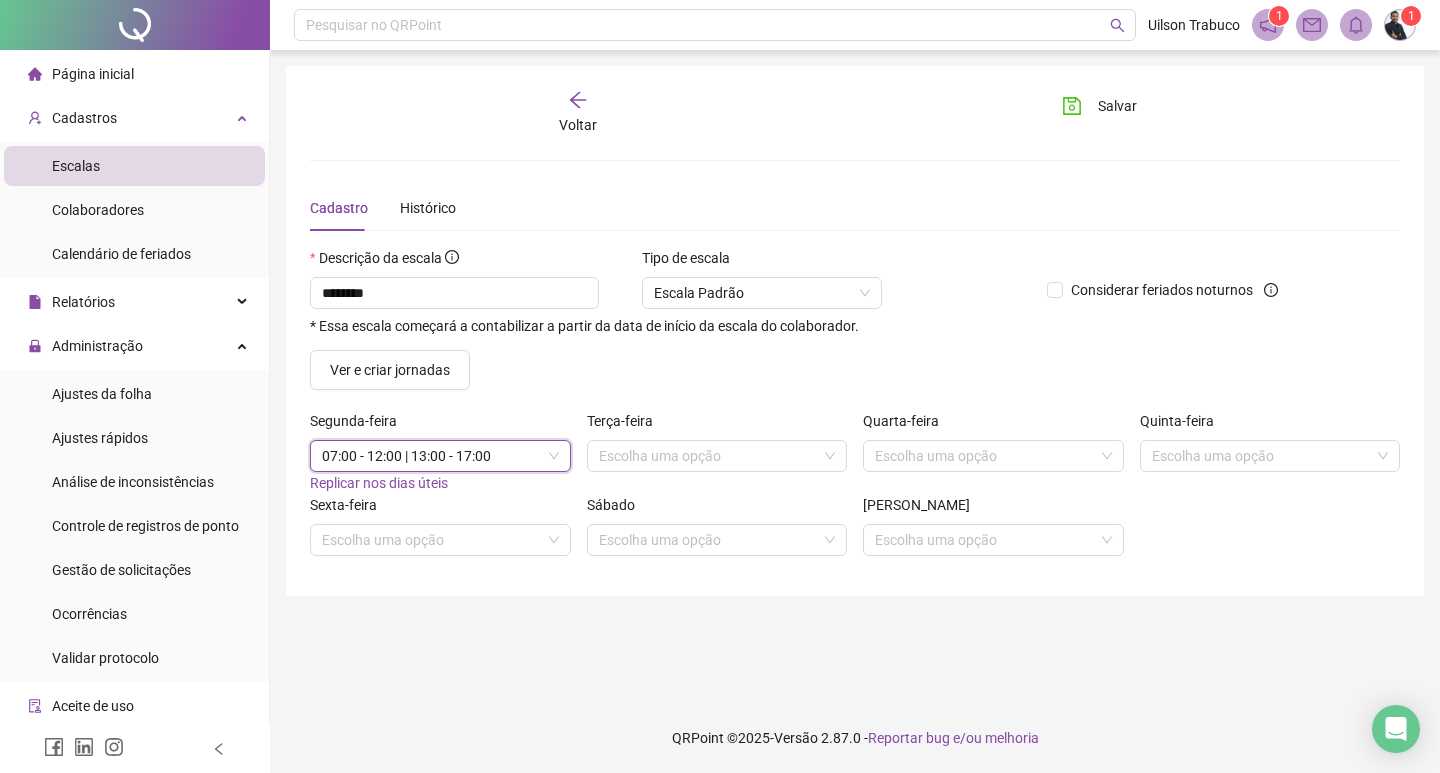 click on "Replicar nos dias úteis" at bounding box center [379, 483] 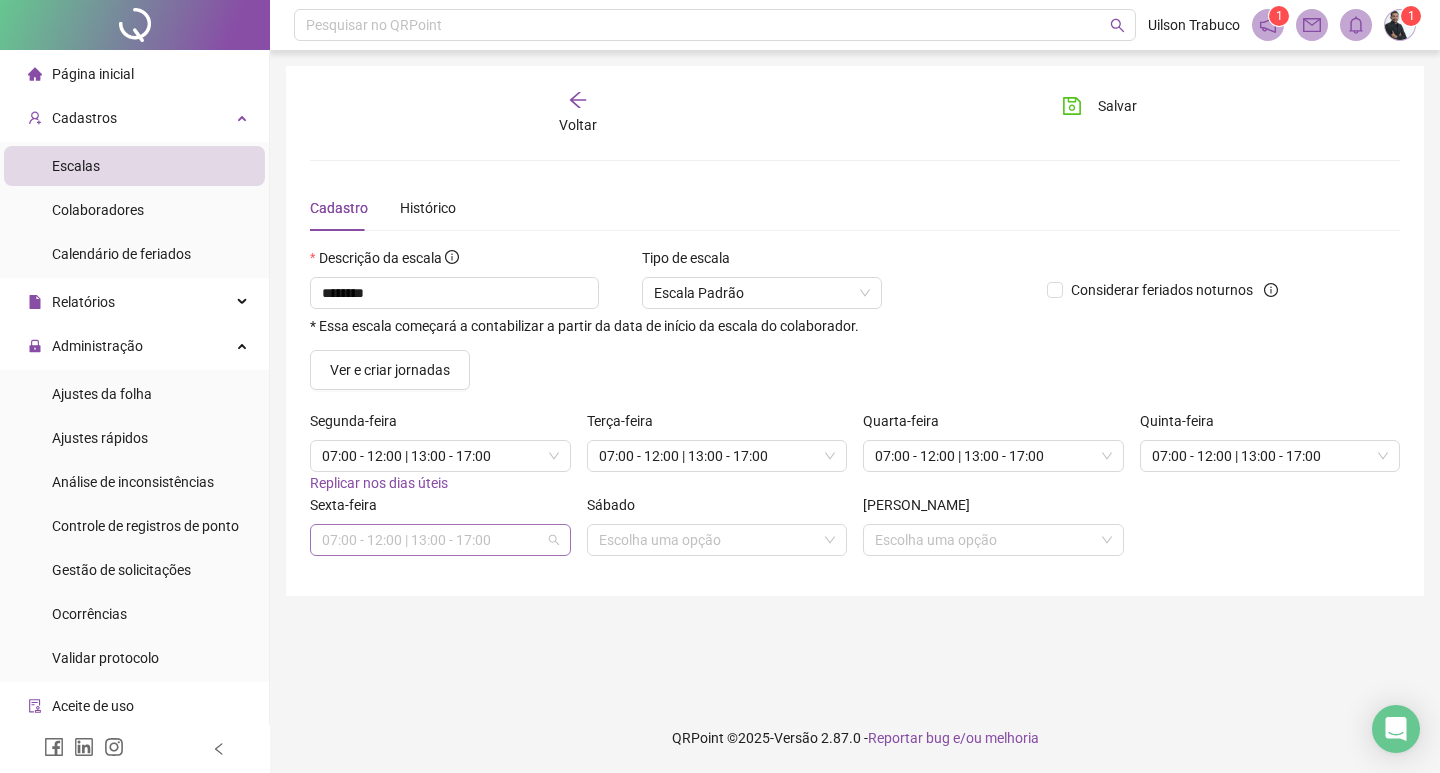 click on "07:00 - 12:00 | 13:00 - 17:00" at bounding box center (440, 540) 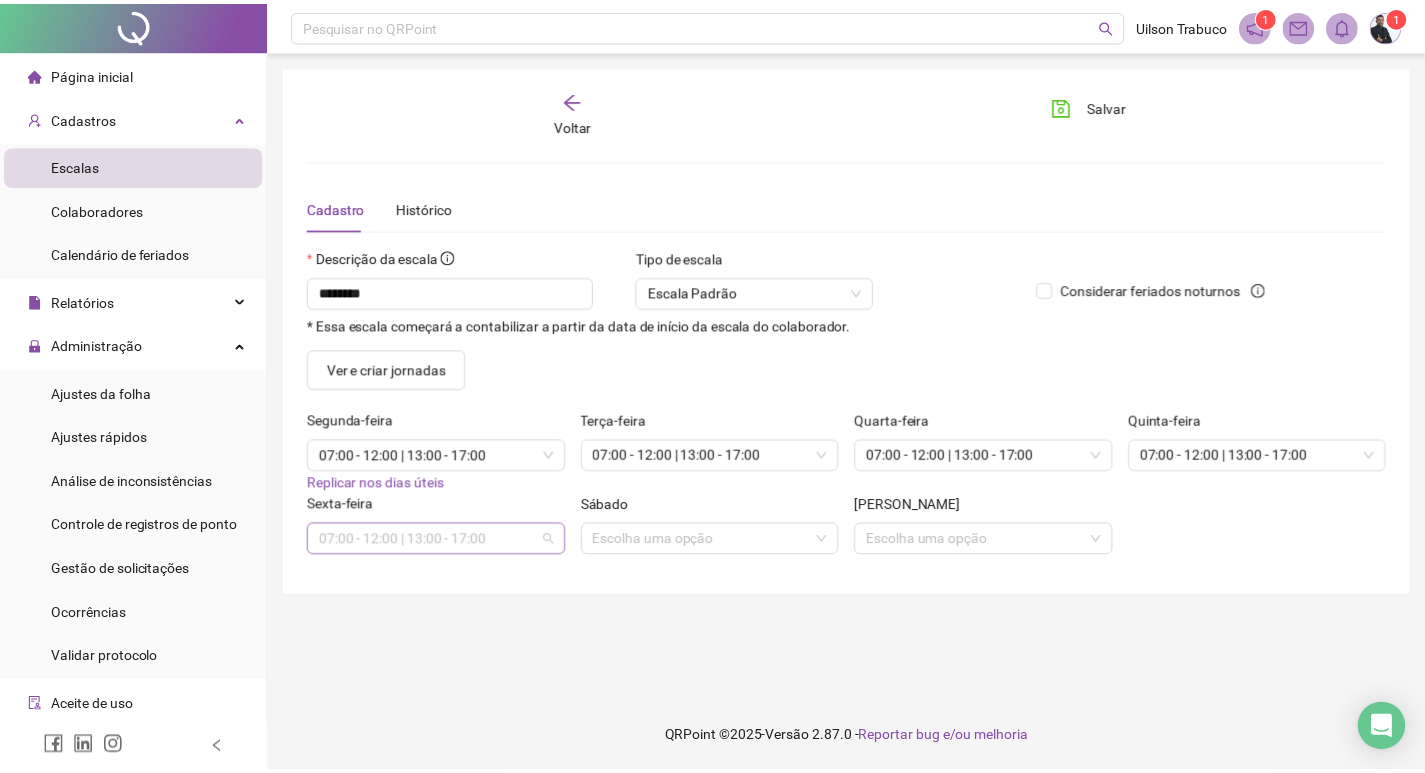 scroll, scrollTop: 842, scrollLeft: 0, axis: vertical 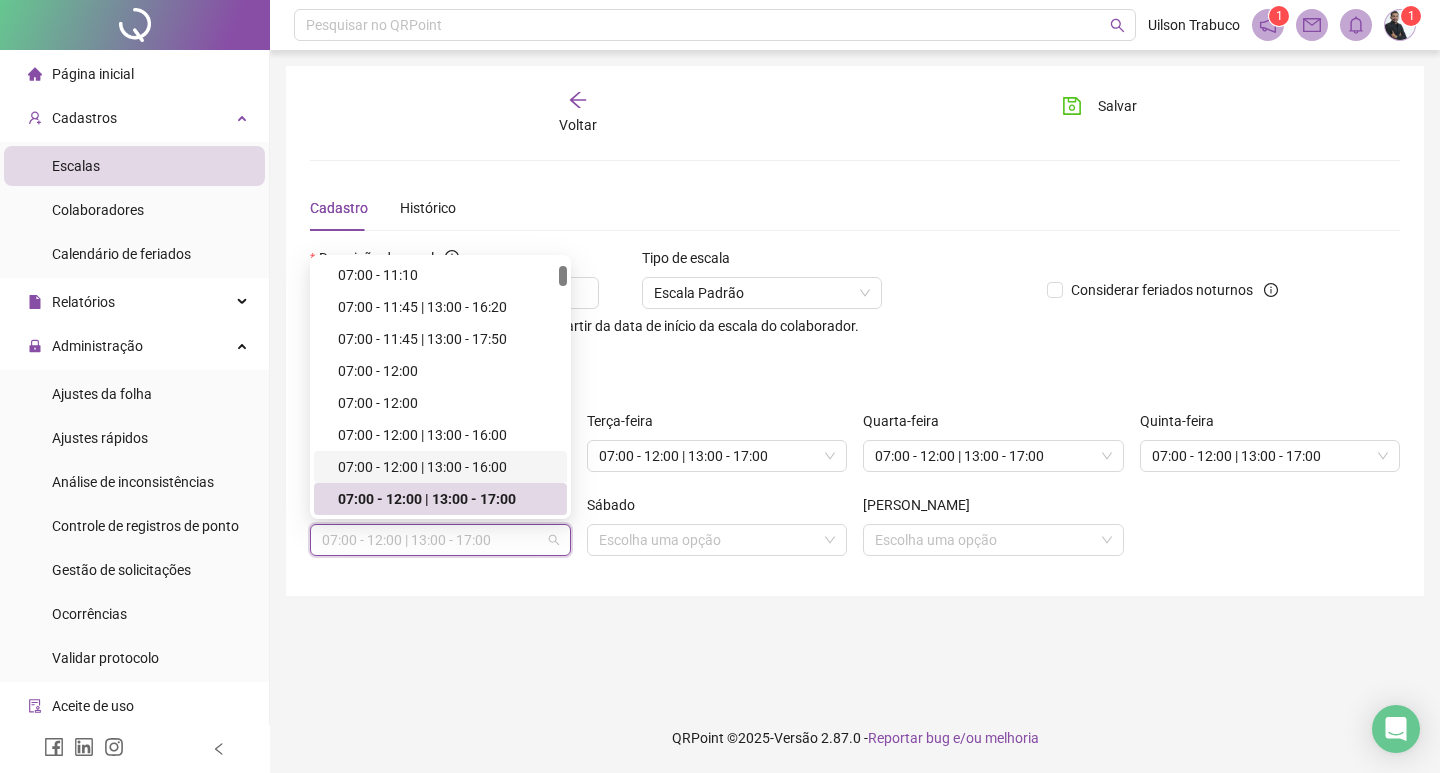 click on "07:00 - 12:00 | 13:00 - 16:00" at bounding box center (446, 467) 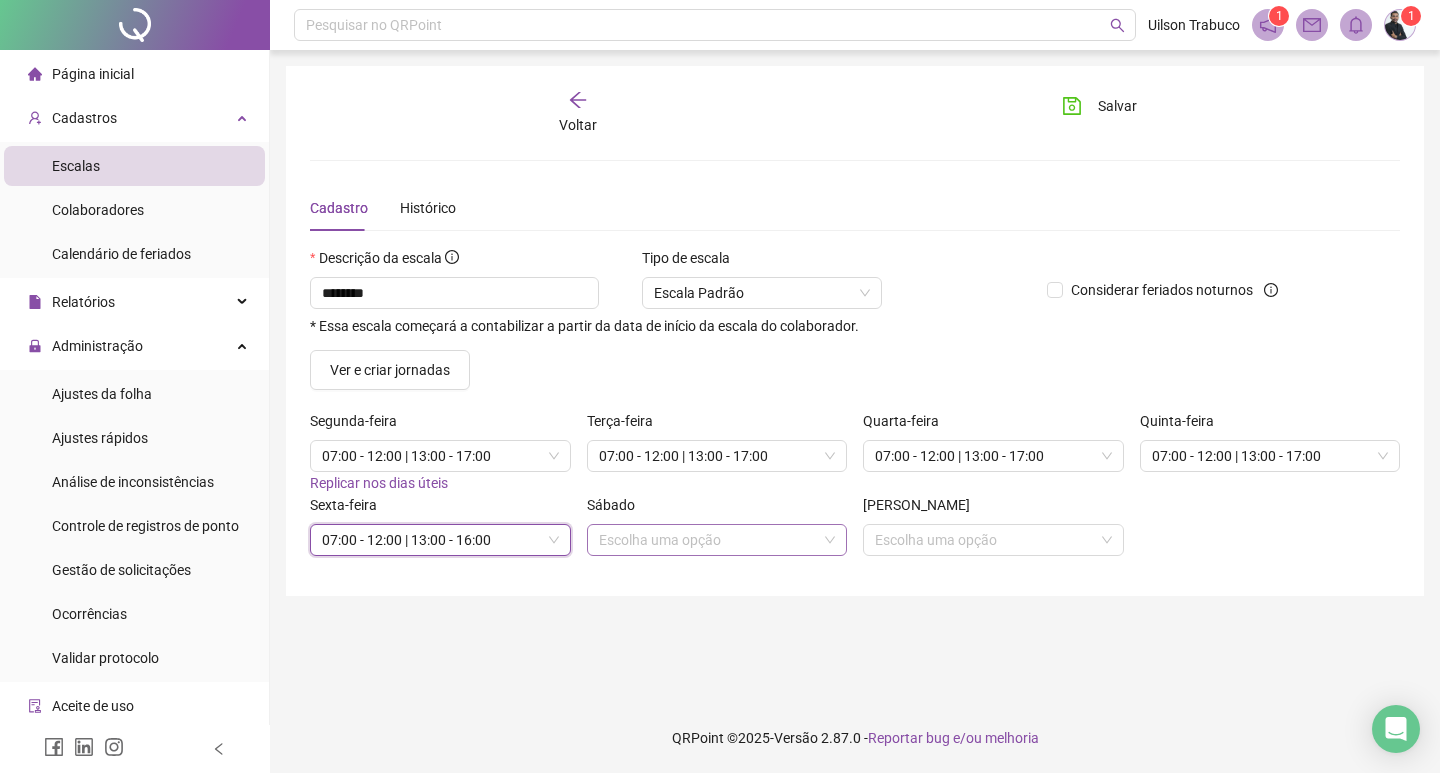 click at bounding box center [711, 540] 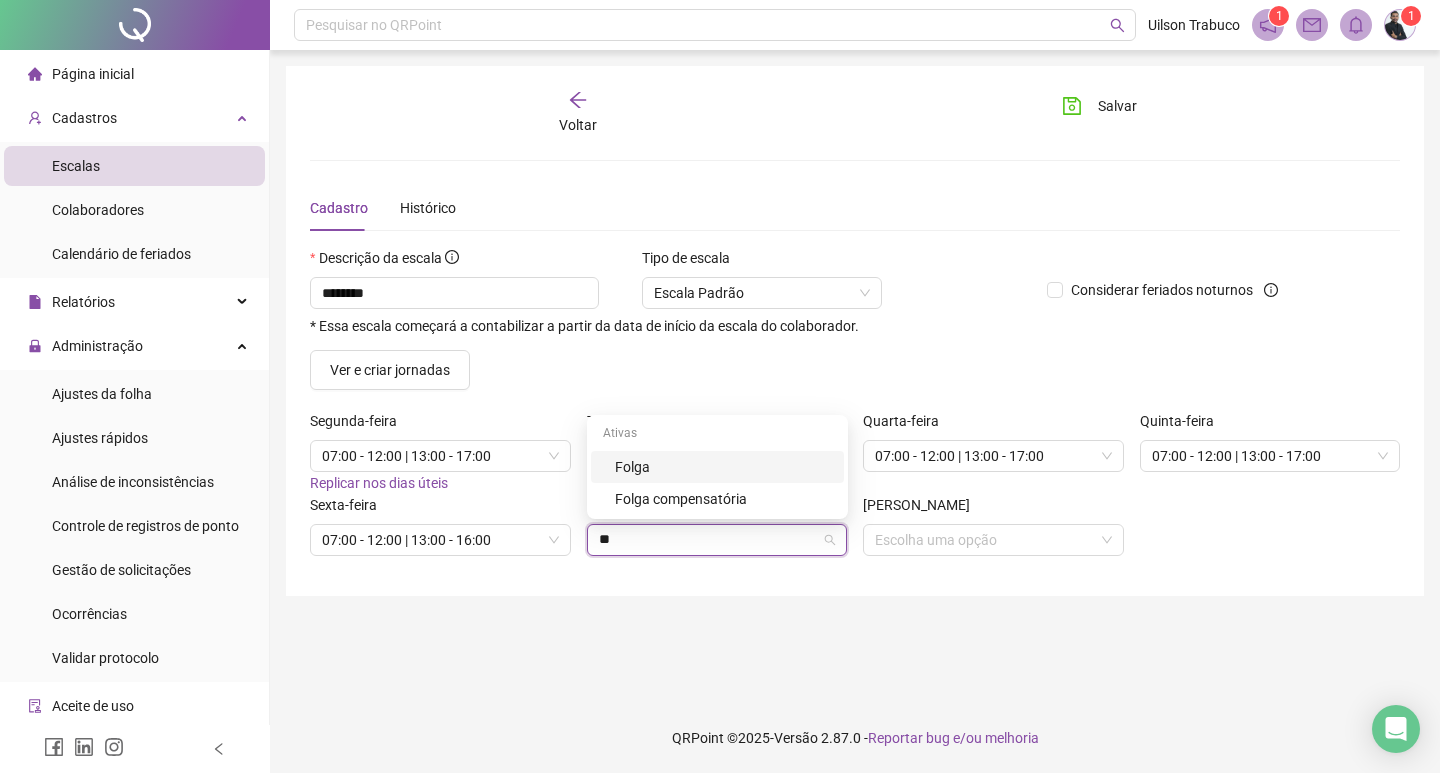 type on "***" 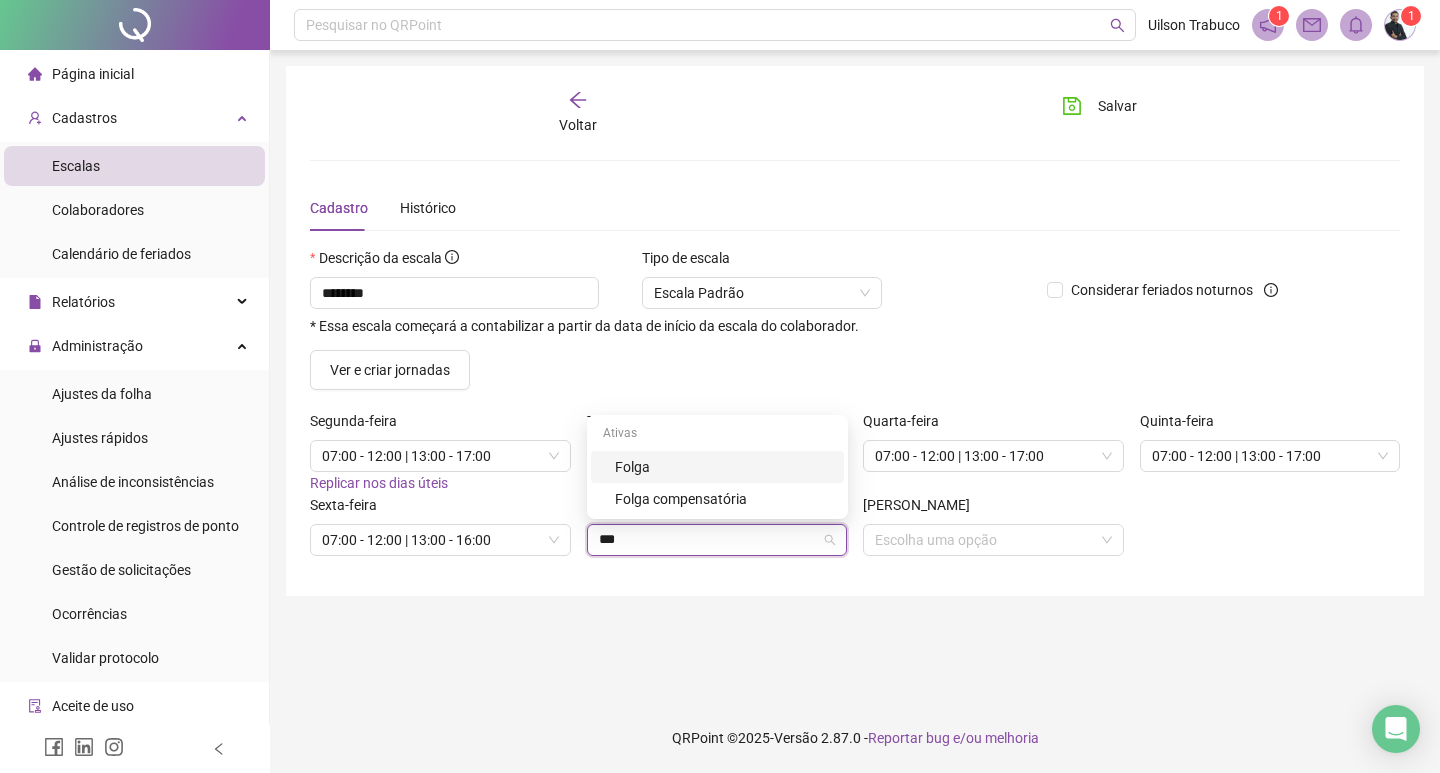 click on "Folga" at bounding box center (723, 467) 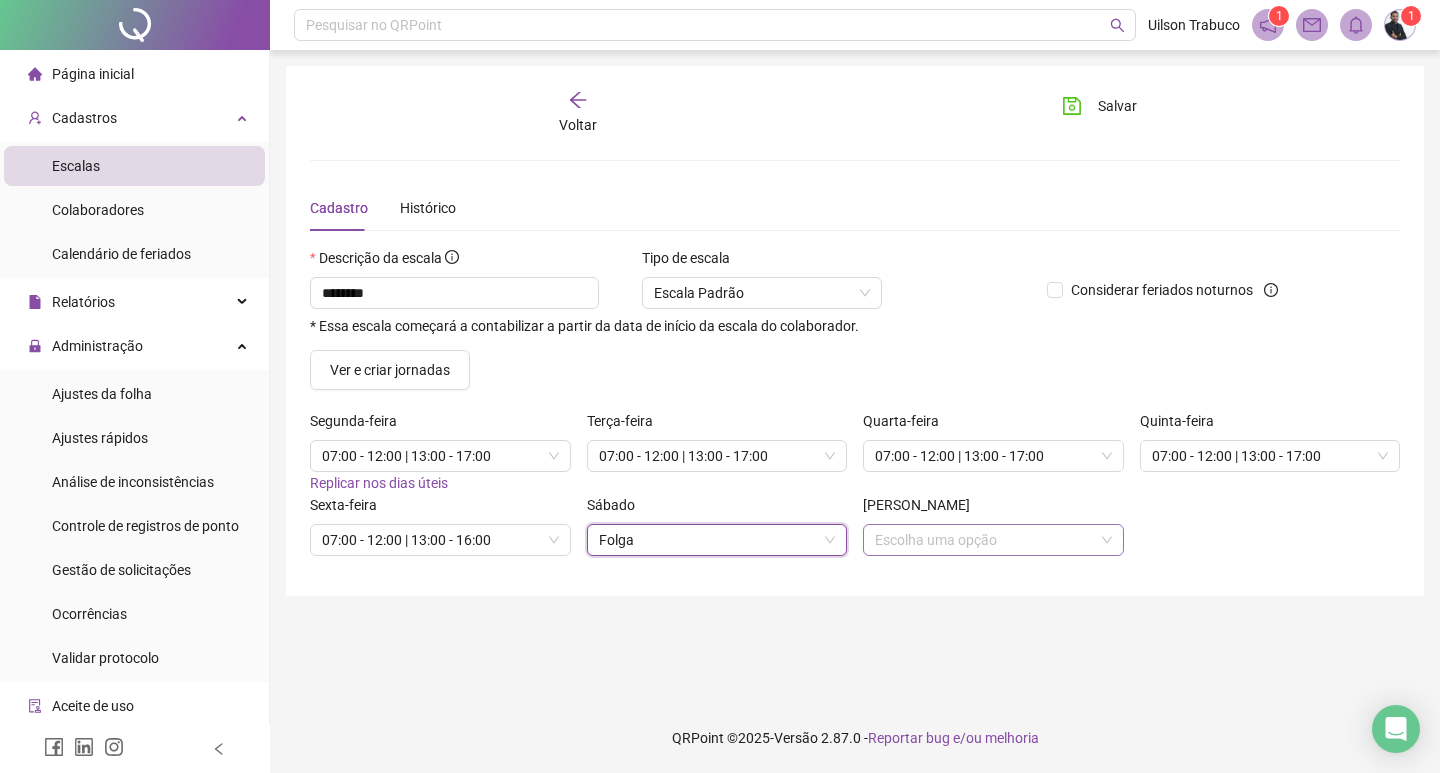 click at bounding box center (987, 540) 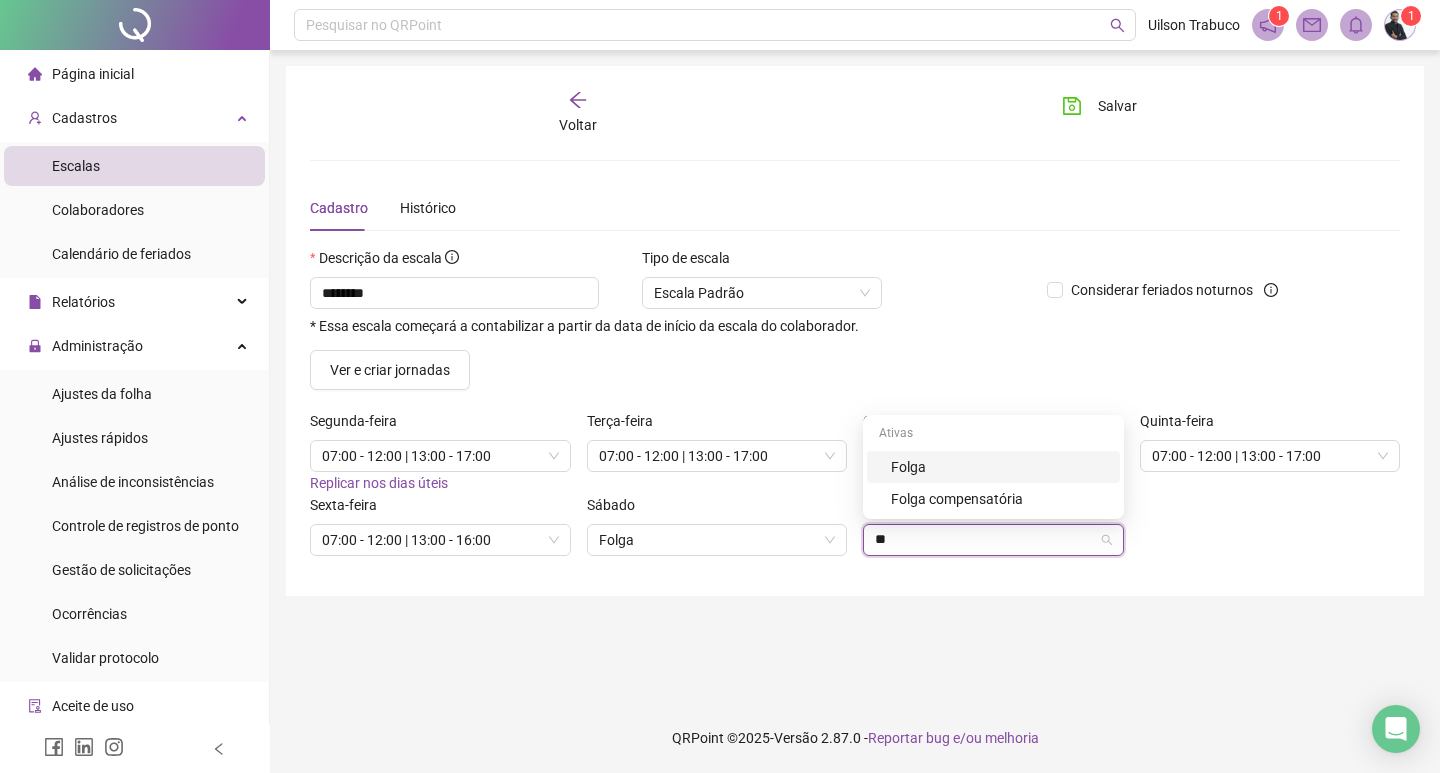 type on "***" 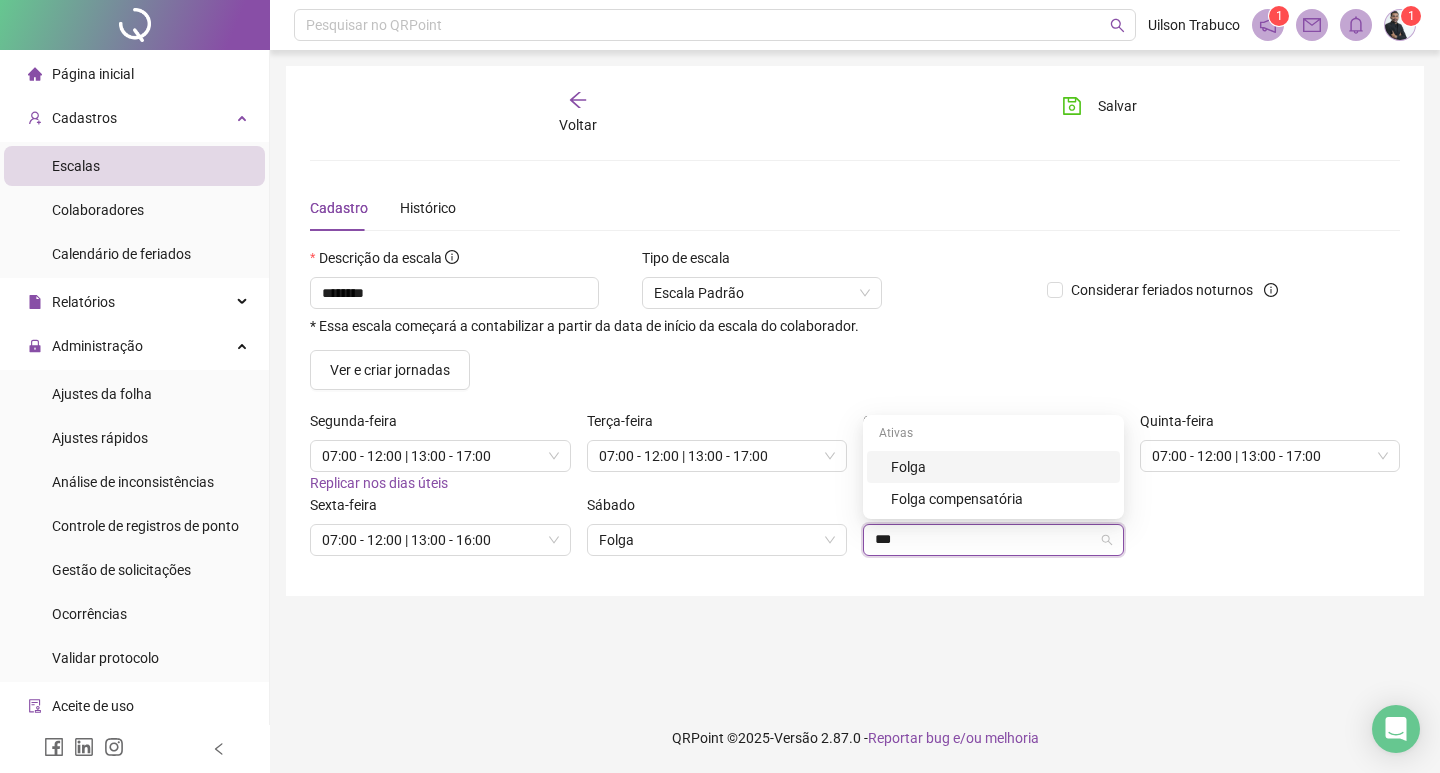 click on "Folga" at bounding box center [999, 467] 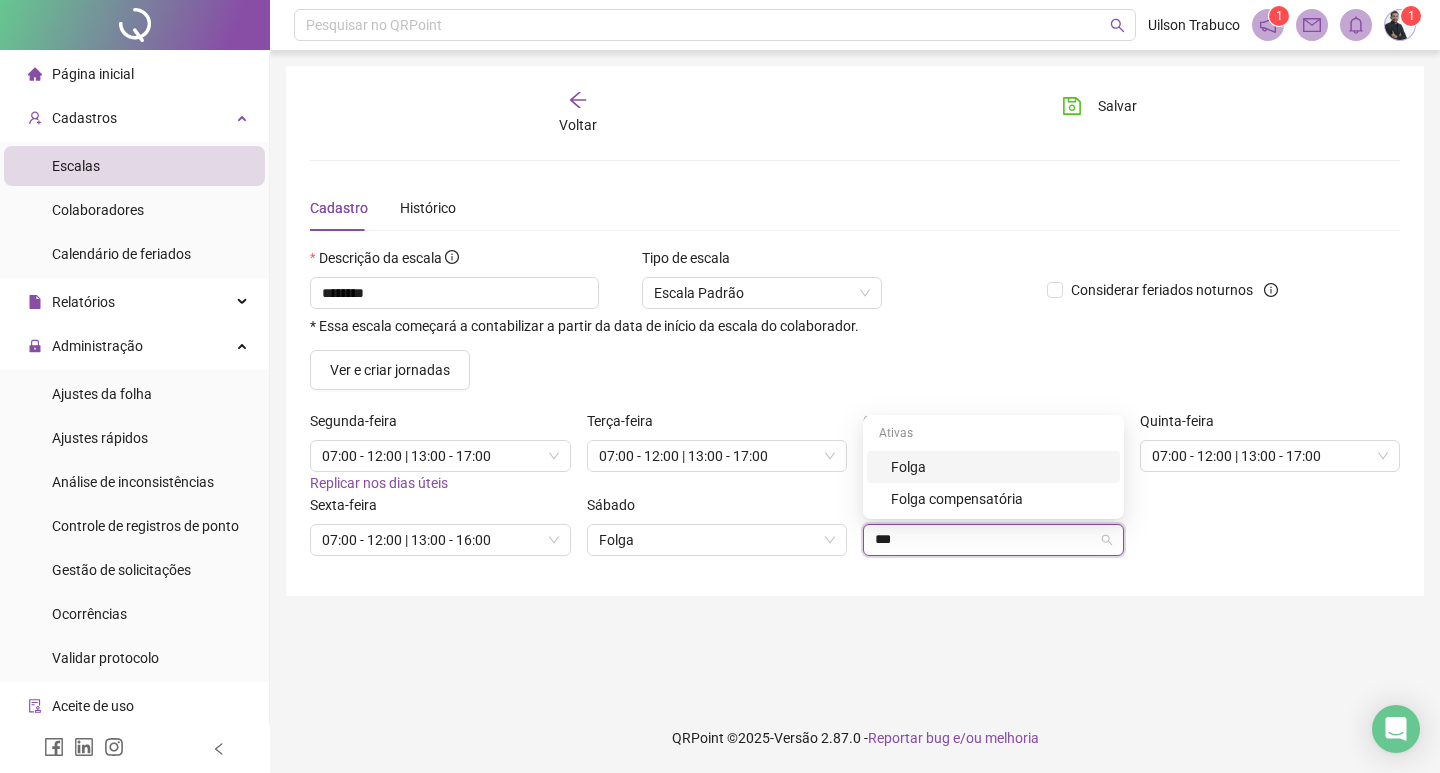 type 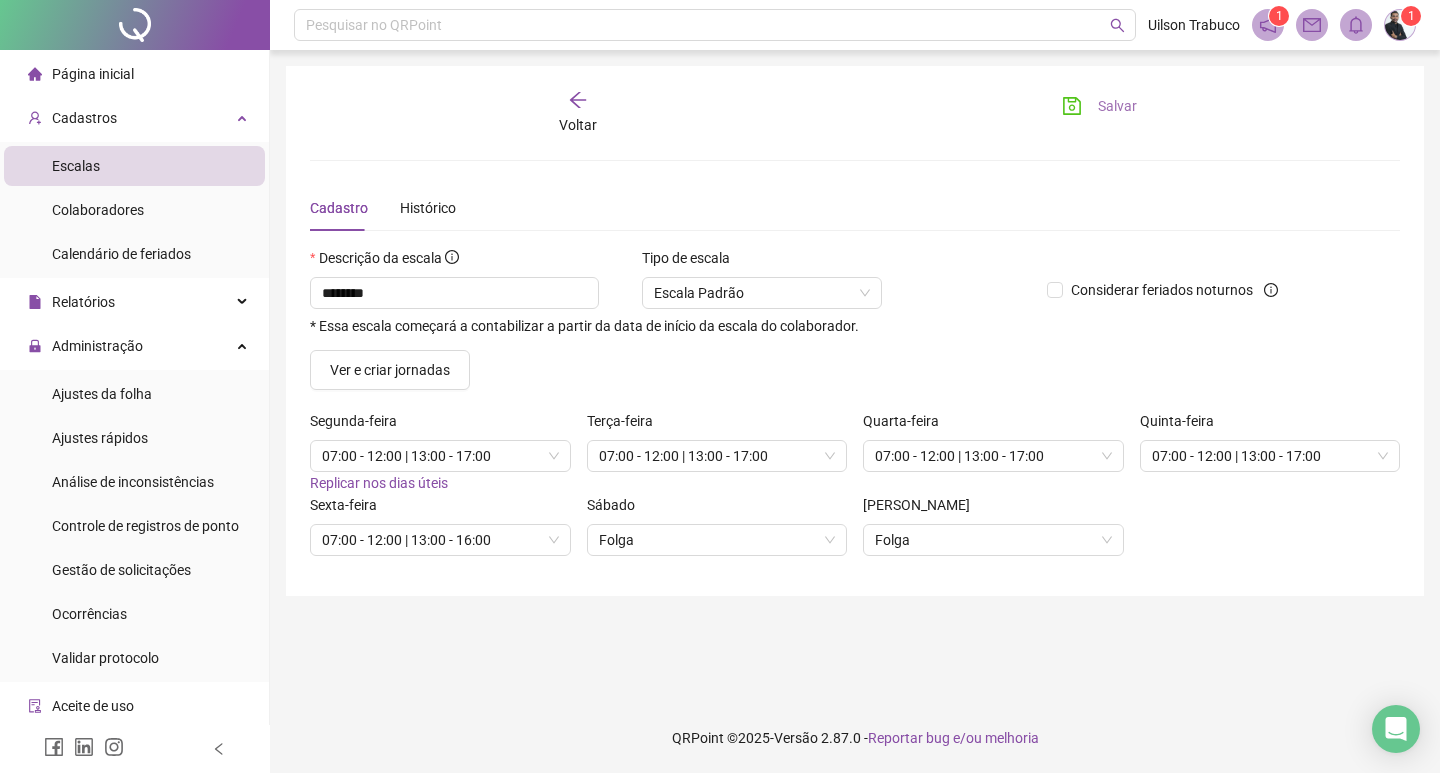 click on "Salvar" at bounding box center (1117, 106) 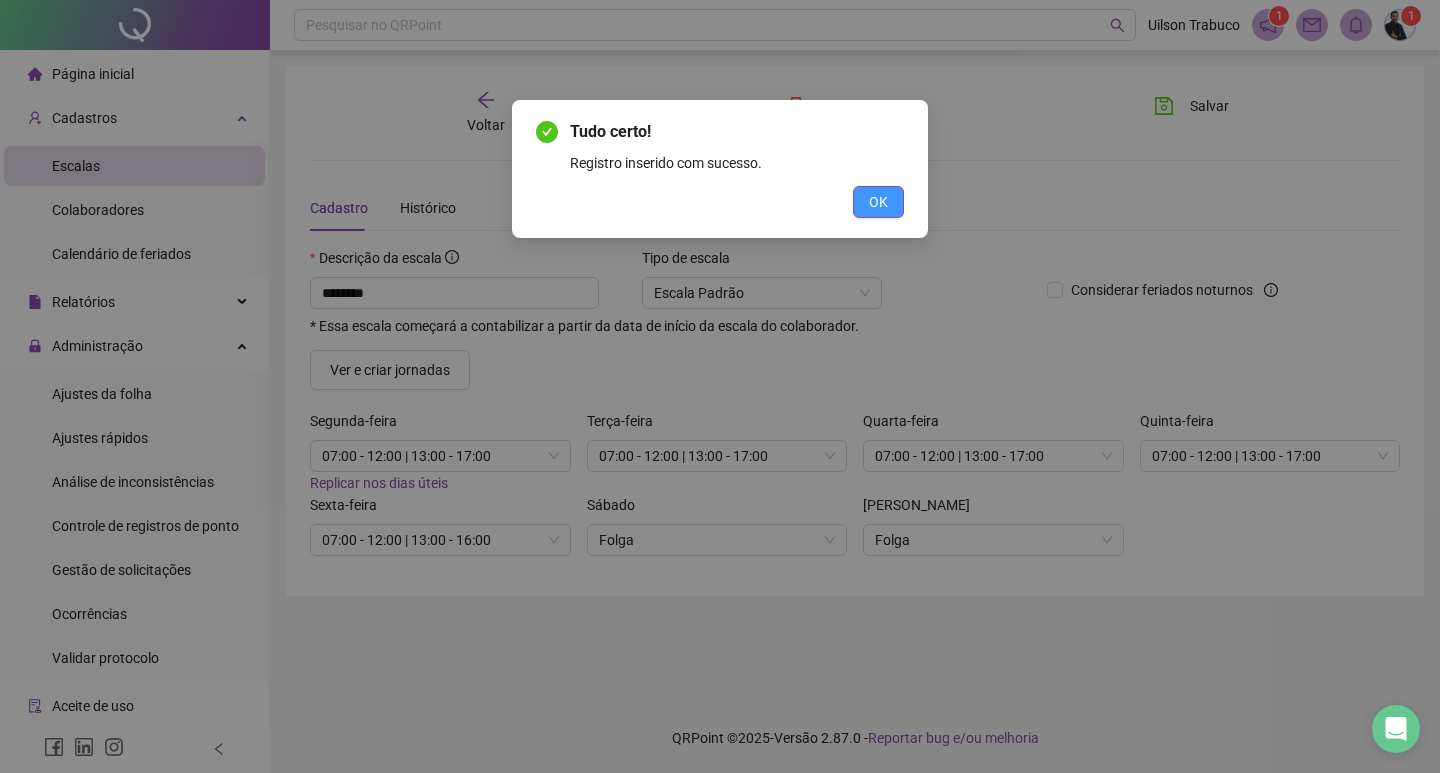 click on "OK" at bounding box center [878, 202] 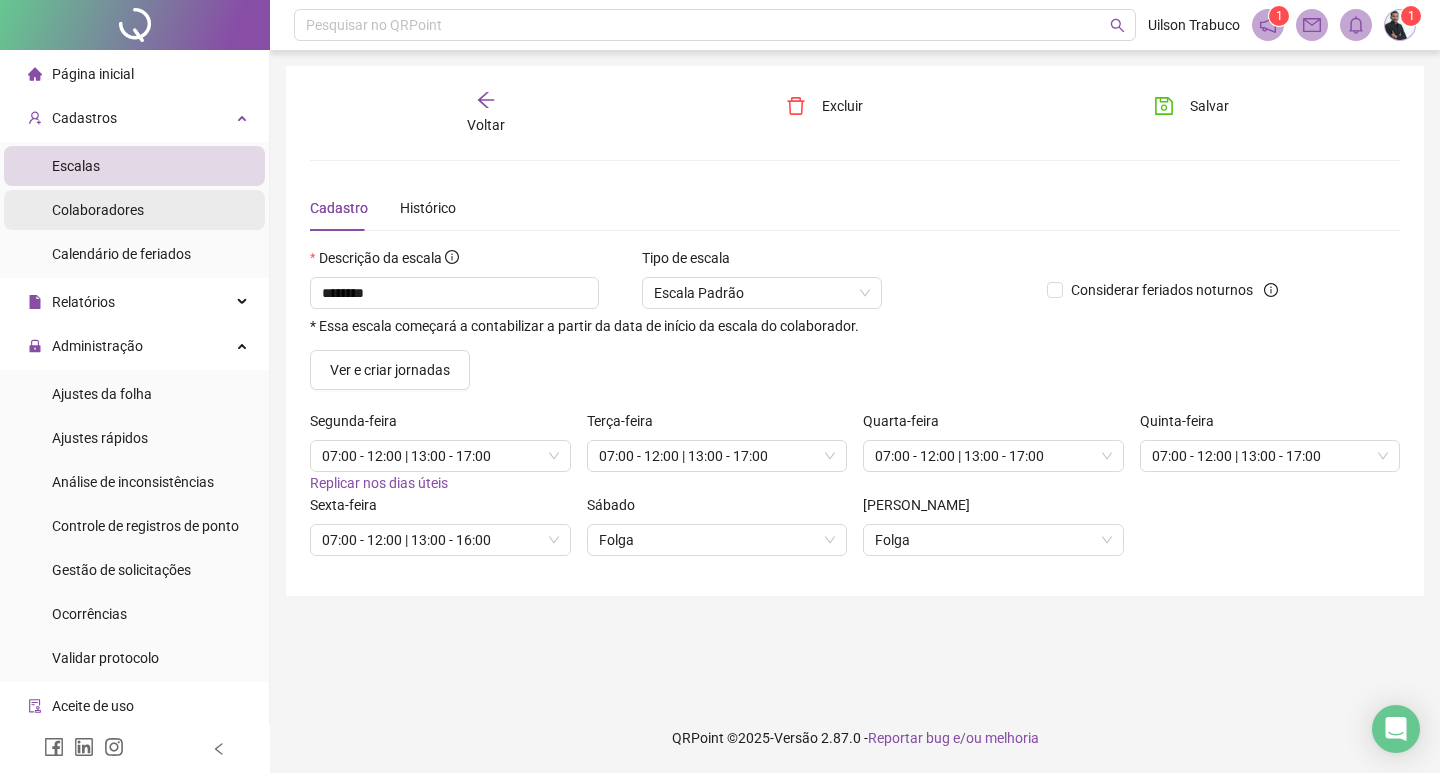 click on "Colaboradores" at bounding box center [134, 210] 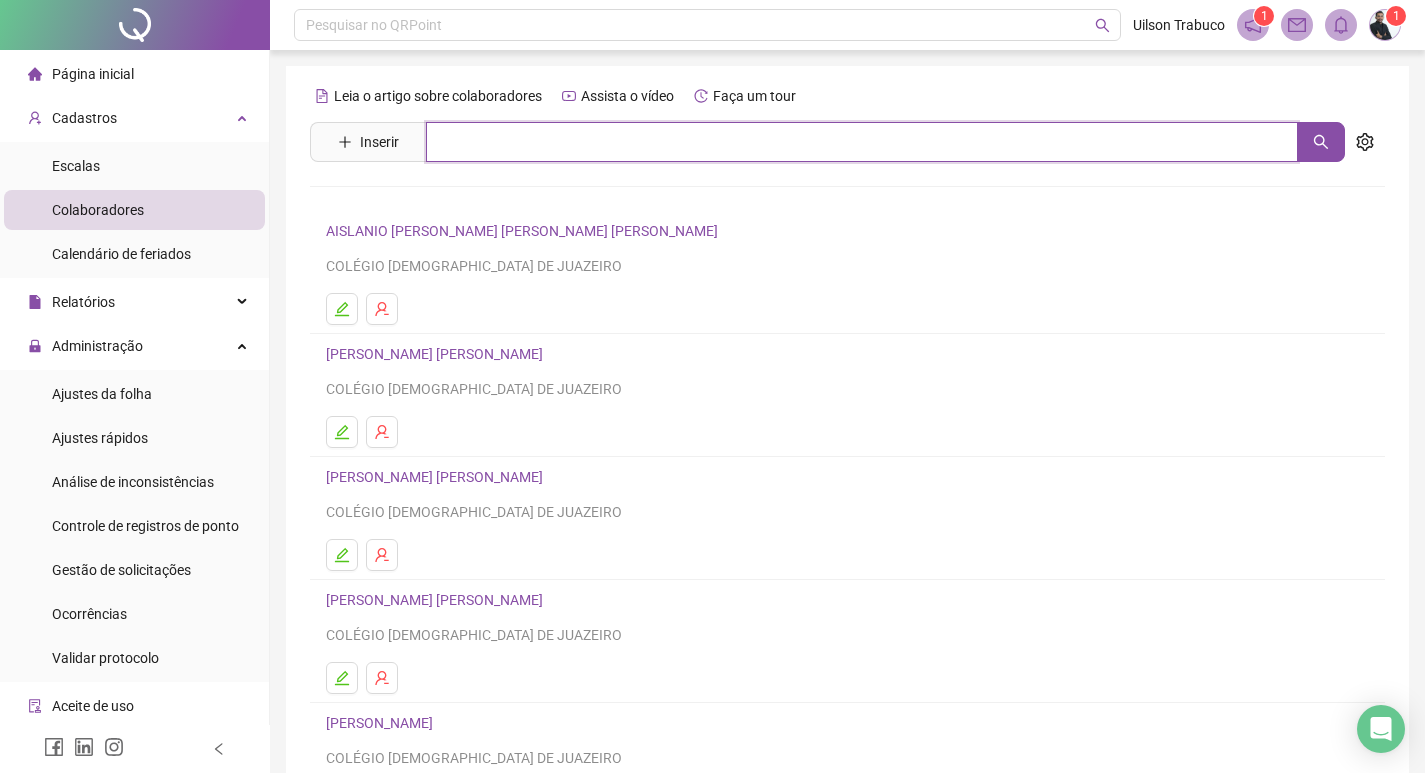 click at bounding box center [862, 142] 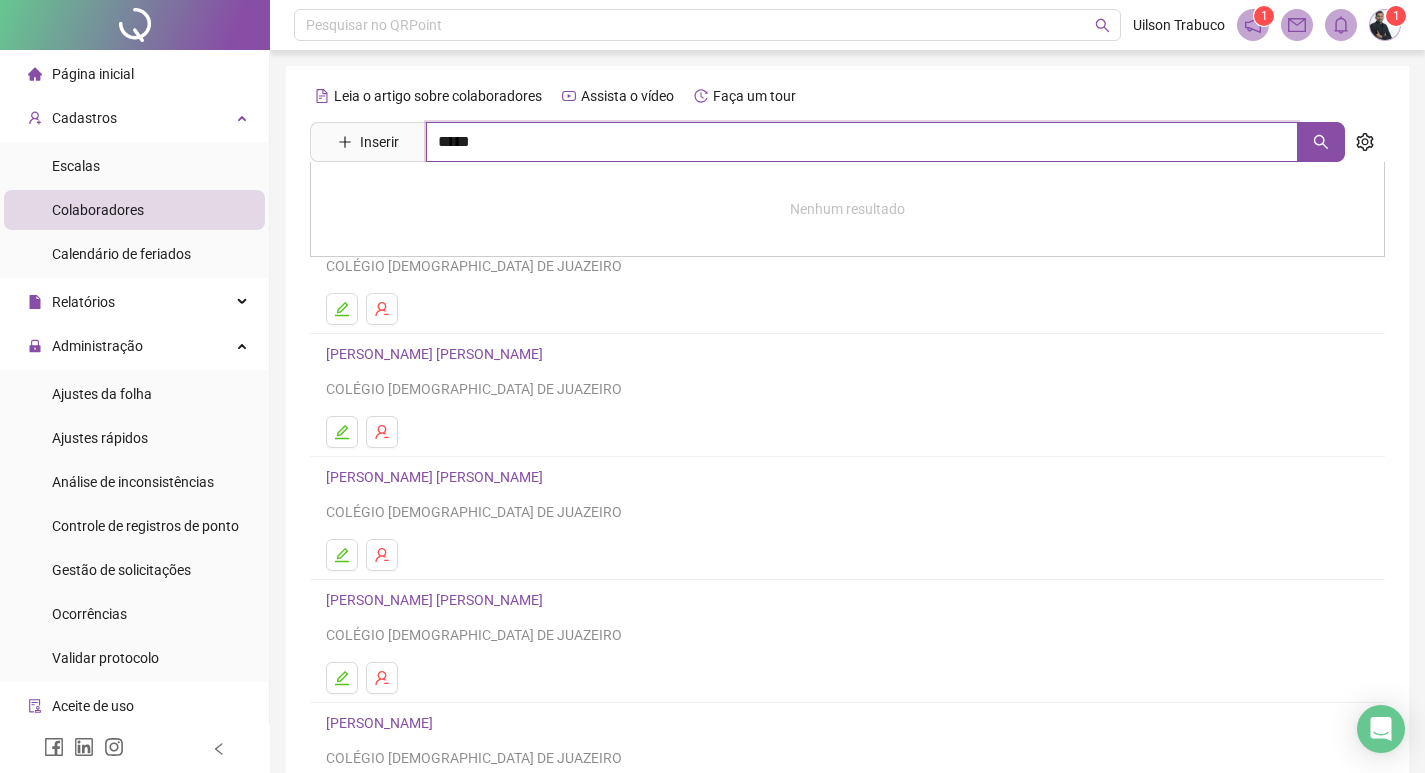 type on "*****" 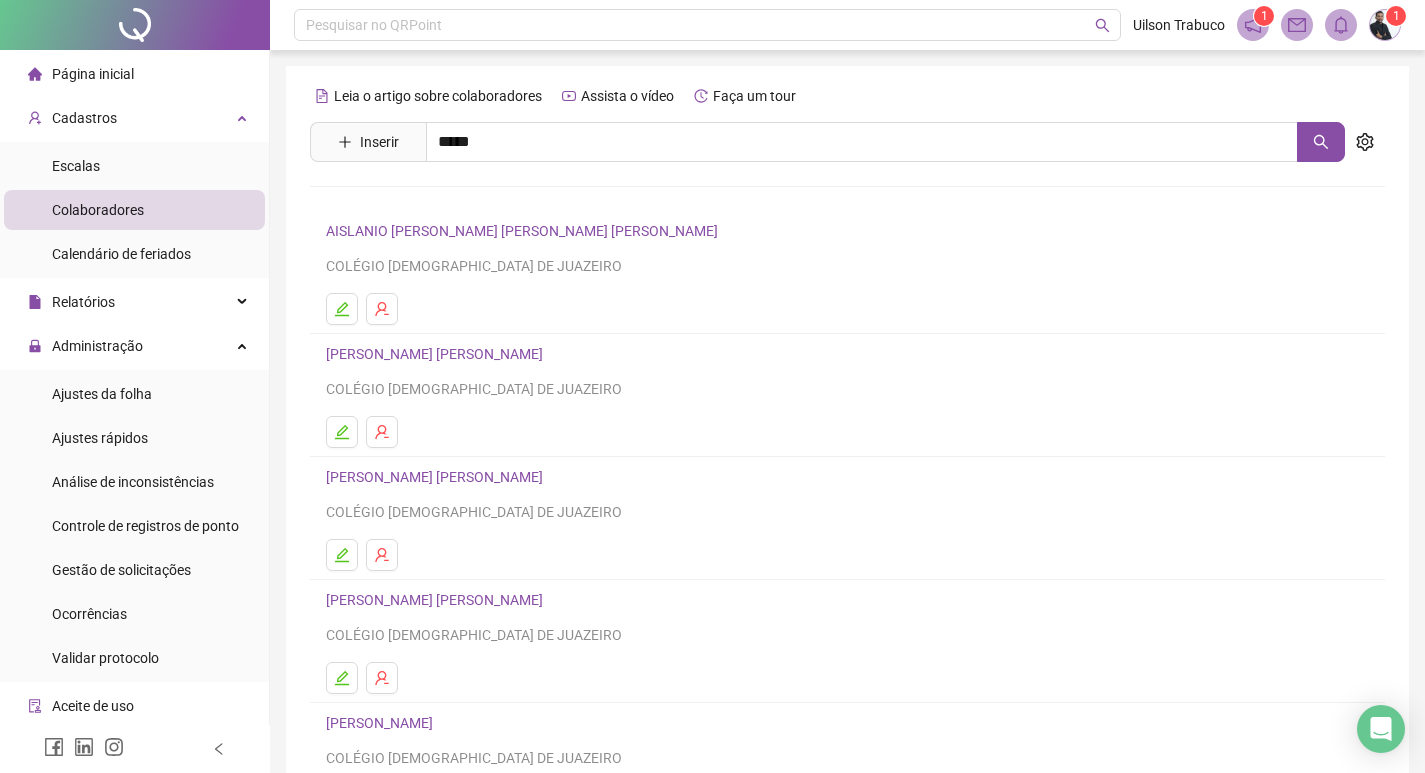 click on "GEISIANE [PERSON_NAME]" at bounding box center [432, 201] 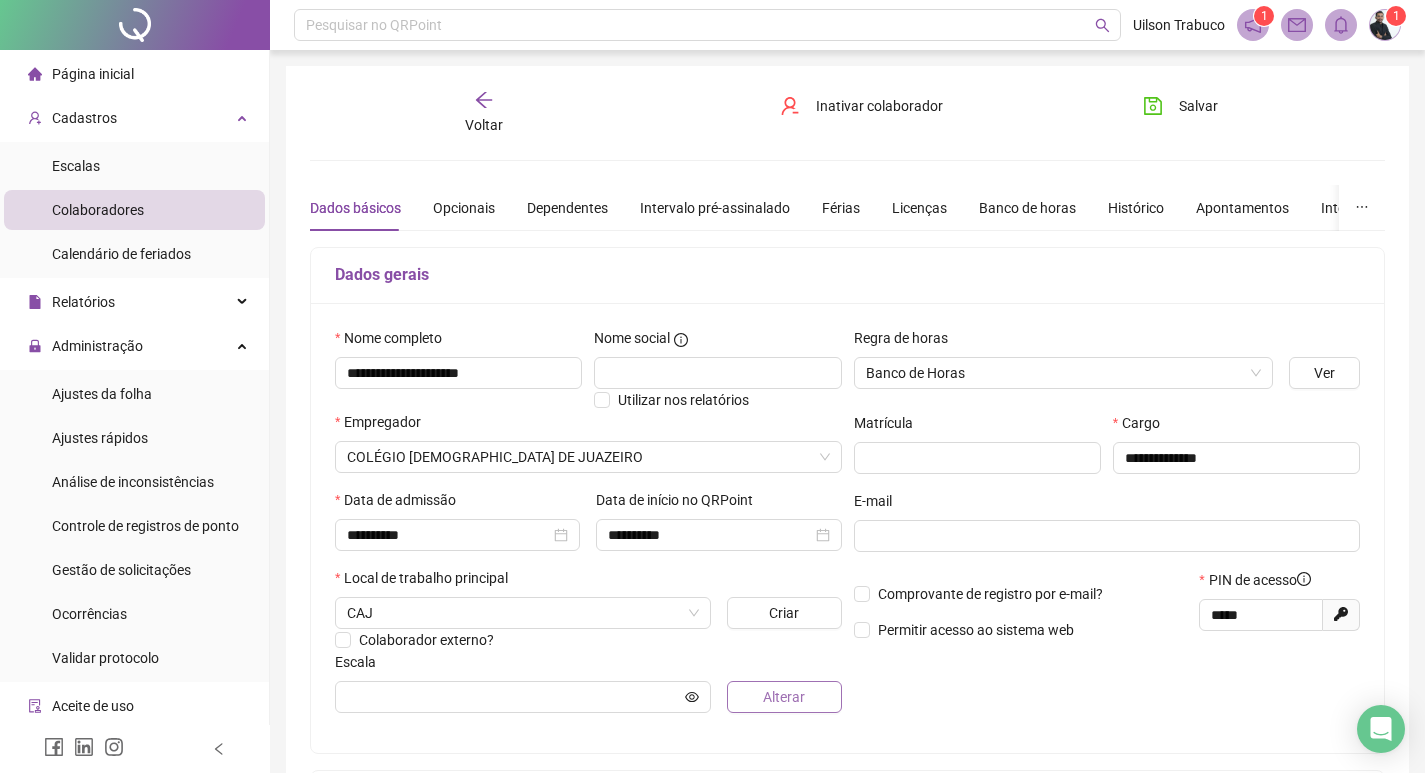 click on "Alterar" at bounding box center [784, 697] 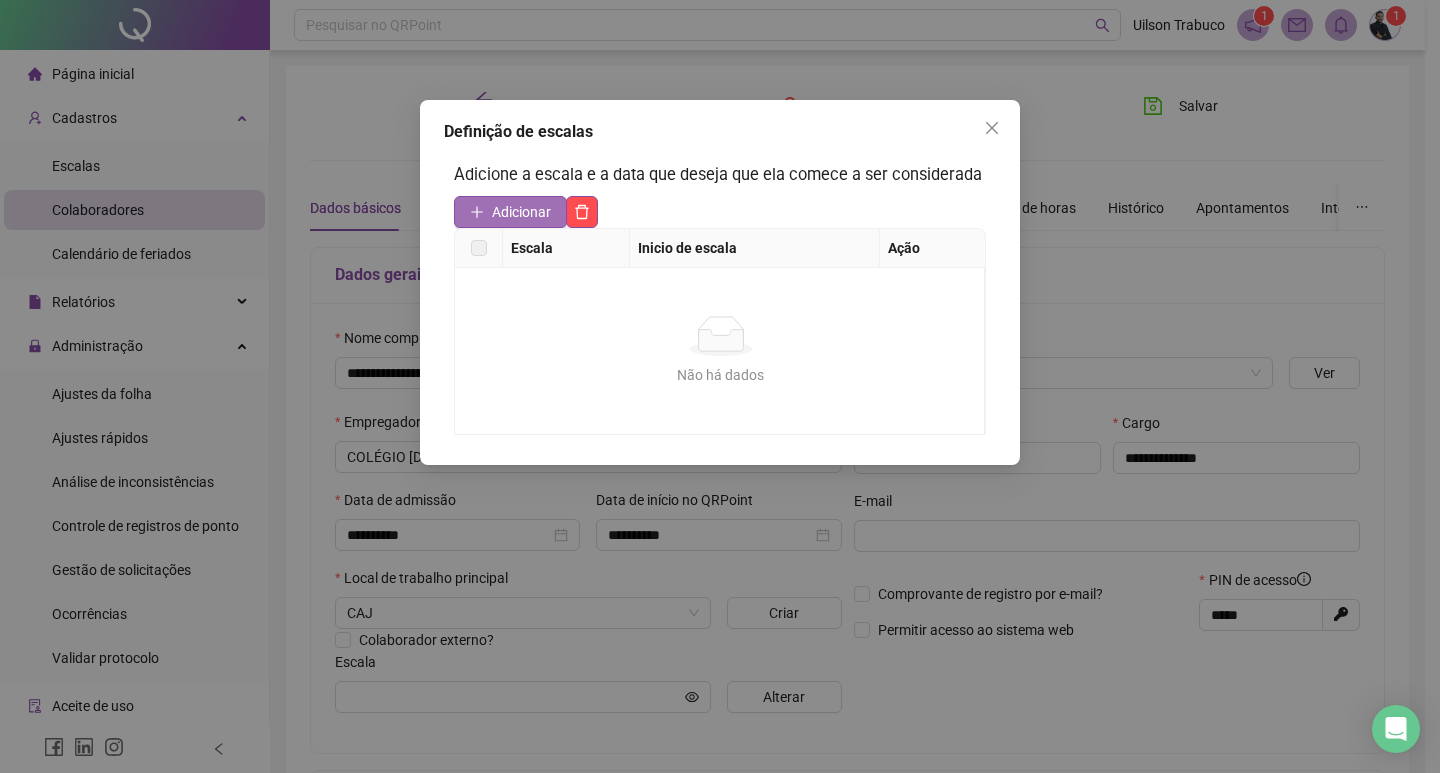 click on "Adicionar" at bounding box center (521, 212) 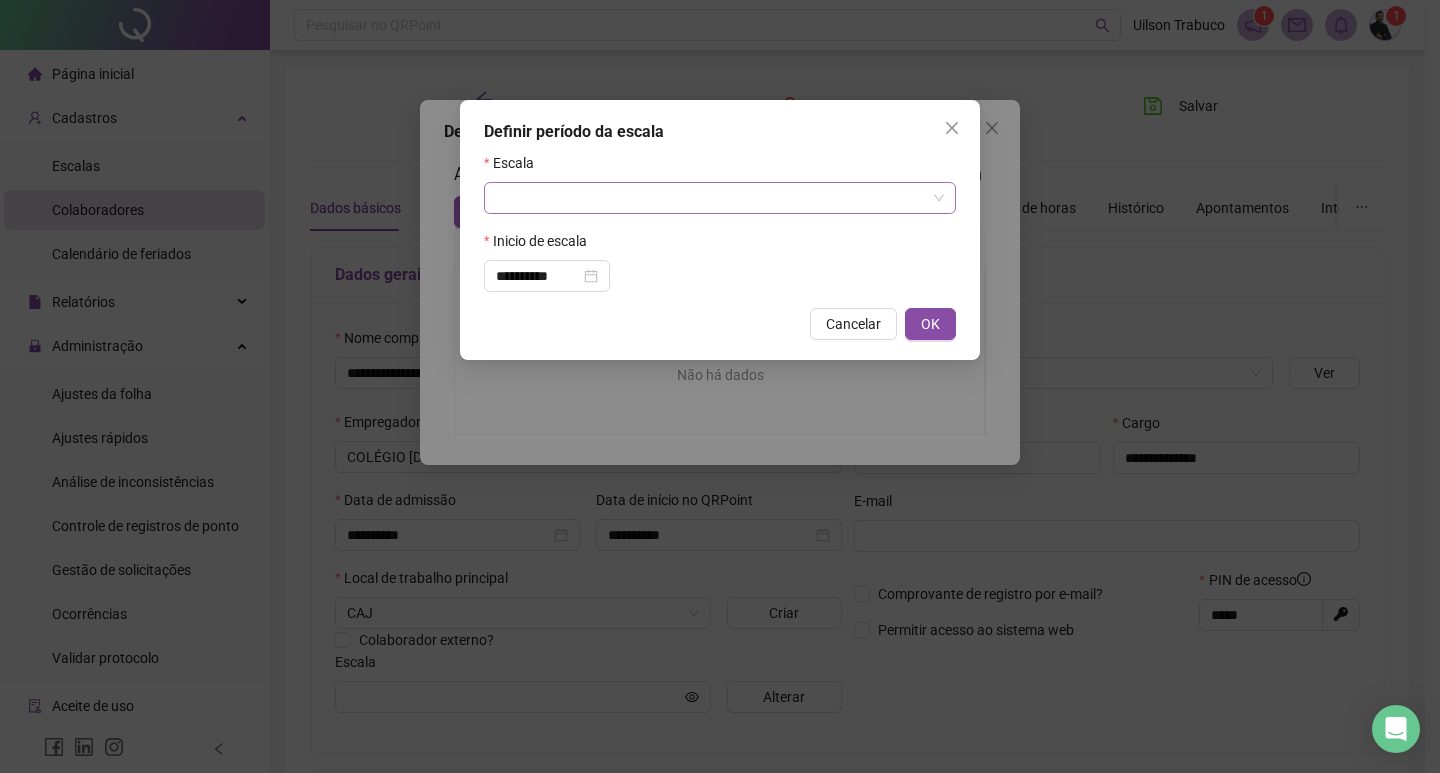 click at bounding box center (714, 198) 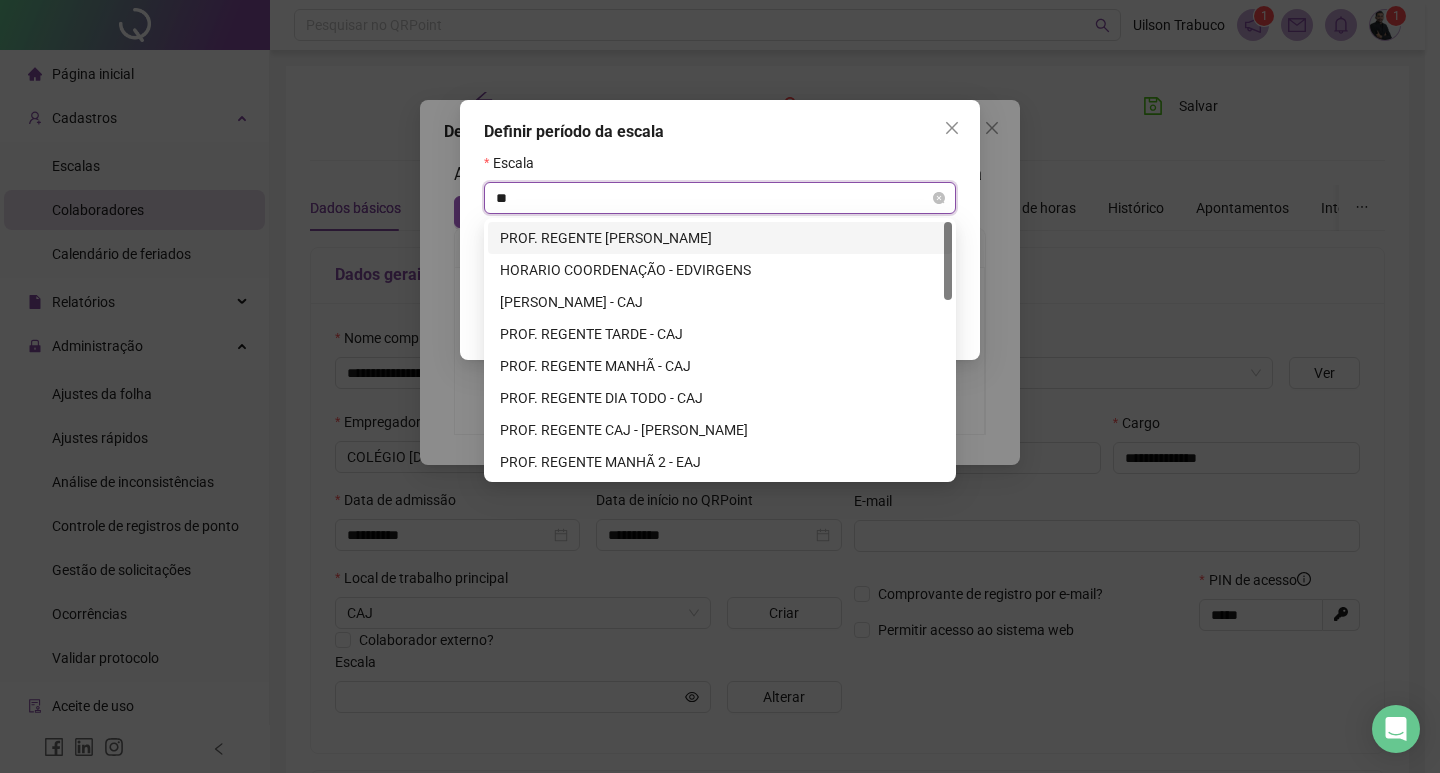 type on "***" 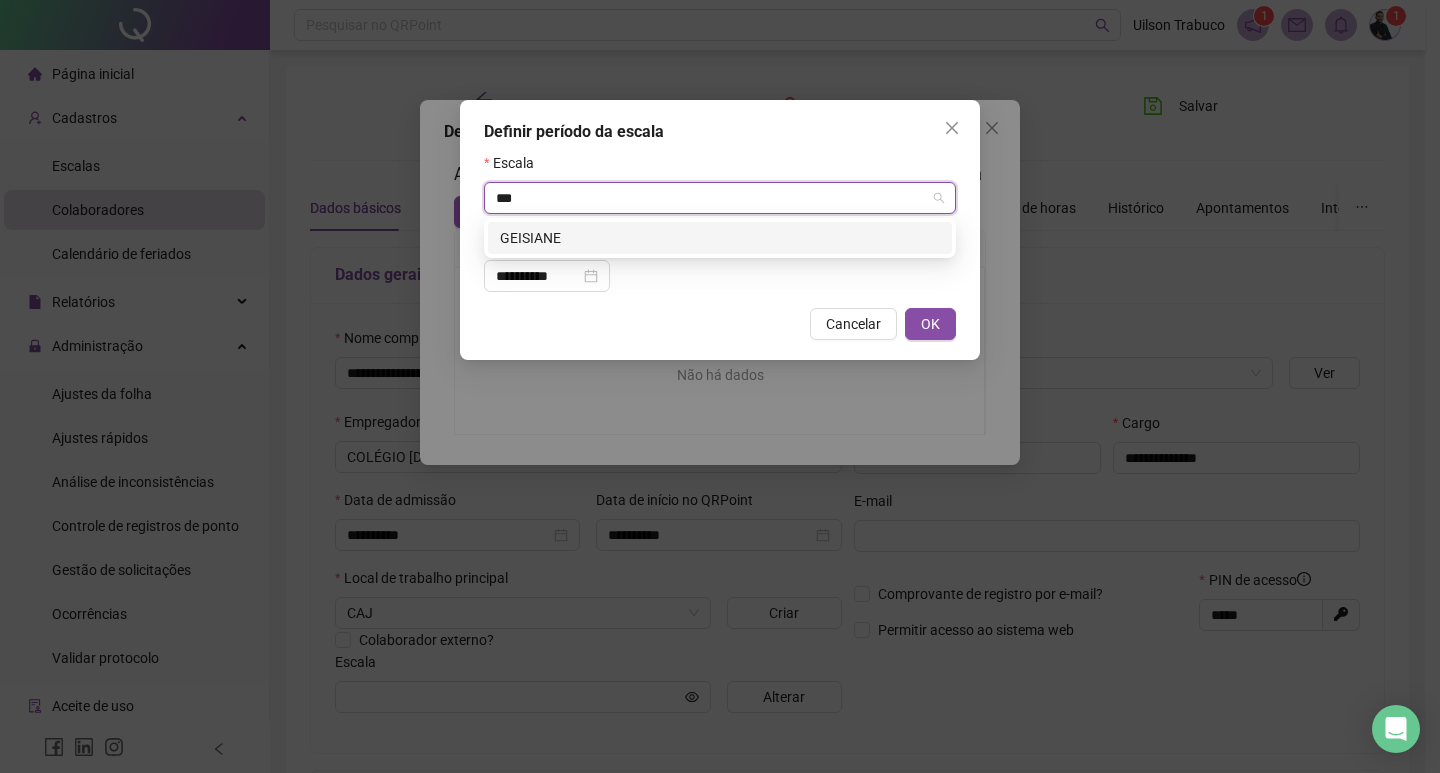 click on "GEISIANE" at bounding box center [720, 238] 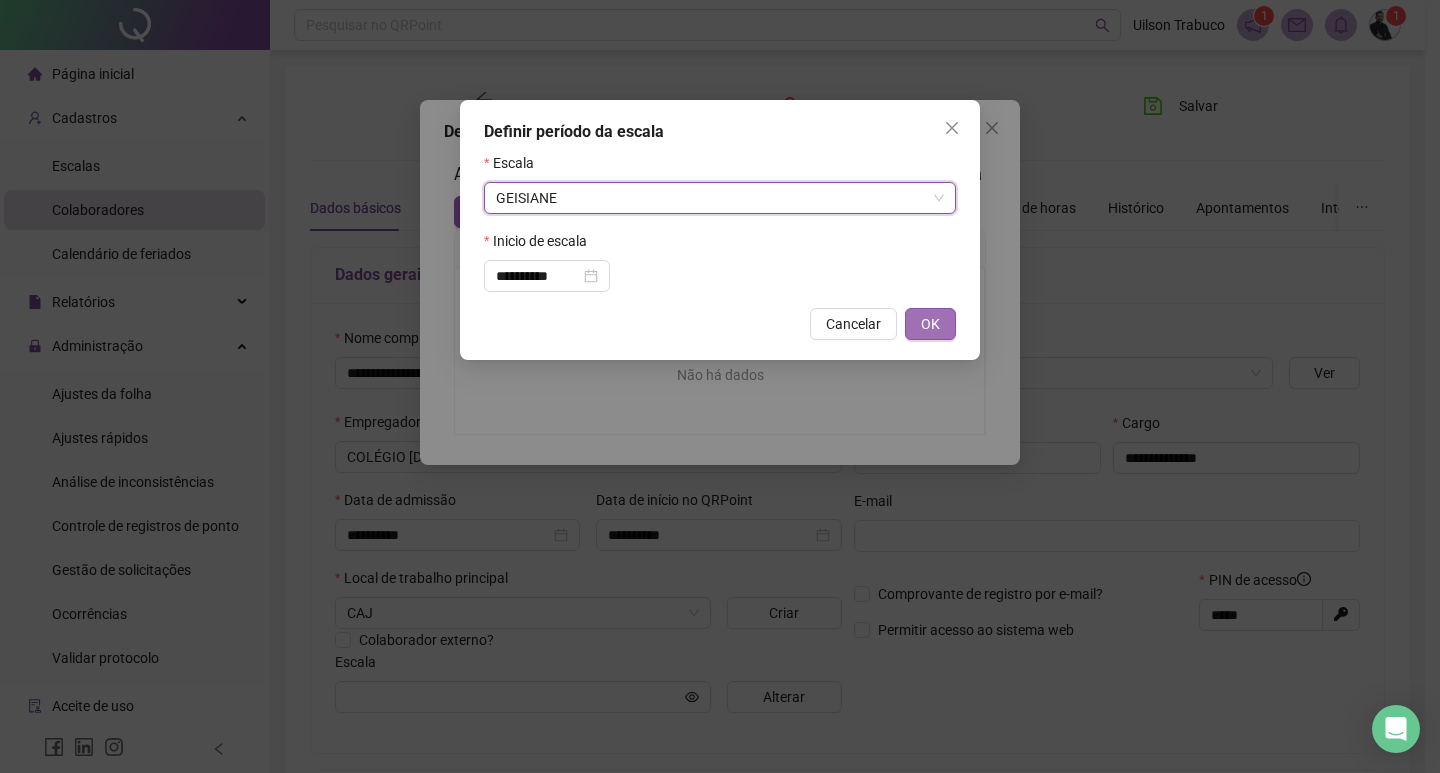 click on "OK" at bounding box center [930, 324] 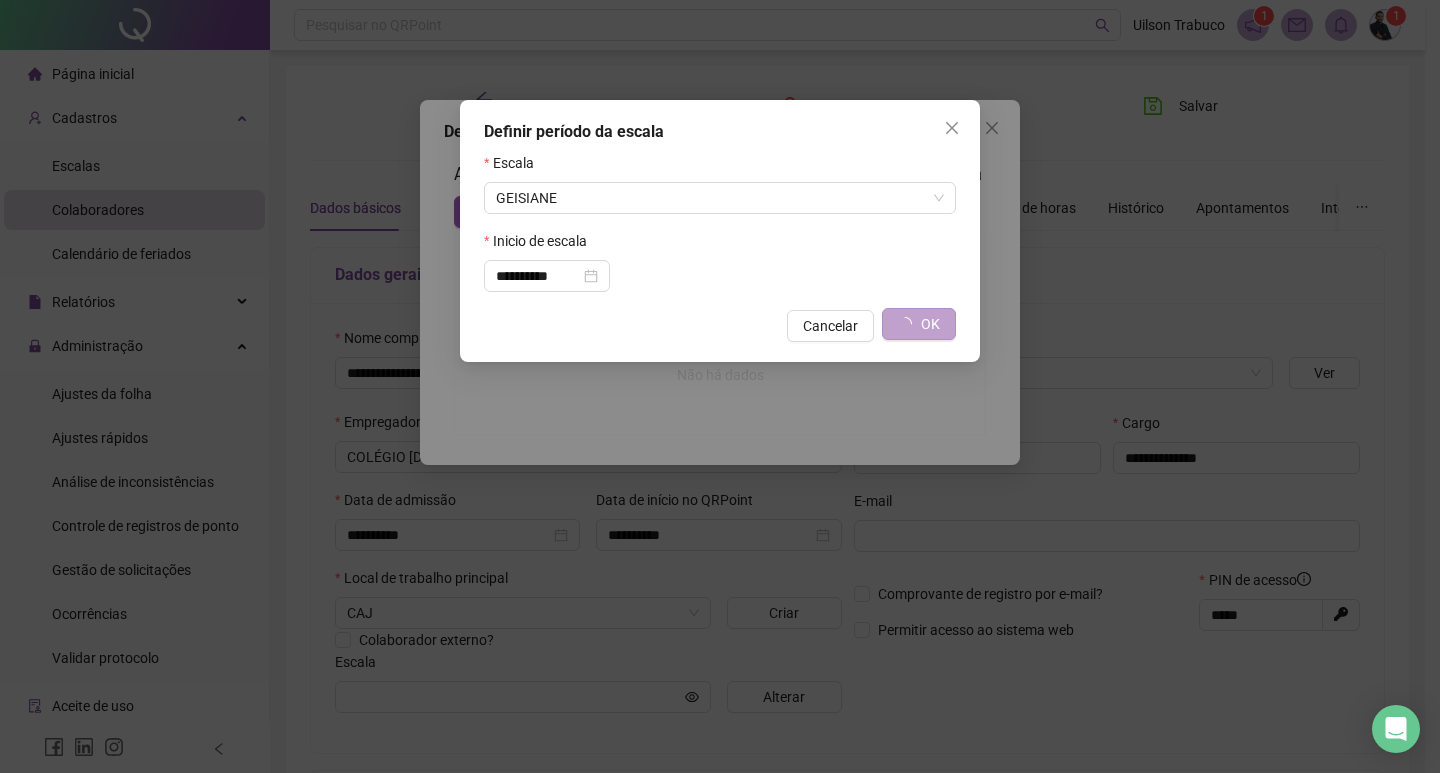 type on "********" 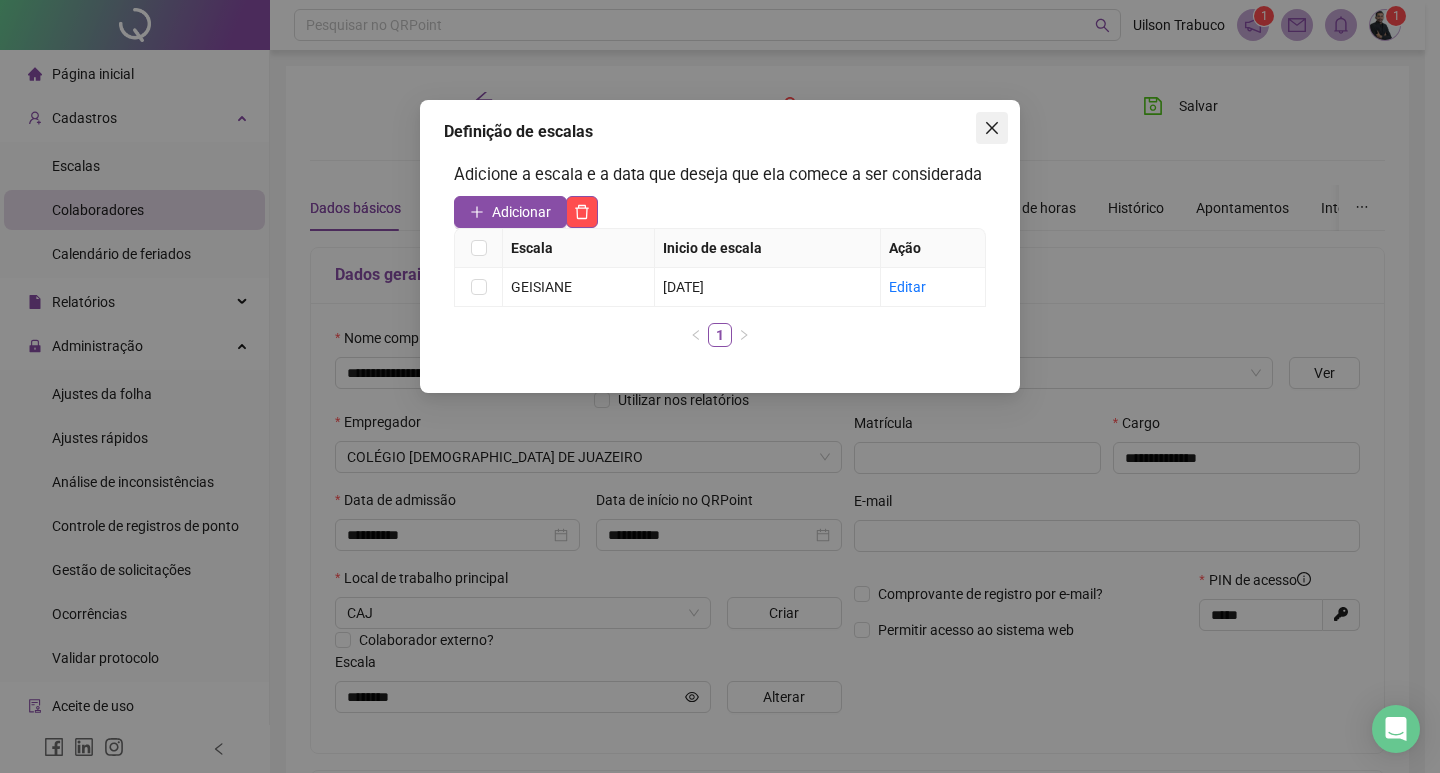 click 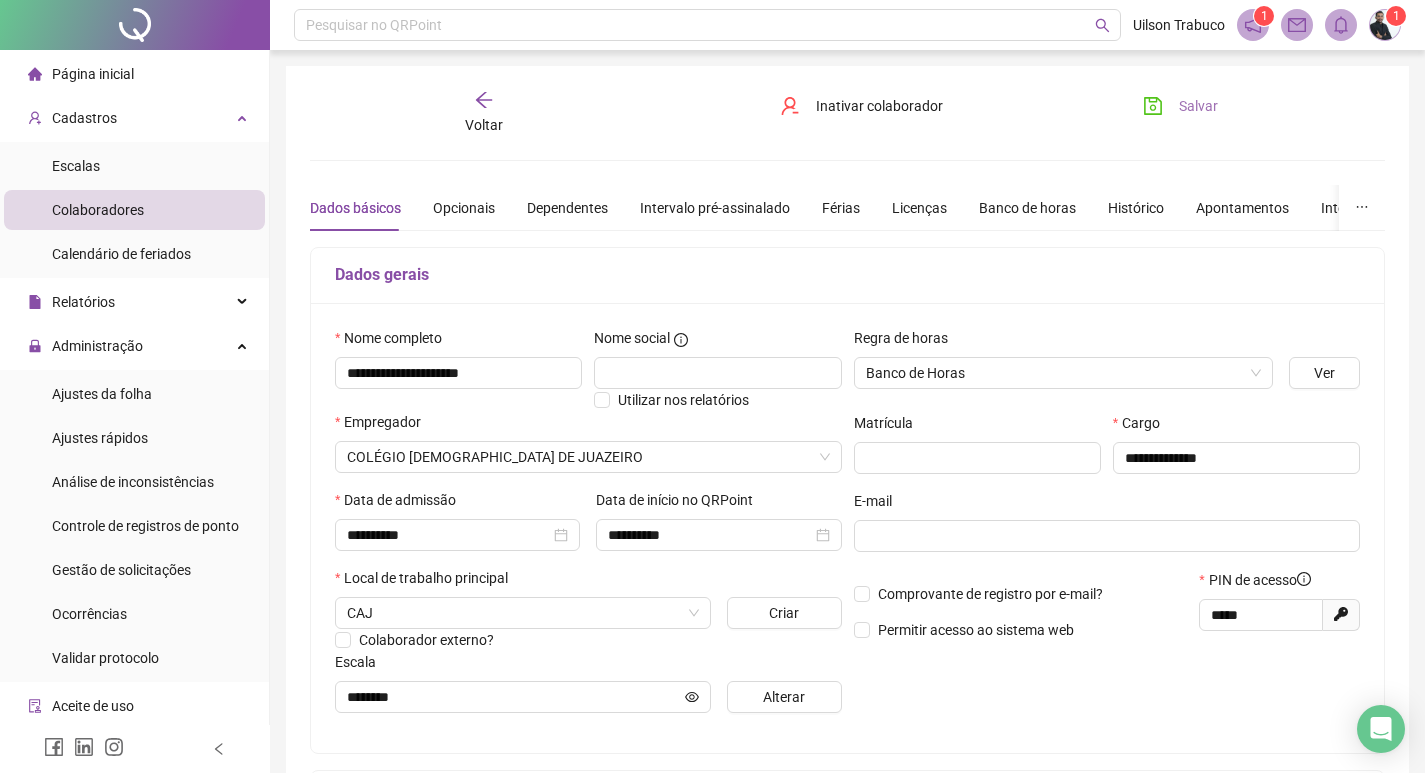 click on "Salvar" at bounding box center [1180, 106] 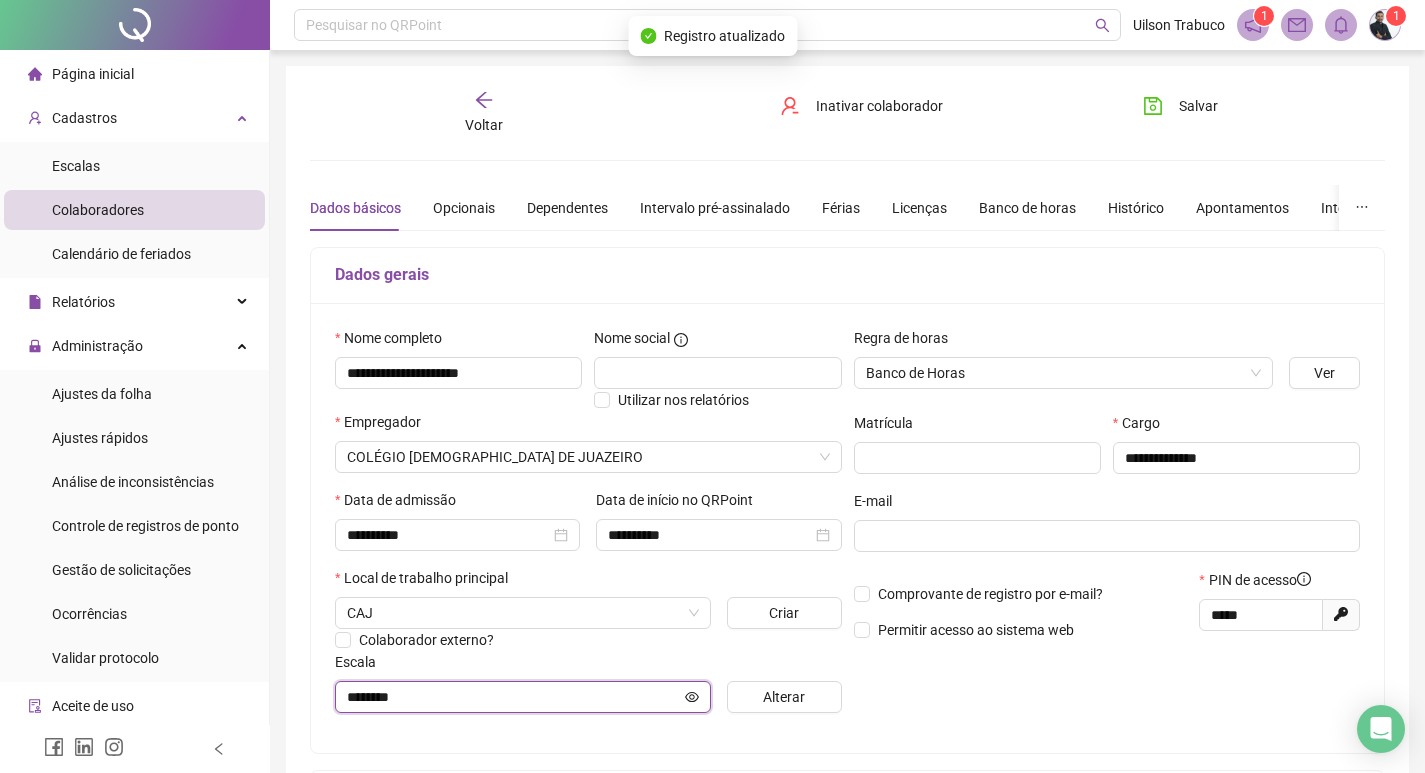 click 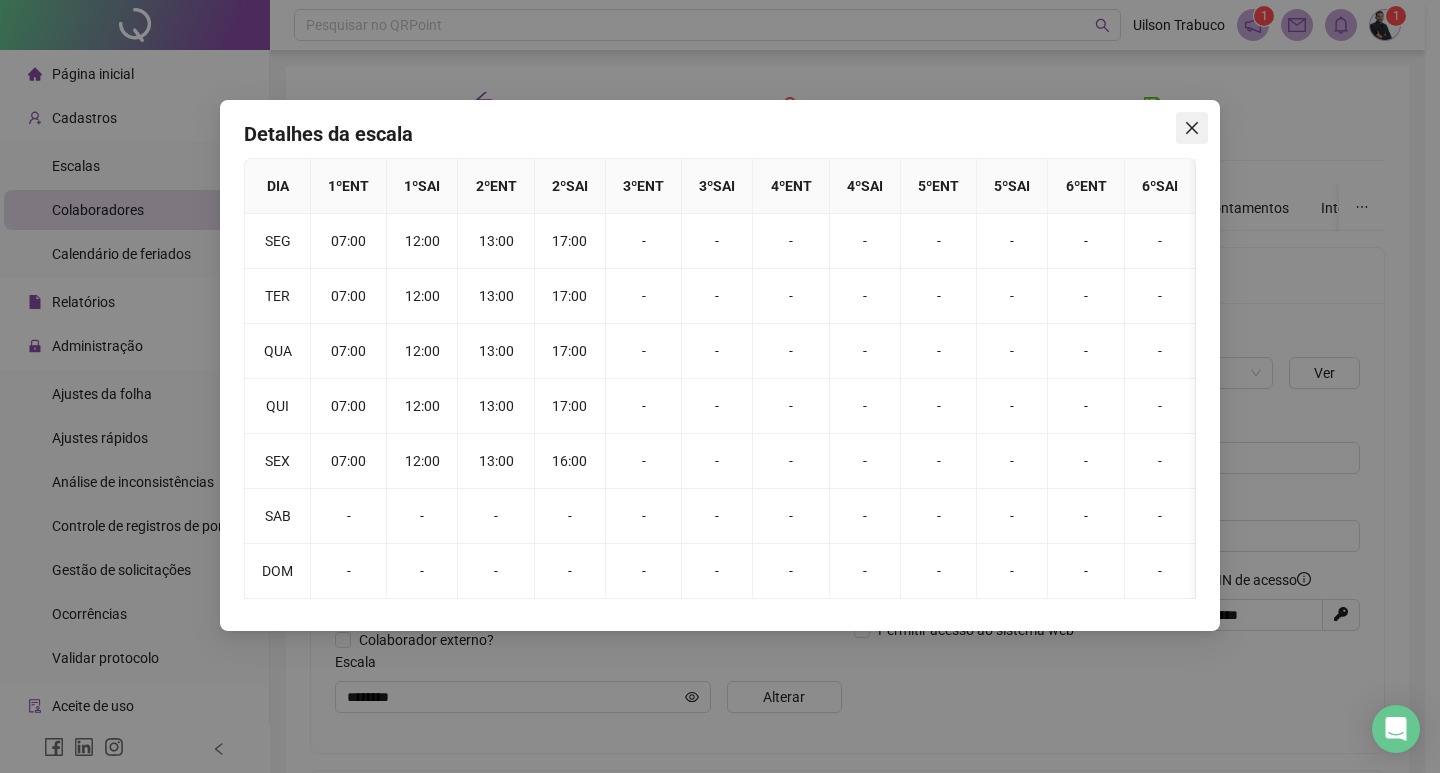 click 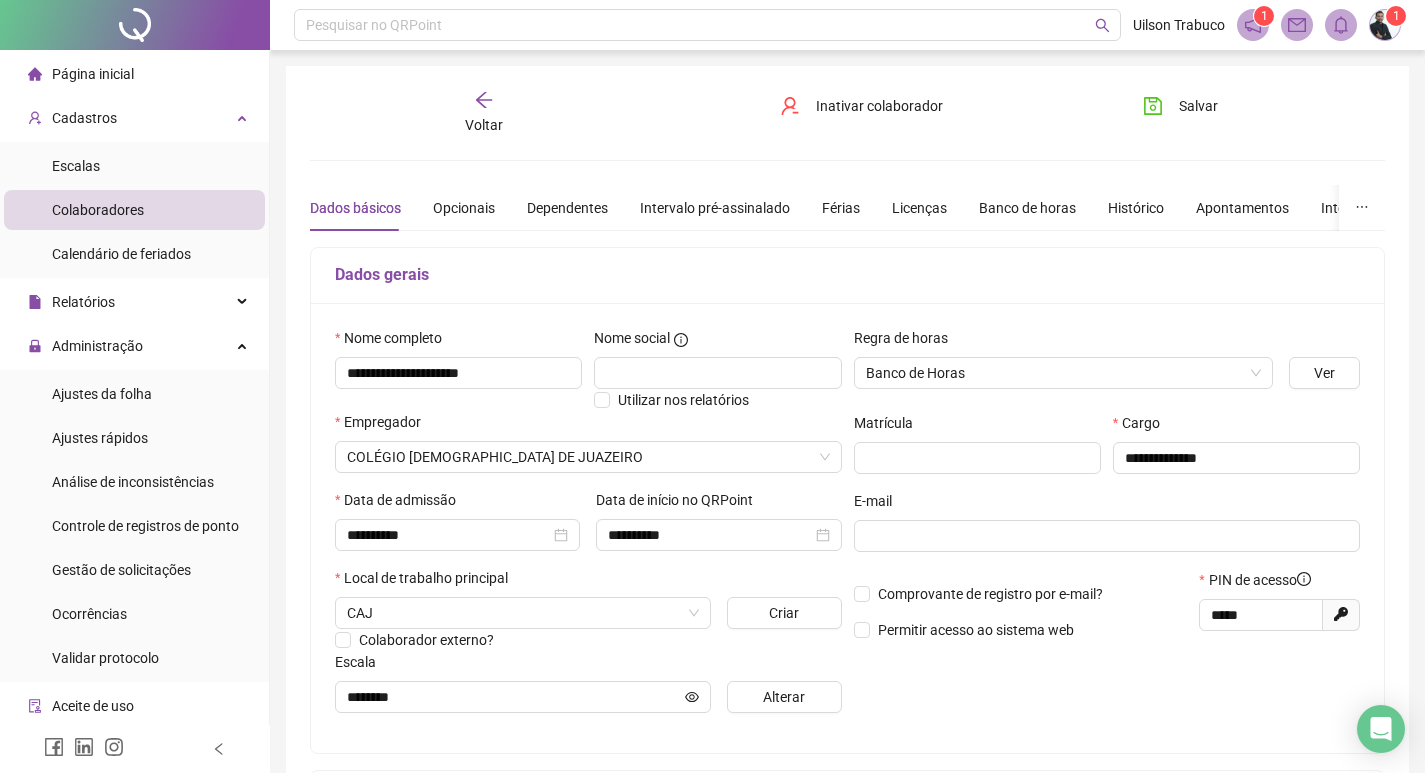 click on "Voltar" at bounding box center [484, 113] 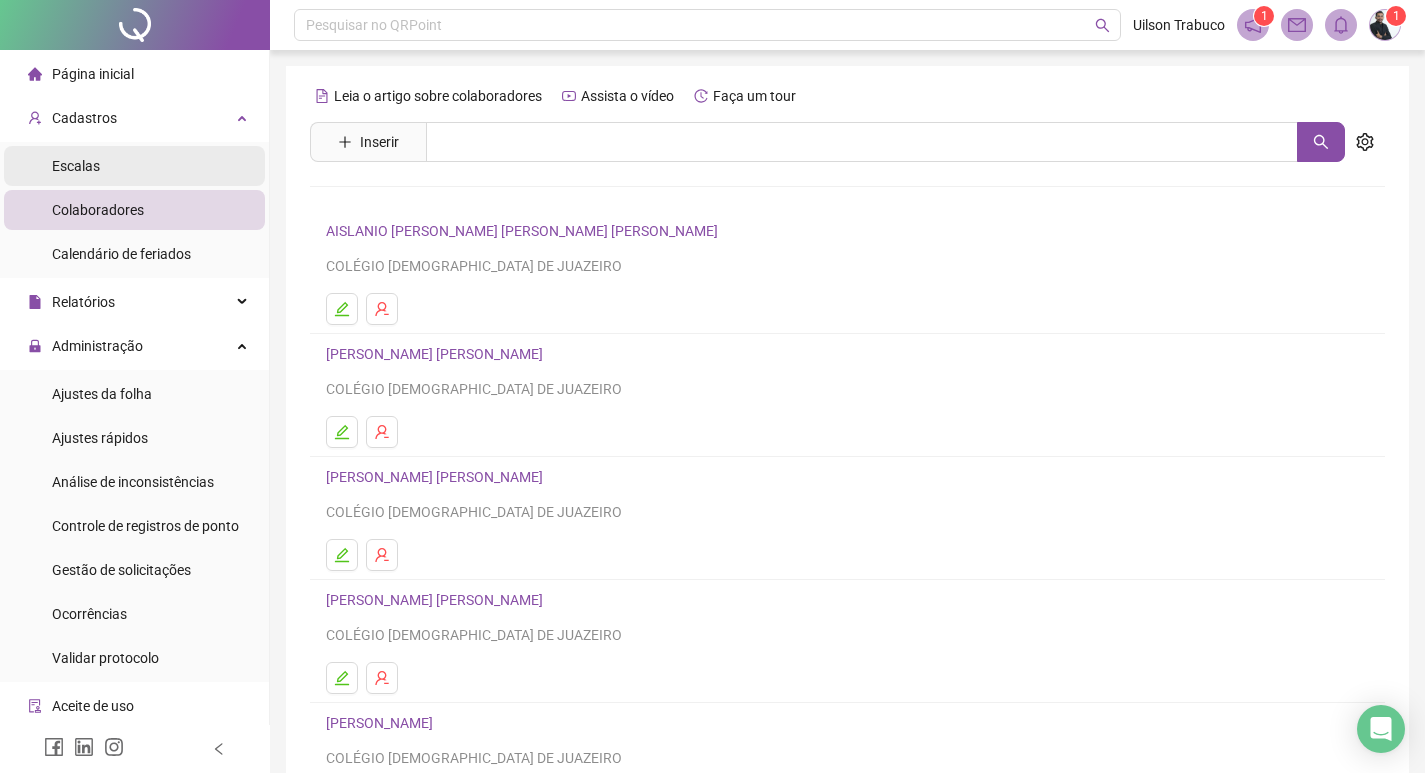 click on "Escalas" at bounding box center [134, 166] 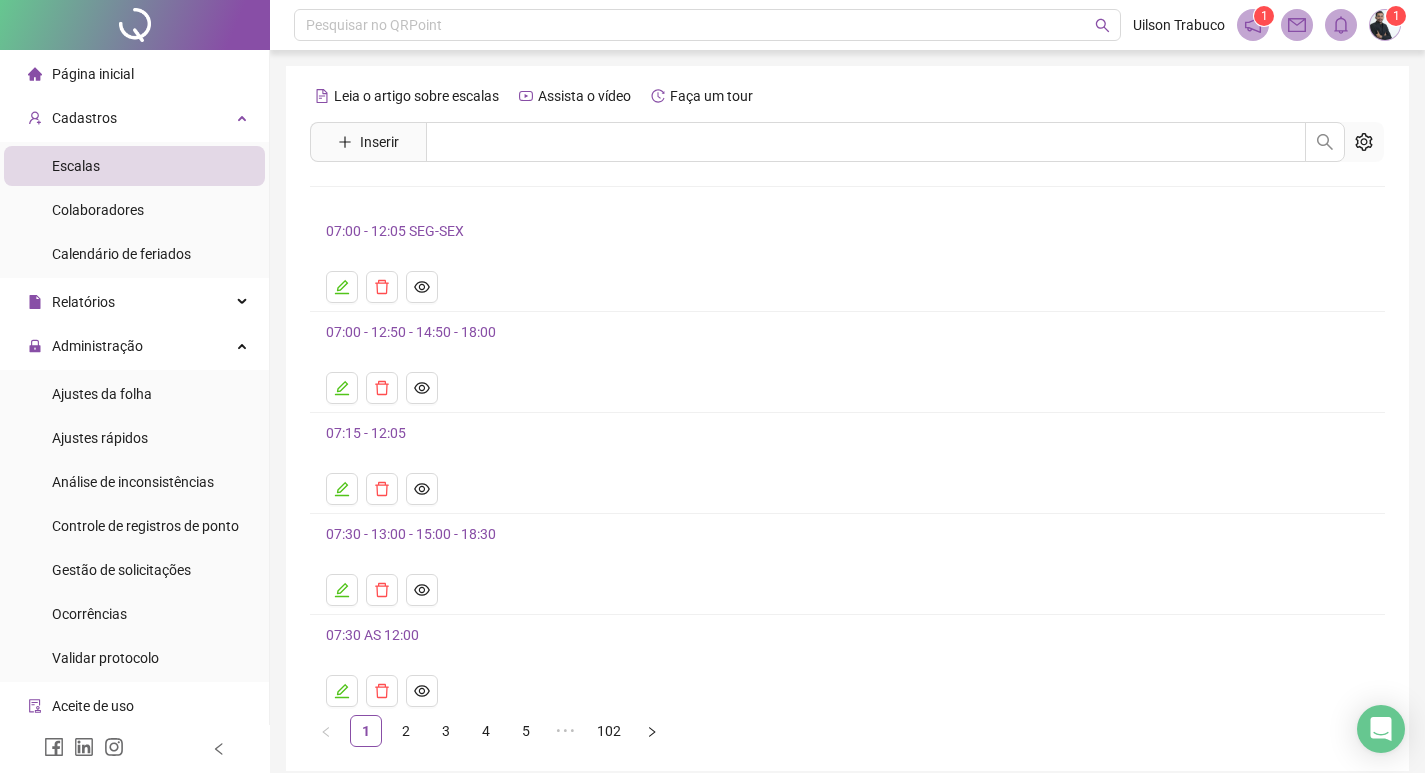 click on "Página inicial" at bounding box center (134, 74) 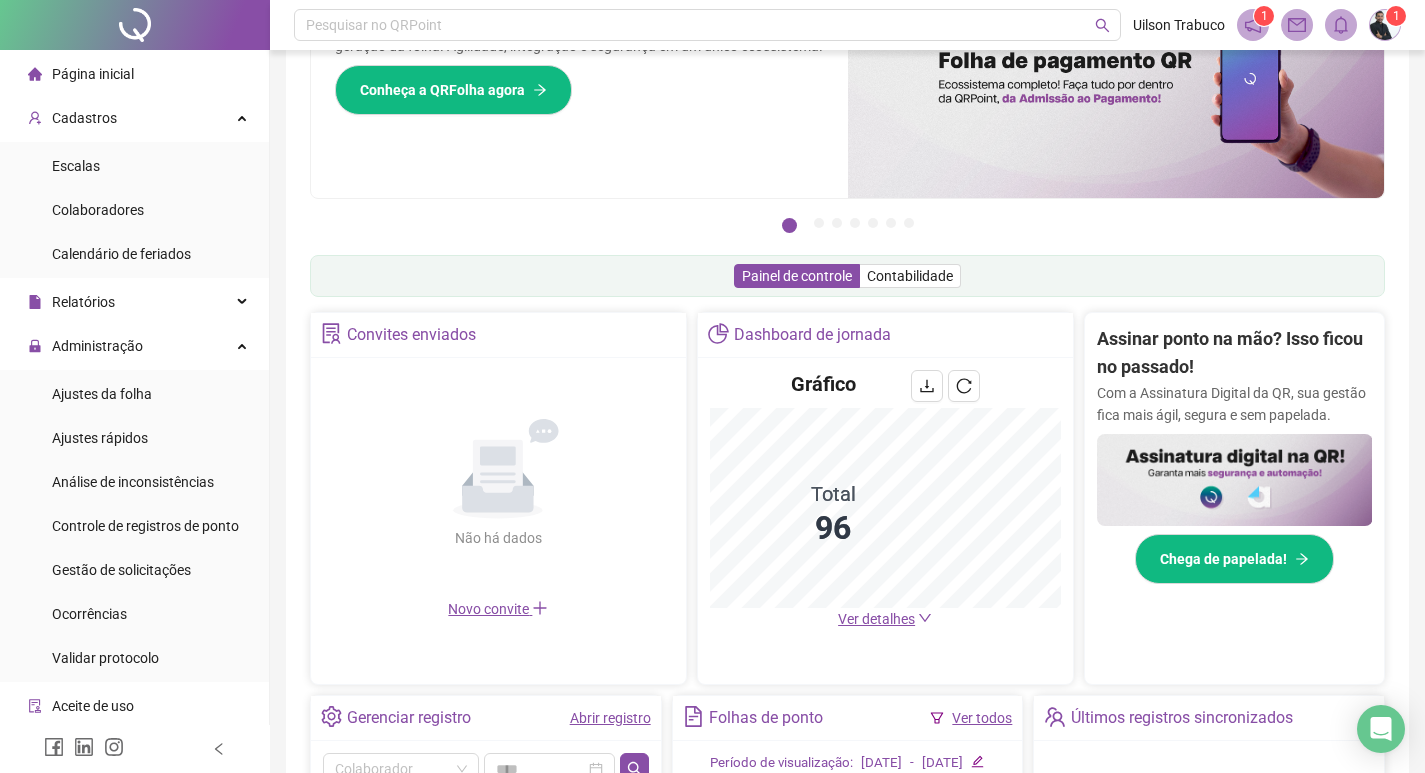 scroll, scrollTop: 400, scrollLeft: 0, axis: vertical 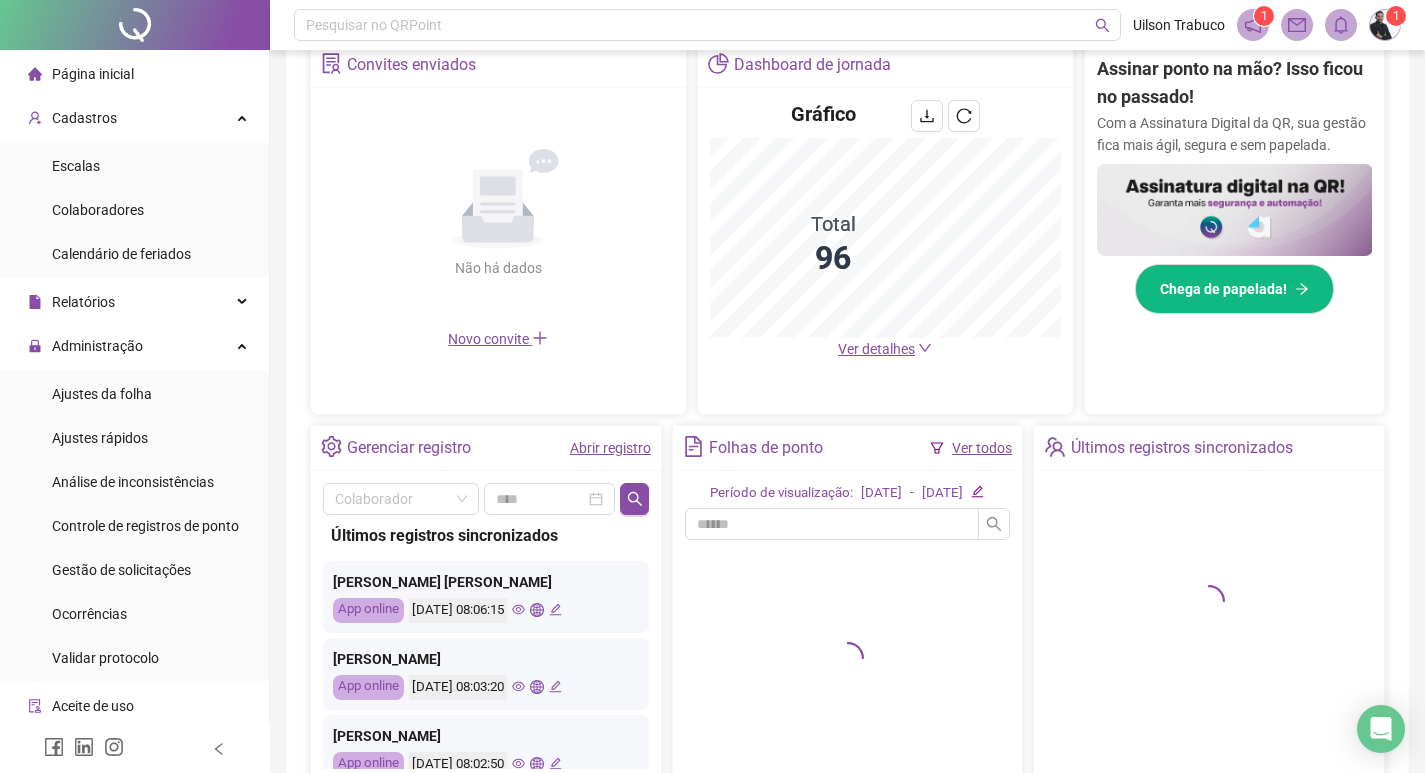 click on "Ver detalhes" at bounding box center (885, 349) 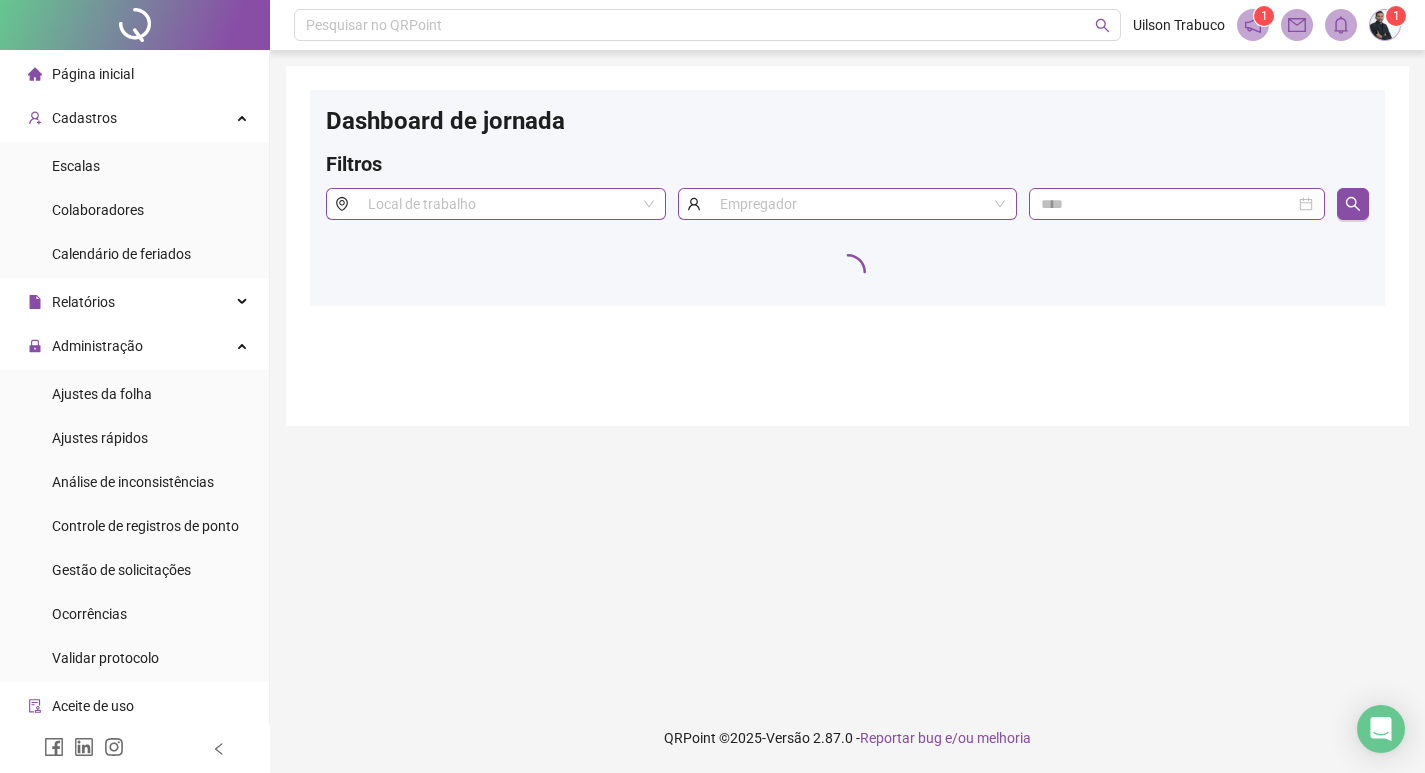 scroll, scrollTop: 0, scrollLeft: 0, axis: both 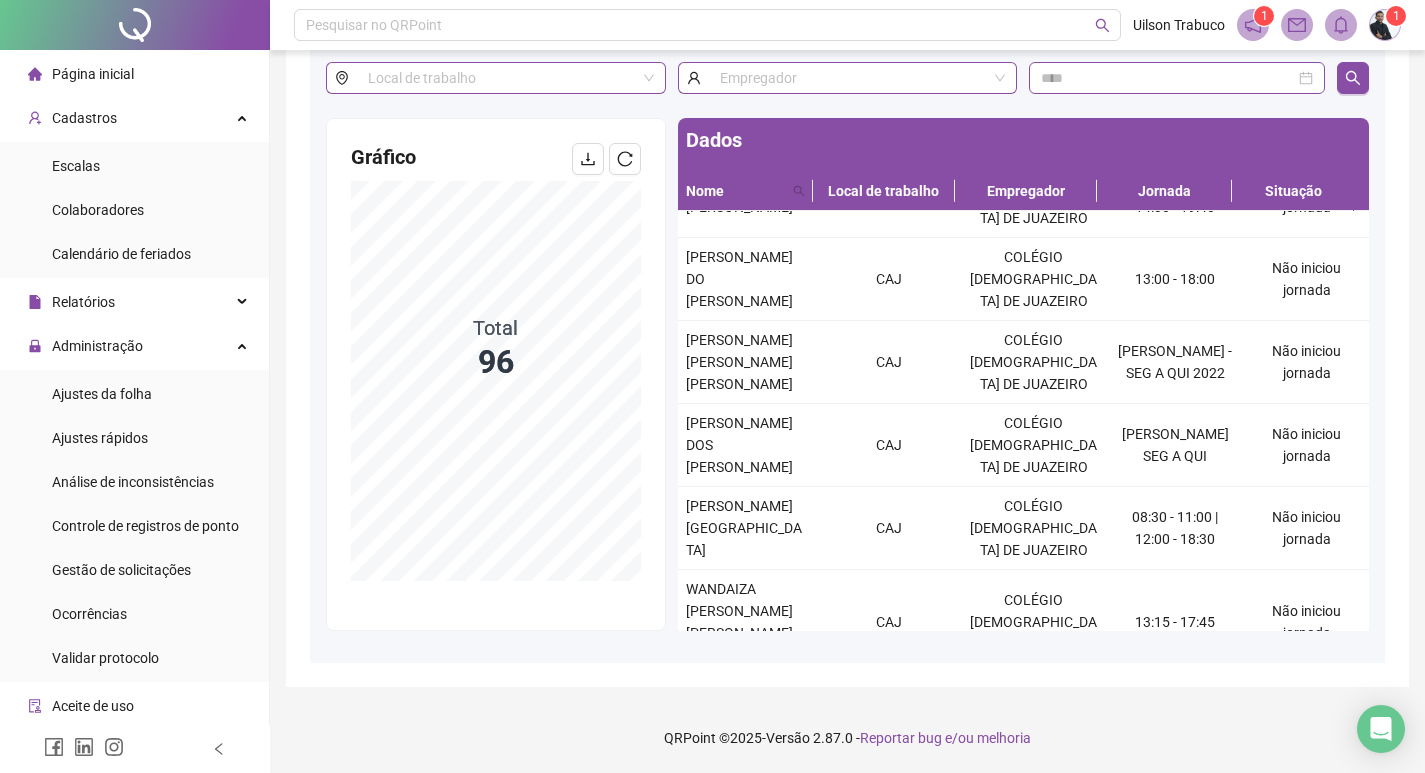 click on "Ajustes da folha Ajustes rápidos Análise de inconsistências Controle de registros [PERSON_NAME] Gestão de solicitações Ocorrências Validar protocolo" at bounding box center [134, 526] 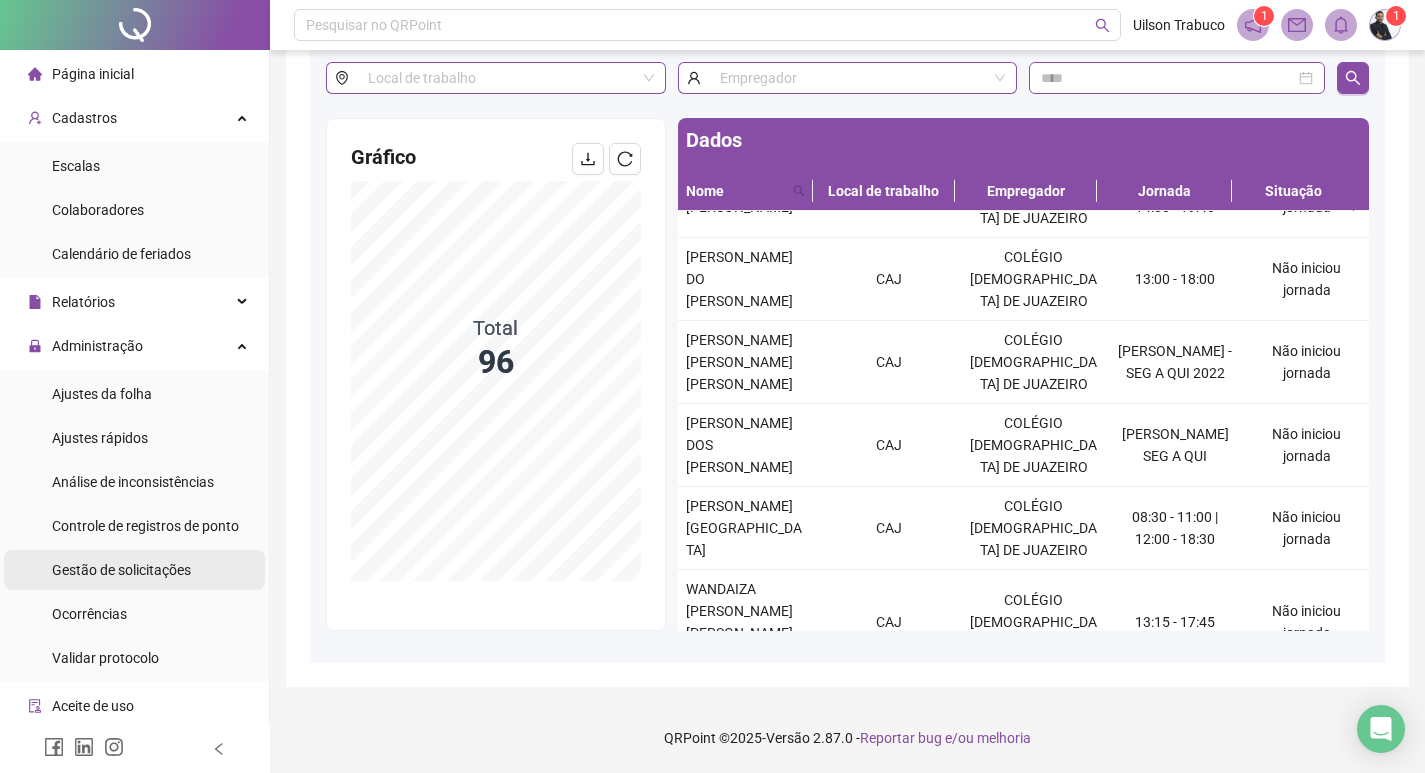 click on "Gestão de solicitações" at bounding box center (121, 570) 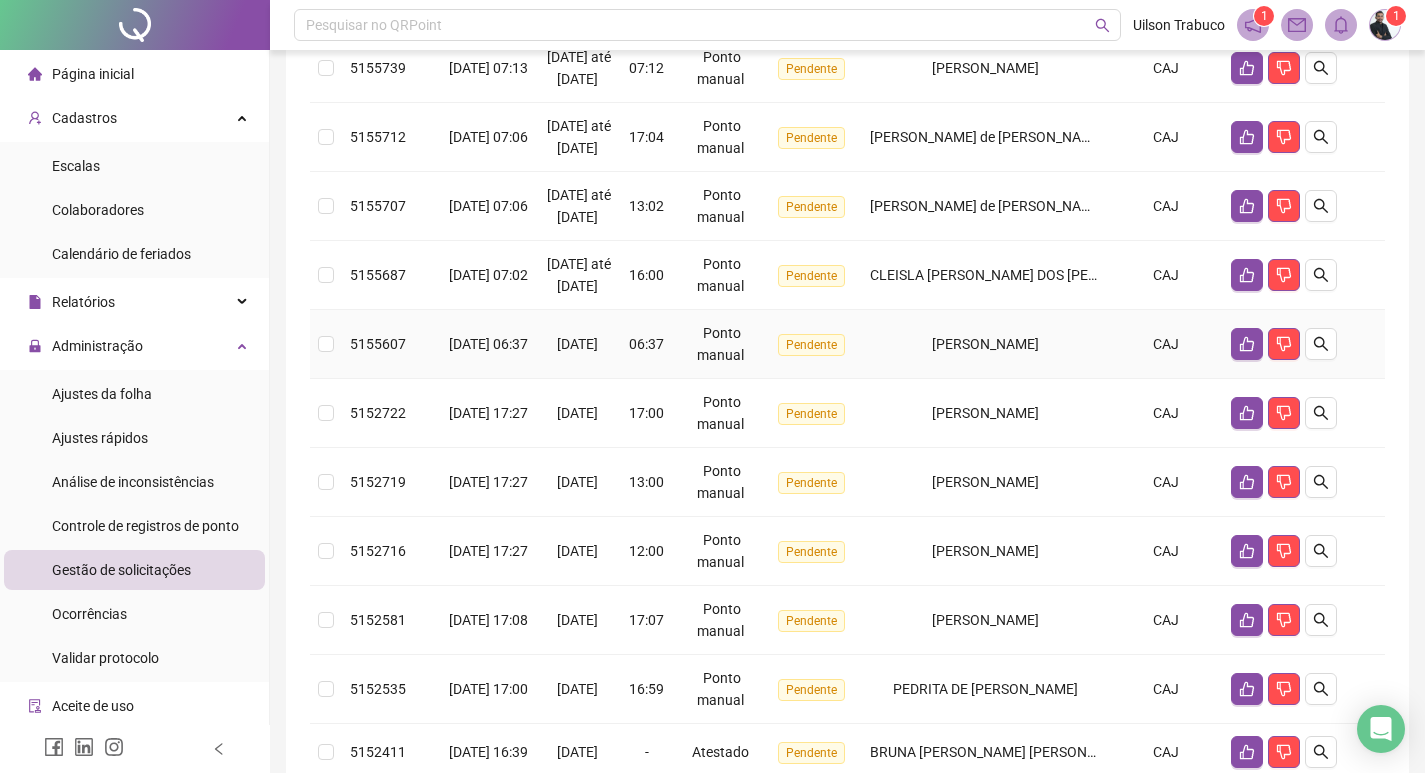 scroll, scrollTop: 600, scrollLeft: 0, axis: vertical 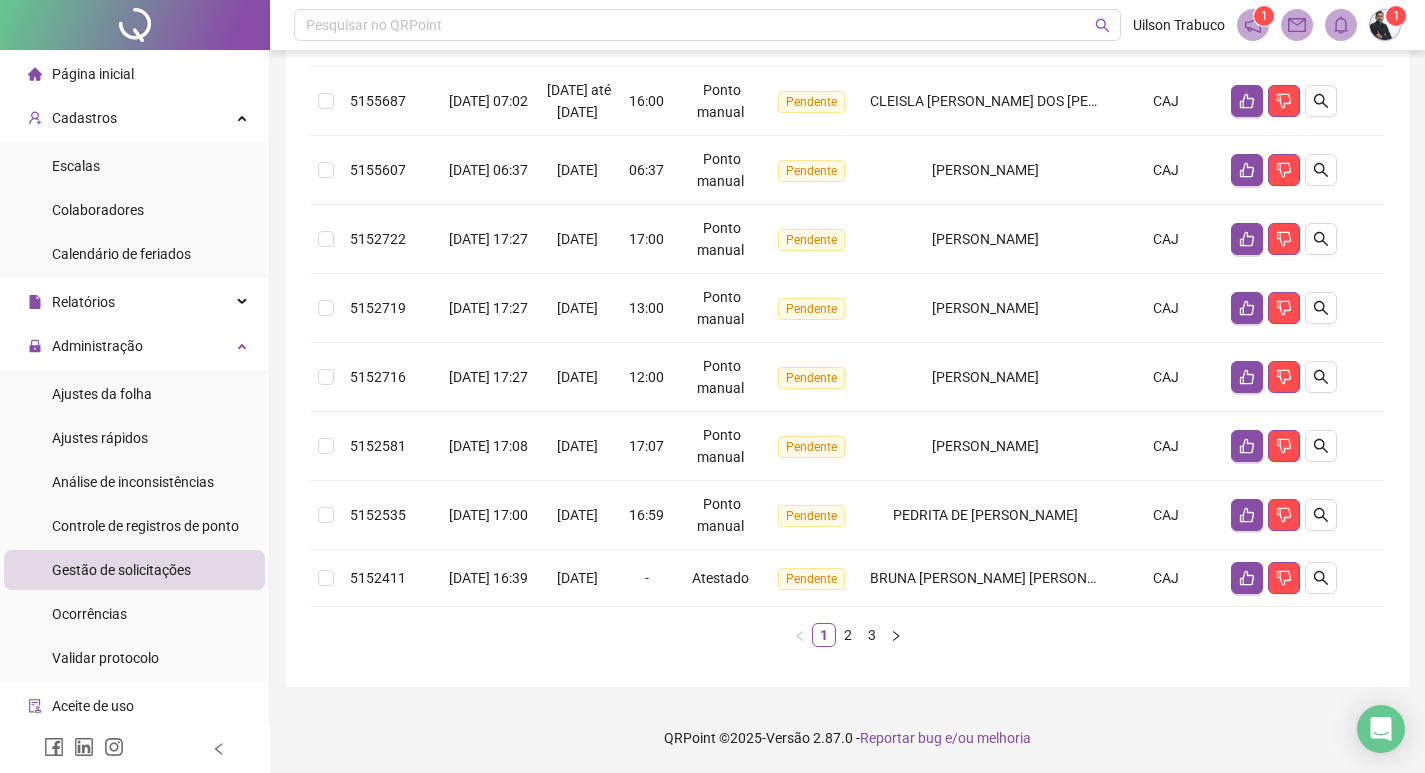 click on "1 2 3" at bounding box center (847, 635) 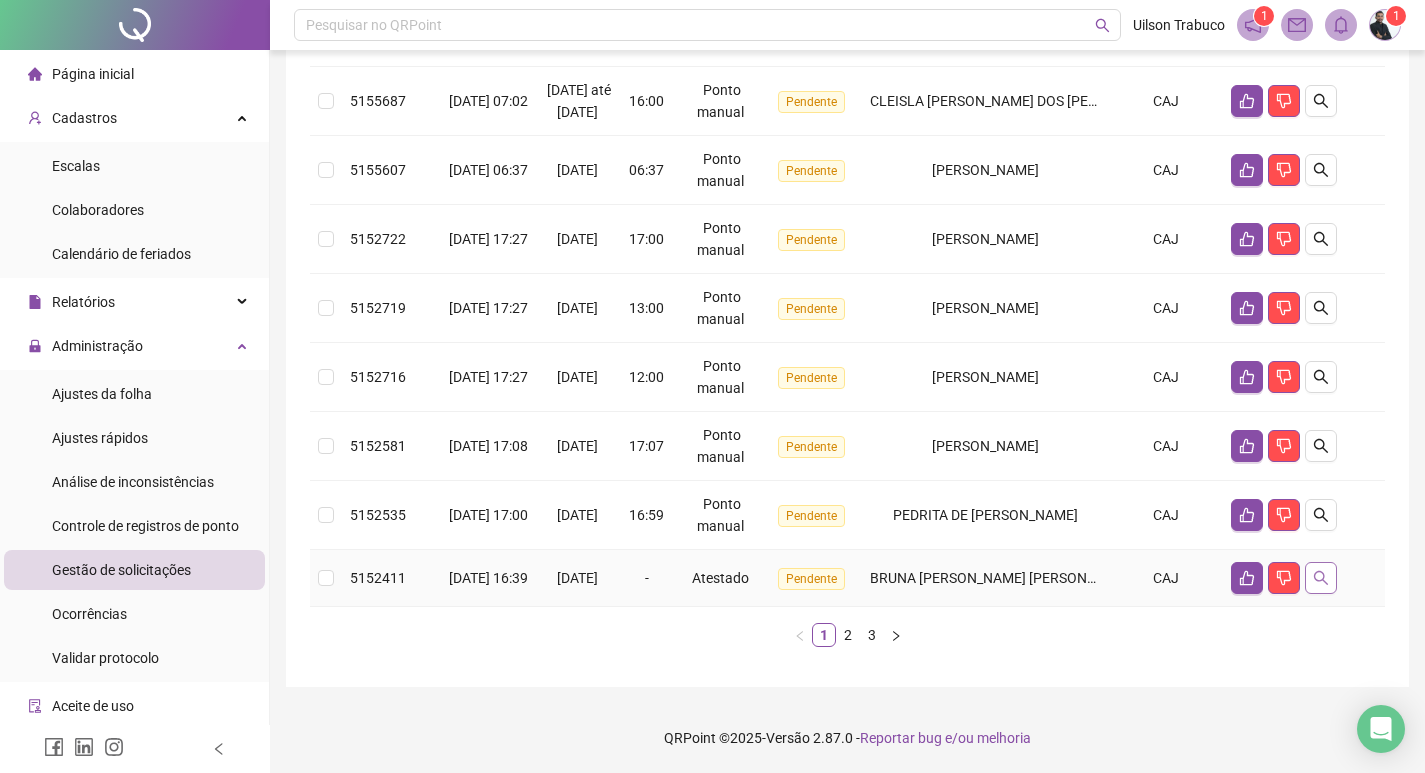 click 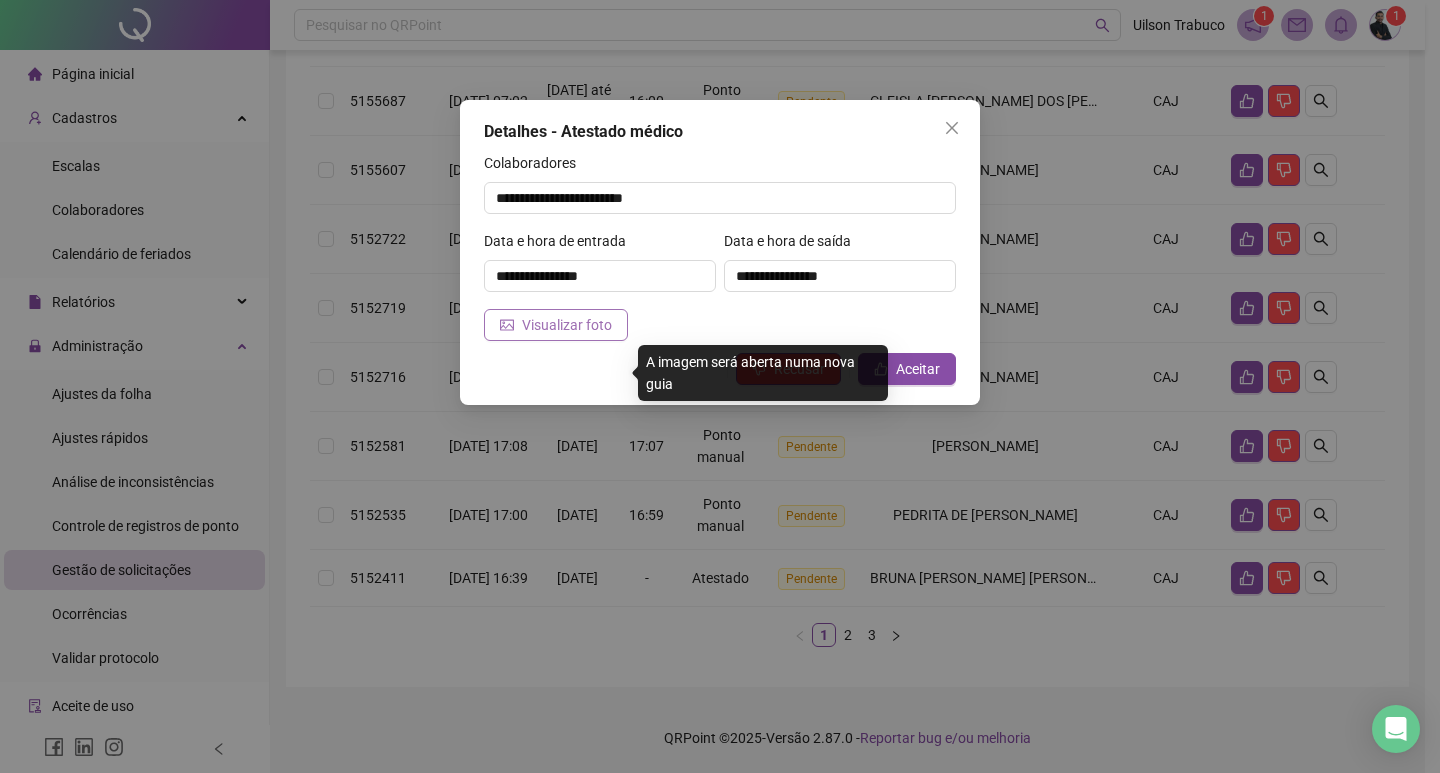 click on "Visualizar foto" at bounding box center [567, 325] 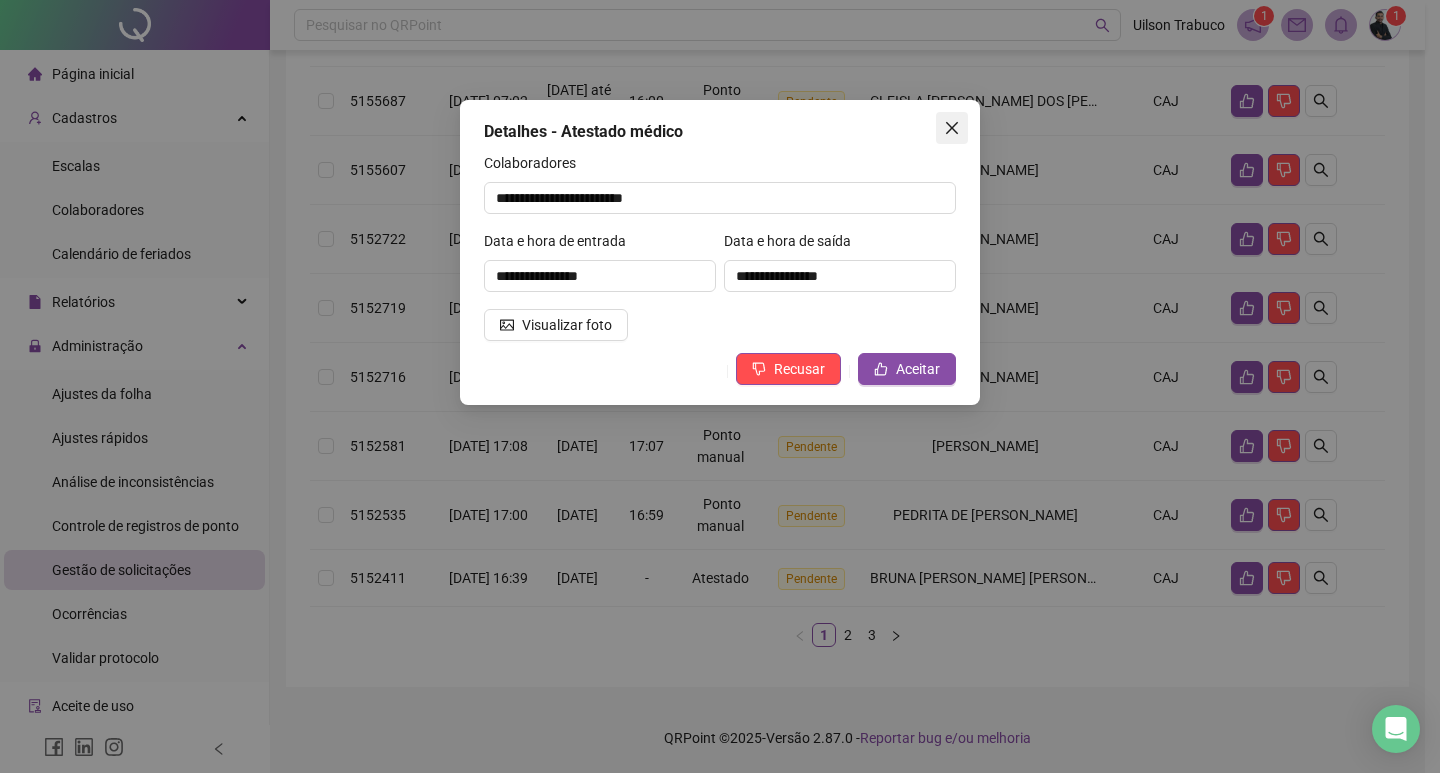 click at bounding box center [952, 128] 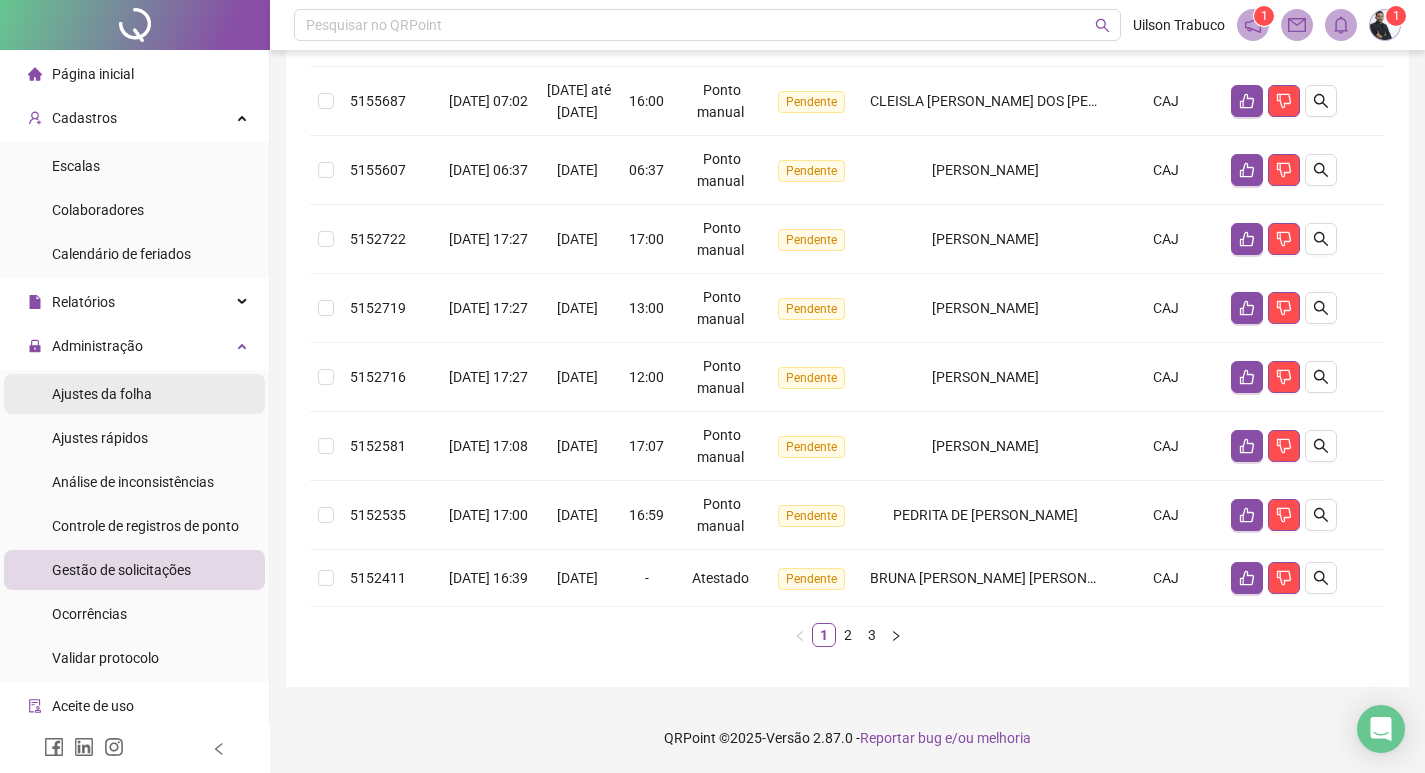 click on "Ajustes da folha" at bounding box center [134, 394] 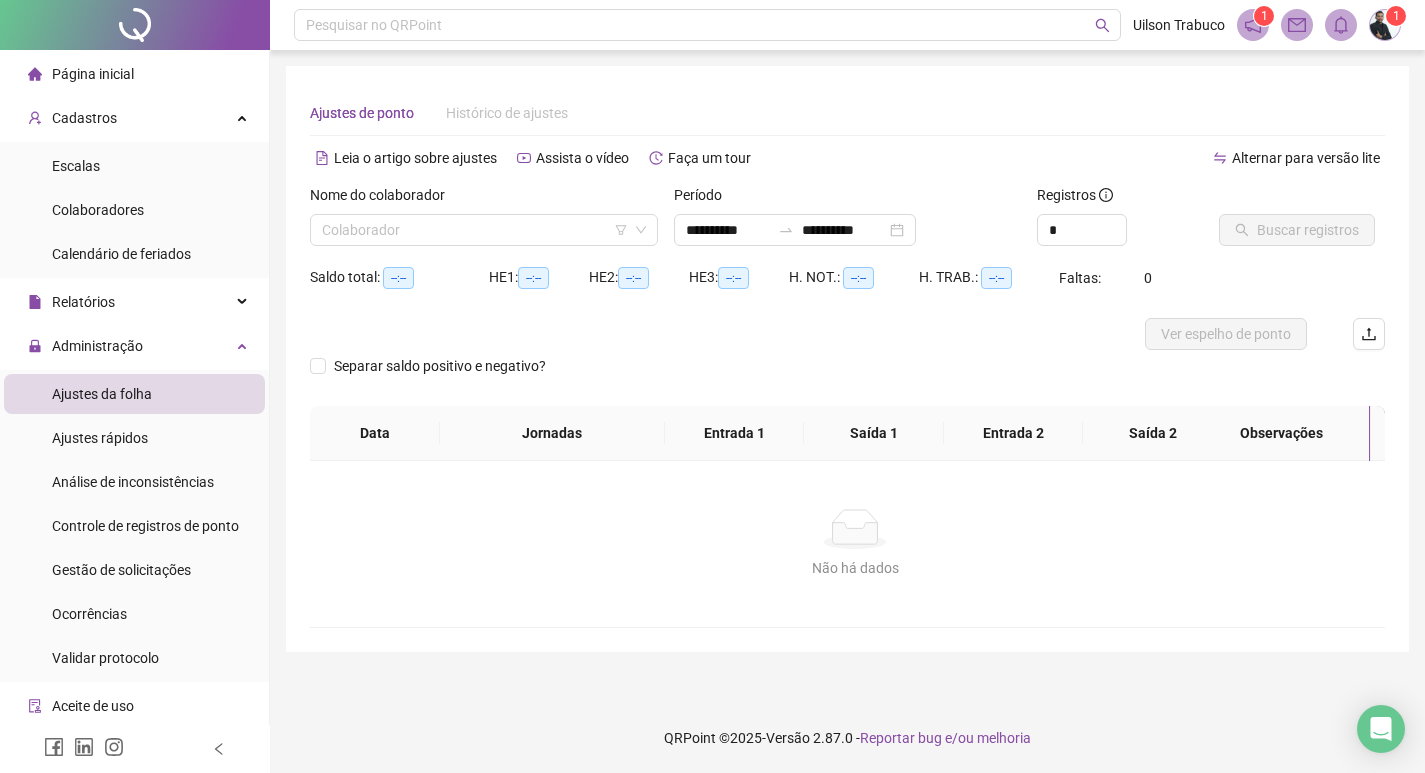 scroll, scrollTop: 0, scrollLeft: 0, axis: both 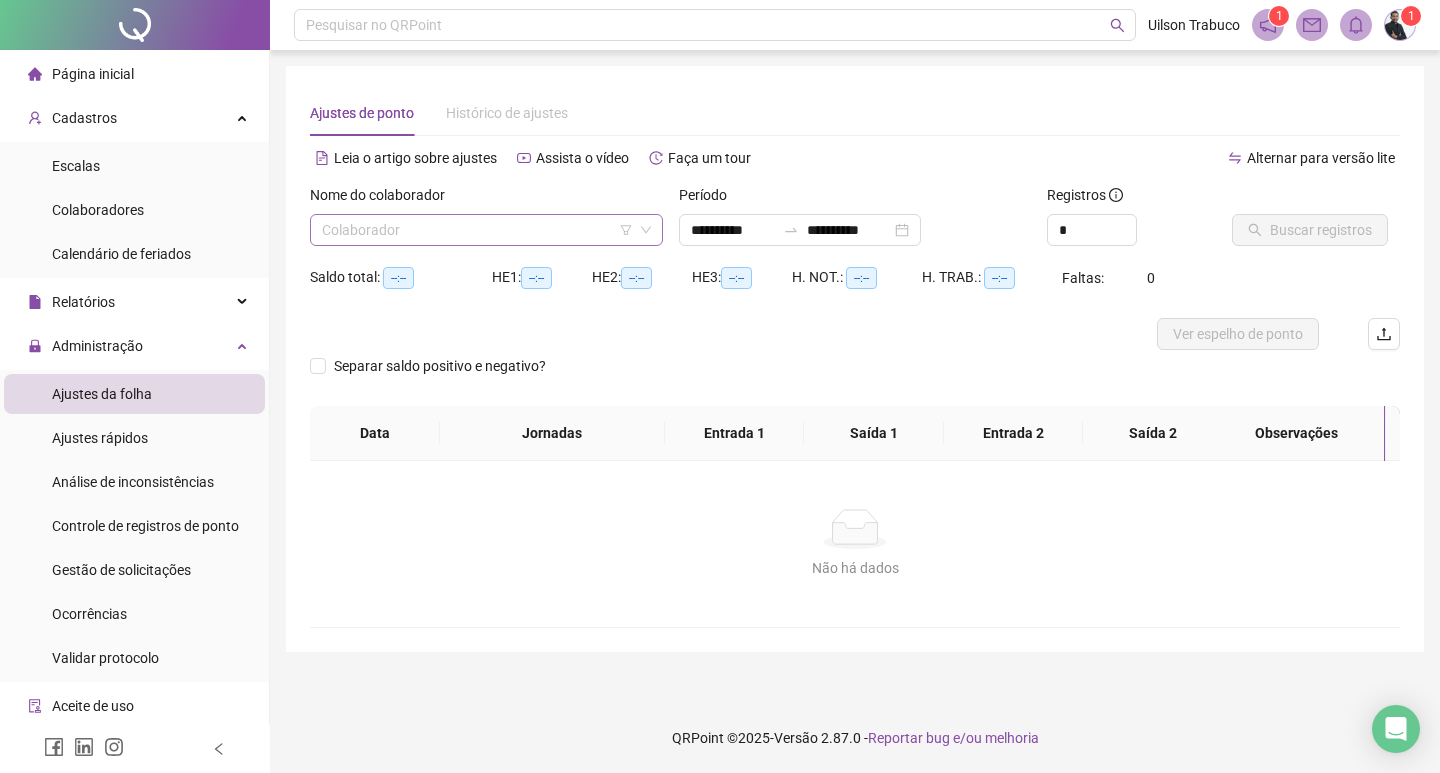 click at bounding box center (480, 230) 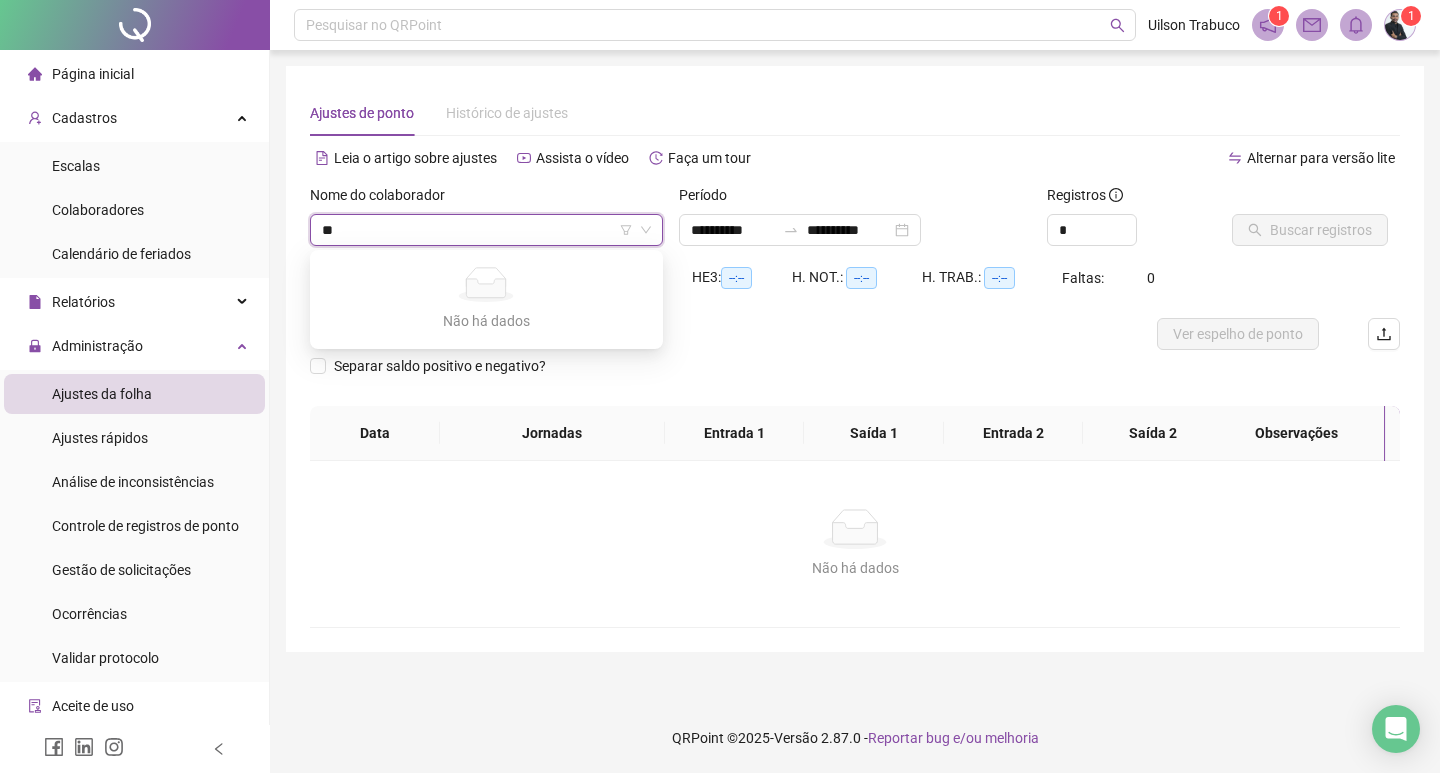 type on "***" 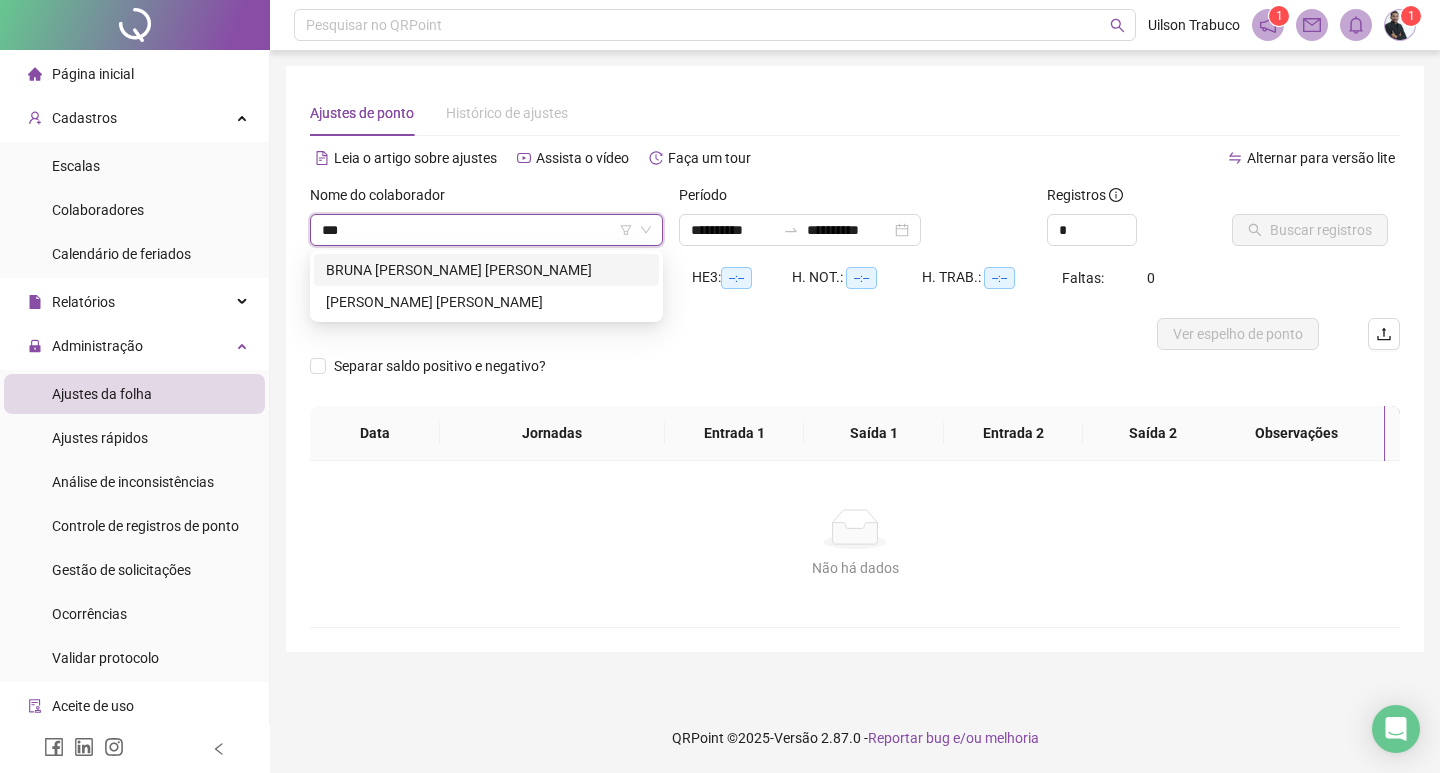click on "***" at bounding box center (480, 230) 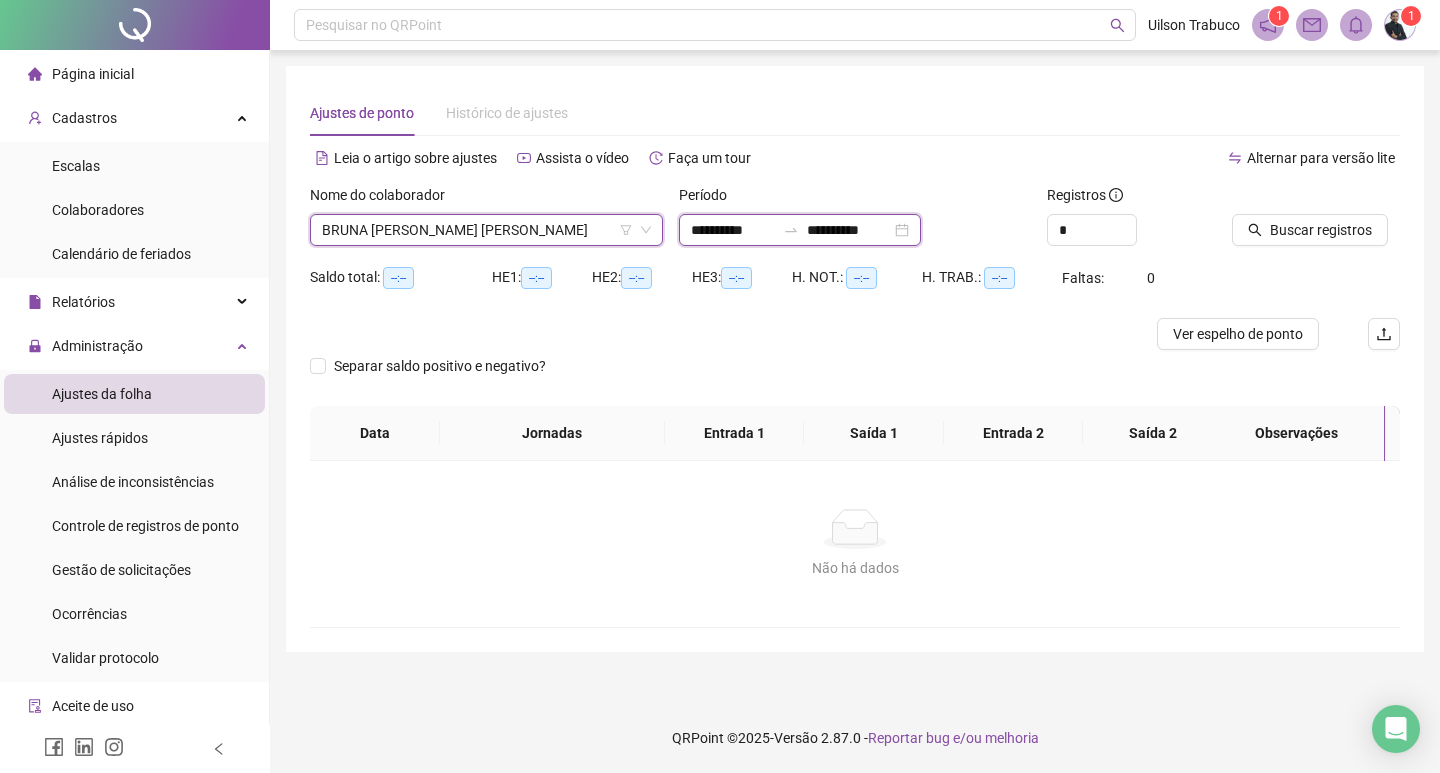 click on "**********" at bounding box center [733, 230] 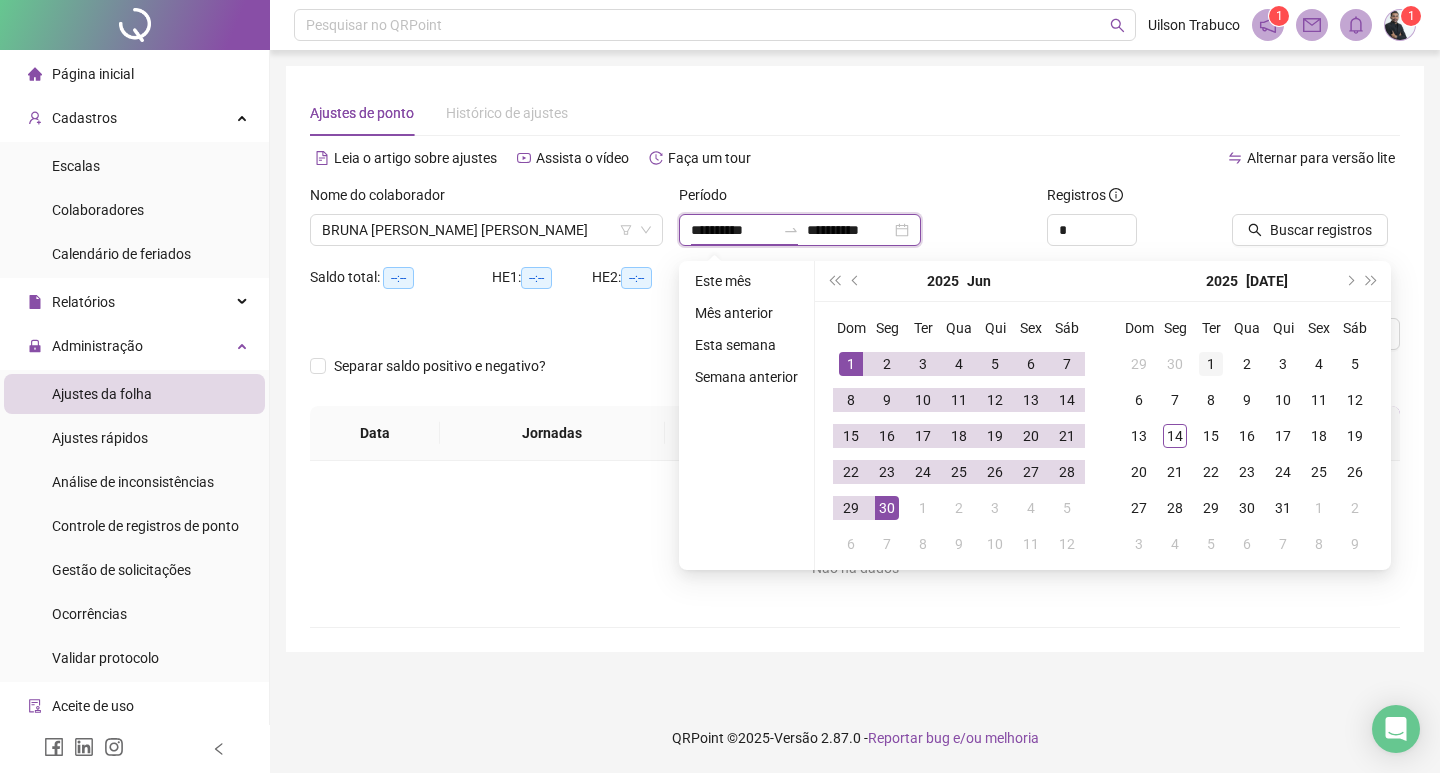 type on "**********" 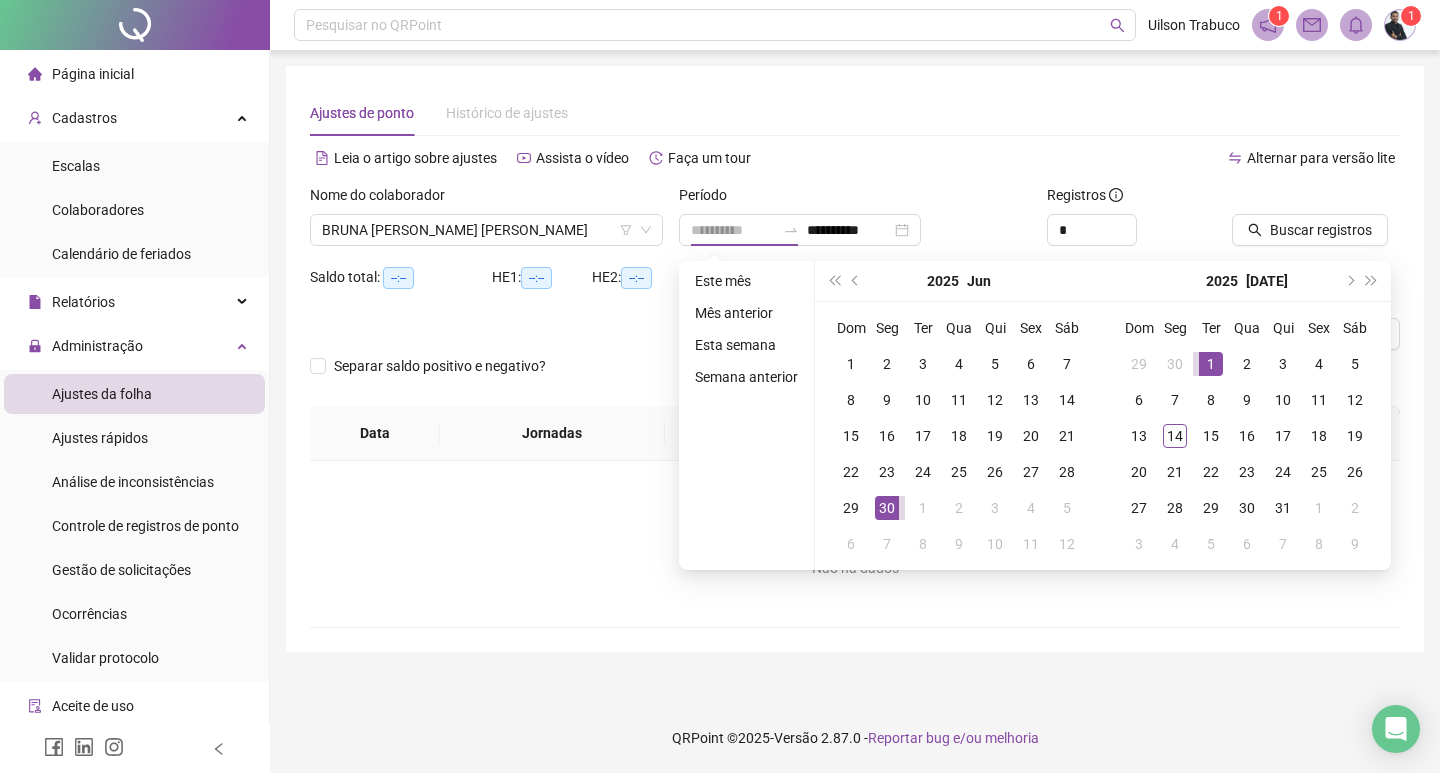 click on "1" at bounding box center (1211, 364) 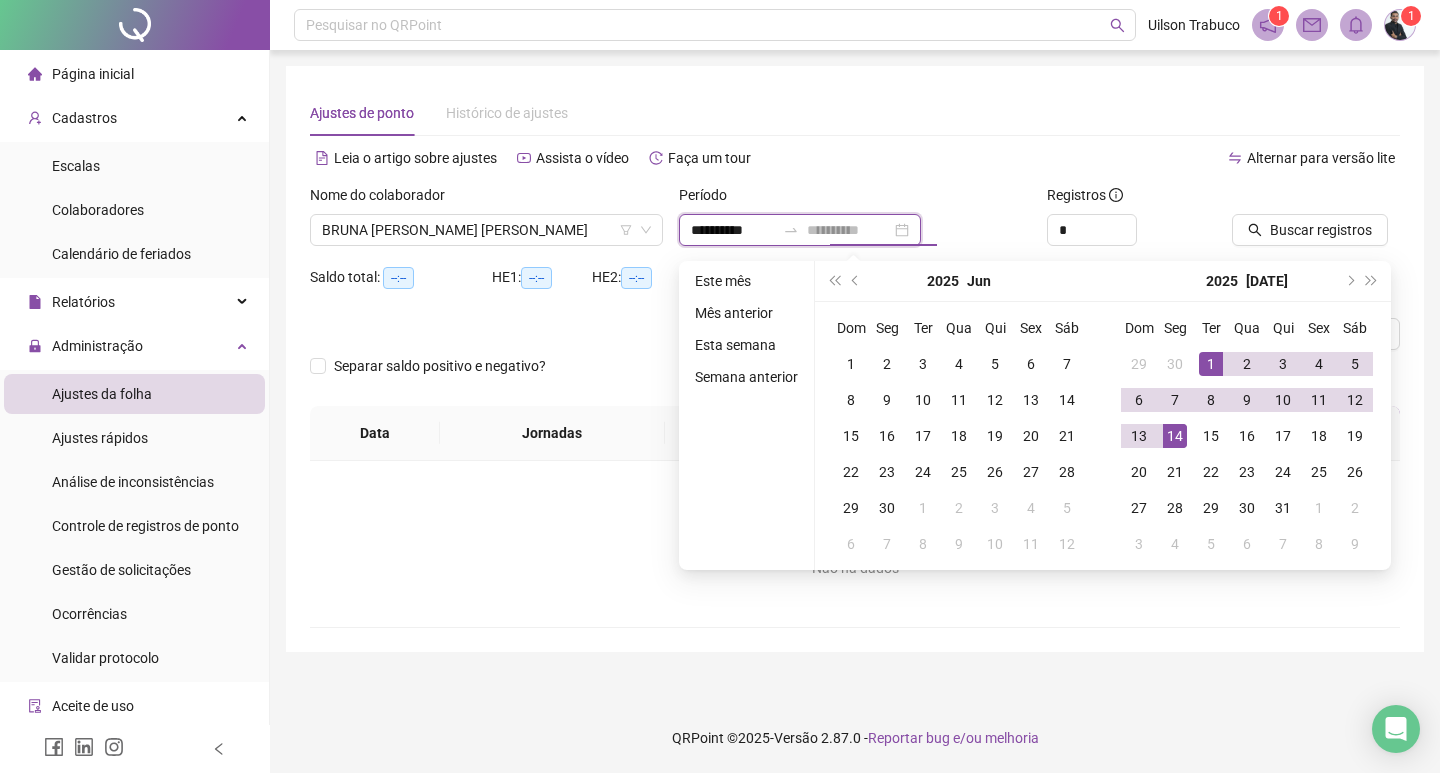 type on "**********" 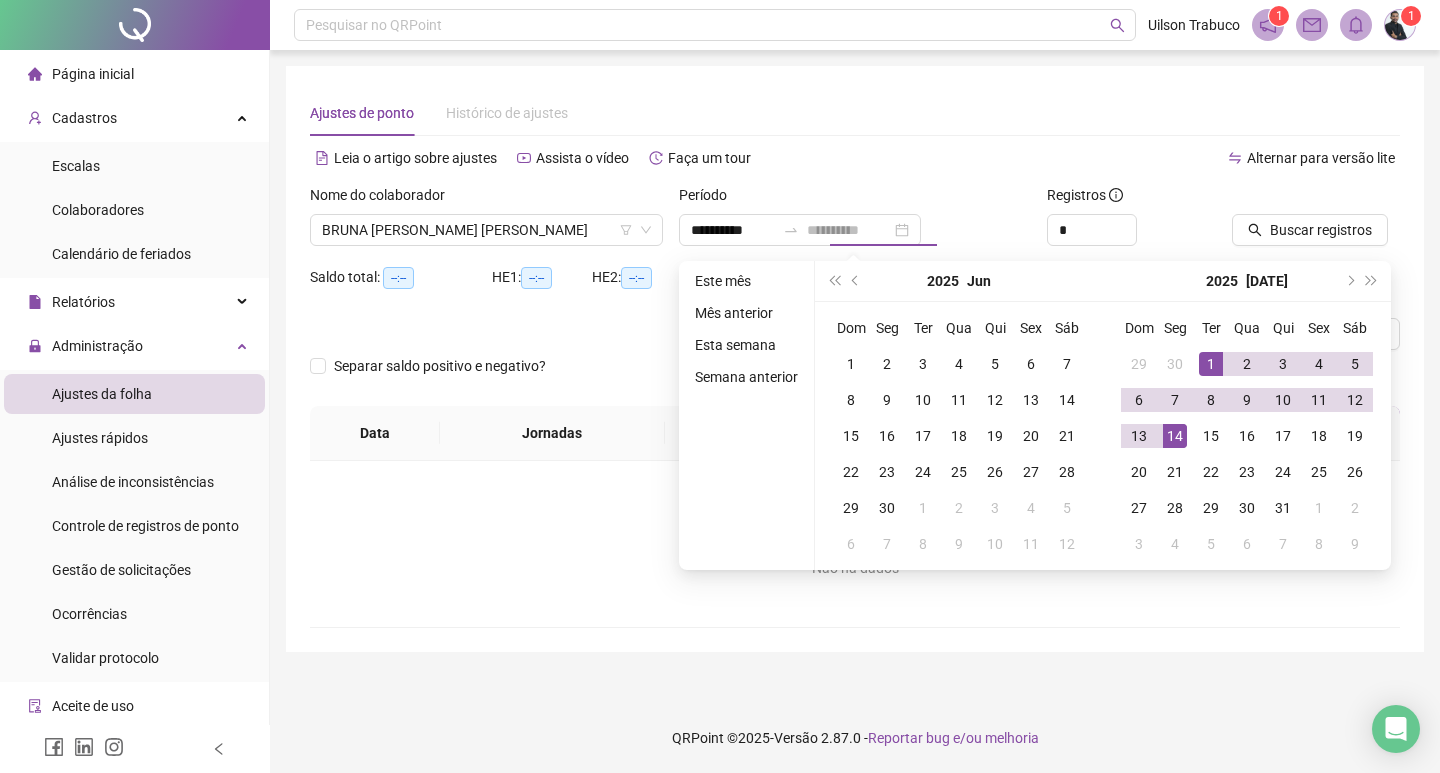 click on "14" at bounding box center (1175, 436) 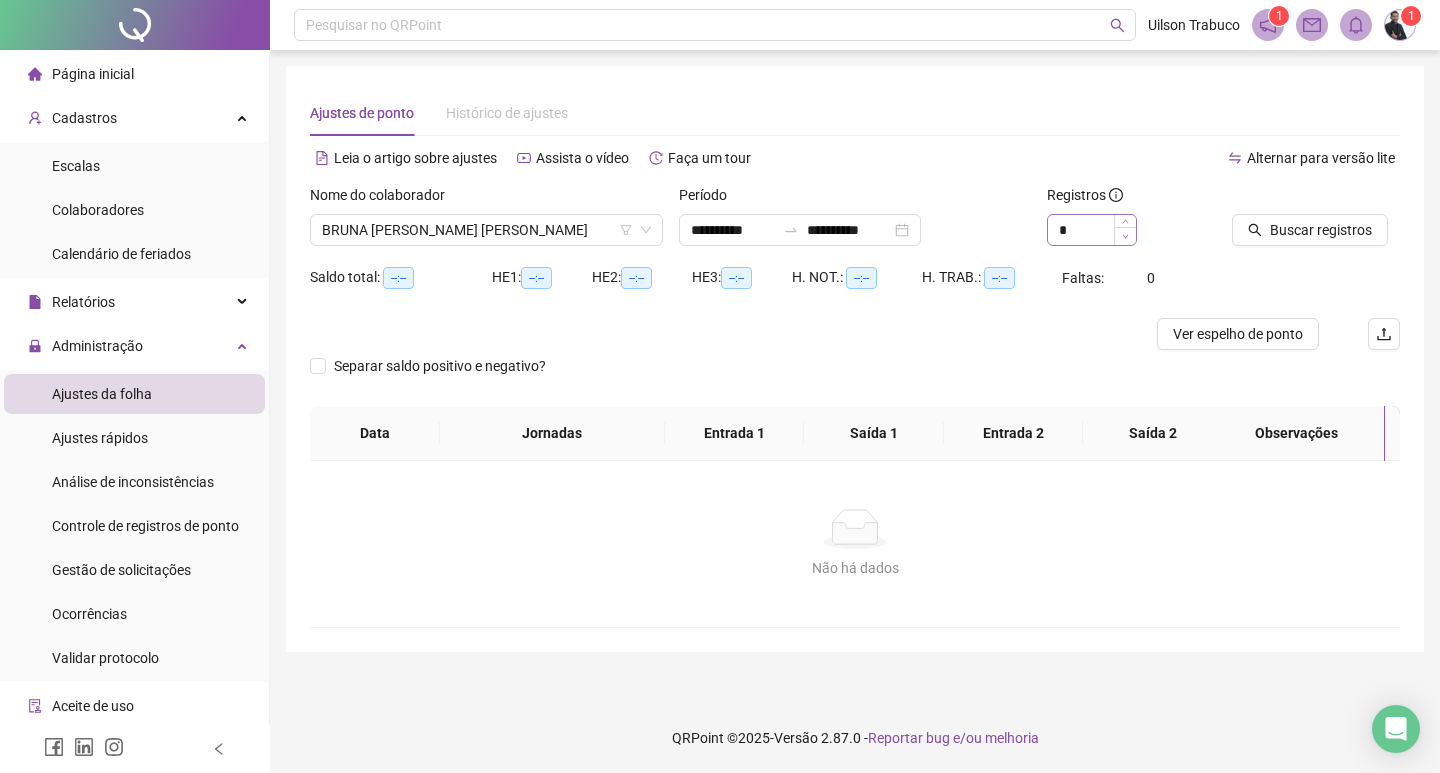 click at bounding box center (1125, 236) 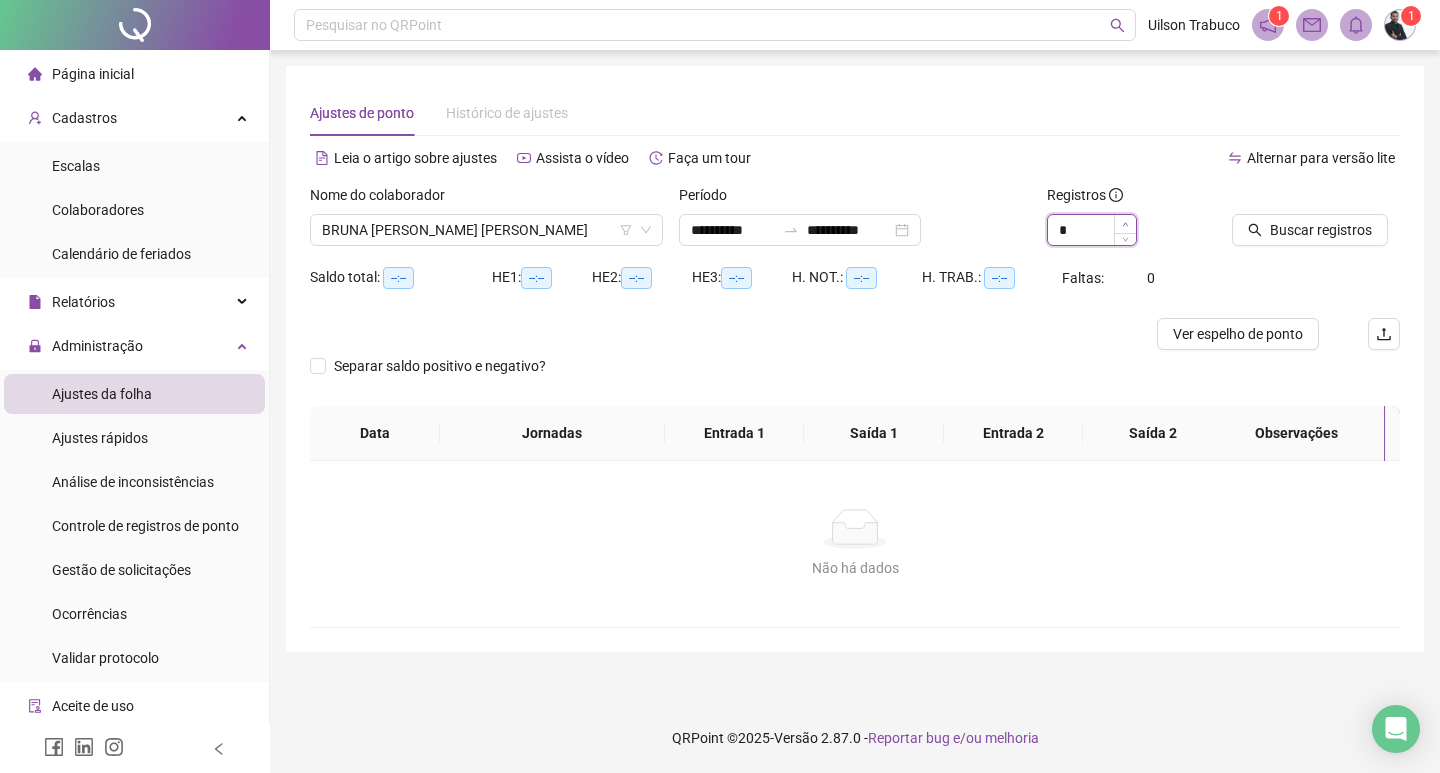 type on "*" 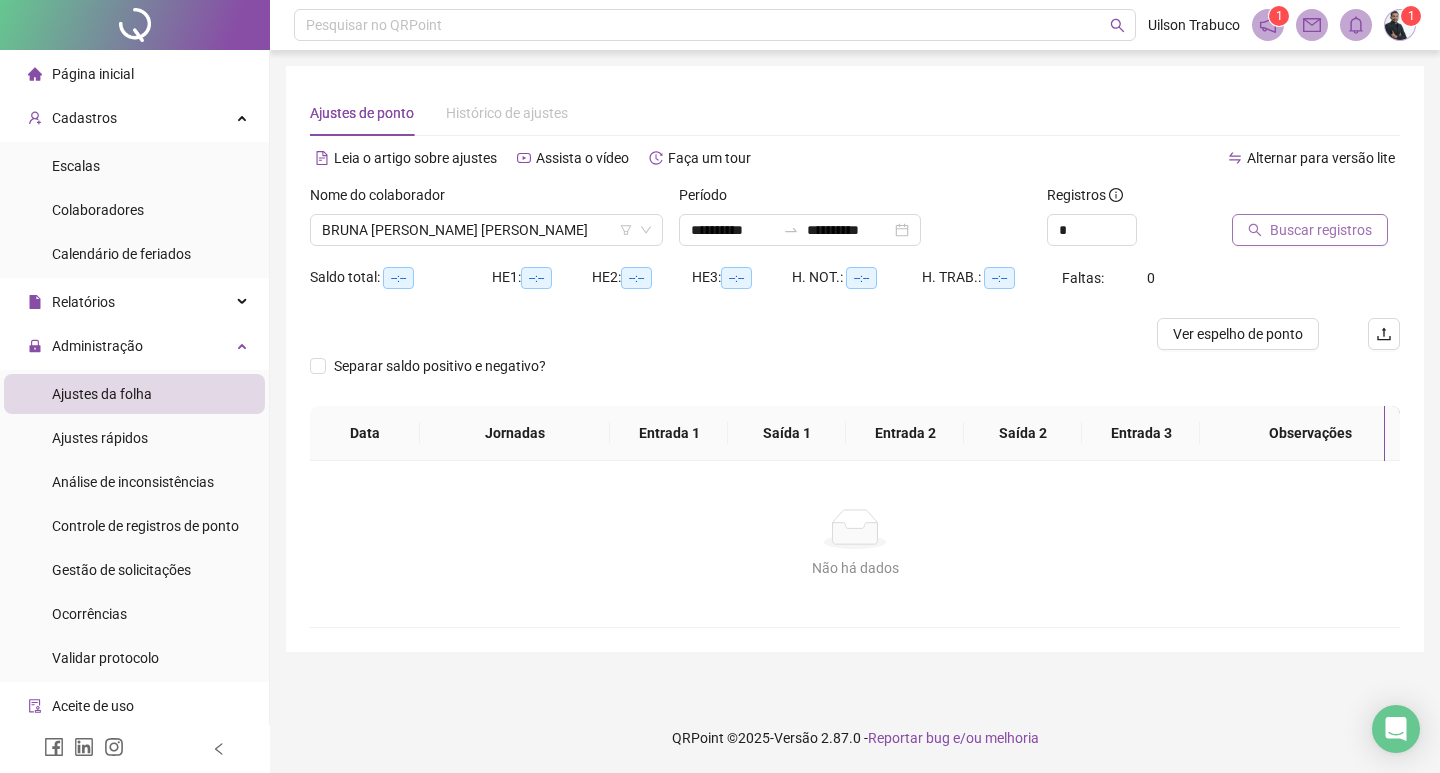 click on "Buscar registros" at bounding box center [1321, 230] 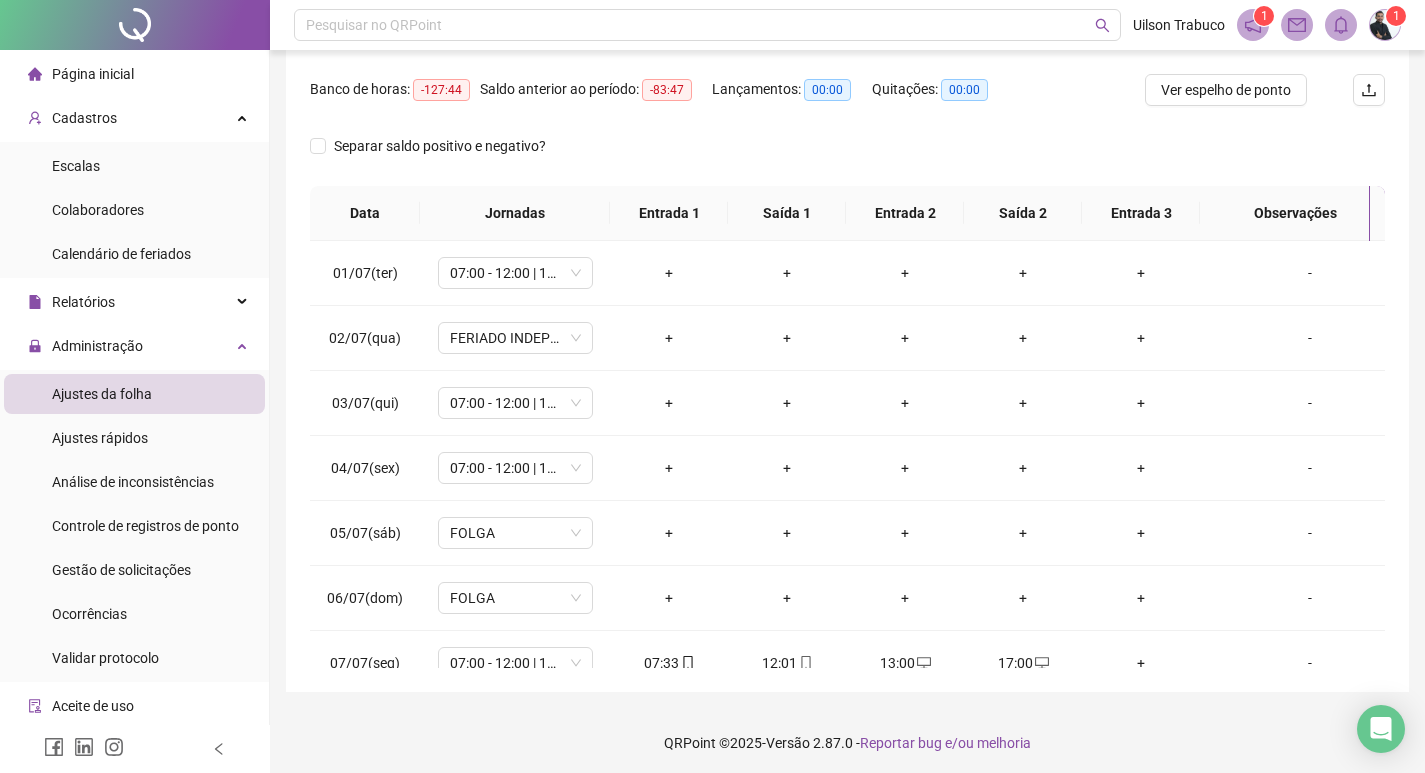 scroll, scrollTop: 249, scrollLeft: 0, axis: vertical 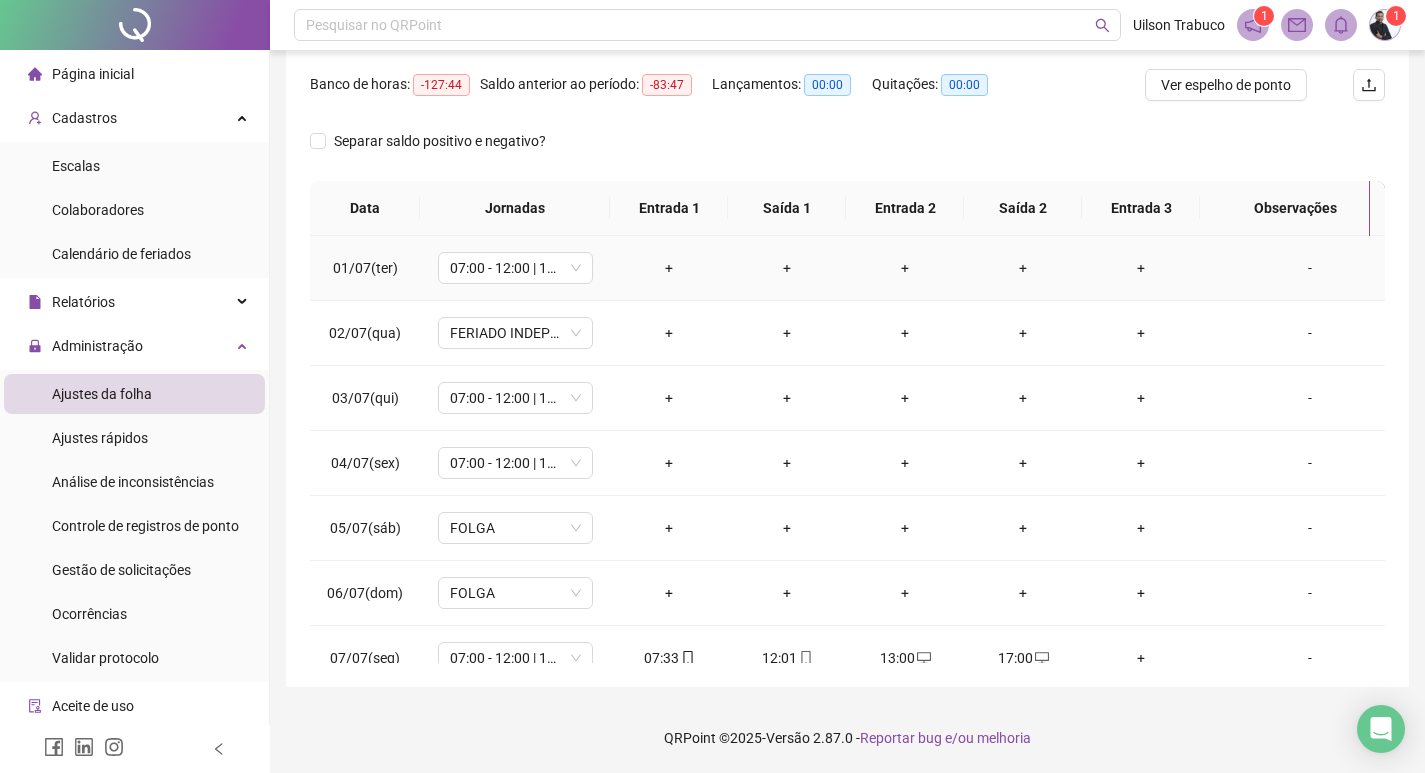 click on "-" at bounding box center [1310, 268] 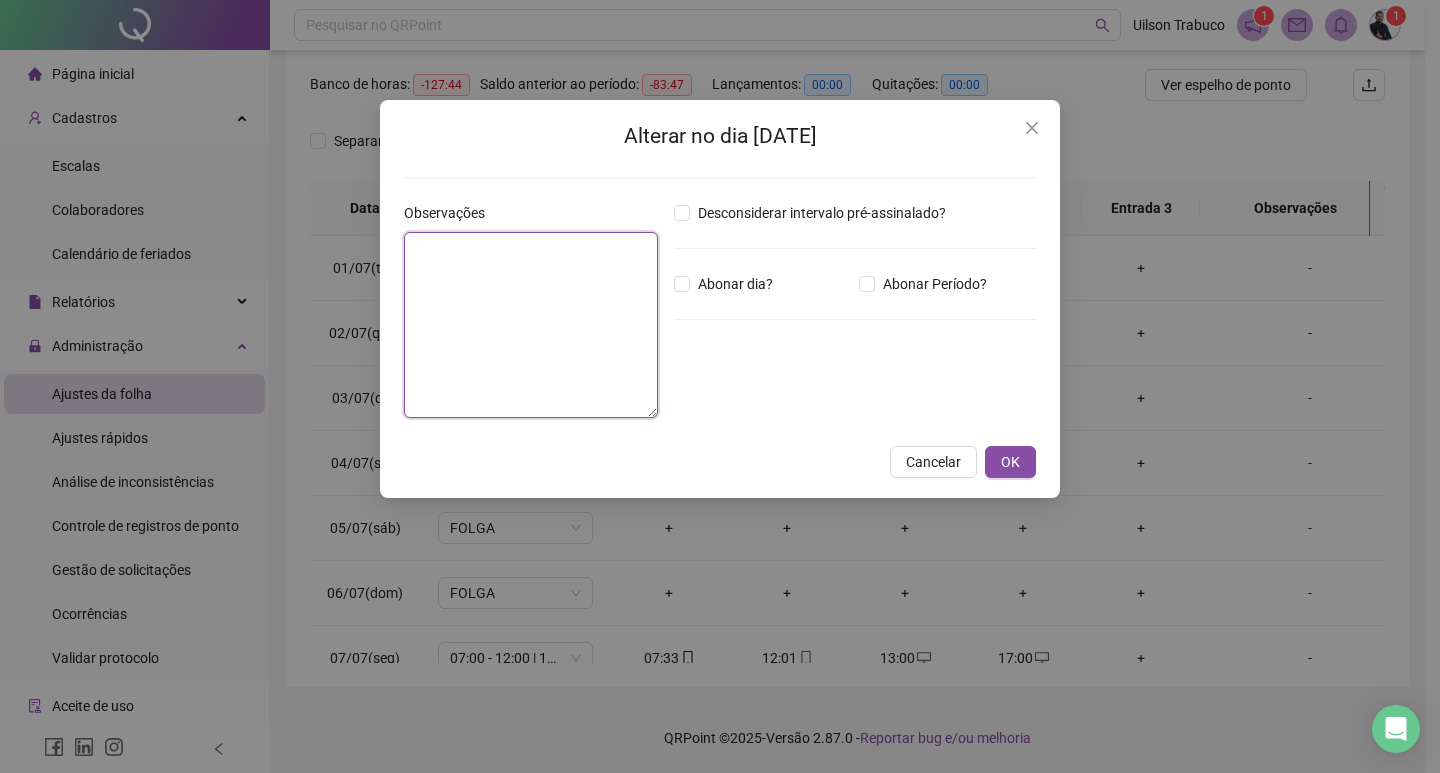 click at bounding box center (531, 325) 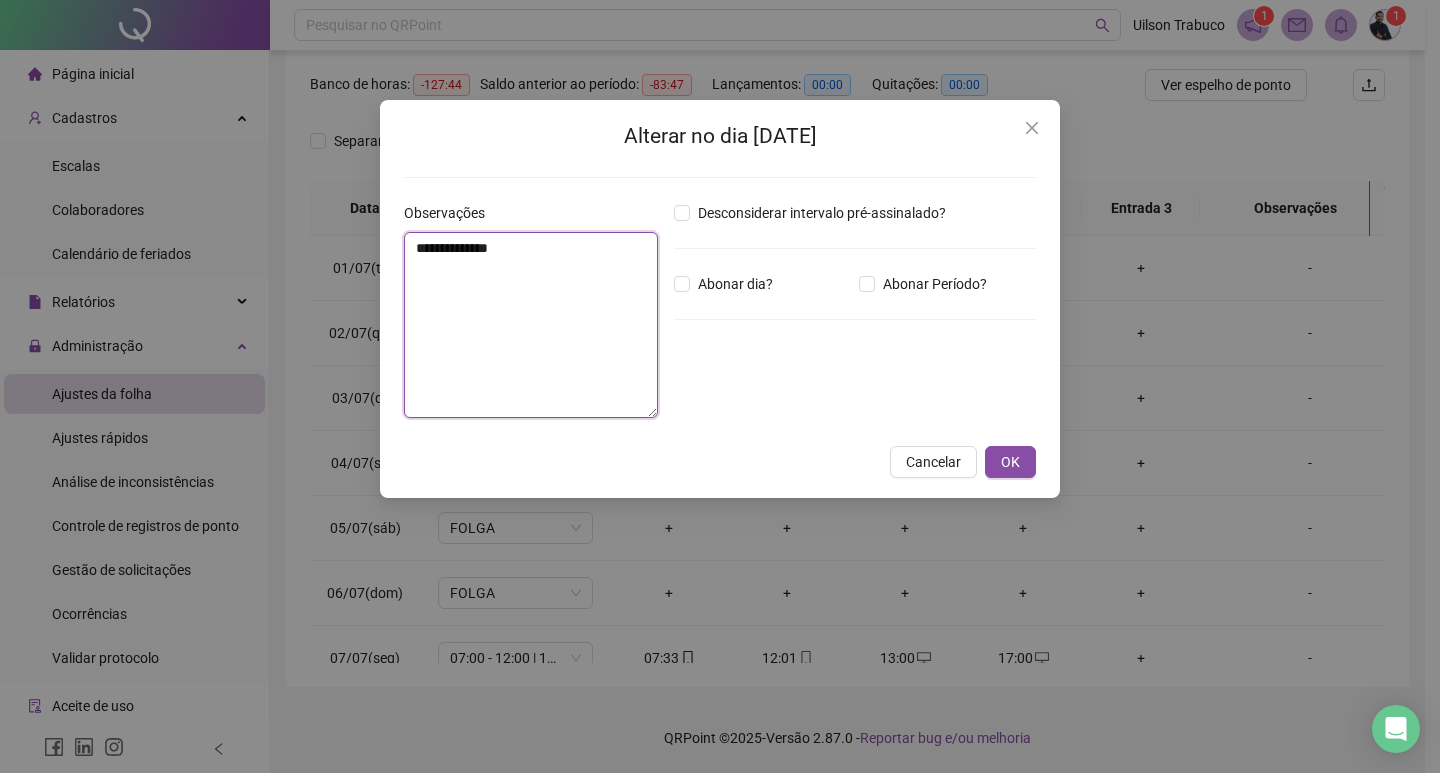 drag, startPoint x: 554, startPoint y: 259, endPoint x: 411, endPoint y: 235, distance: 145 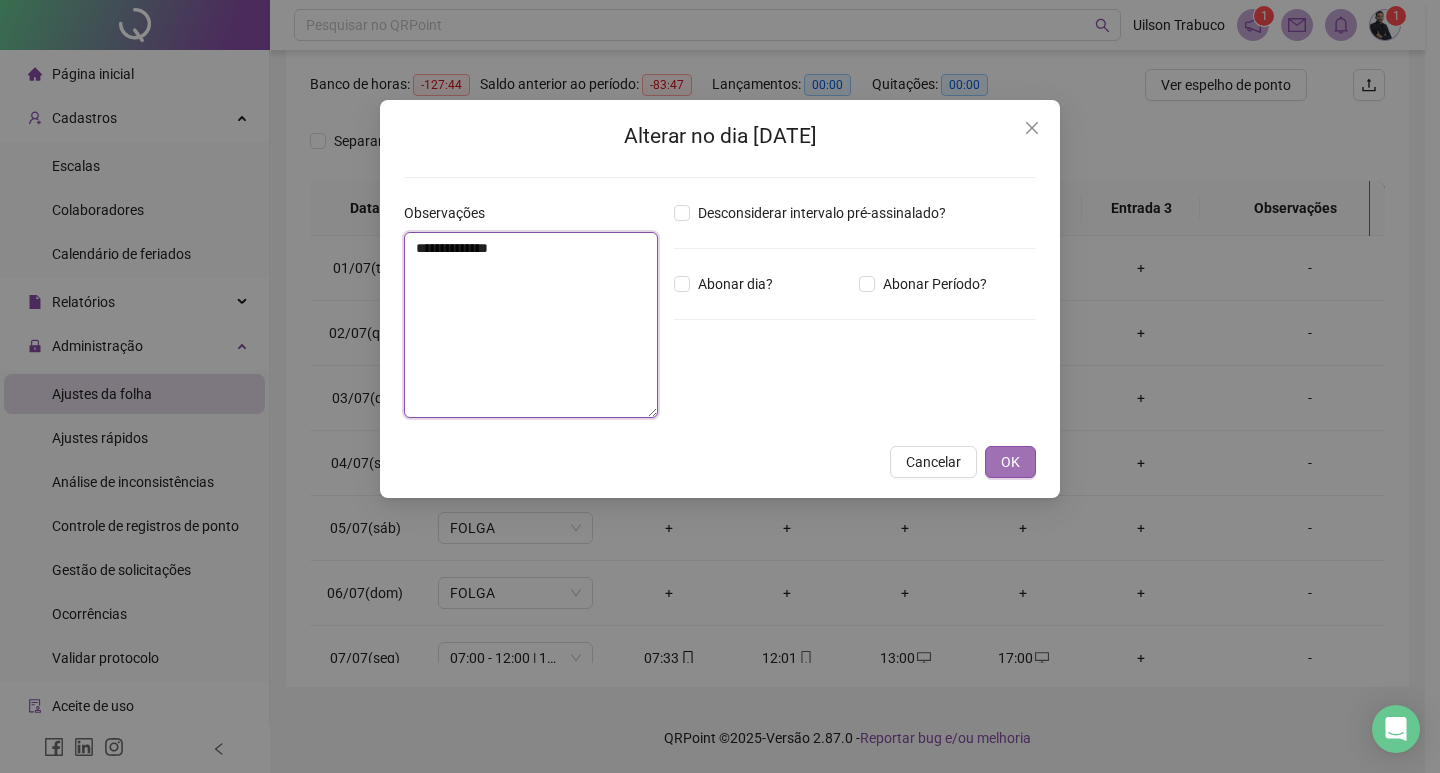 type on "**********" 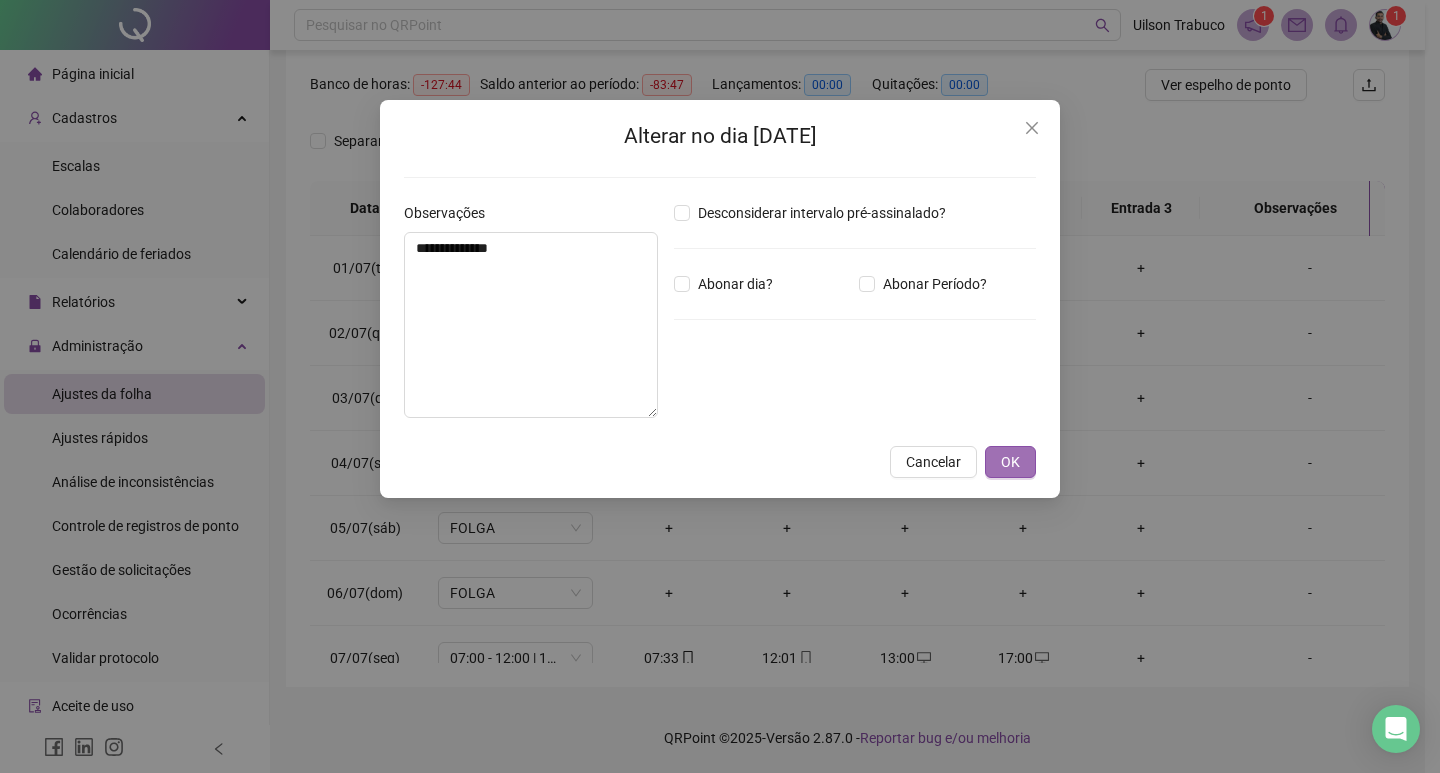 click on "OK" at bounding box center (1010, 462) 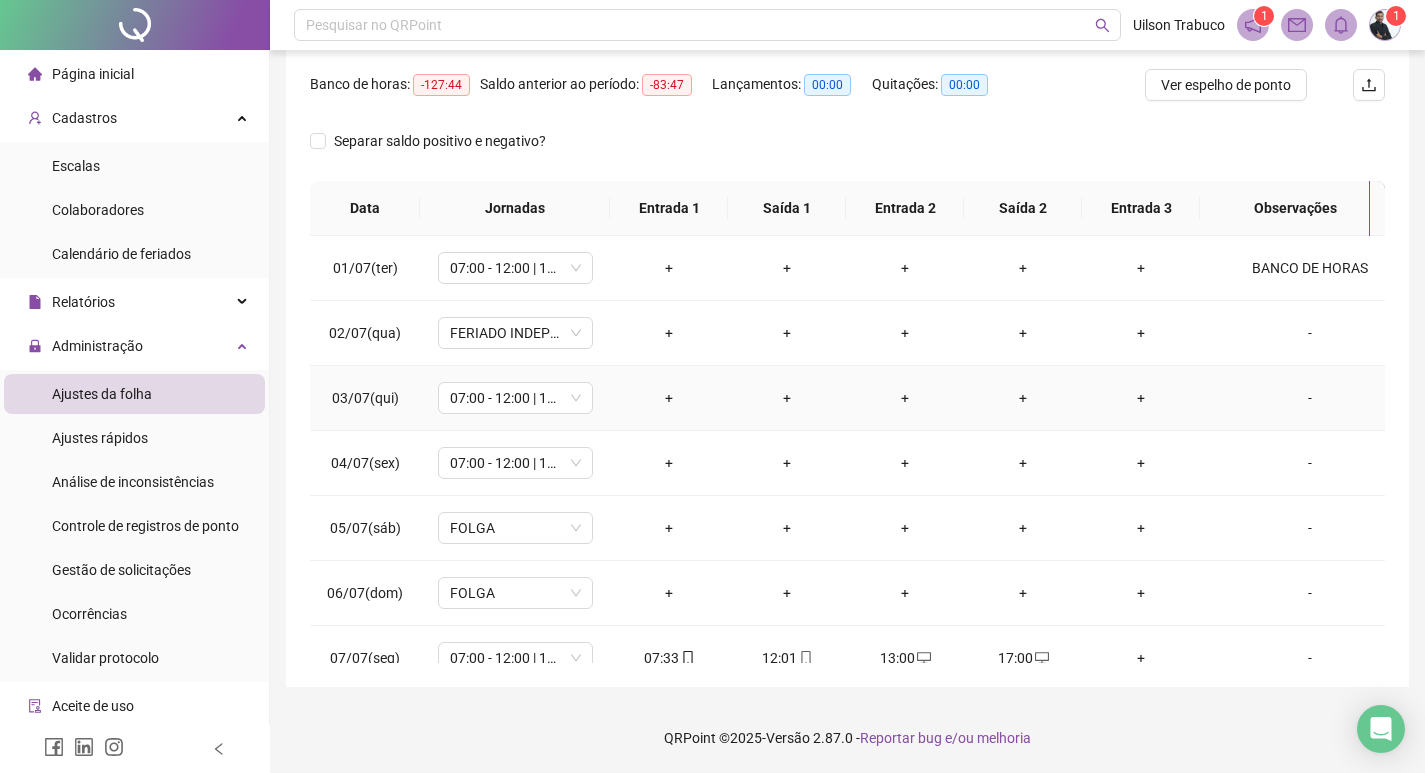 click on "-" at bounding box center [1310, 398] 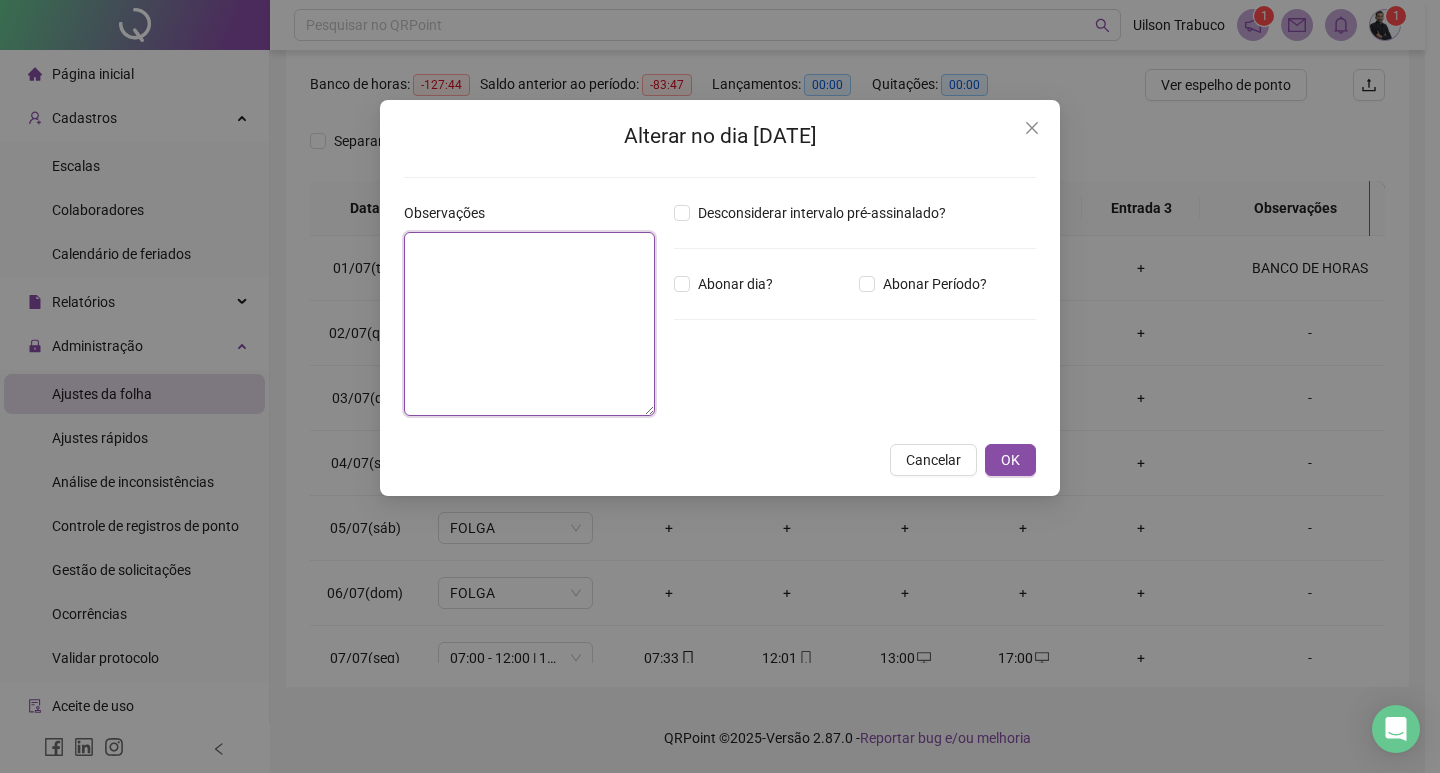 click at bounding box center (529, 324) 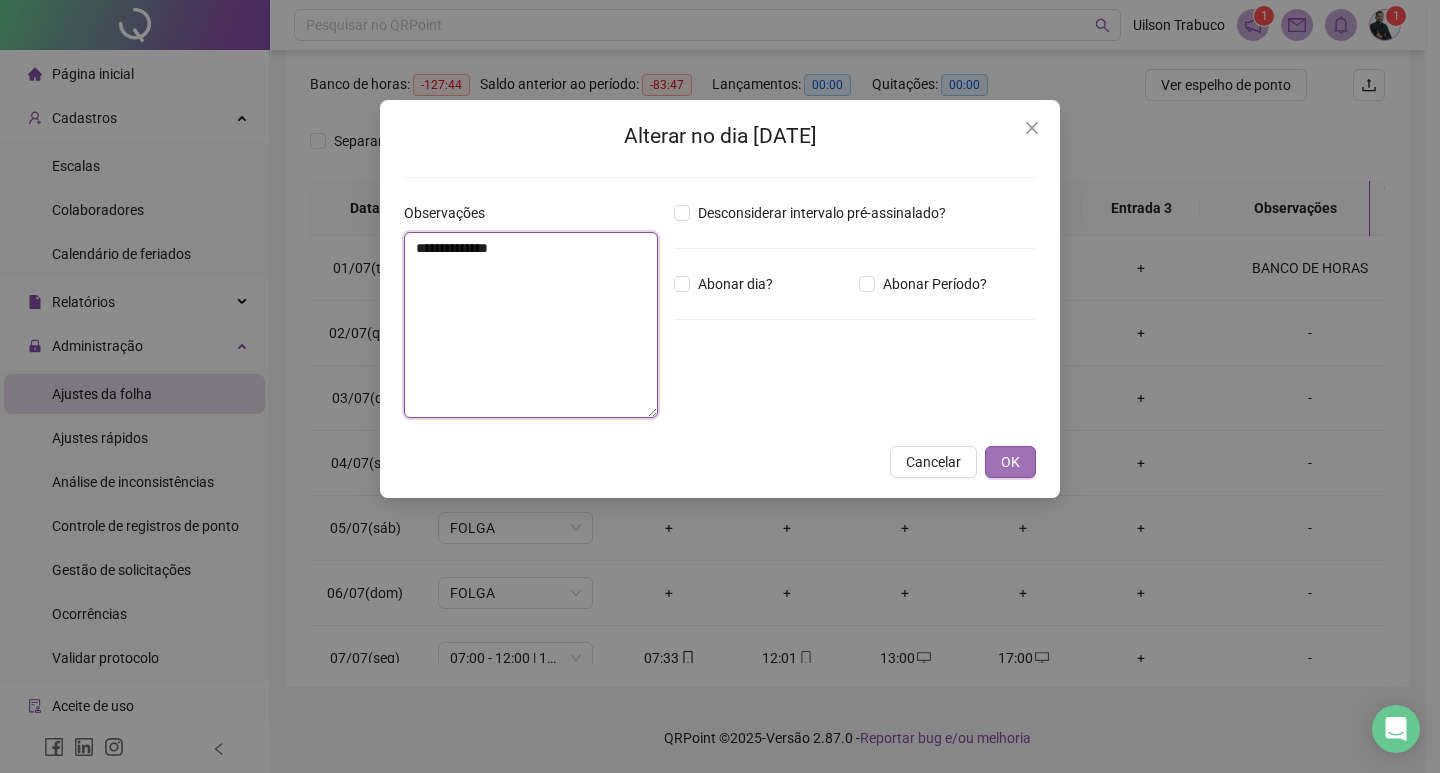 type on "**********" 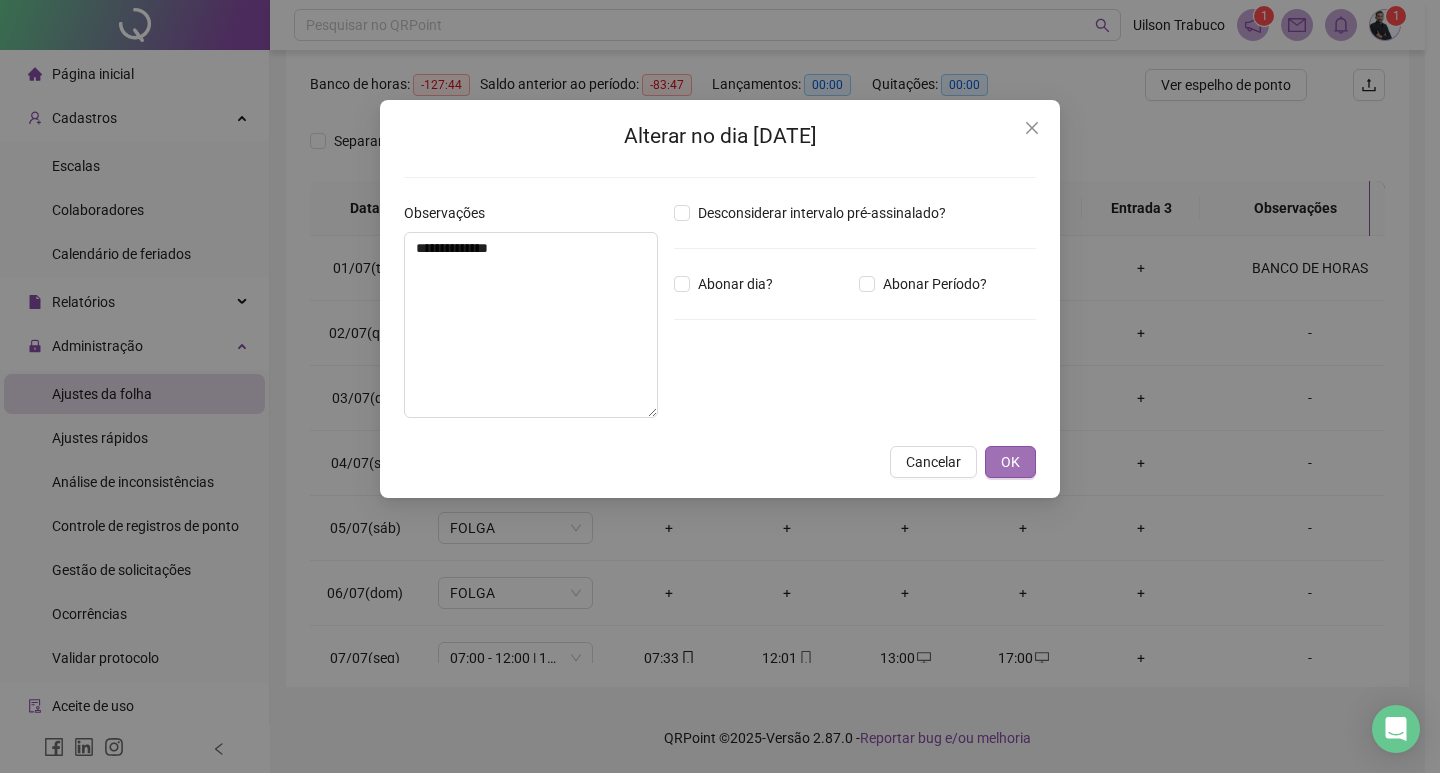 click on "OK" at bounding box center [1010, 462] 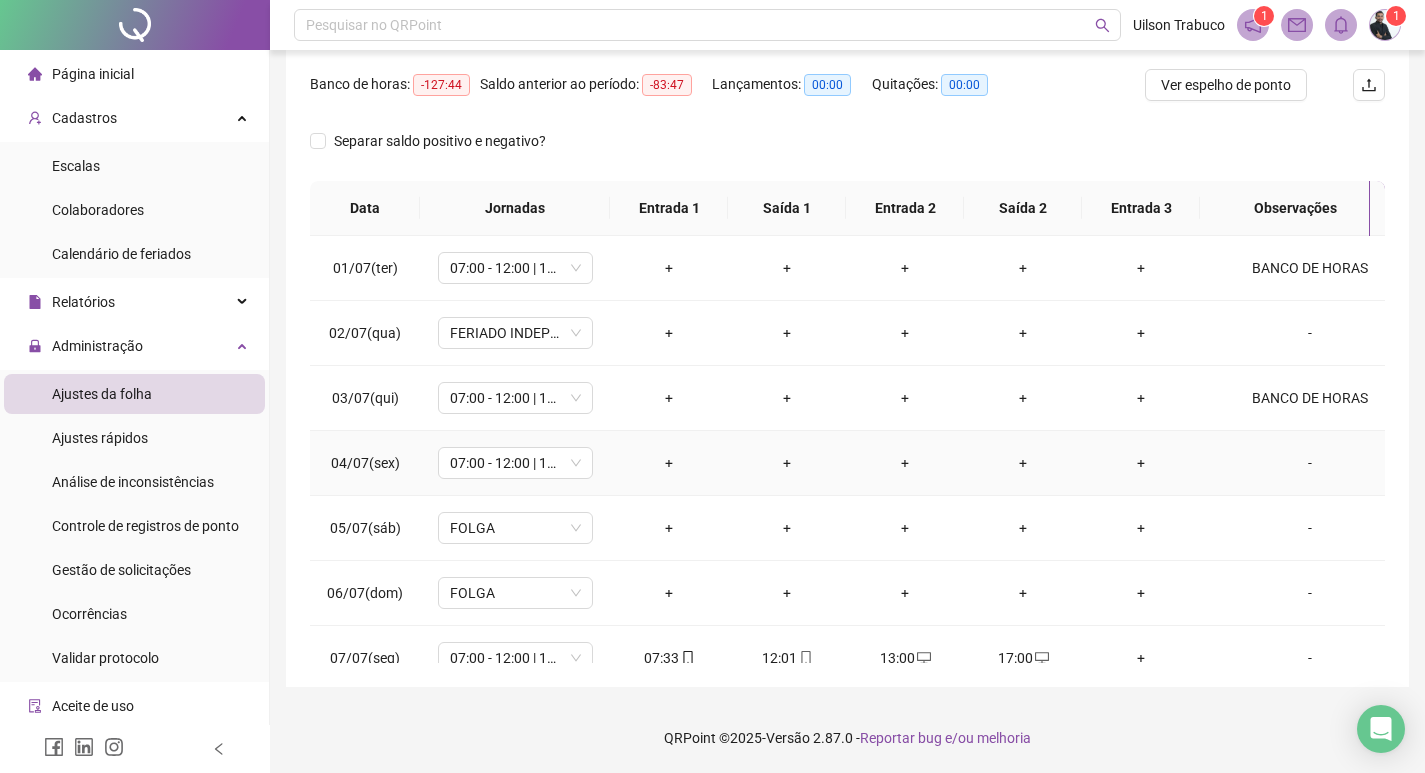 click on "-" at bounding box center (1310, 463) 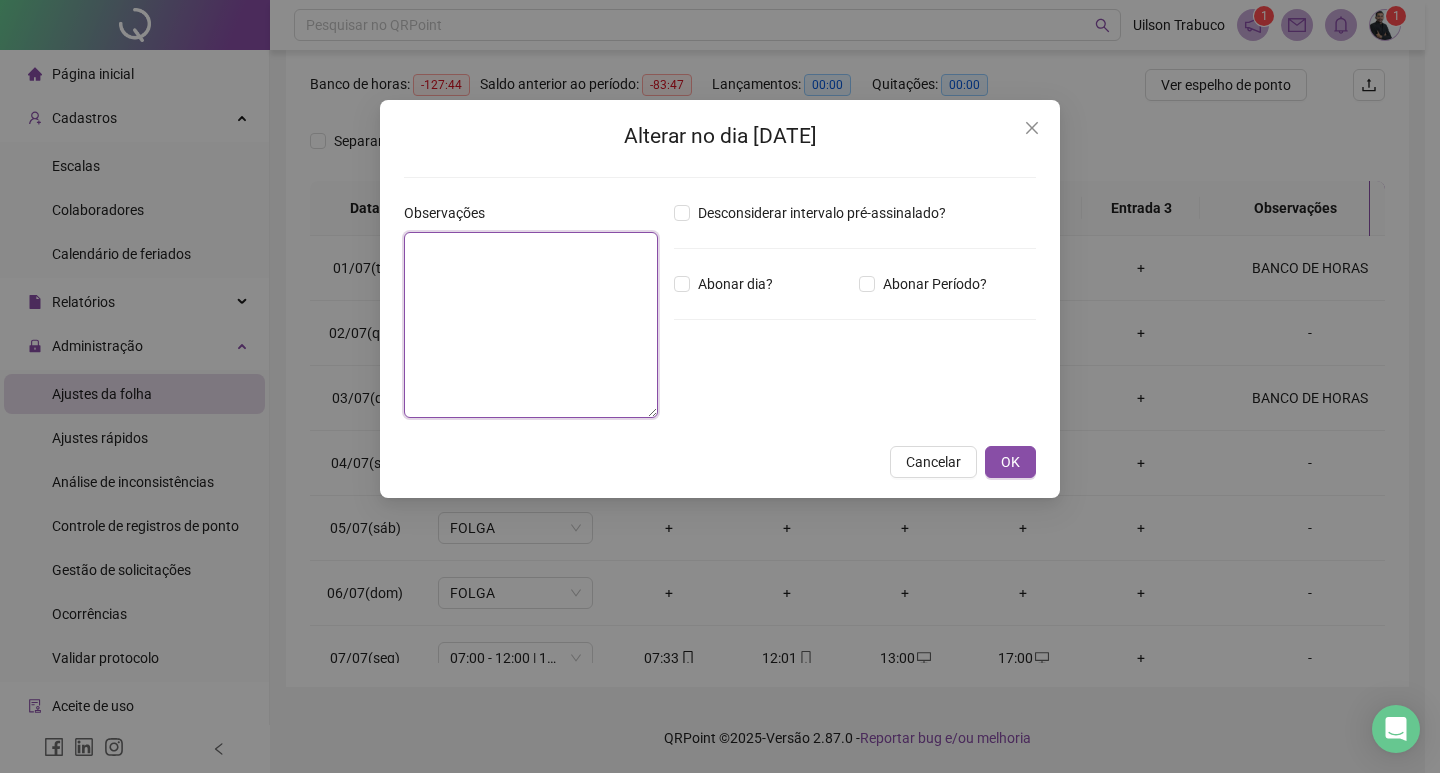 click at bounding box center [531, 325] 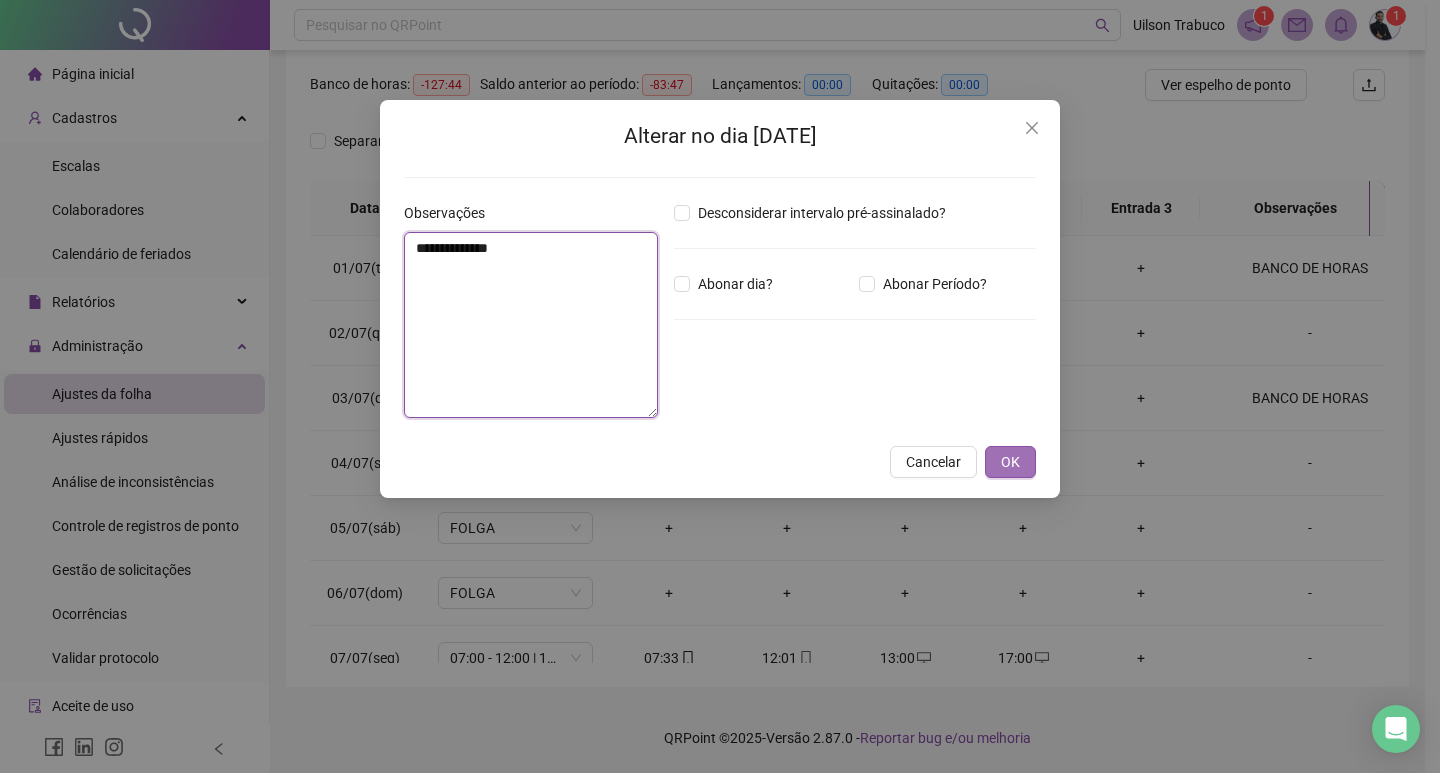 type on "**********" 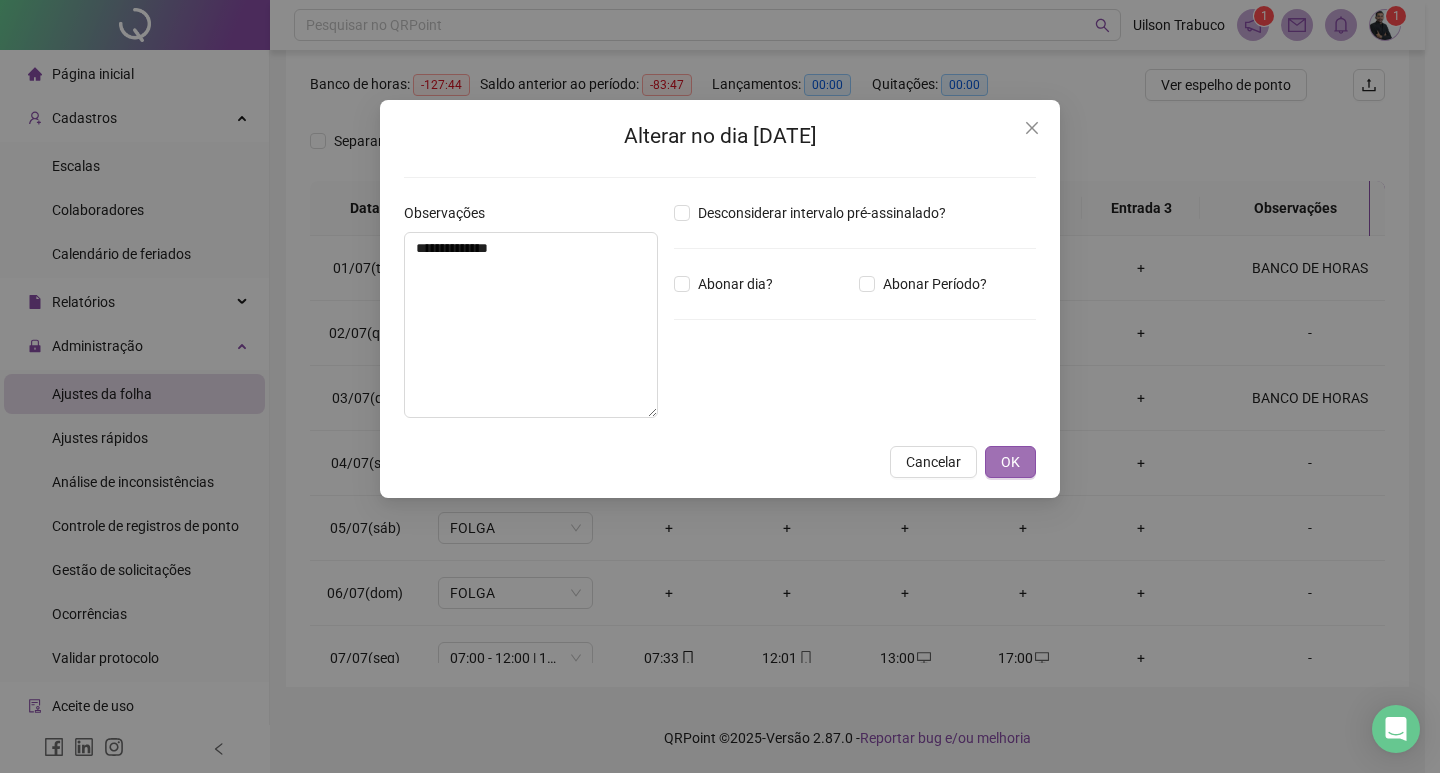 click on "OK" at bounding box center [1010, 462] 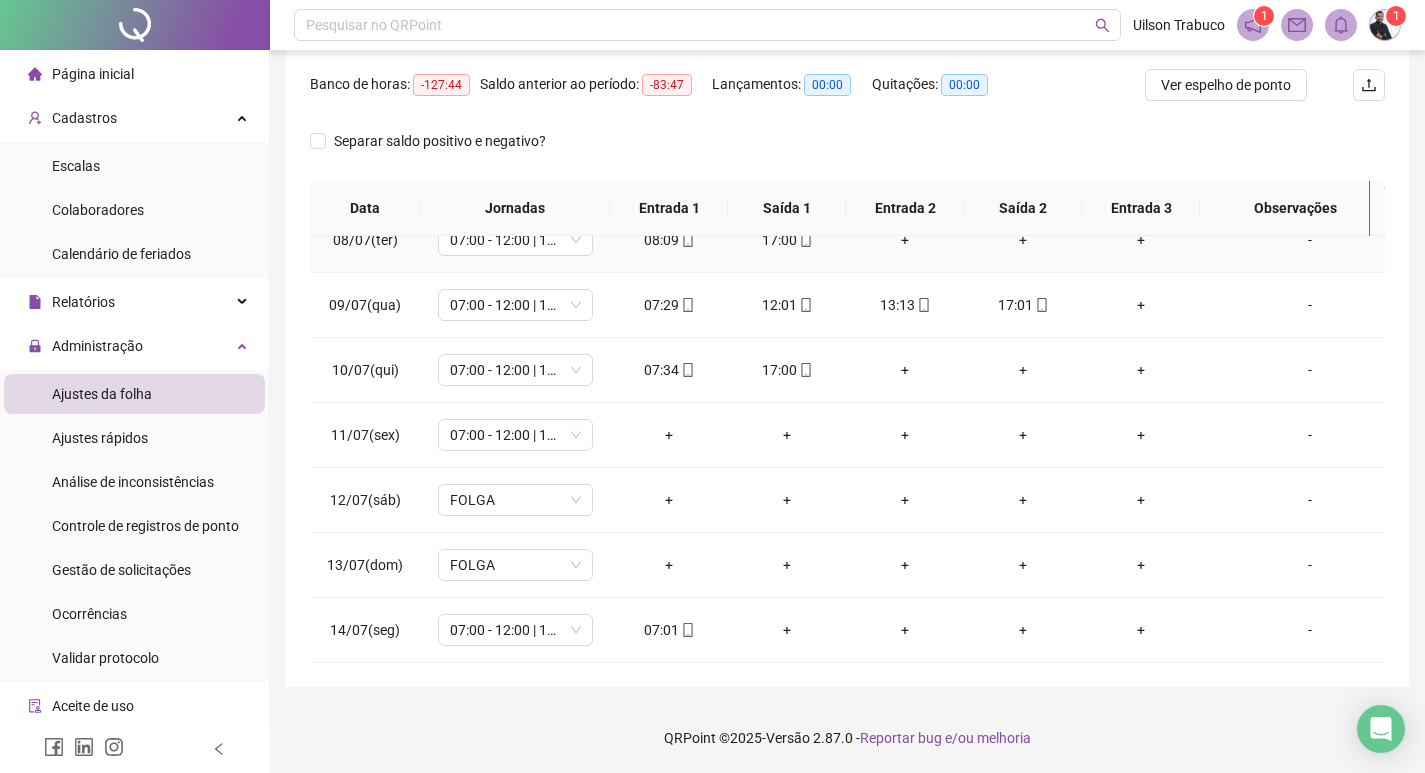 scroll, scrollTop: 498, scrollLeft: 0, axis: vertical 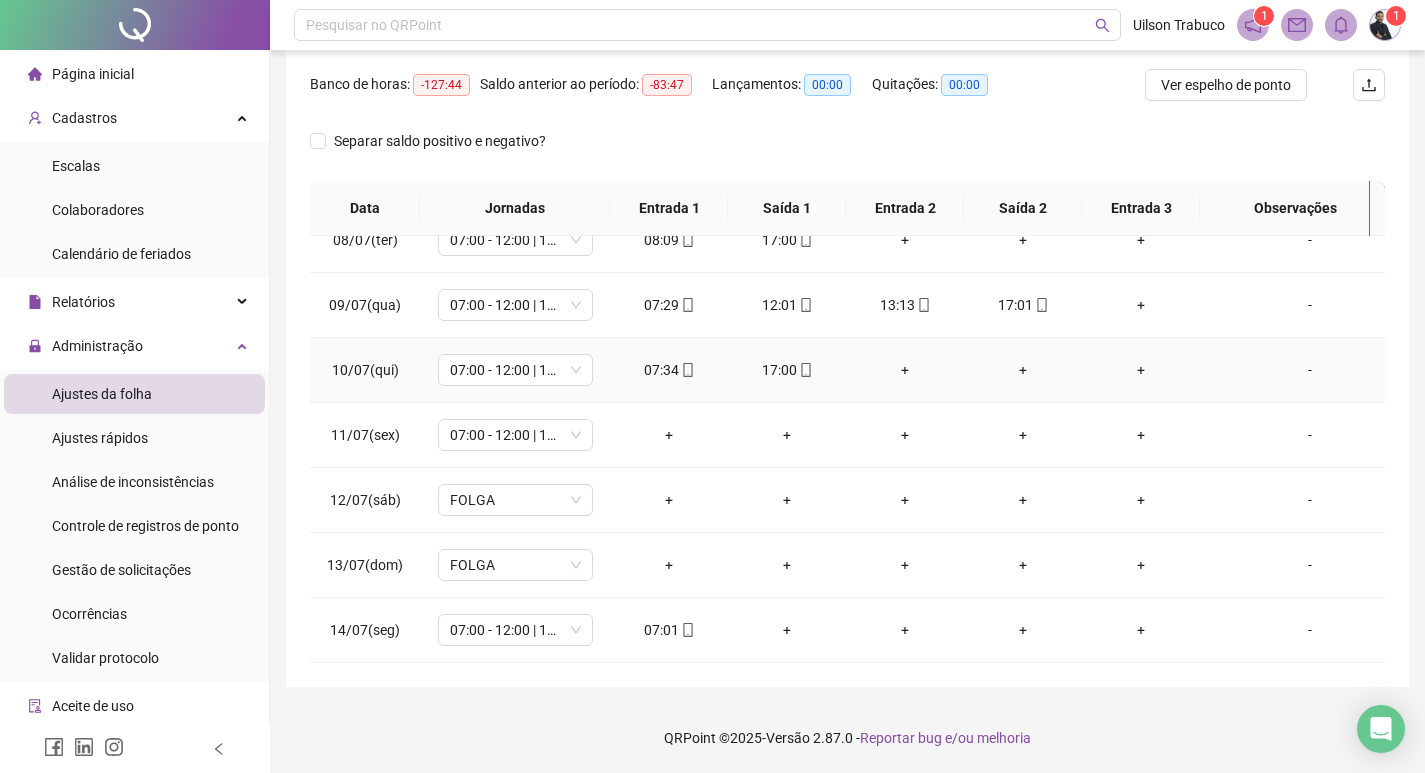 click on "+" at bounding box center [905, 370] 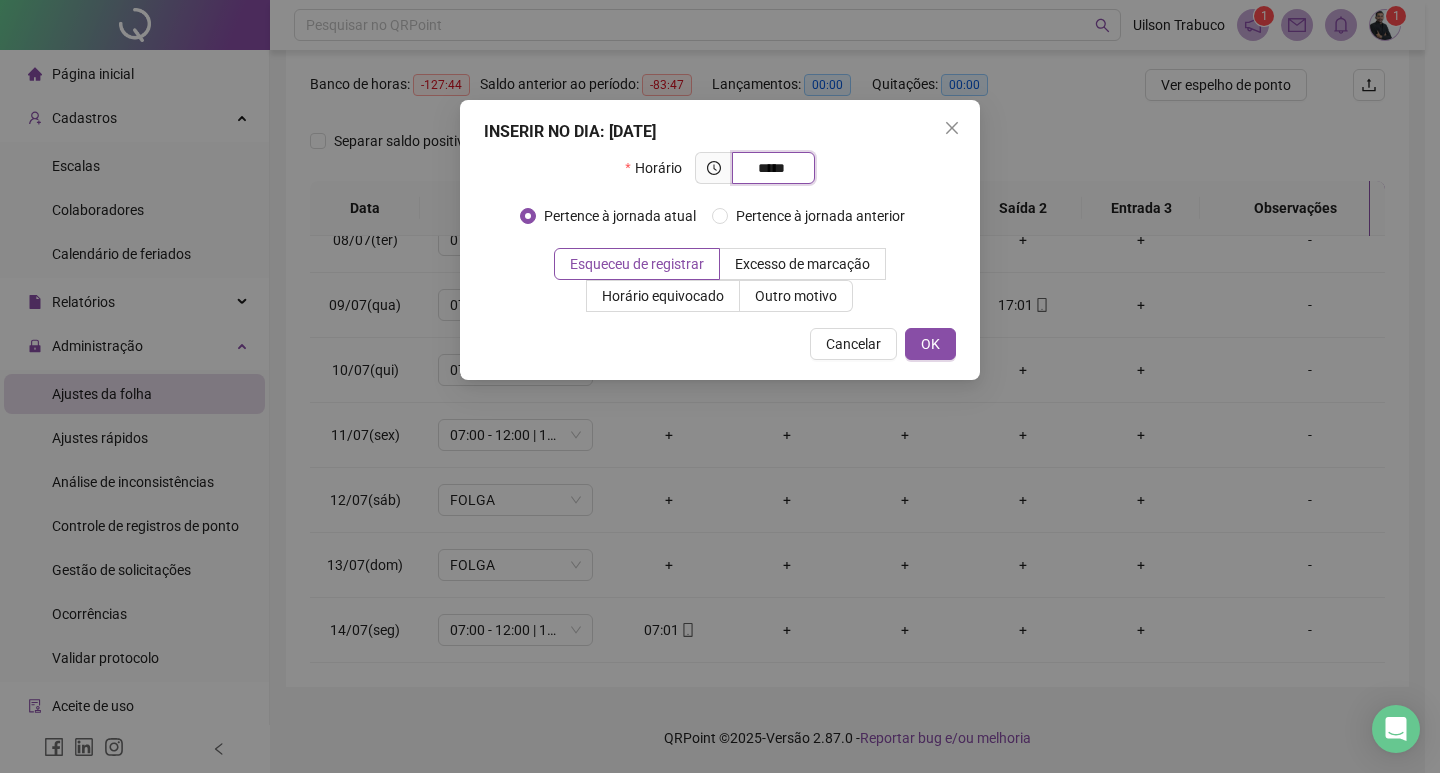 type on "*****" 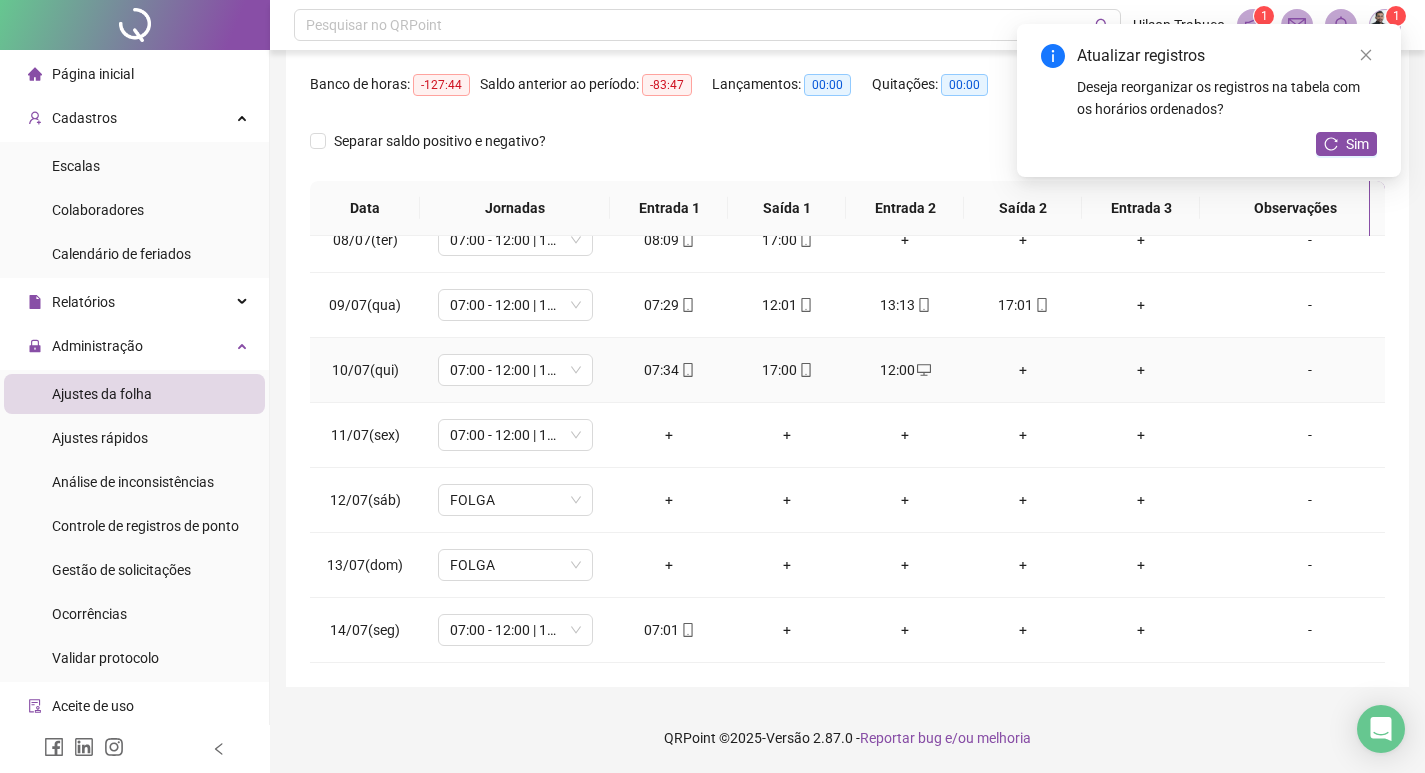 click on "+" at bounding box center [1023, 370] 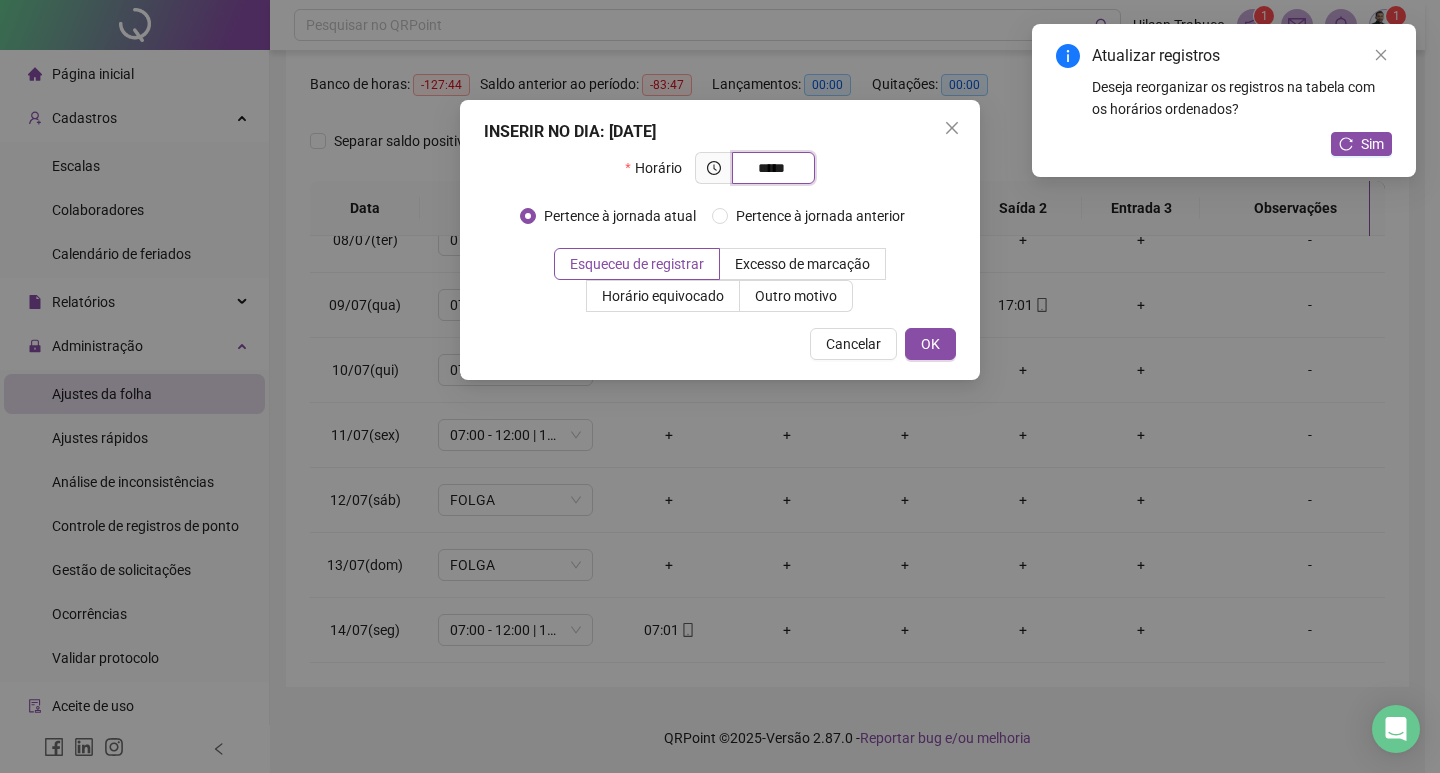 type on "*****" 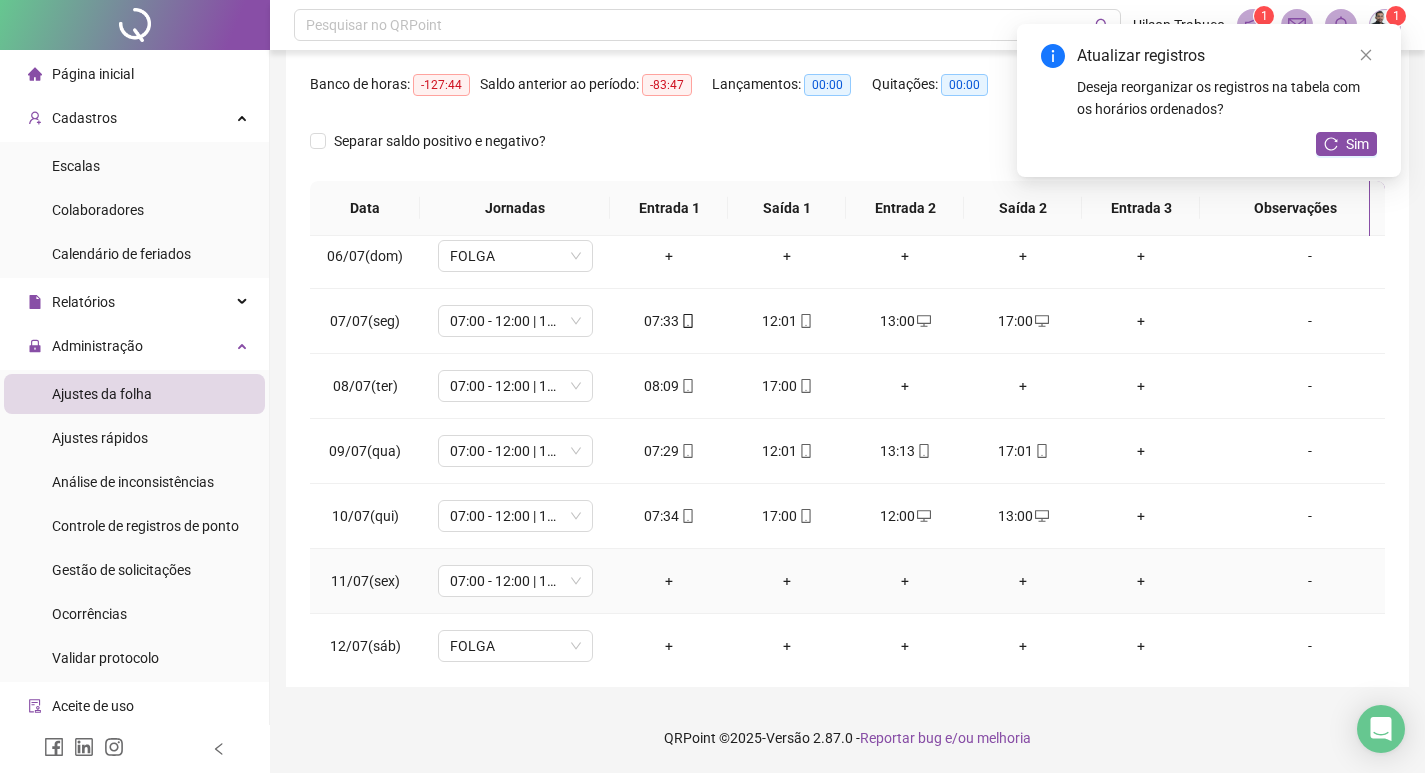 scroll, scrollTop: 298, scrollLeft: 0, axis: vertical 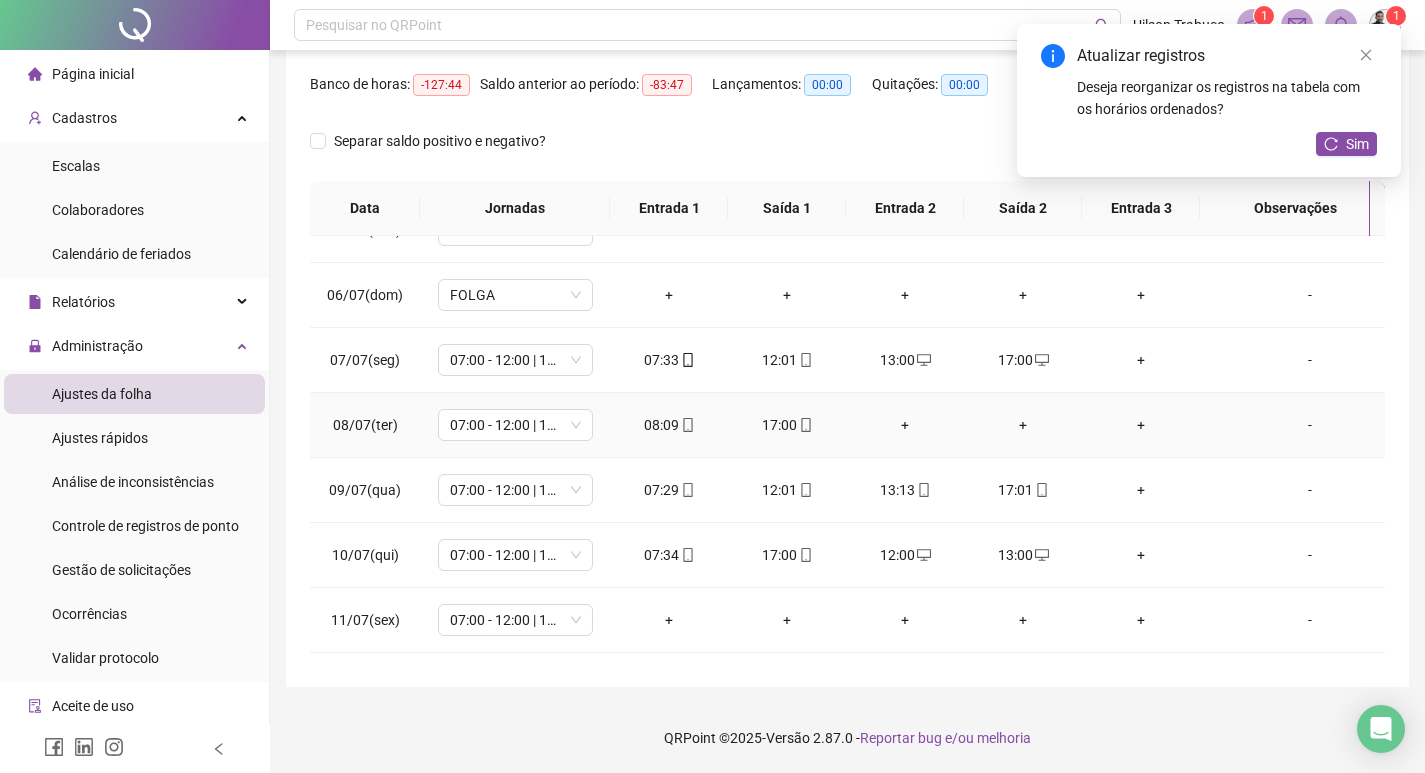 click on "+" at bounding box center [905, 425] 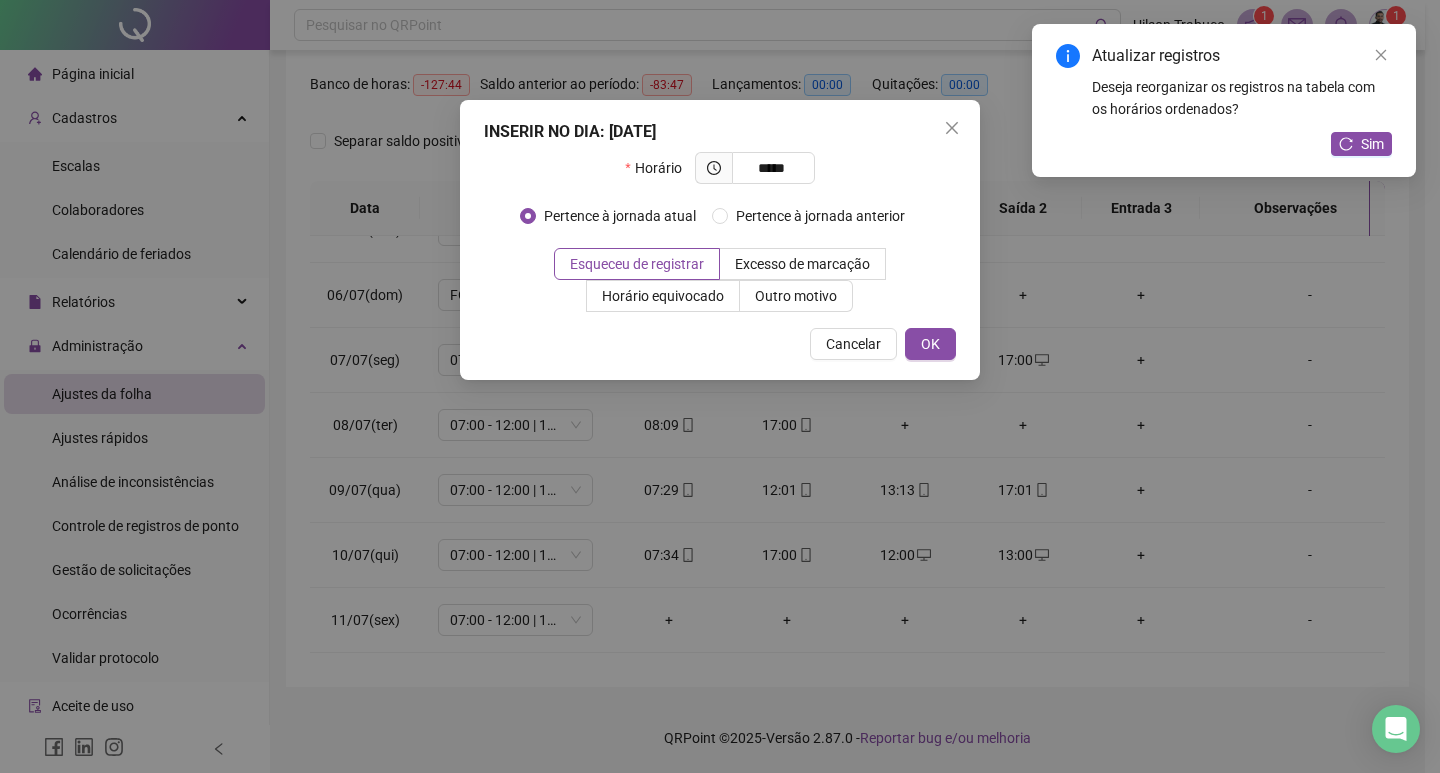 type on "*****" 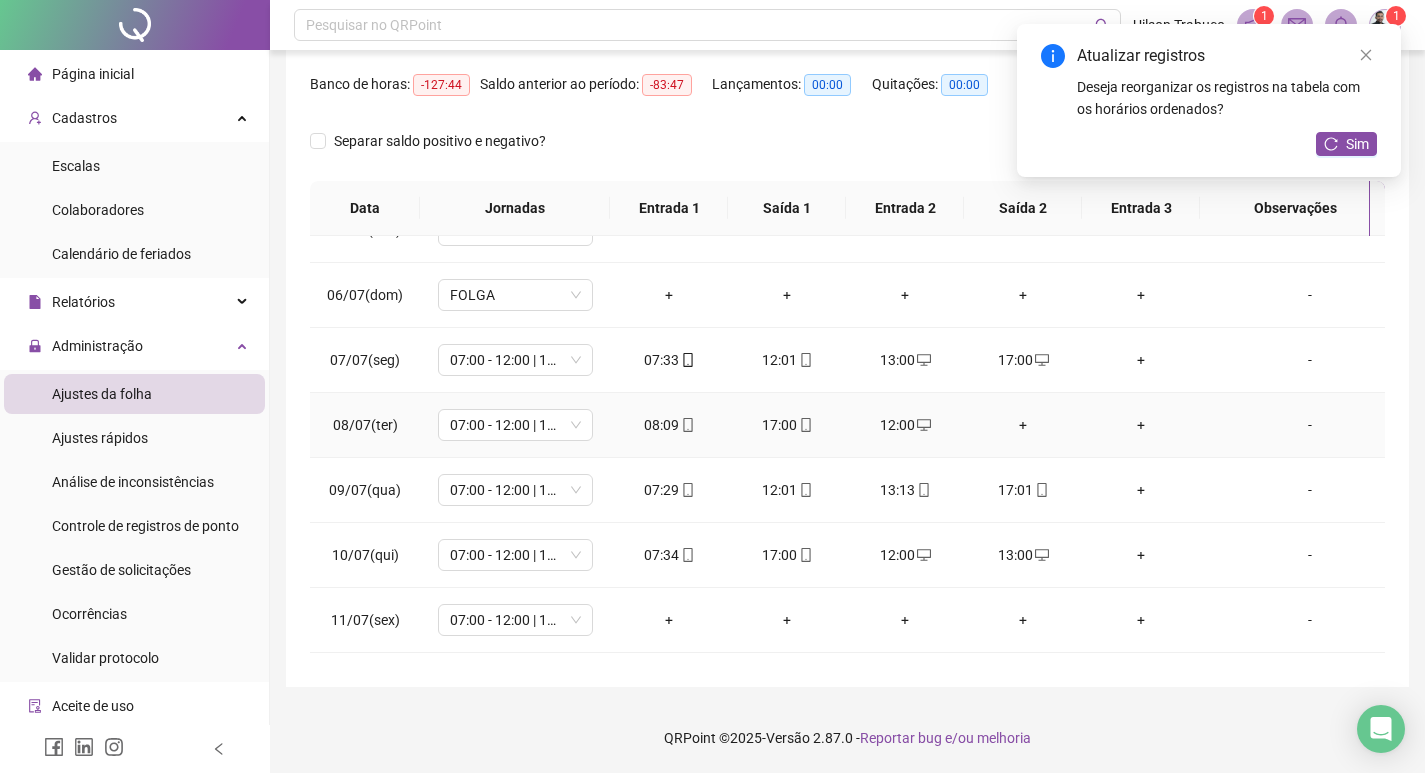 click on "+" at bounding box center [1023, 425] 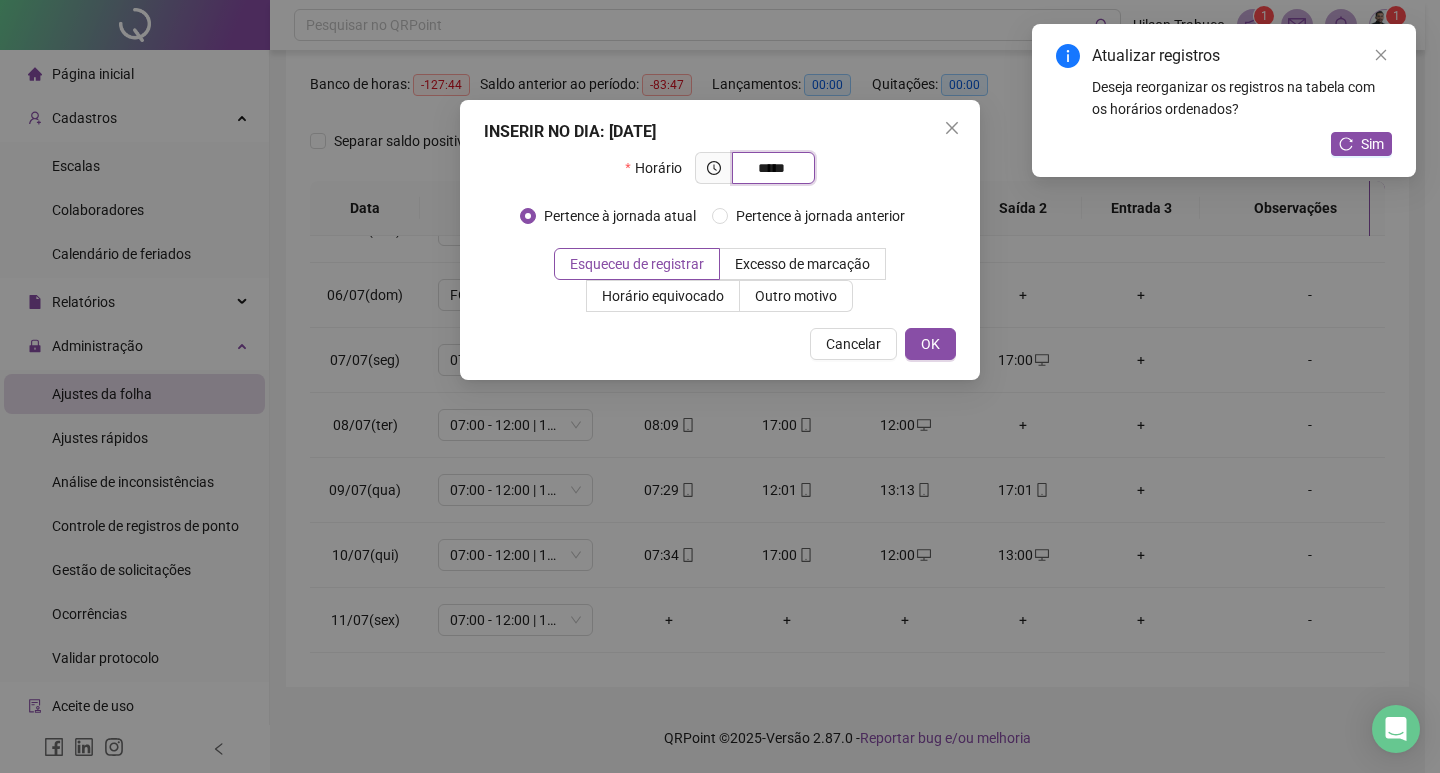 type on "*****" 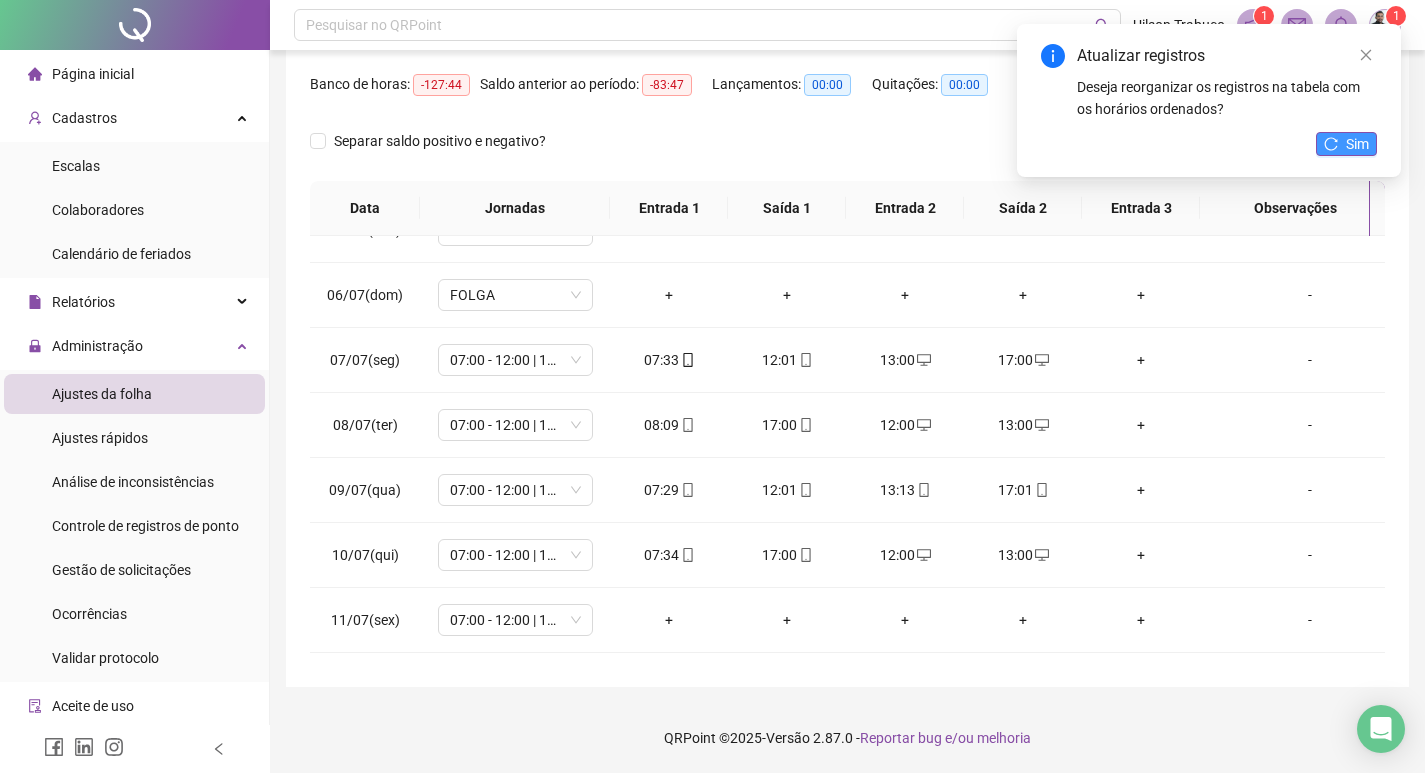 click on "Sim" at bounding box center [1357, 144] 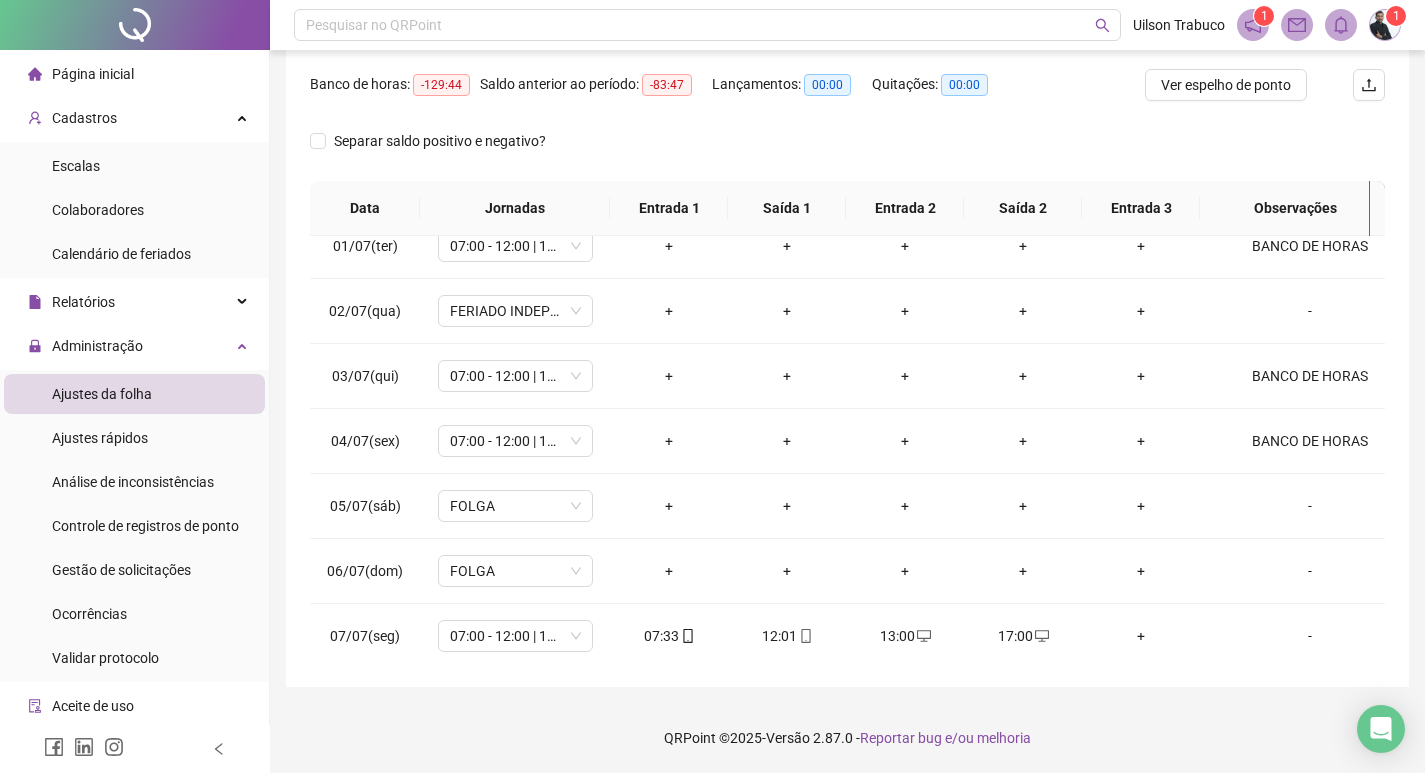 scroll, scrollTop: 0, scrollLeft: 0, axis: both 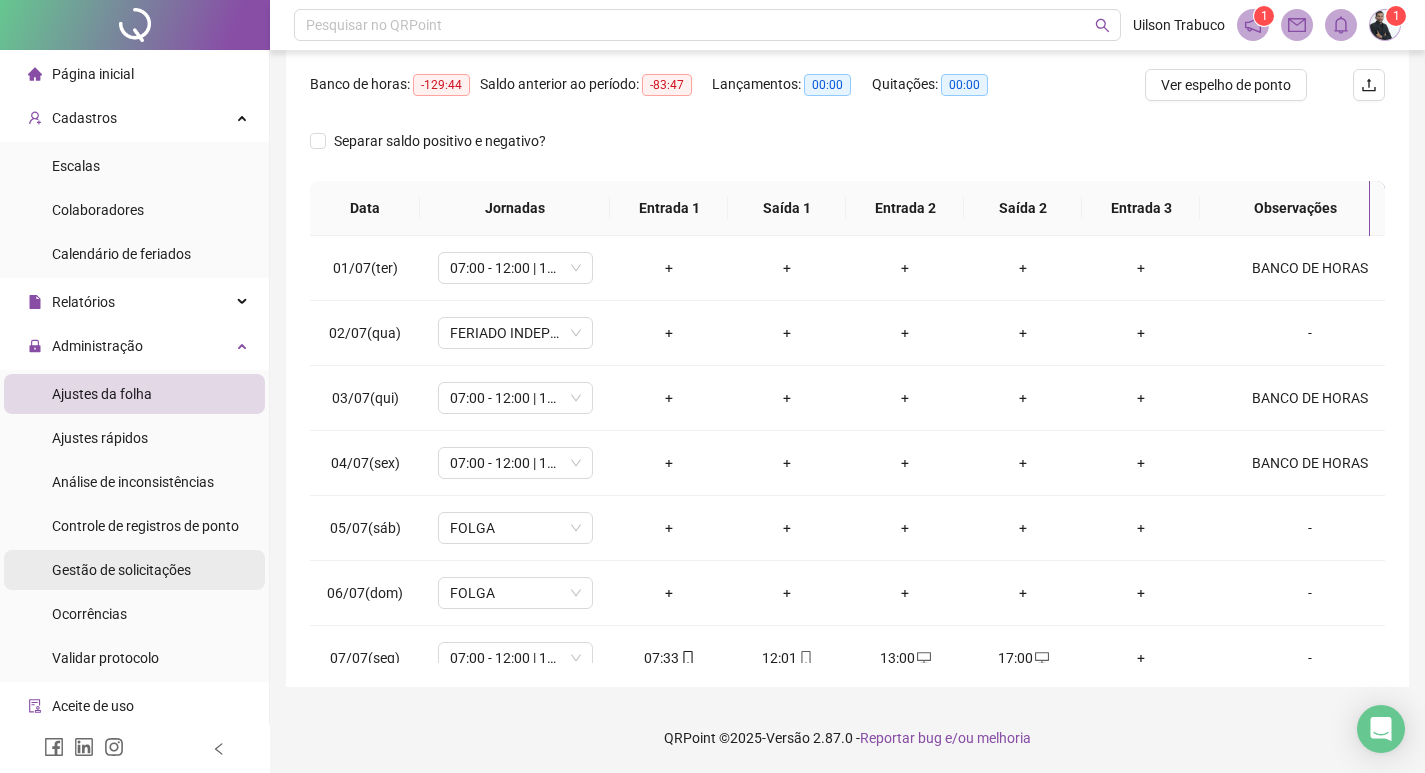 click on "Gestão de solicitações" at bounding box center (134, 570) 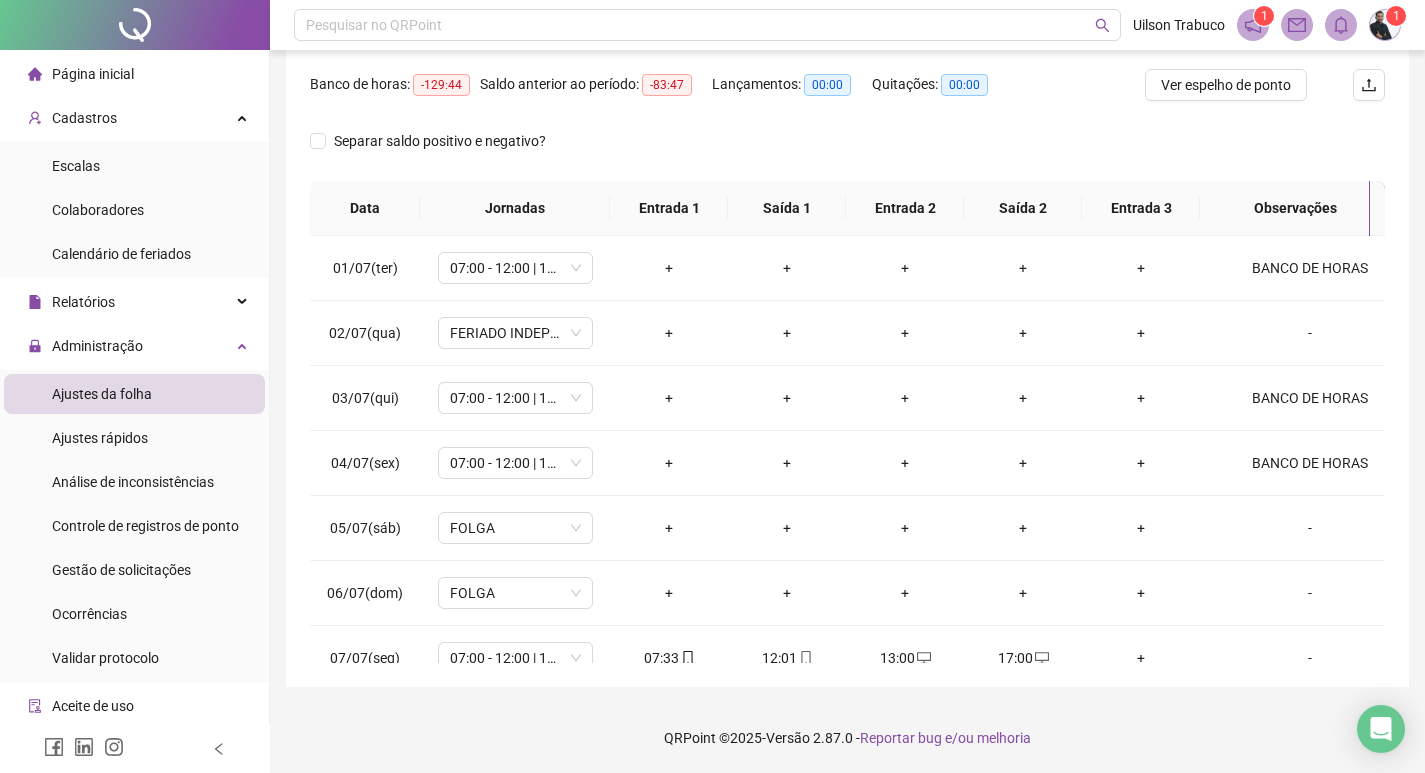 scroll, scrollTop: 0, scrollLeft: 0, axis: both 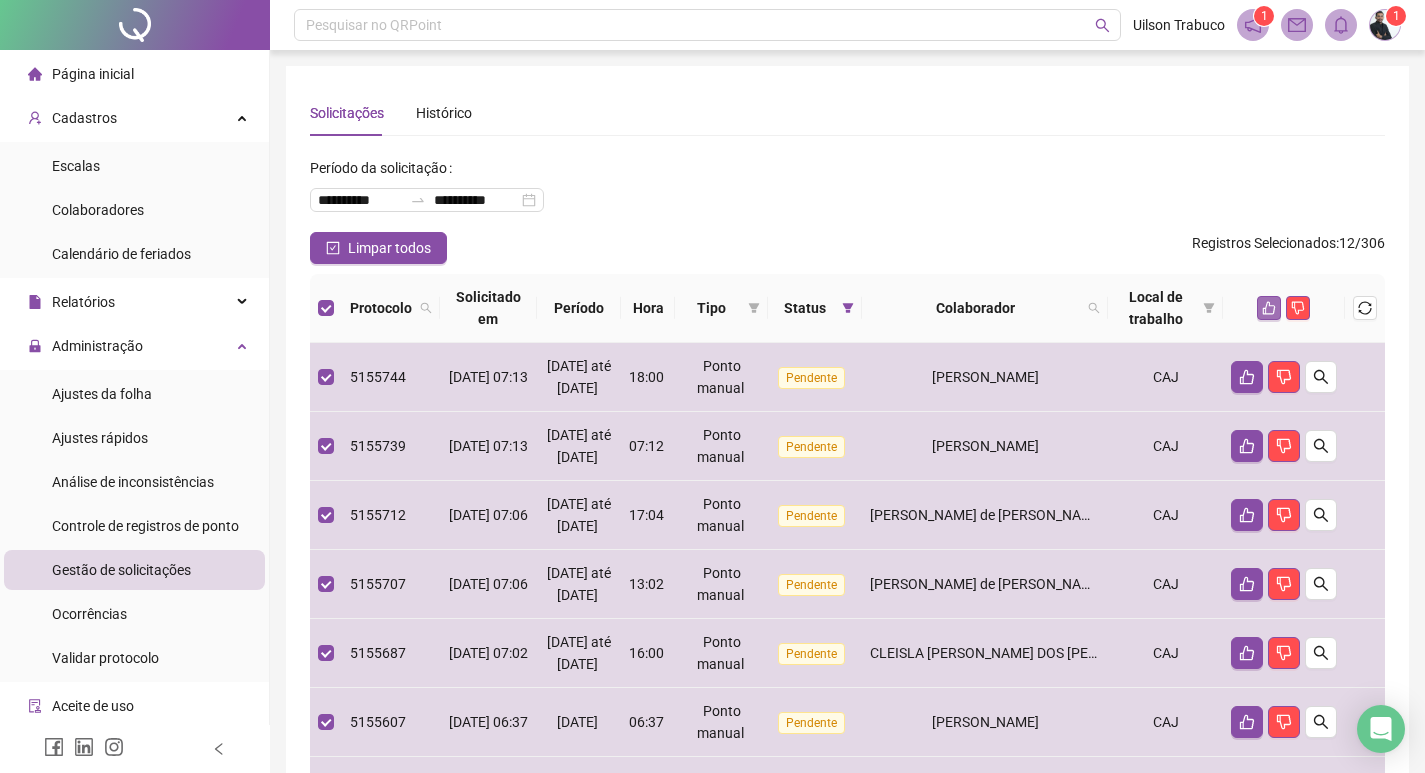 click 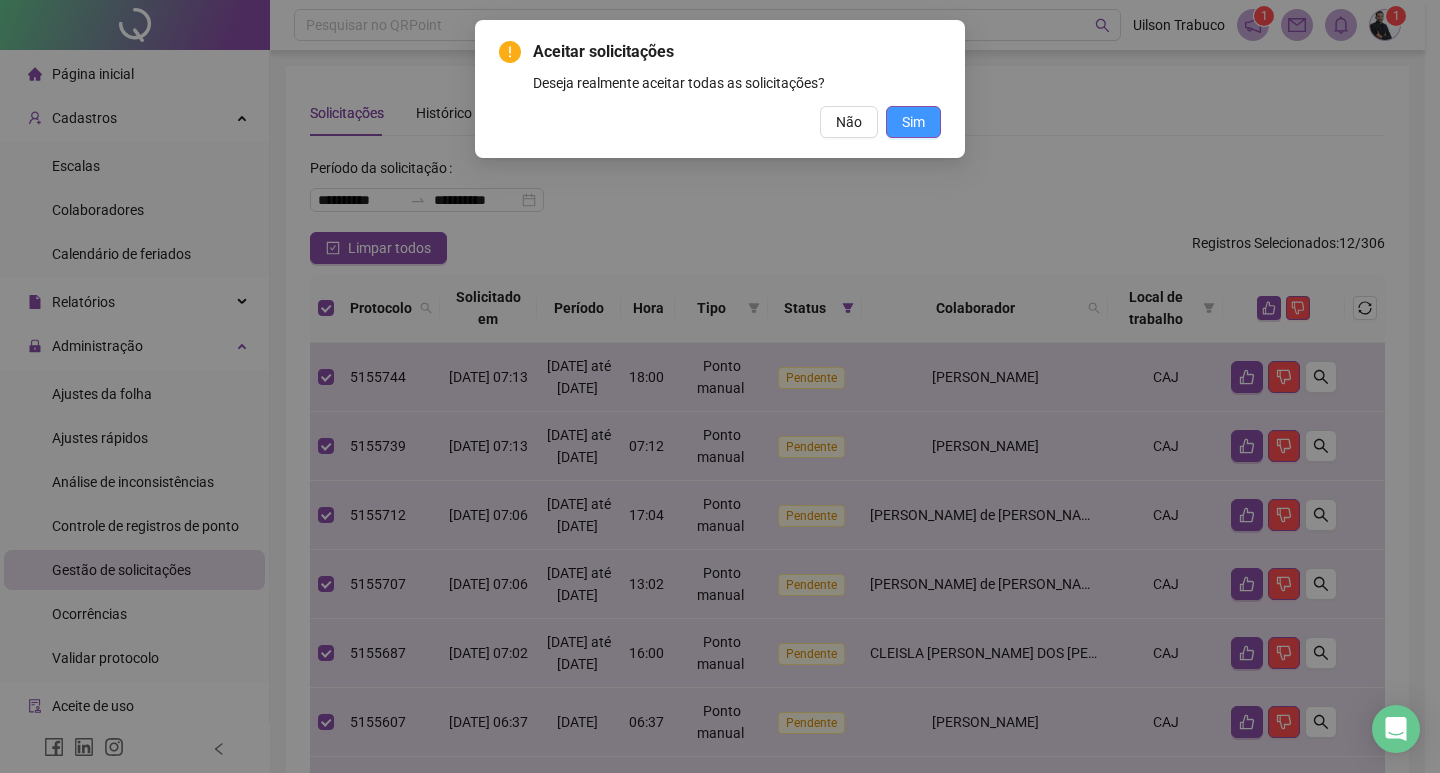 click on "Sim" at bounding box center [913, 122] 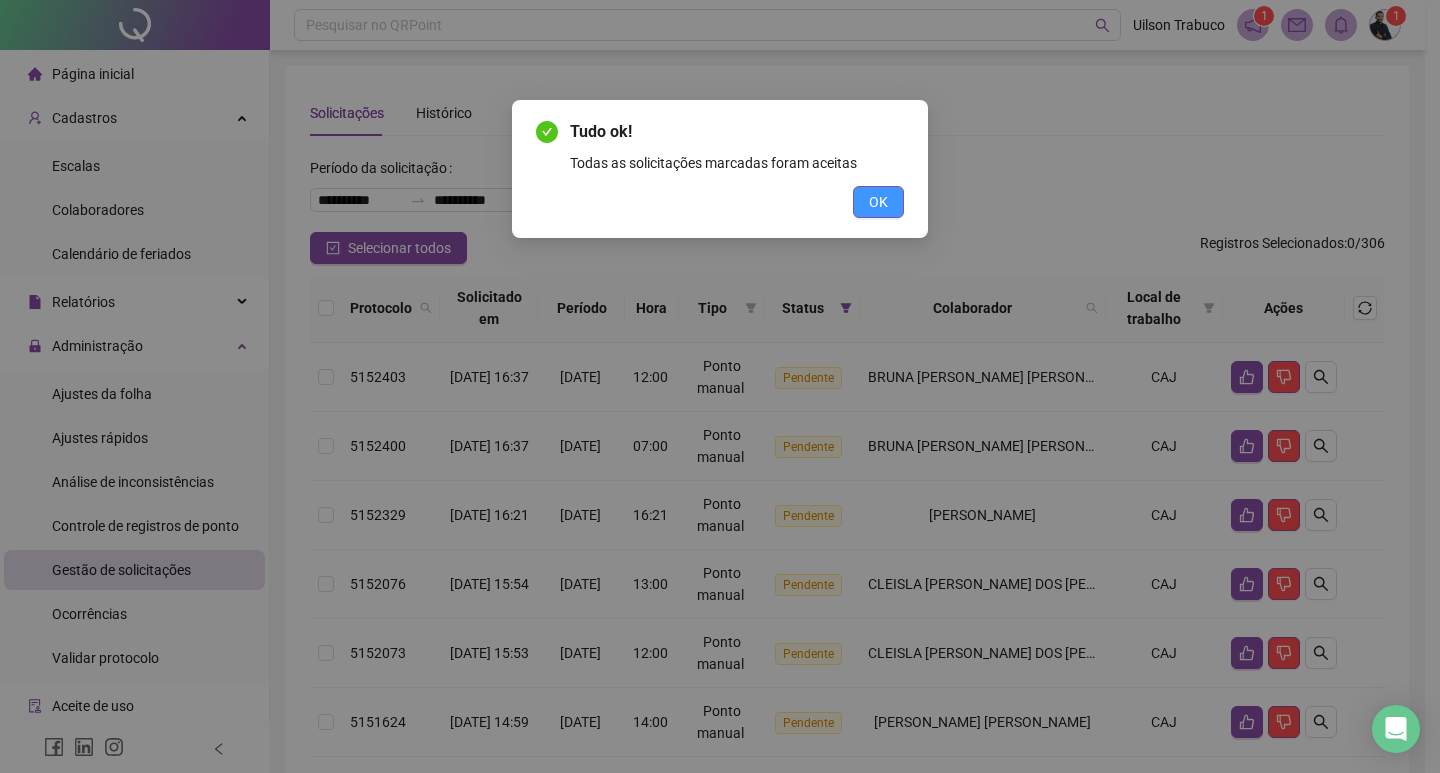 click on "OK" at bounding box center [878, 202] 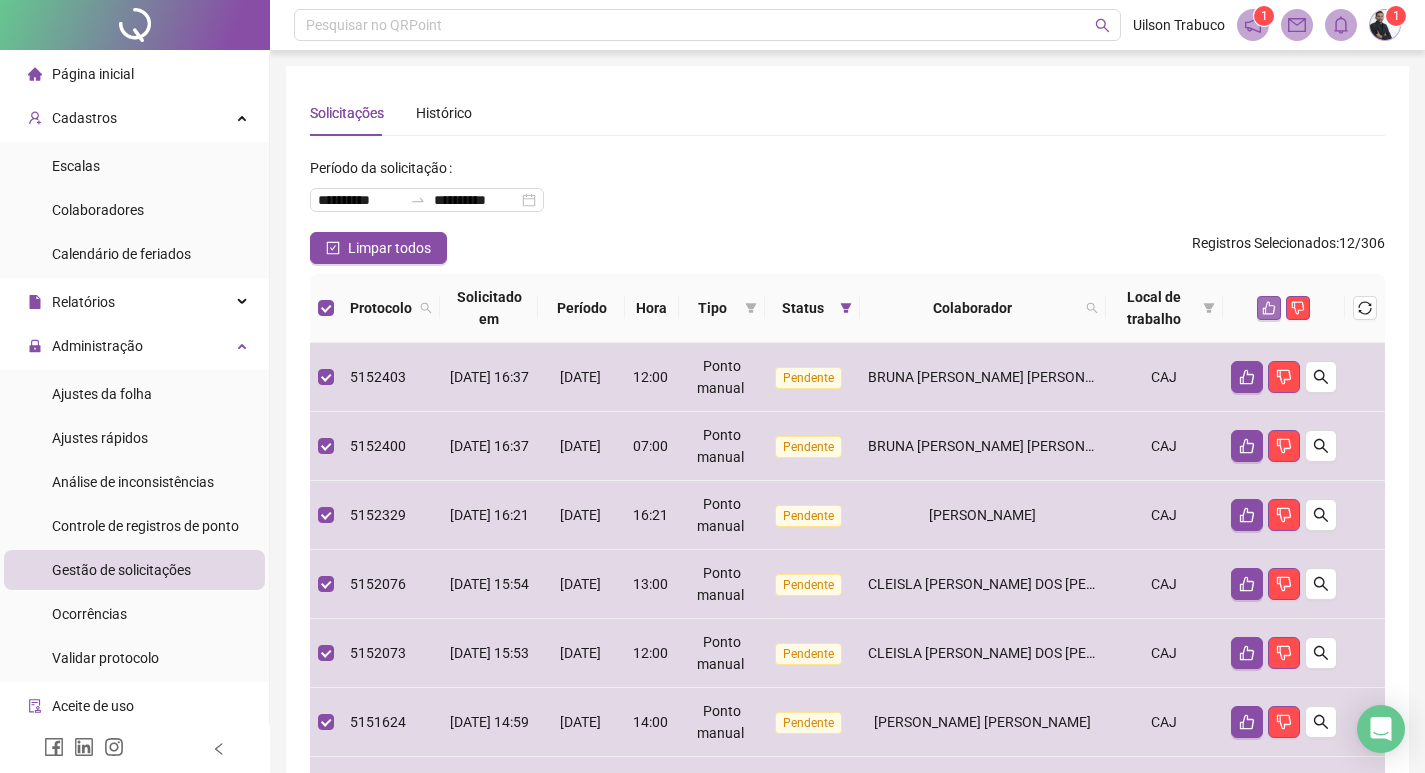 click 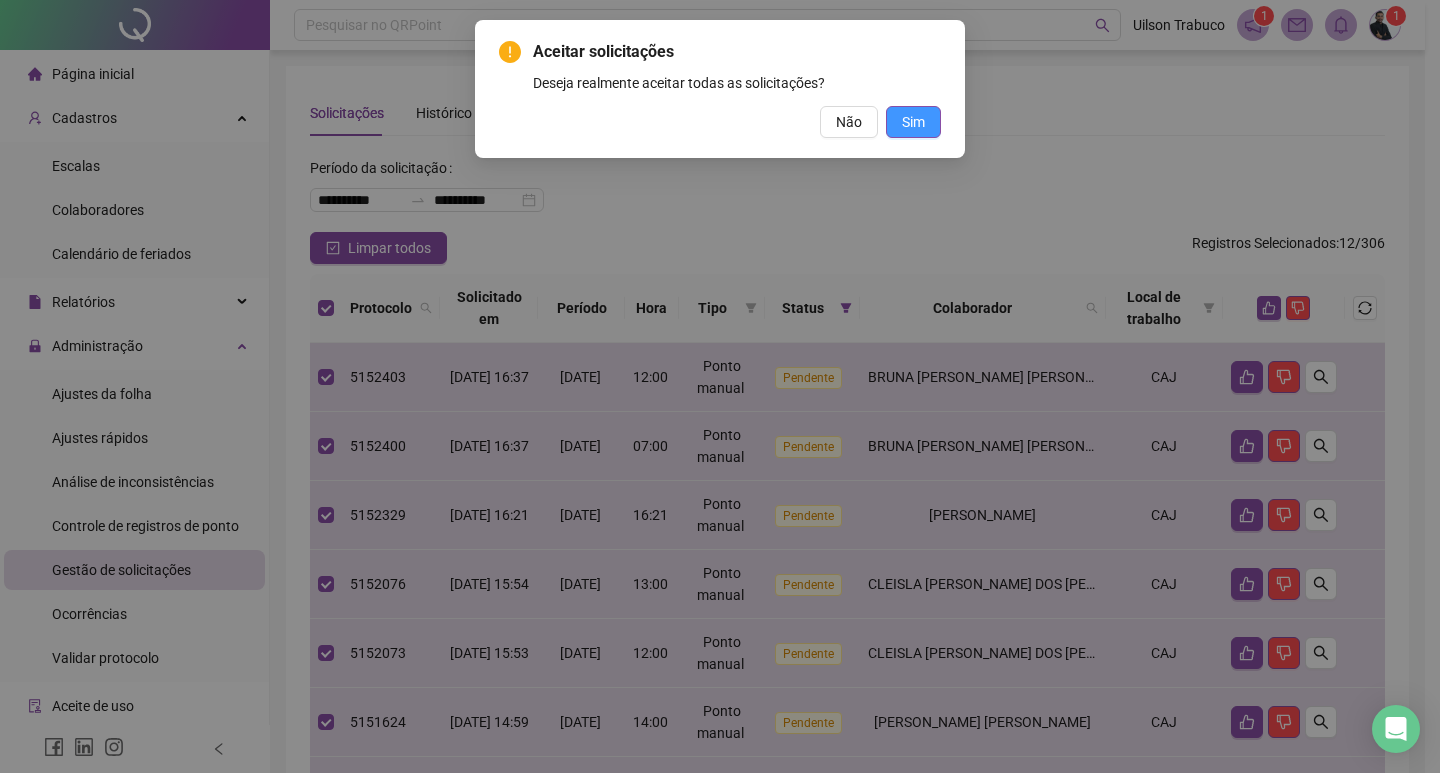 click on "Sim" at bounding box center [913, 122] 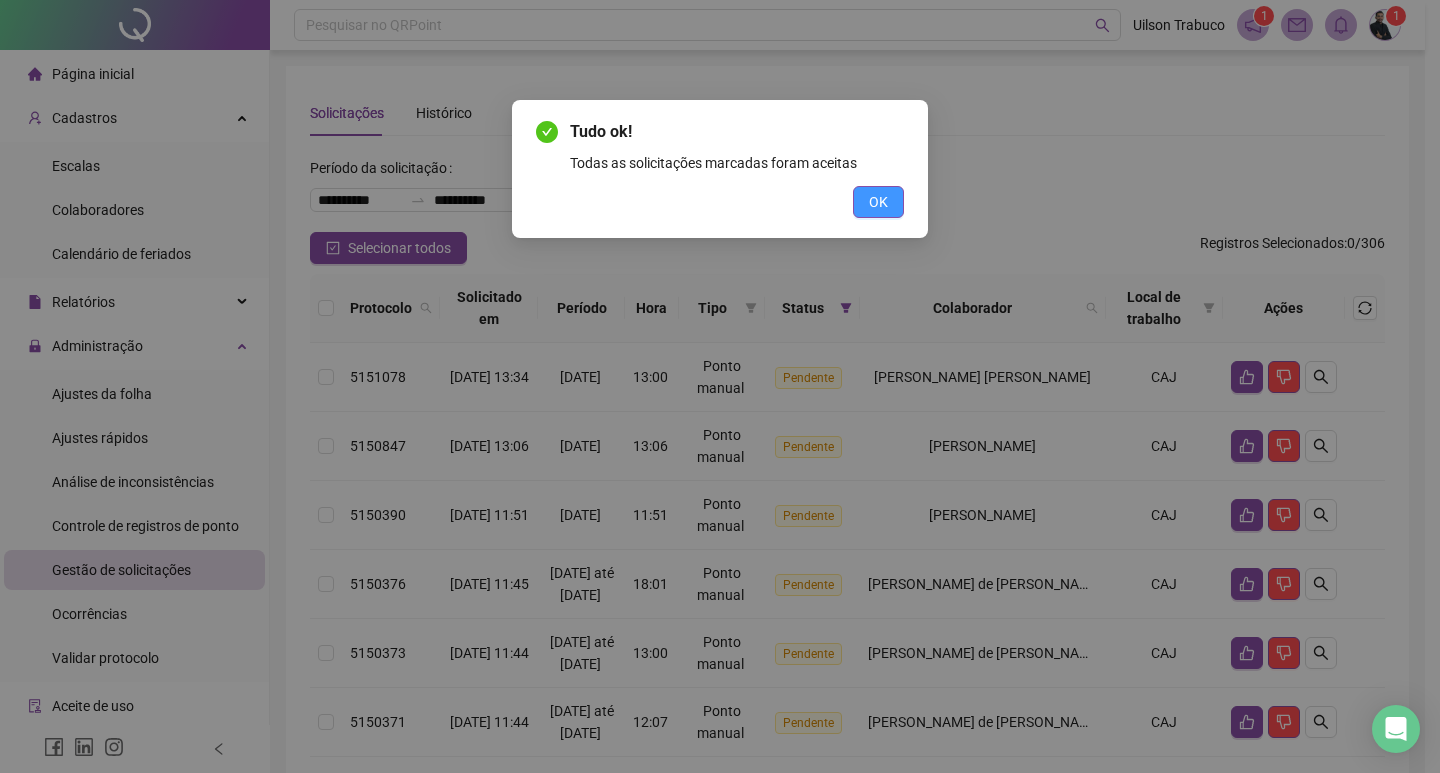 click on "OK" at bounding box center (878, 202) 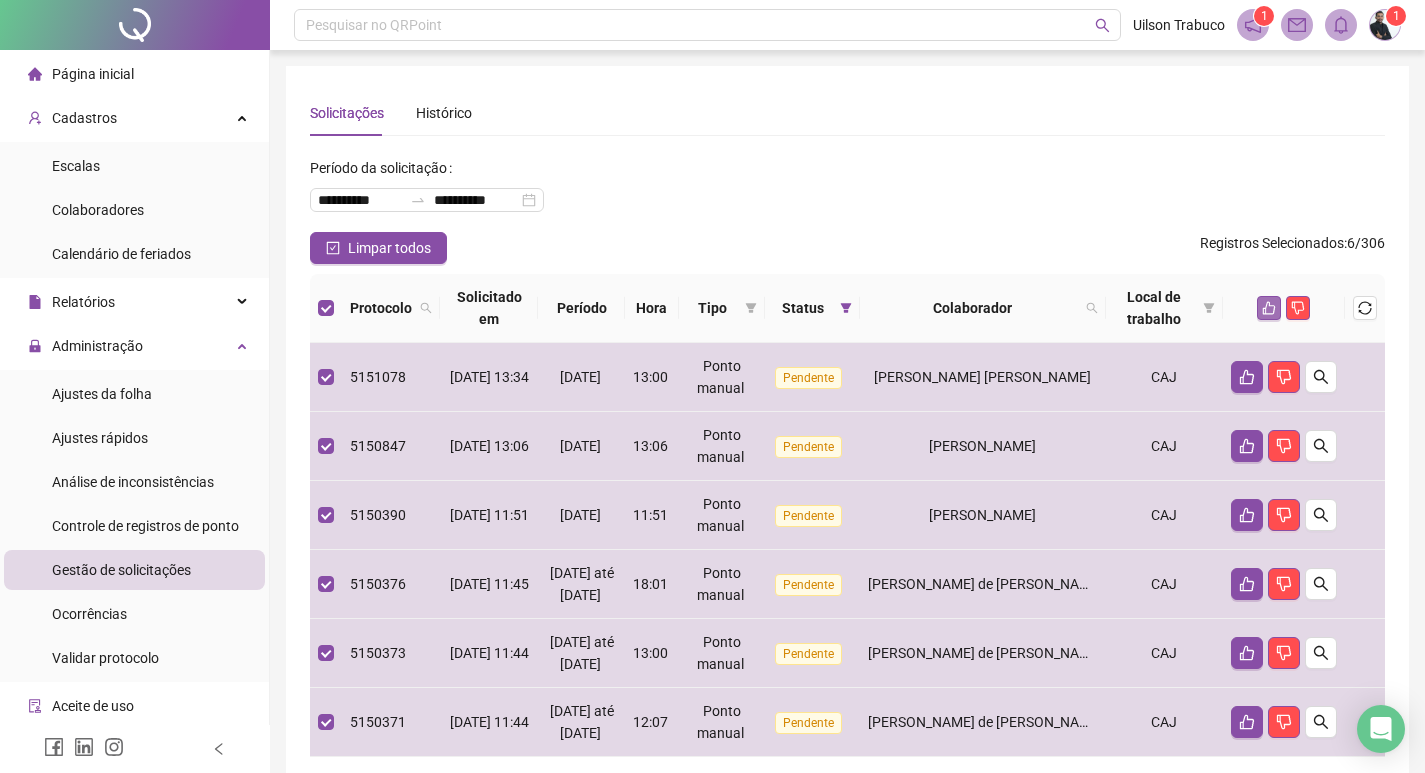 click 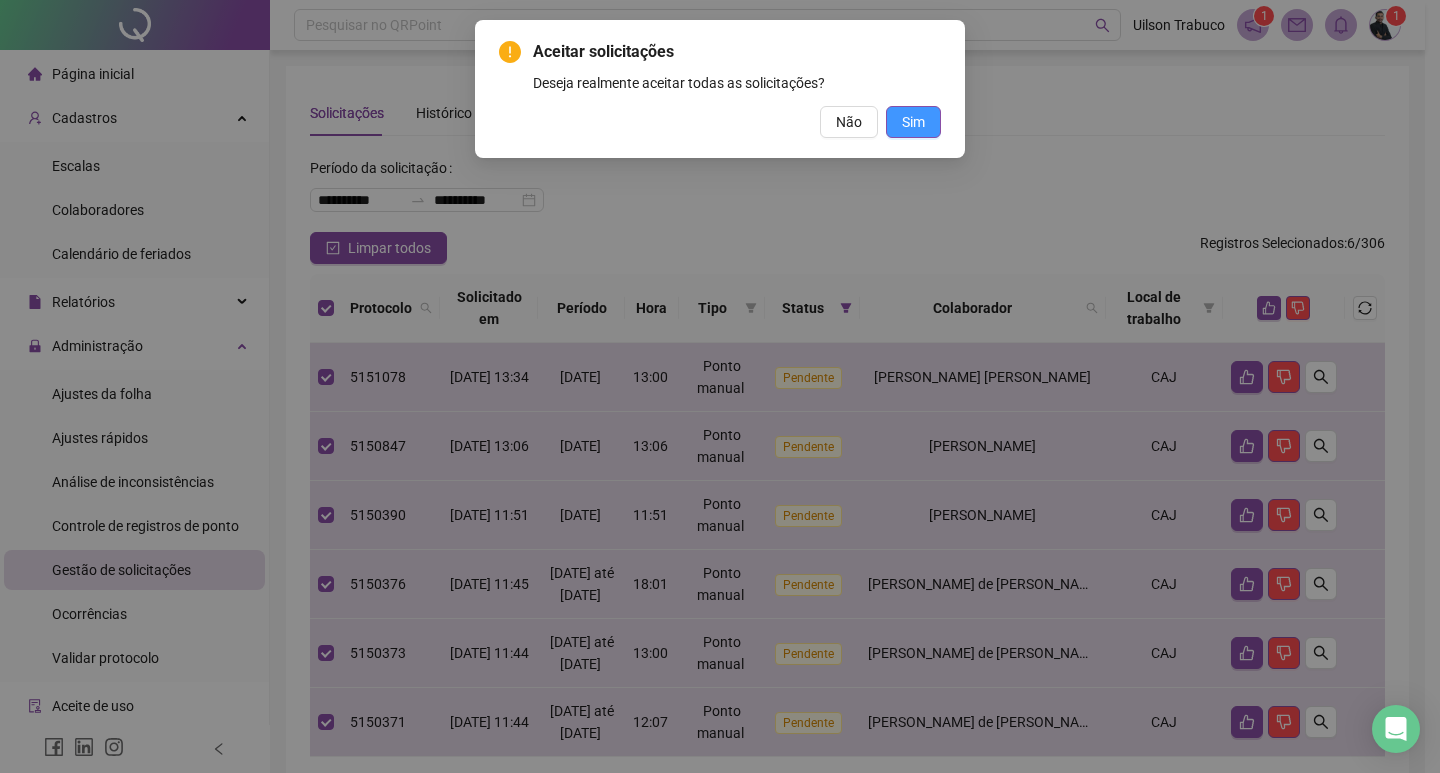 click on "Sim" at bounding box center [913, 122] 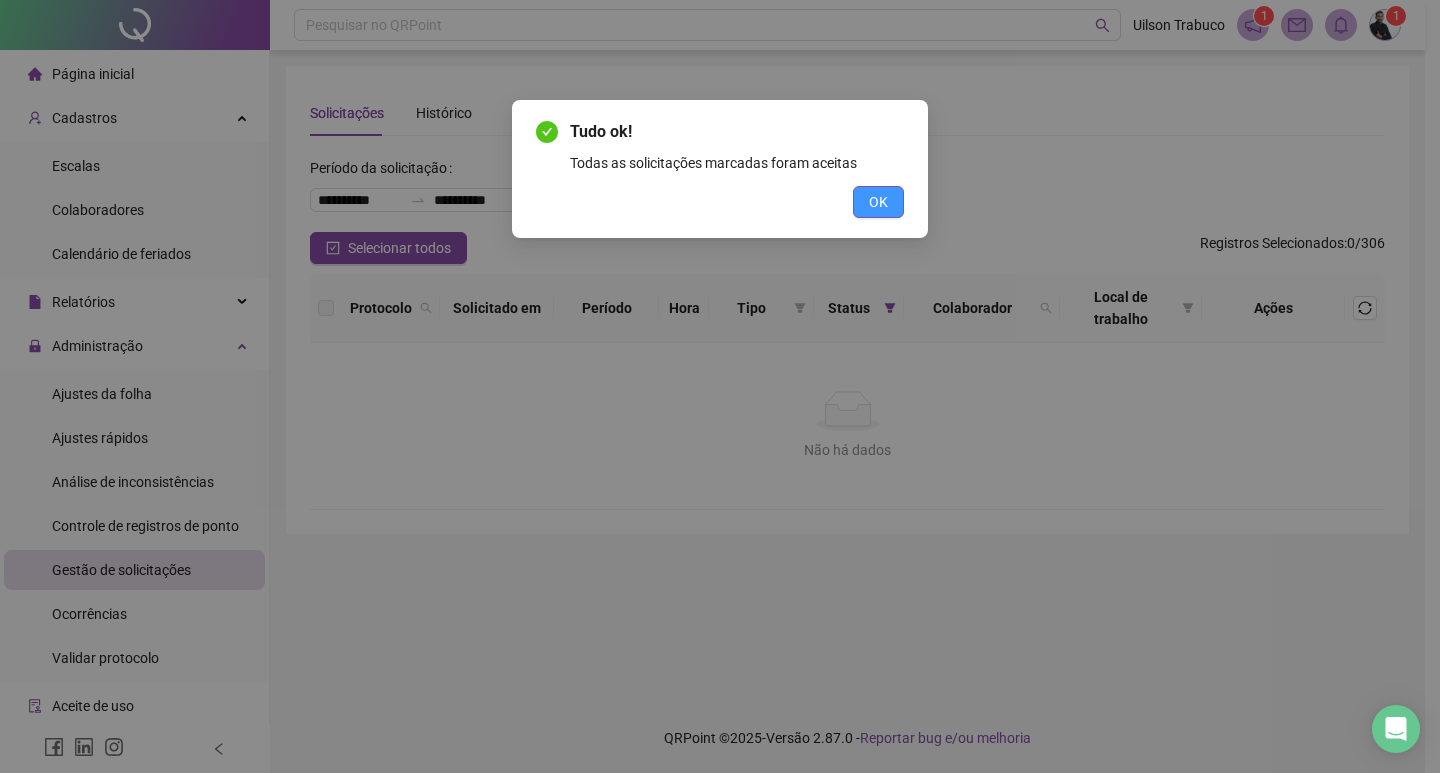 click on "OK" at bounding box center (878, 202) 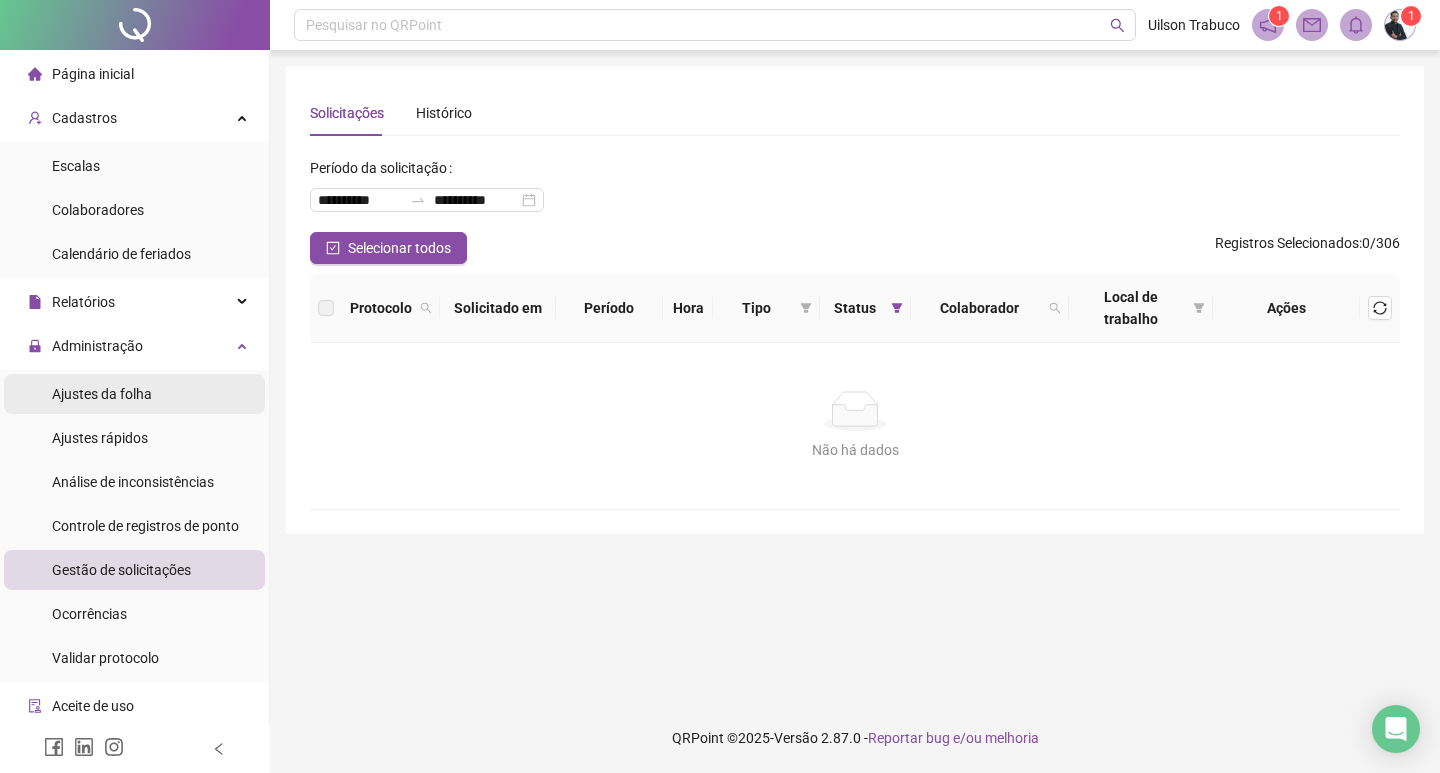 click on "Ajustes da folha" at bounding box center [134, 394] 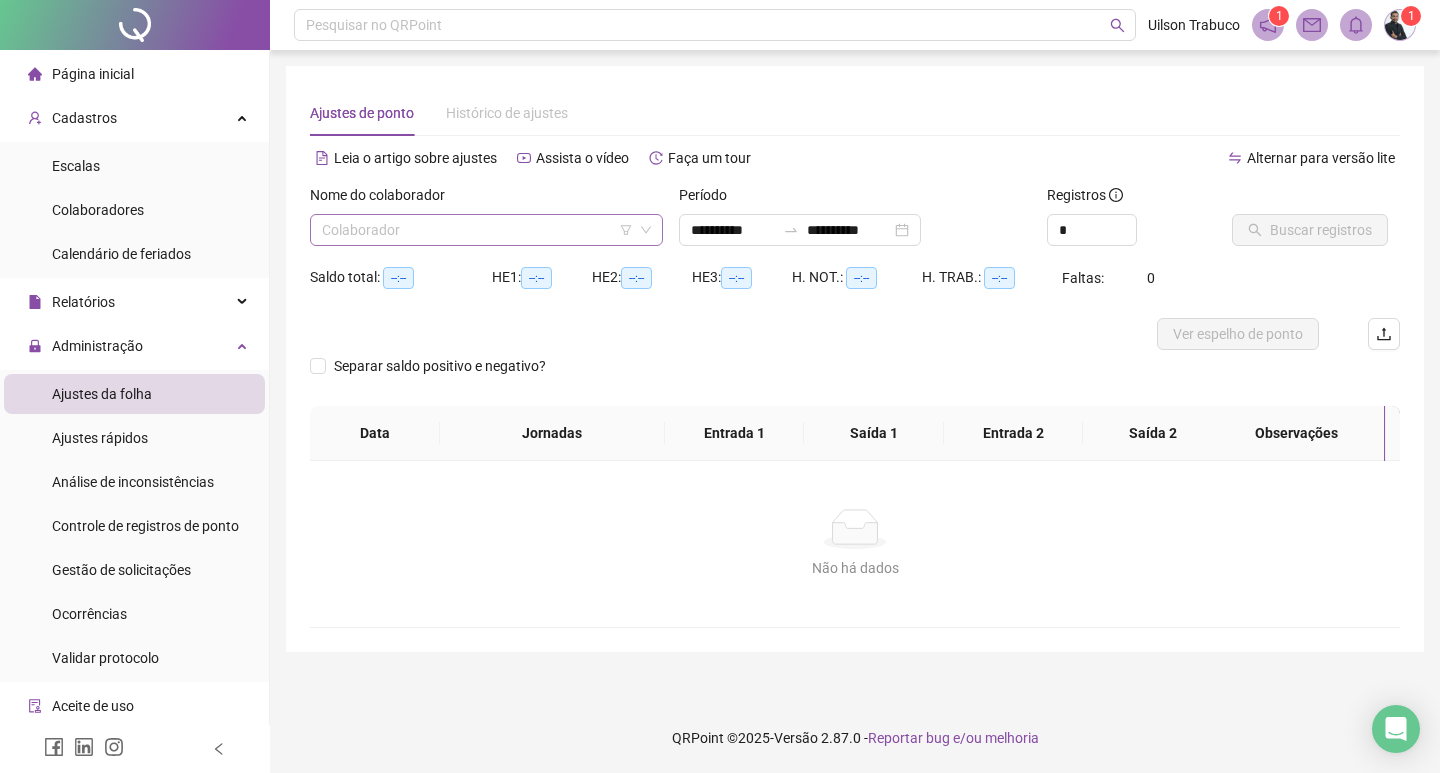 click at bounding box center [480, 230] 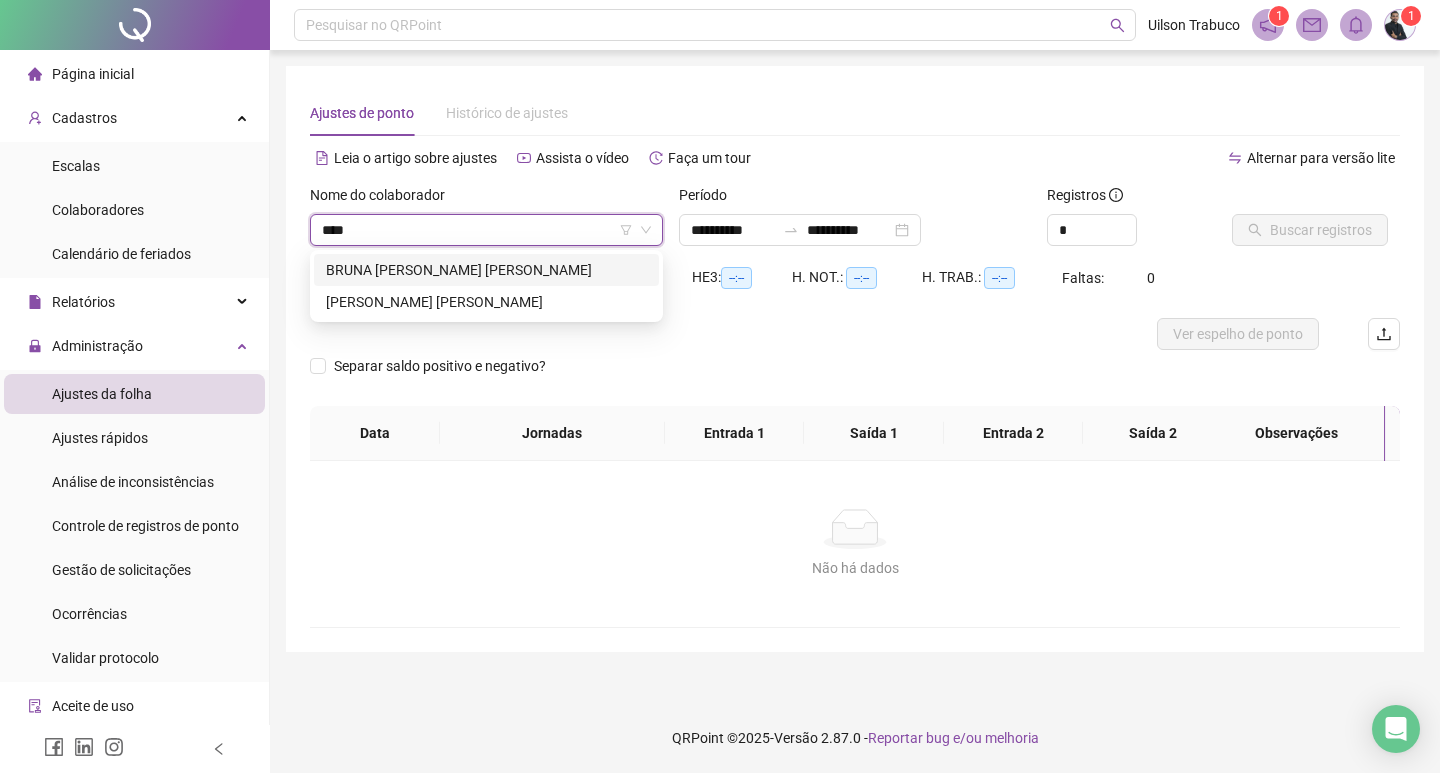type on "*****" 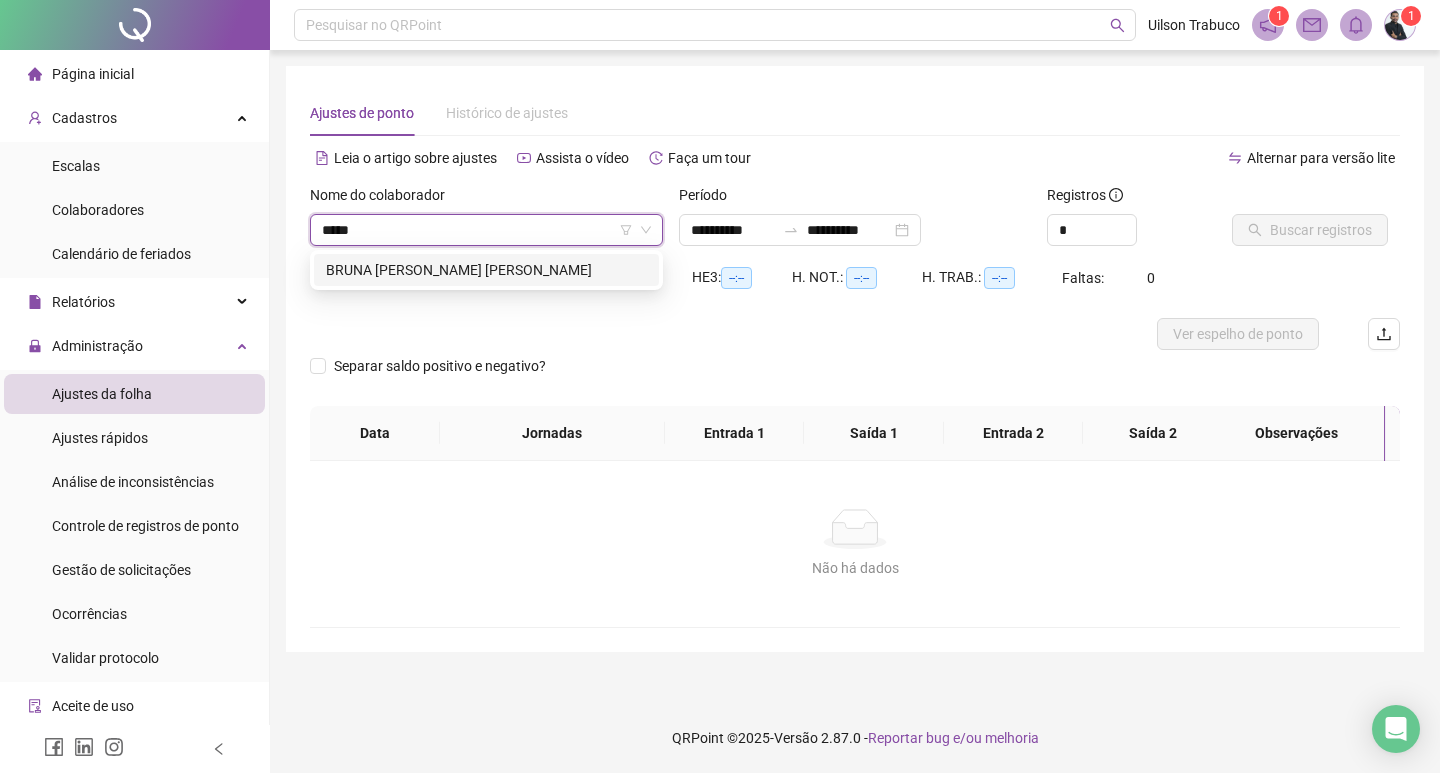 click on "BRUNA [PERSON_NAME] [PERSON_NAME]" at bounding box center [486, 270] 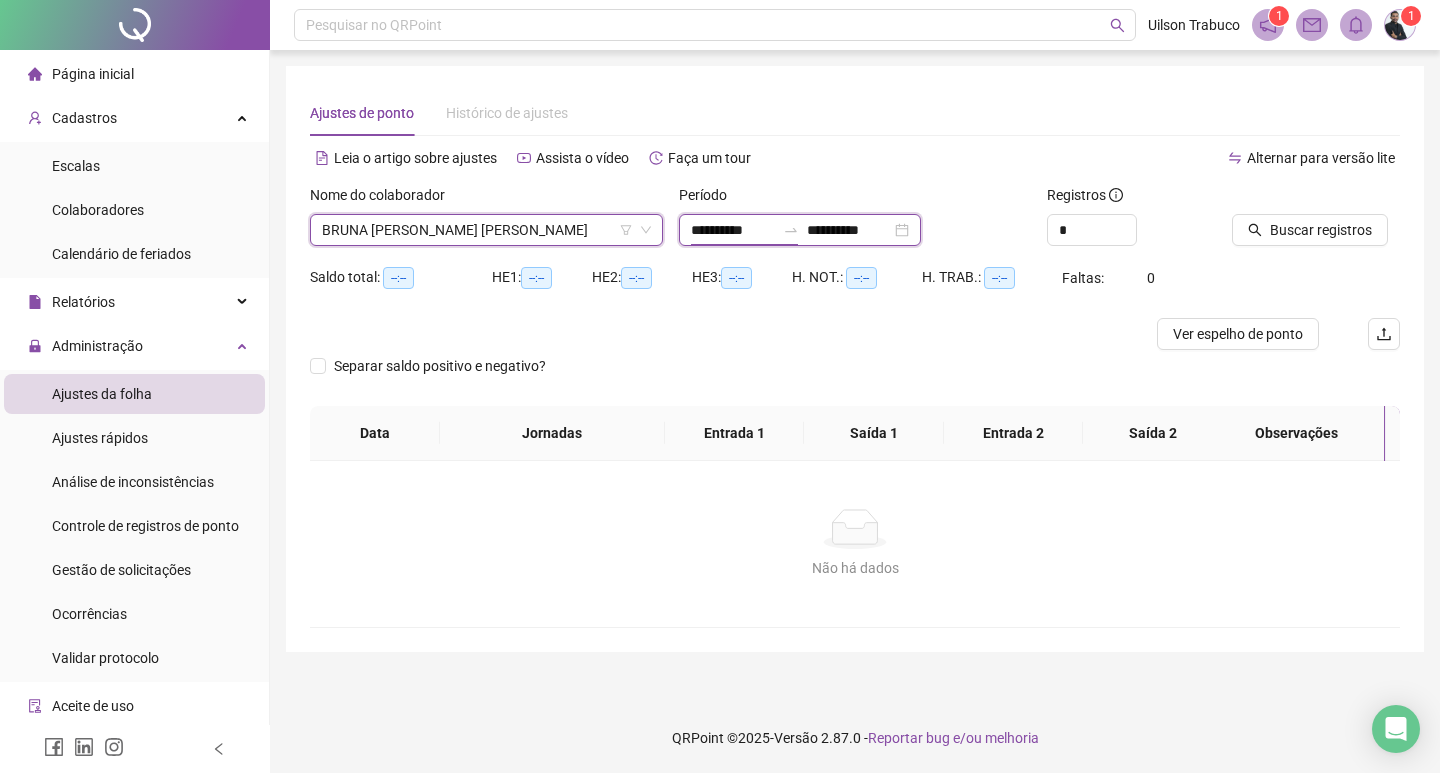 click on "**********" at bounding box center [733, 230] 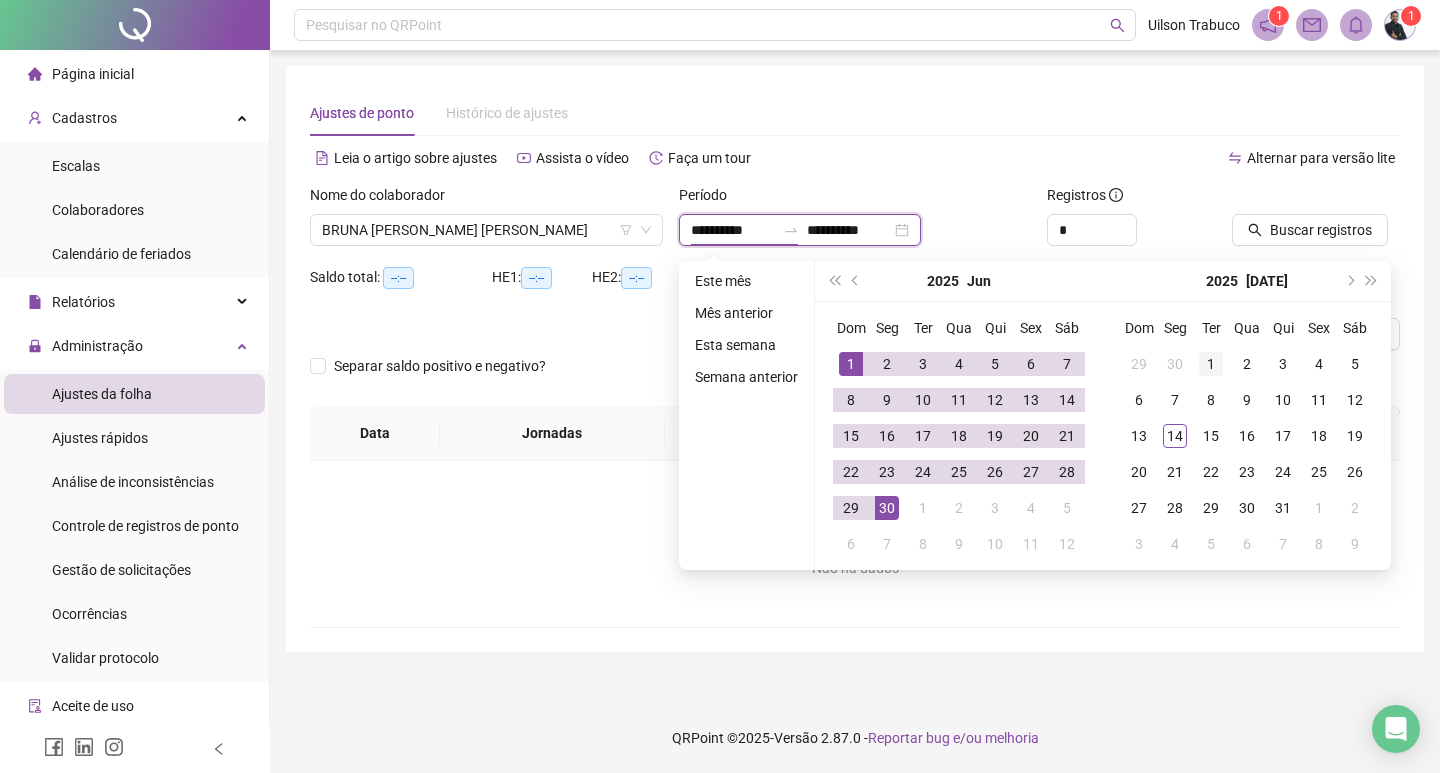 type on "**********" 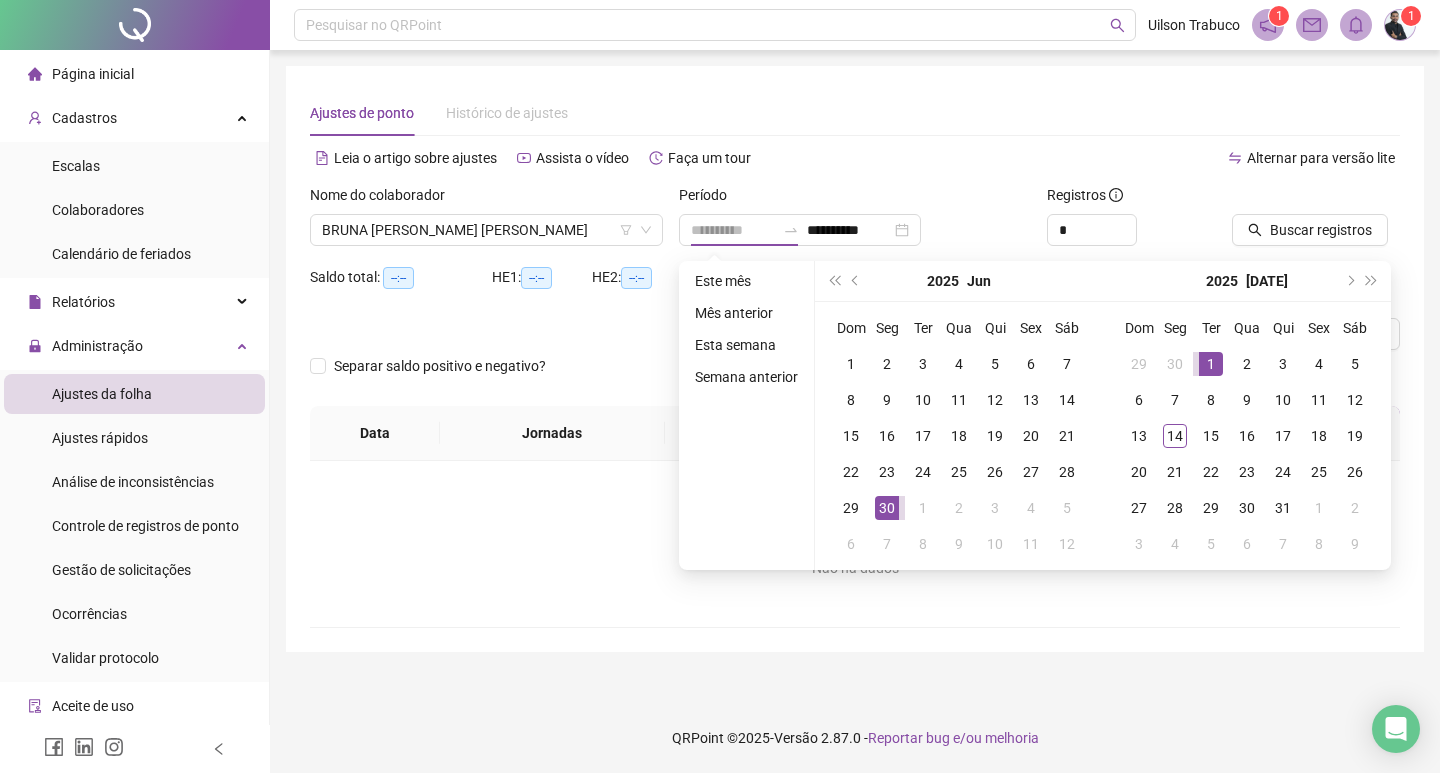 click on "1" at bounding box center [1211, 364] 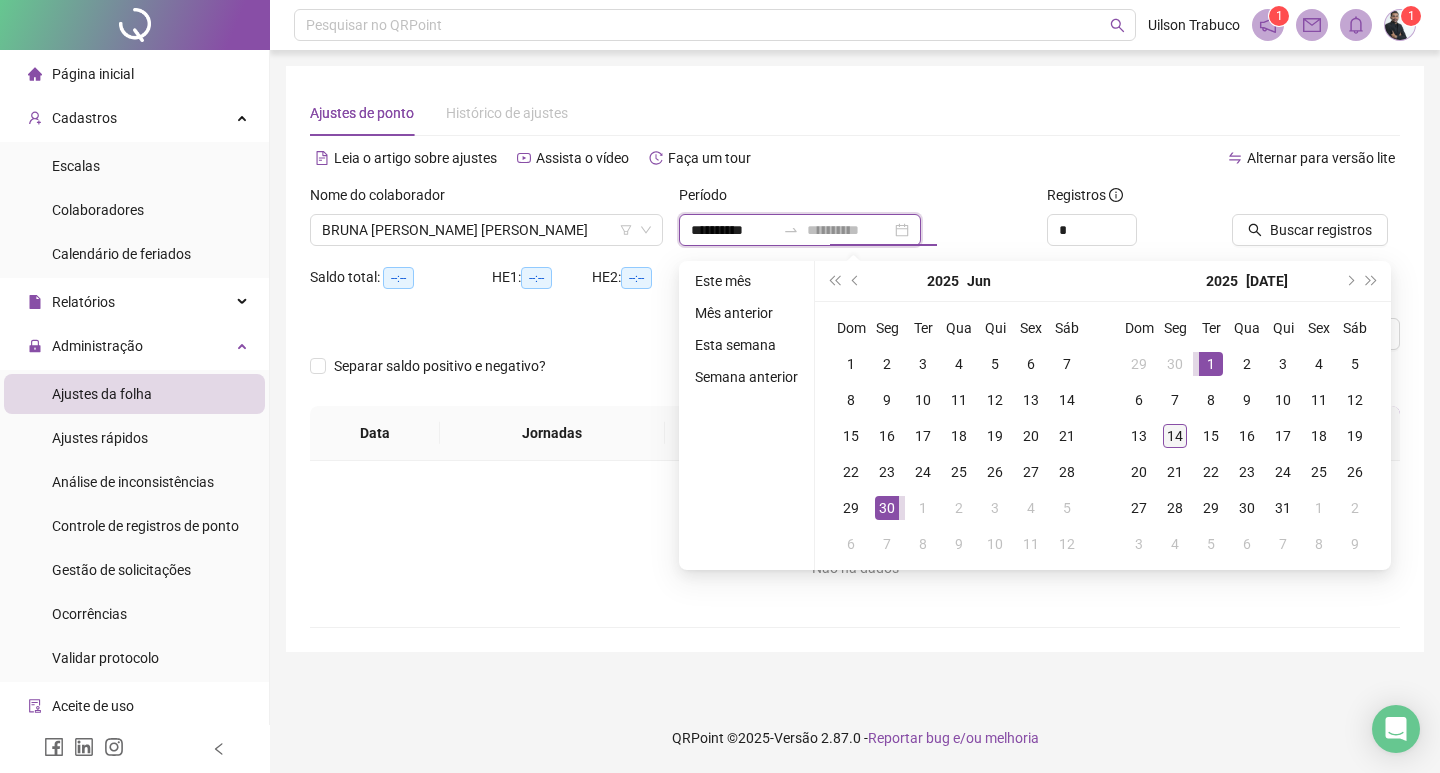 type on "**********" 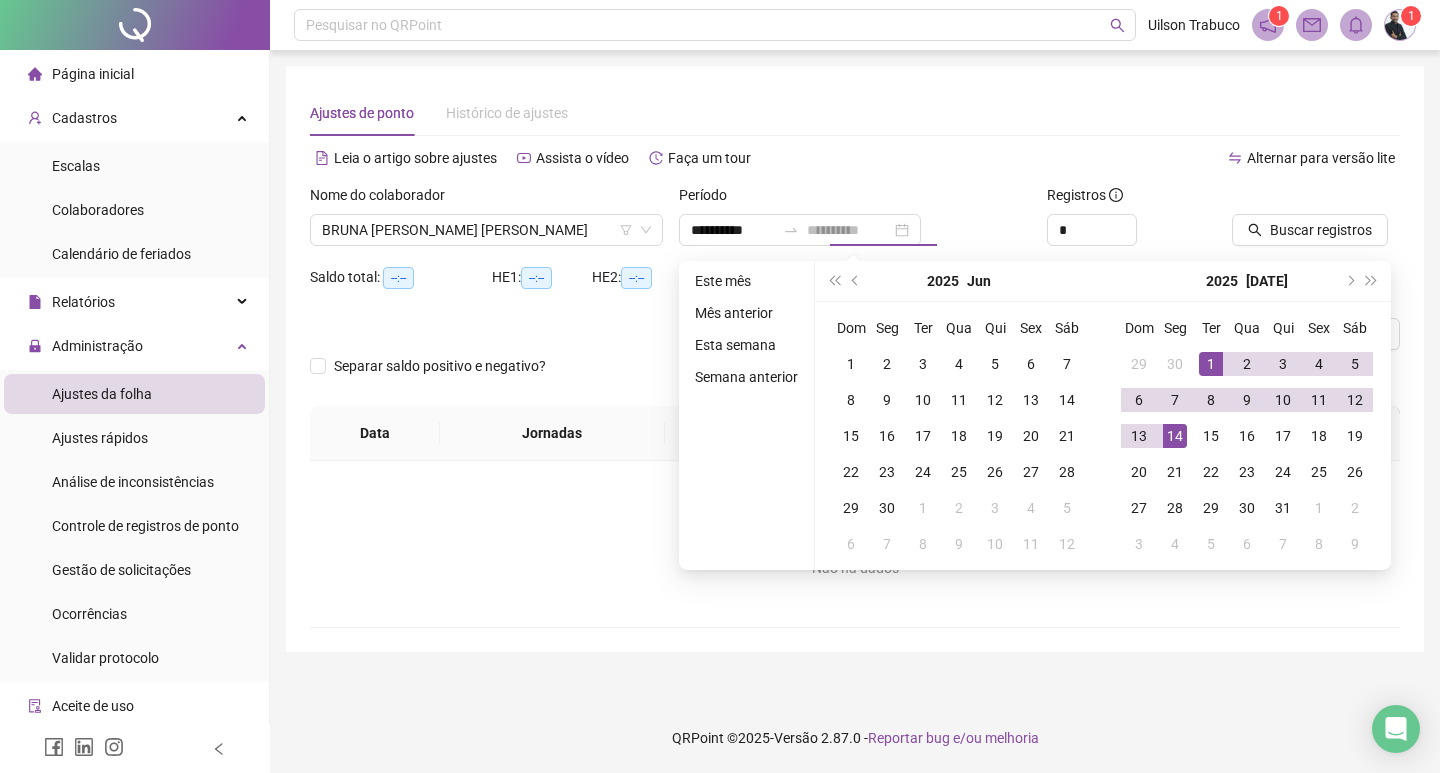 click on "14" at bounding box center (1175, 436) 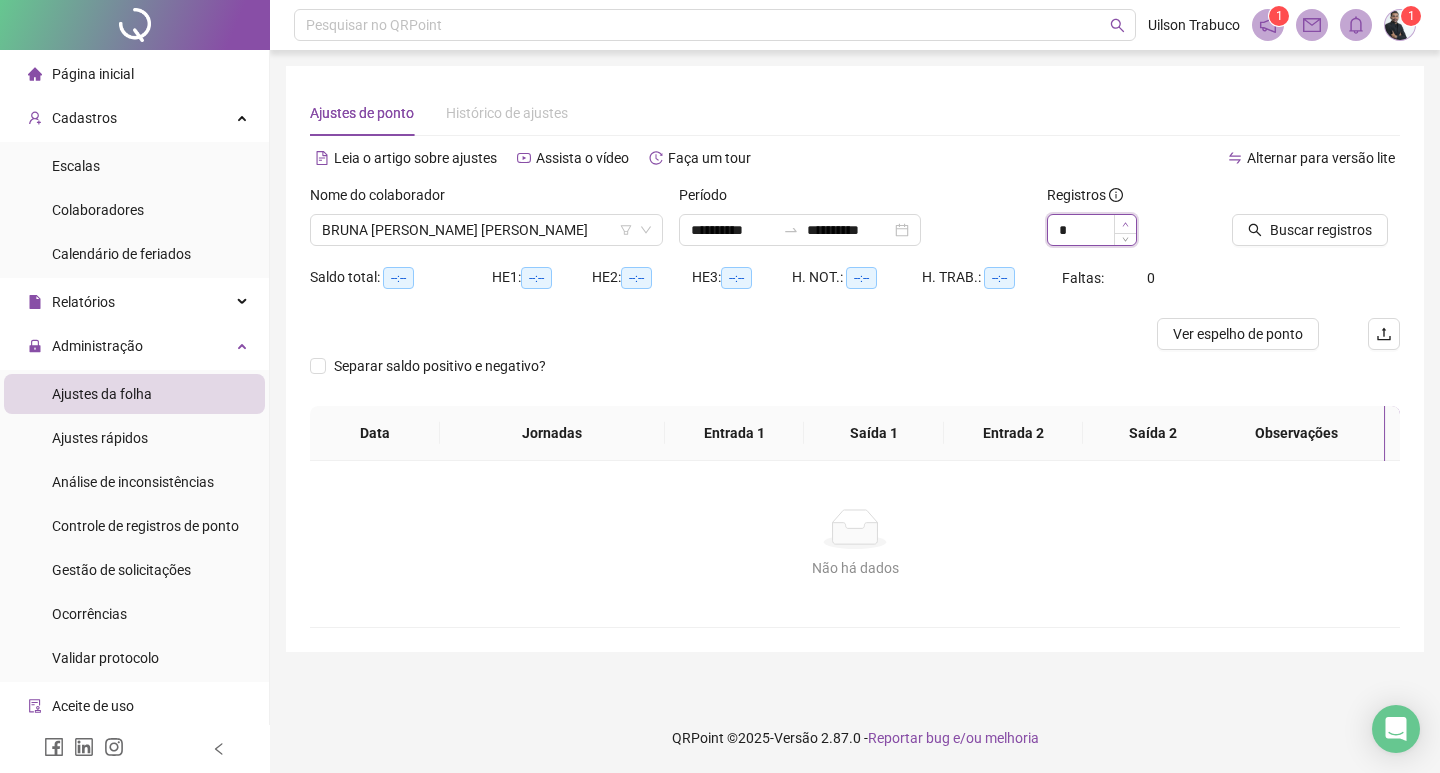 type on "*" 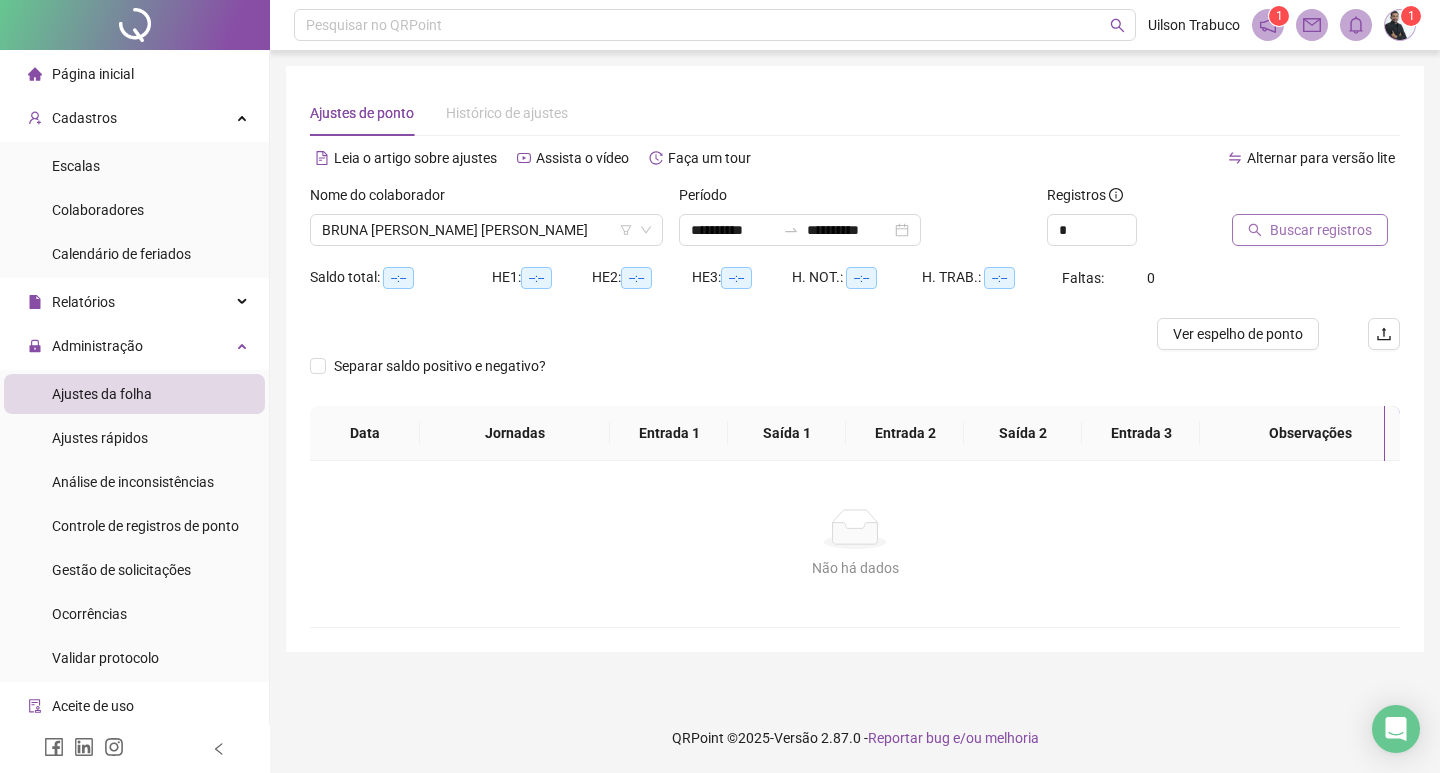 click on "Buscar registros" at bounding box center (1321, 230) 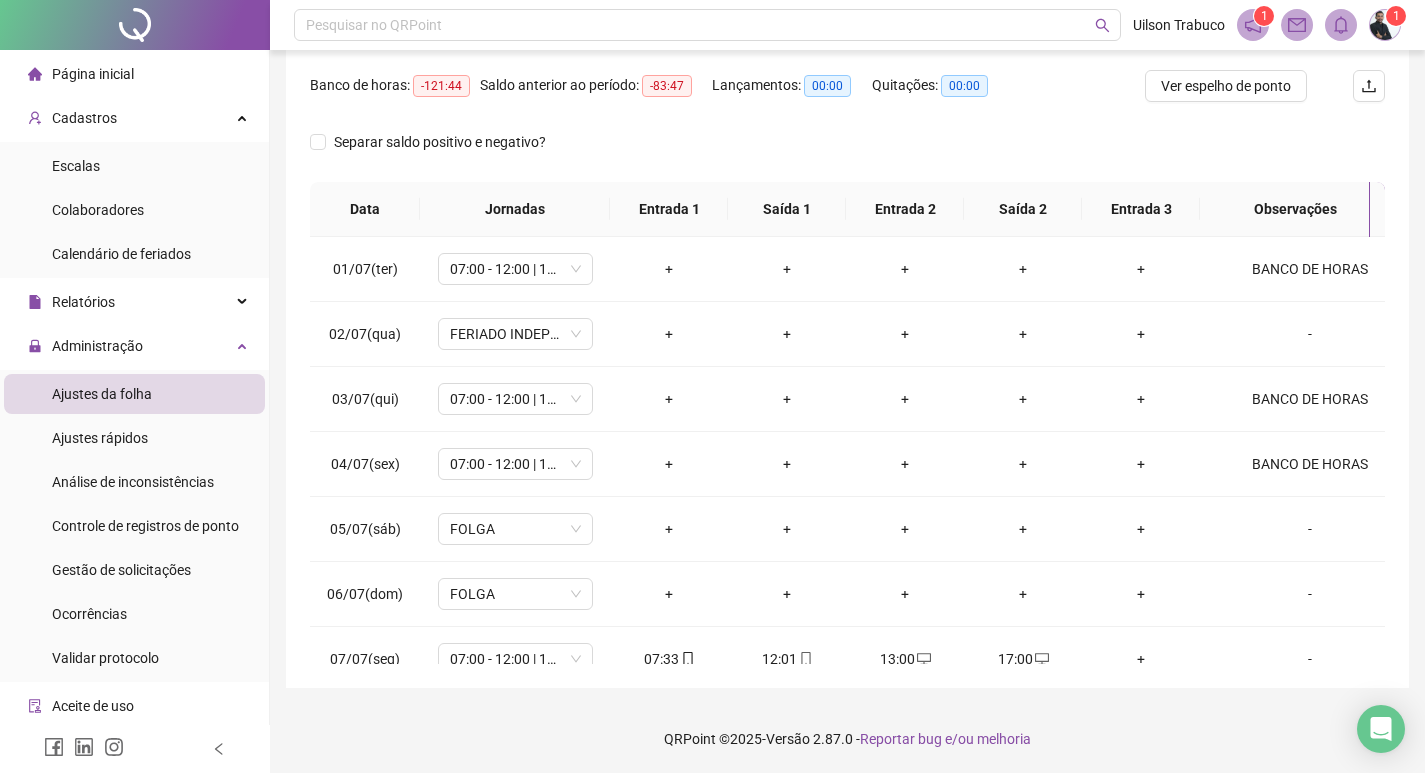 scroll, scrollTop: 249, scrollLeft: 0, axis: vertical 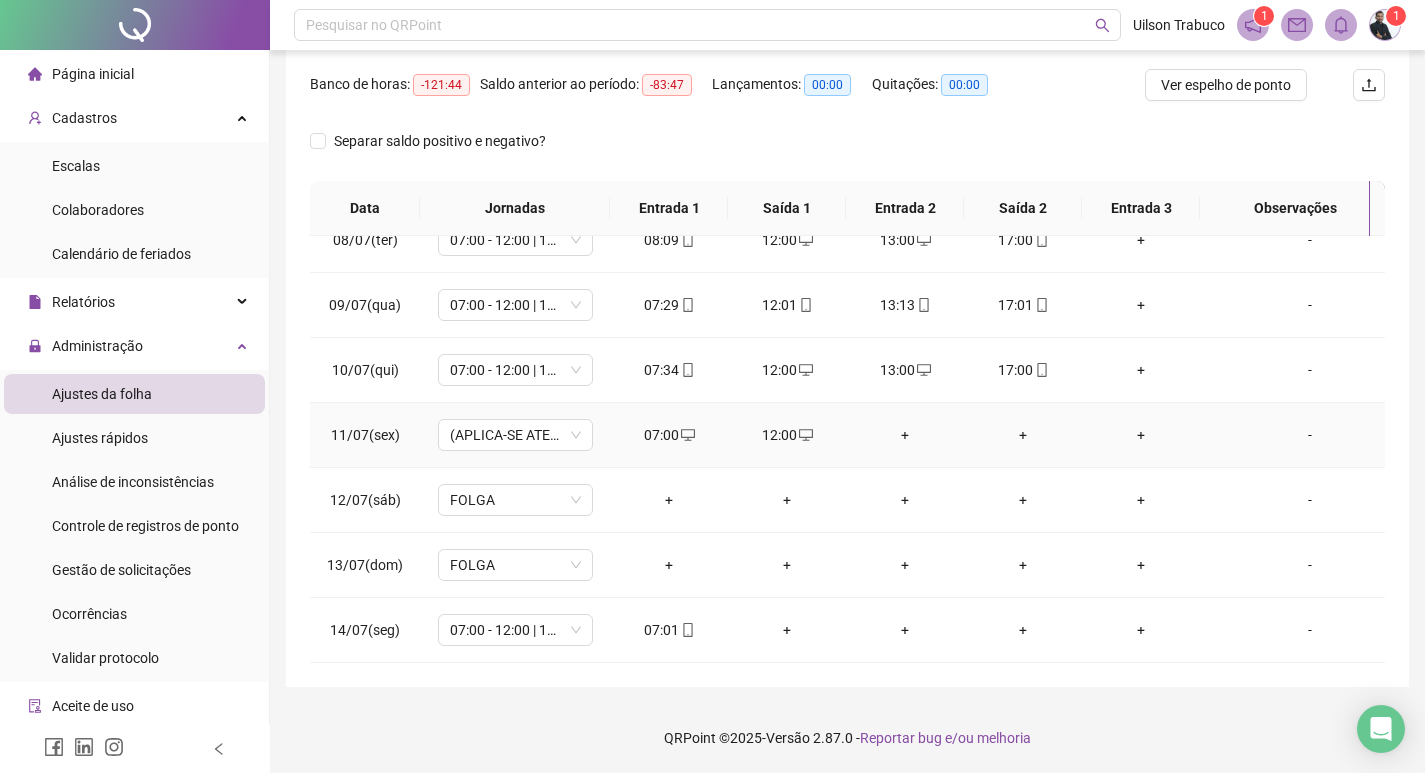 click on "12:00" at bounding box center (787, 435) 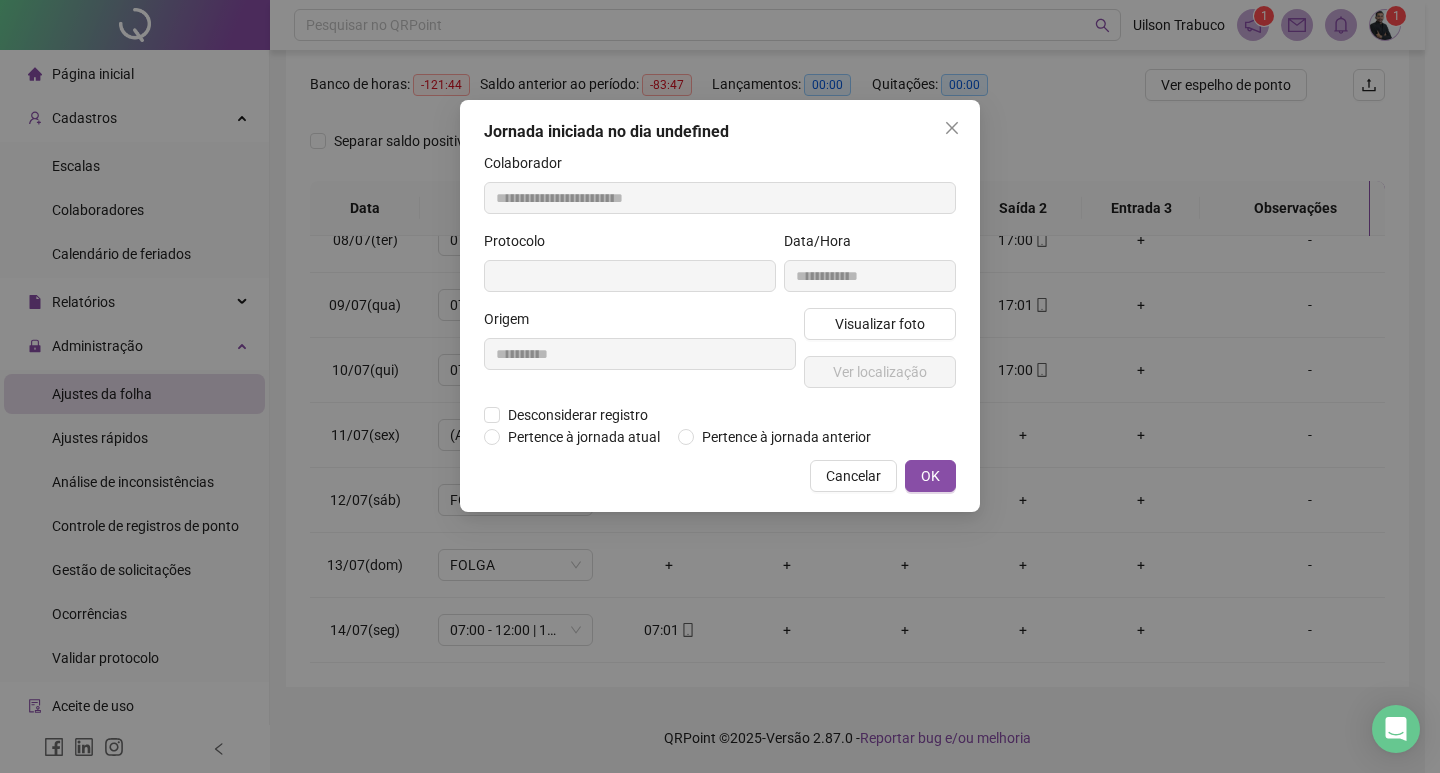 type on "**********" 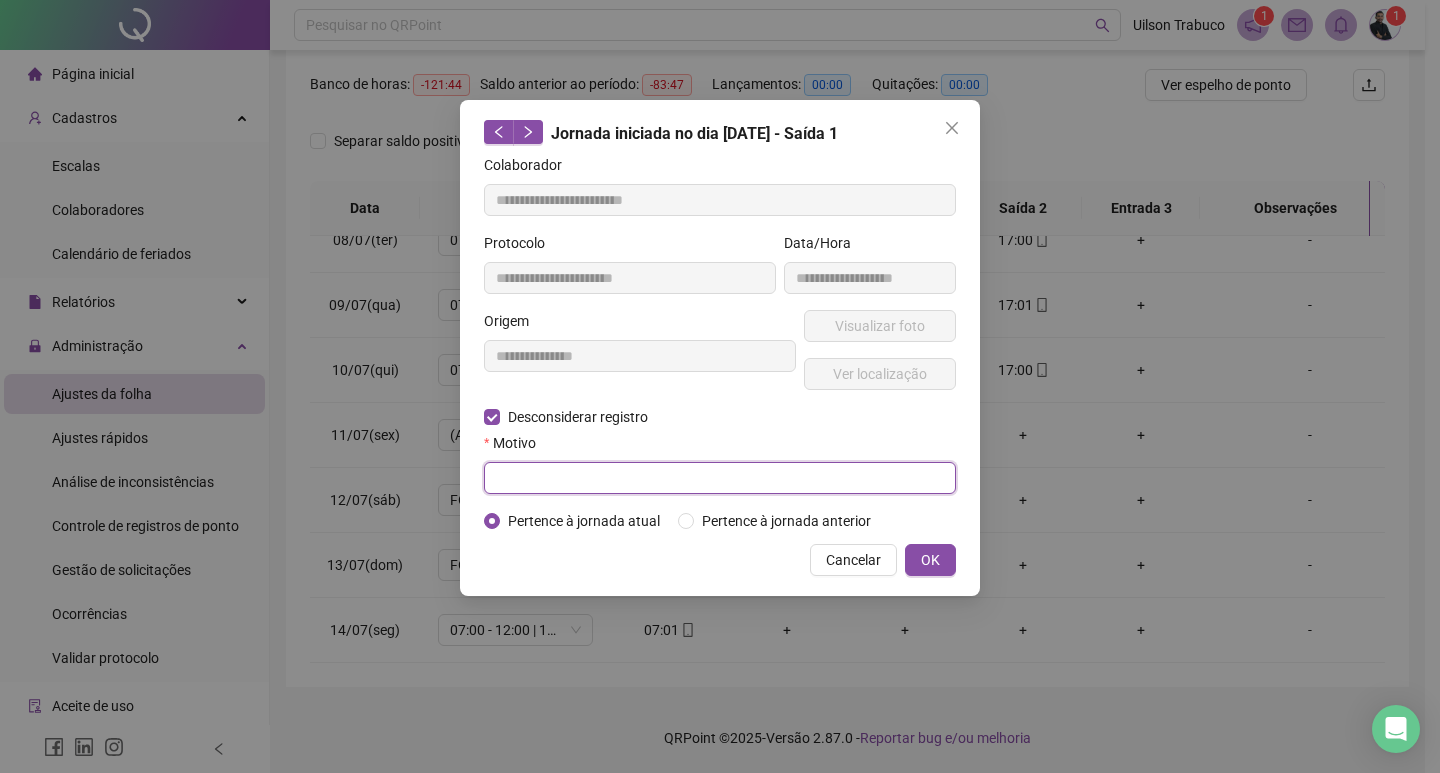 click at bounding box center [720, 478] 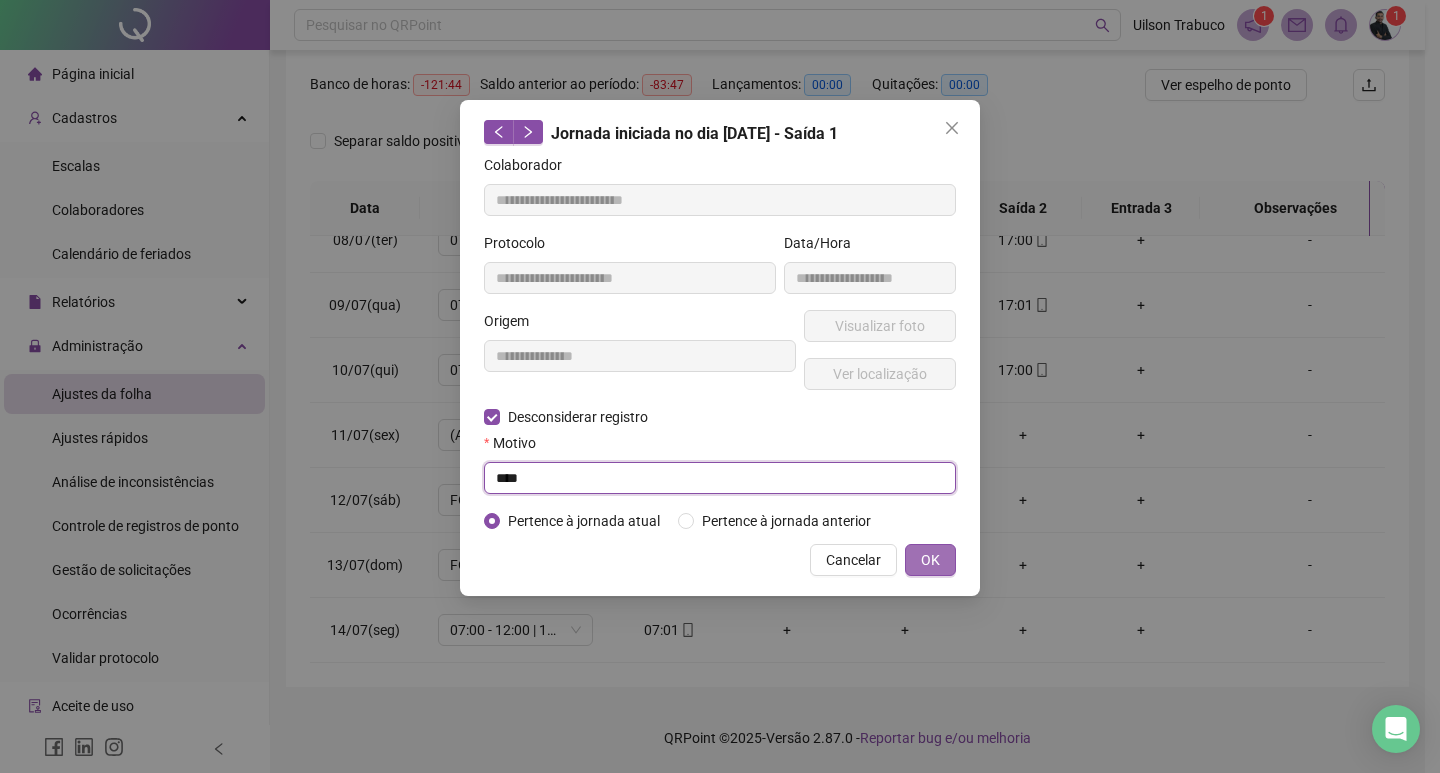 type on "****" 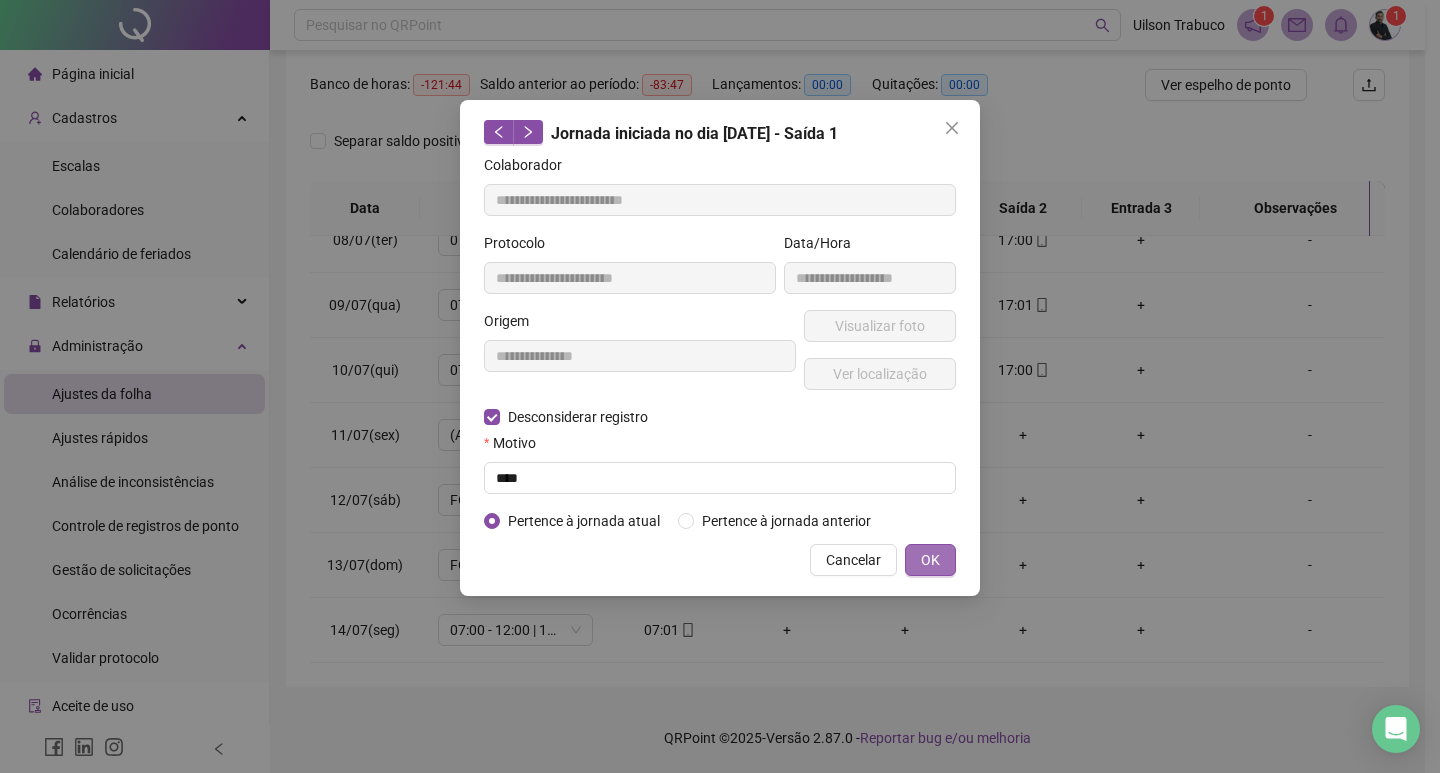 click on "OK" at bounding box center (930, 560) 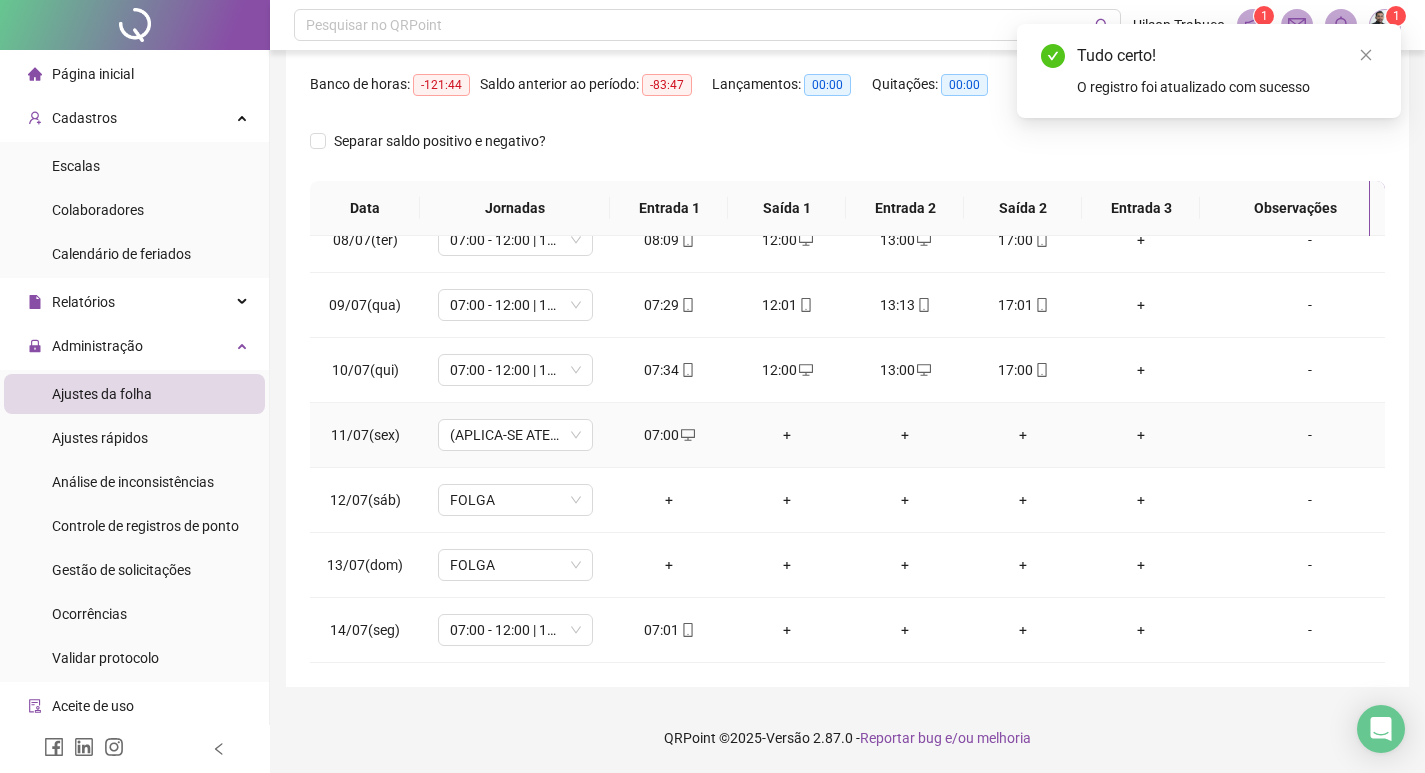 click on "07:00" at bounding box center (669, 435) 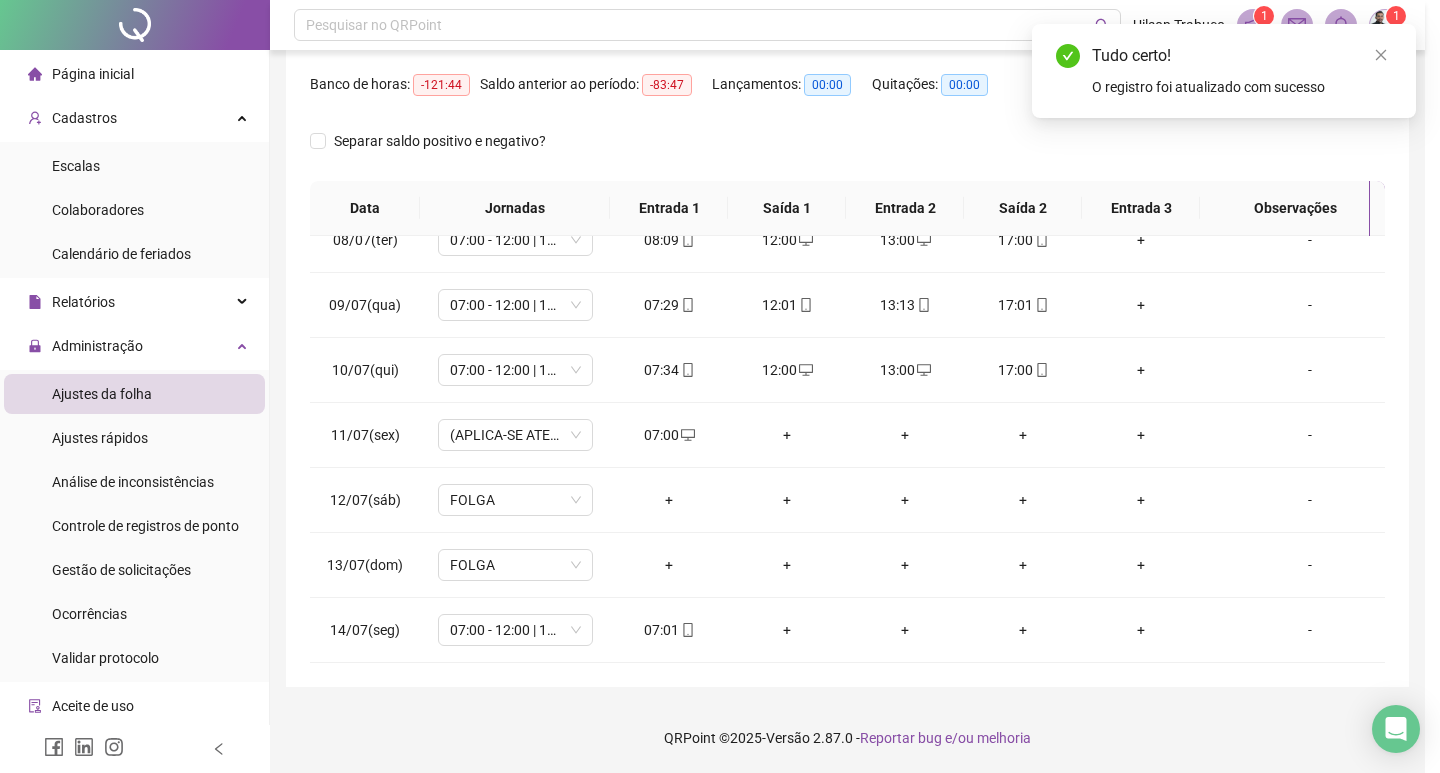 type on "**********" 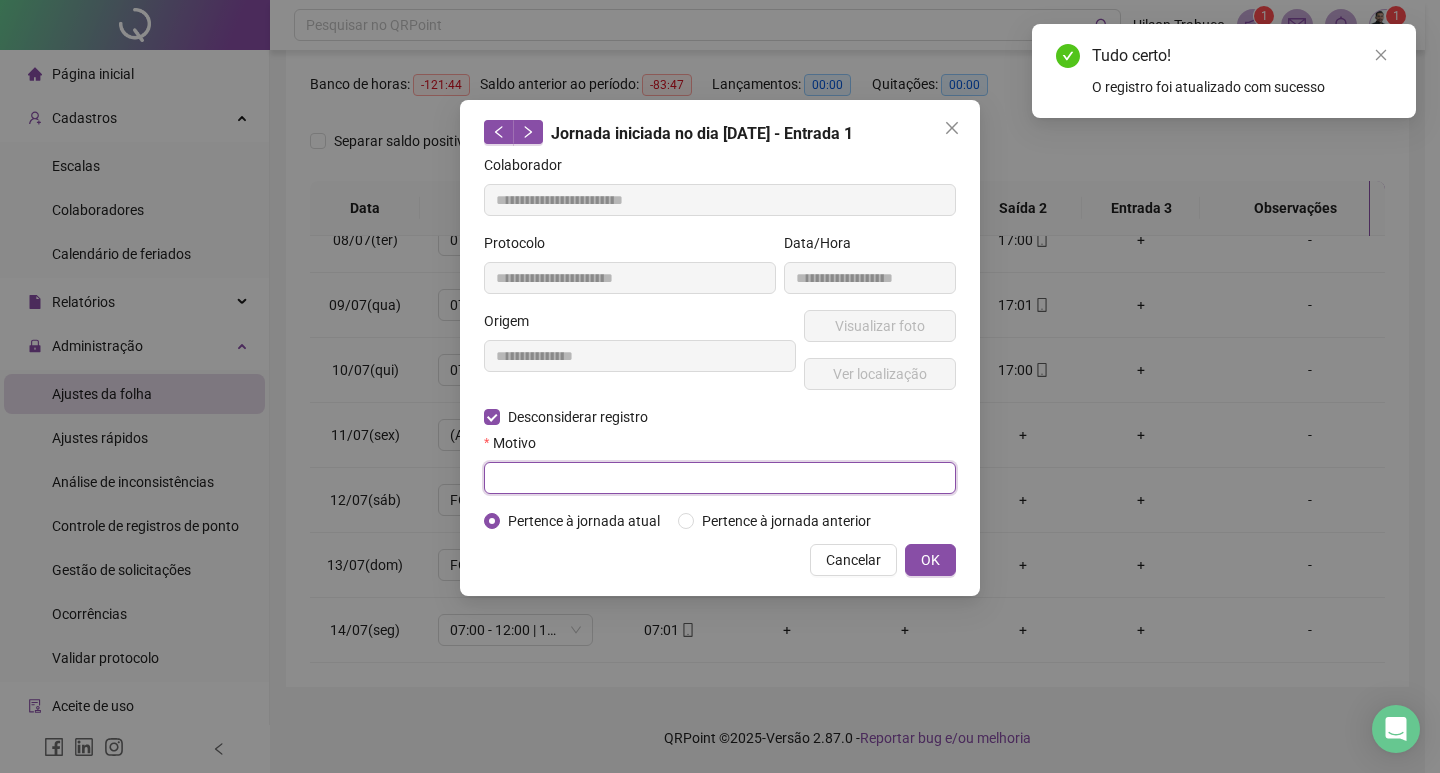 click at bounding box center [720, 478] 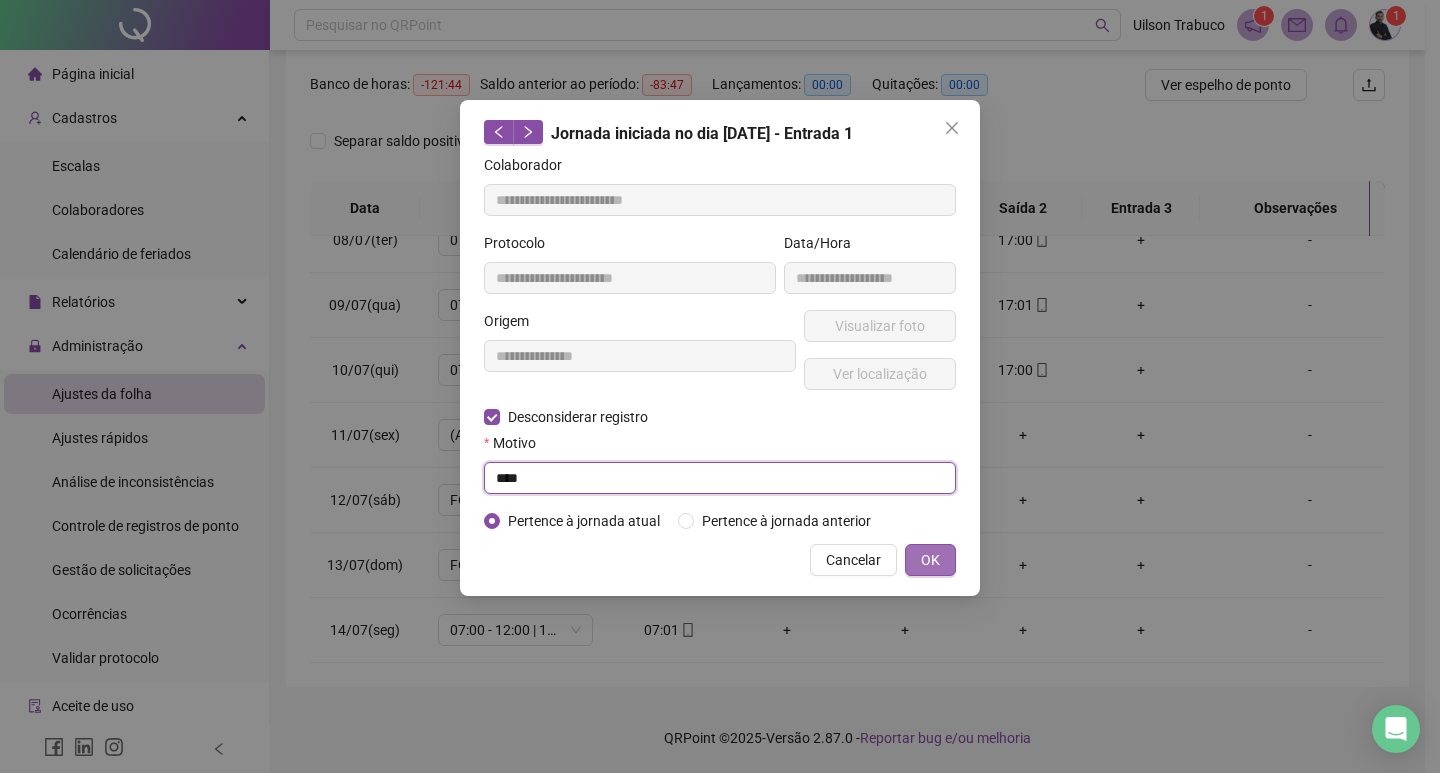 type on "****" 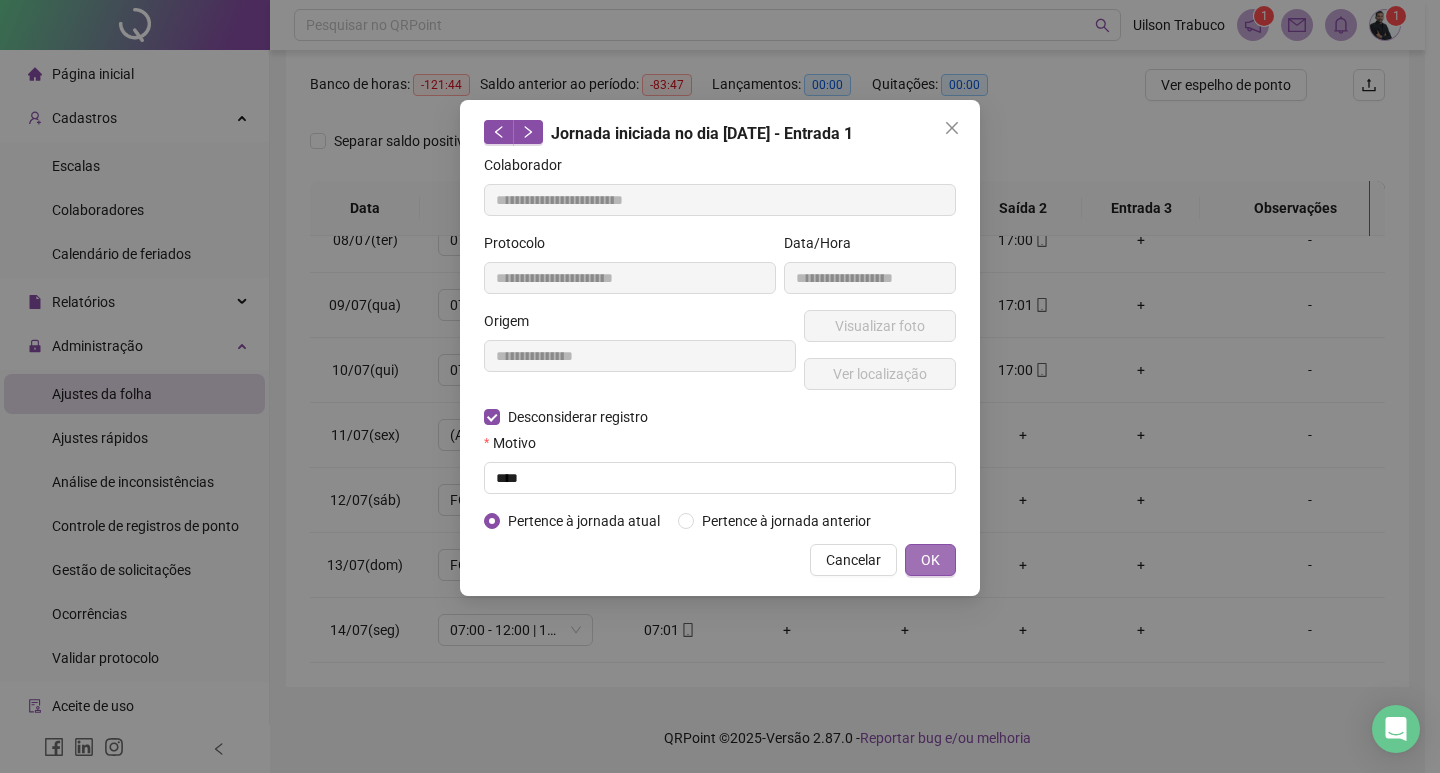click on "OK" at bounding box center [930, 560] 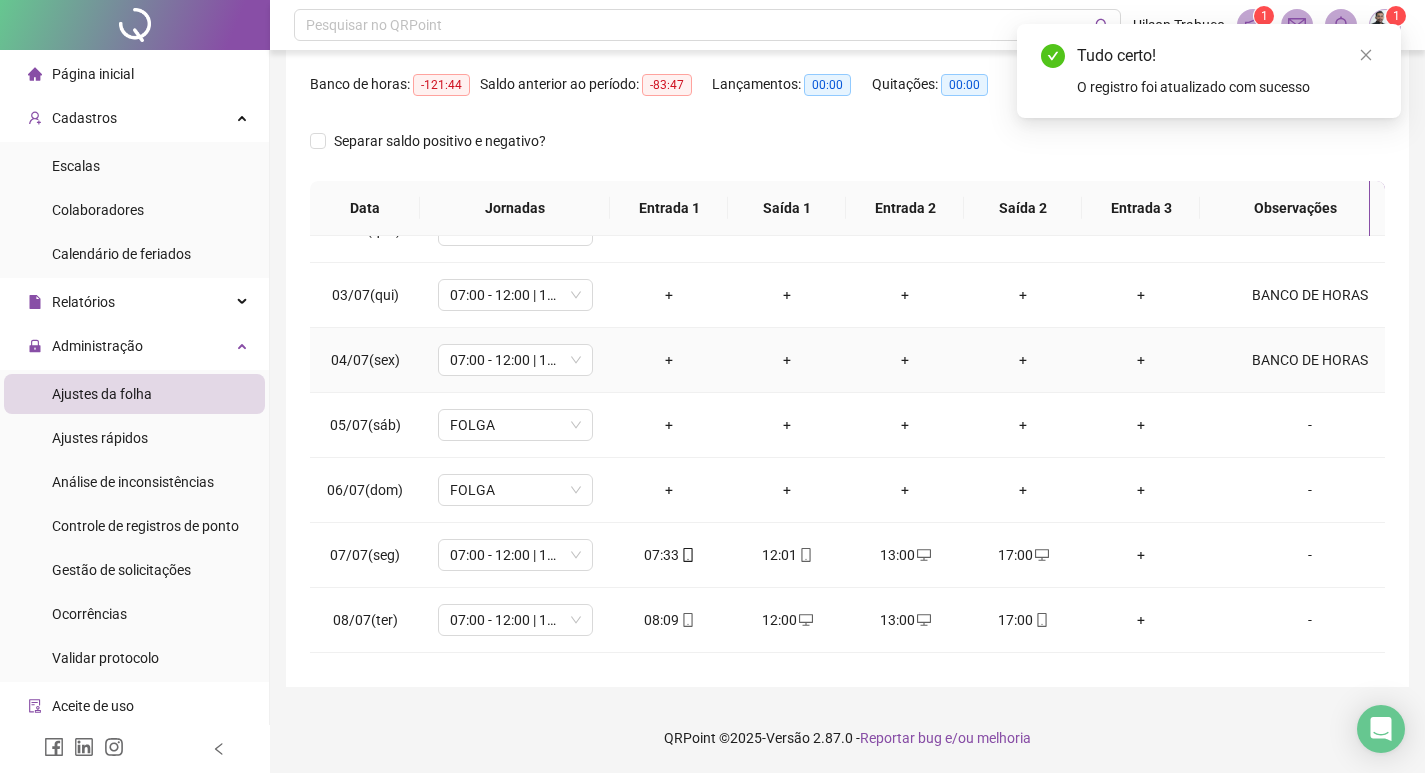 scroll, scrollTop: 98, scrollLeft: 0, axis: vertical 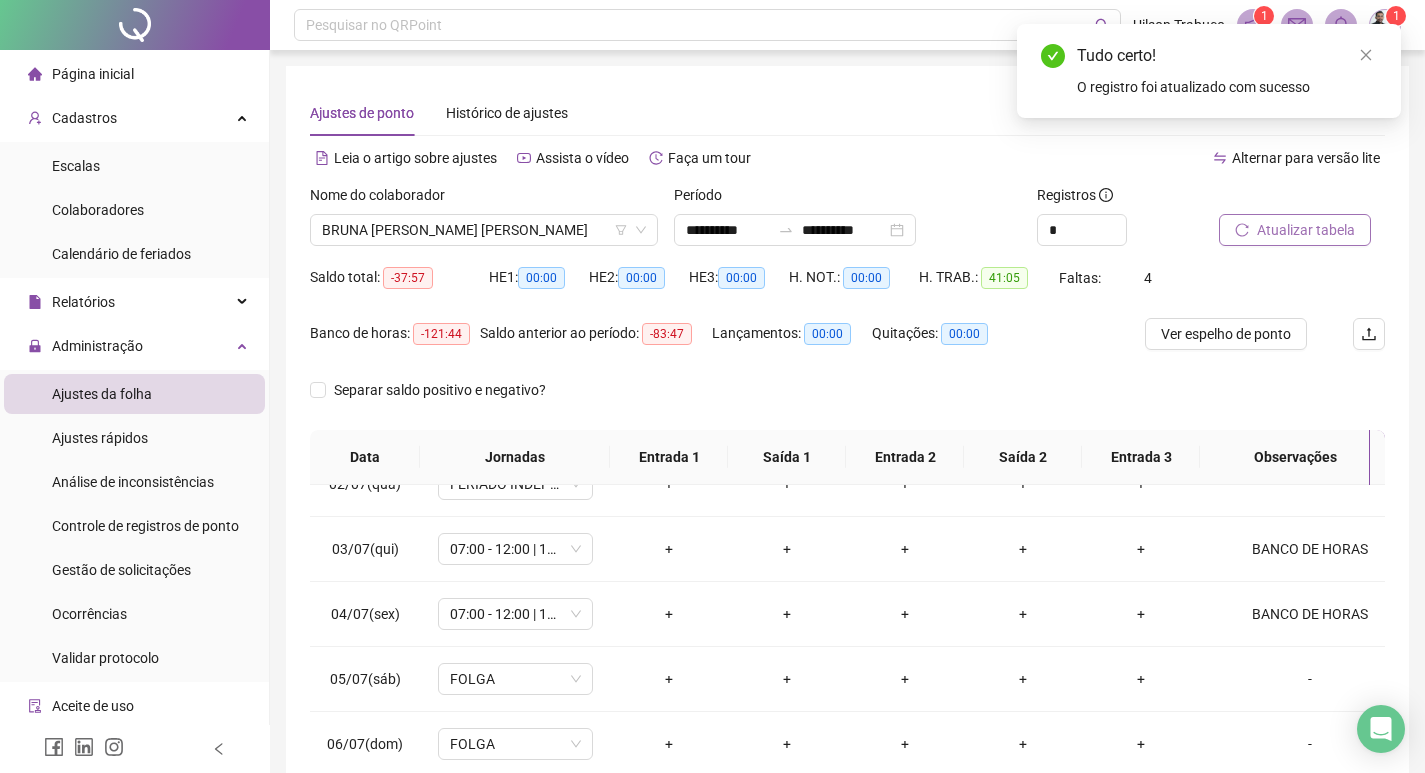 click on "Atualizar tabela" at bounding box center (1306, 230) 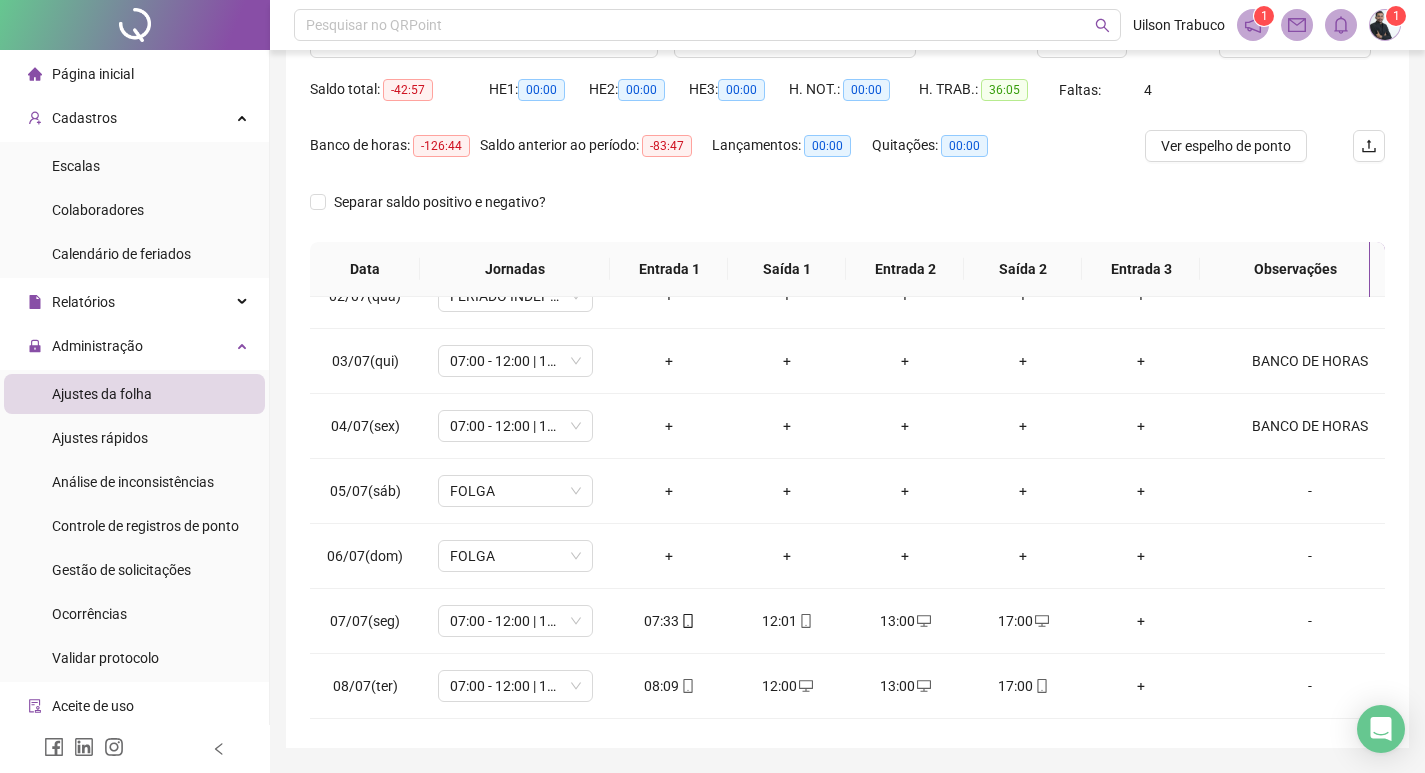 scroll, scrollTop: 249, scrollLeft: 0, axis: vertical 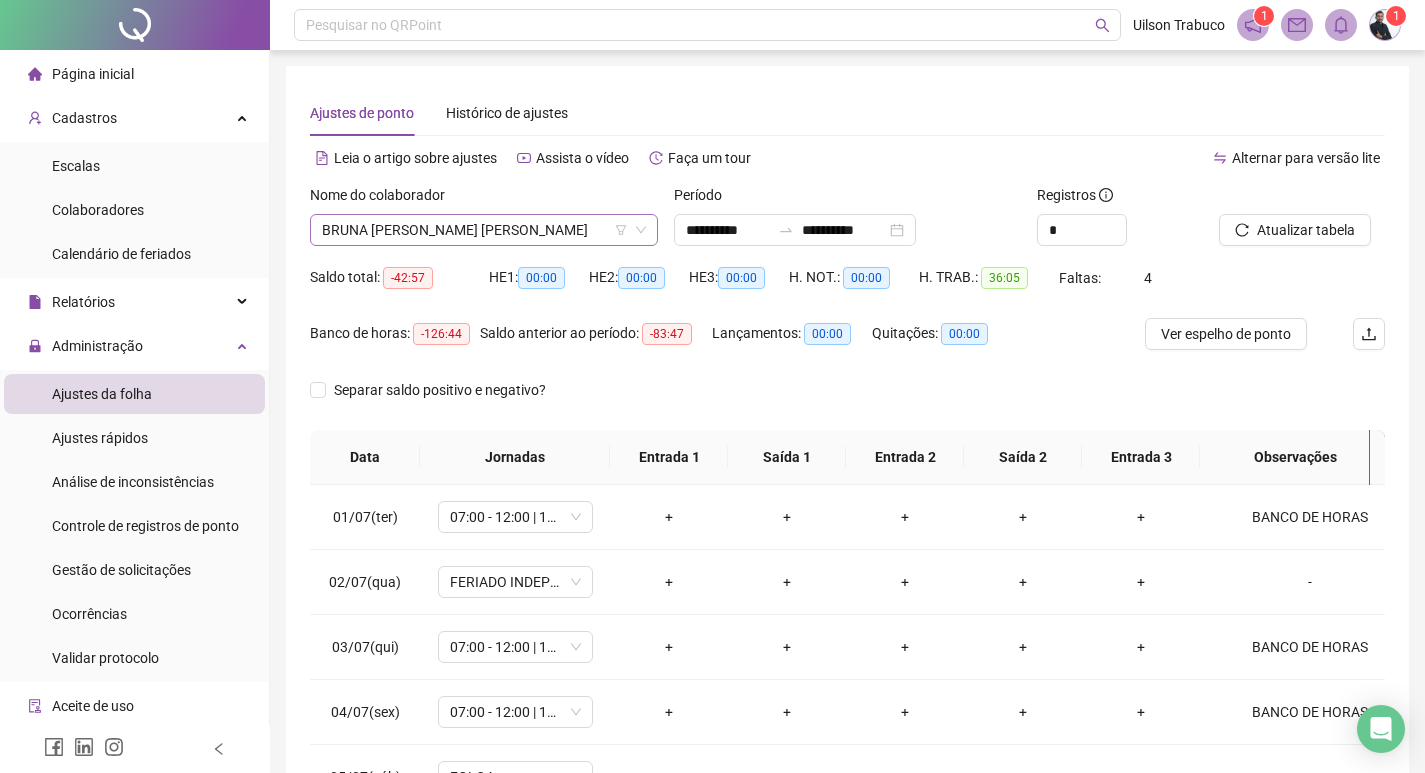 click on "BRUNA [PERSON_NAME] [PERSON_NAME]" at bounding box center [484, 230] 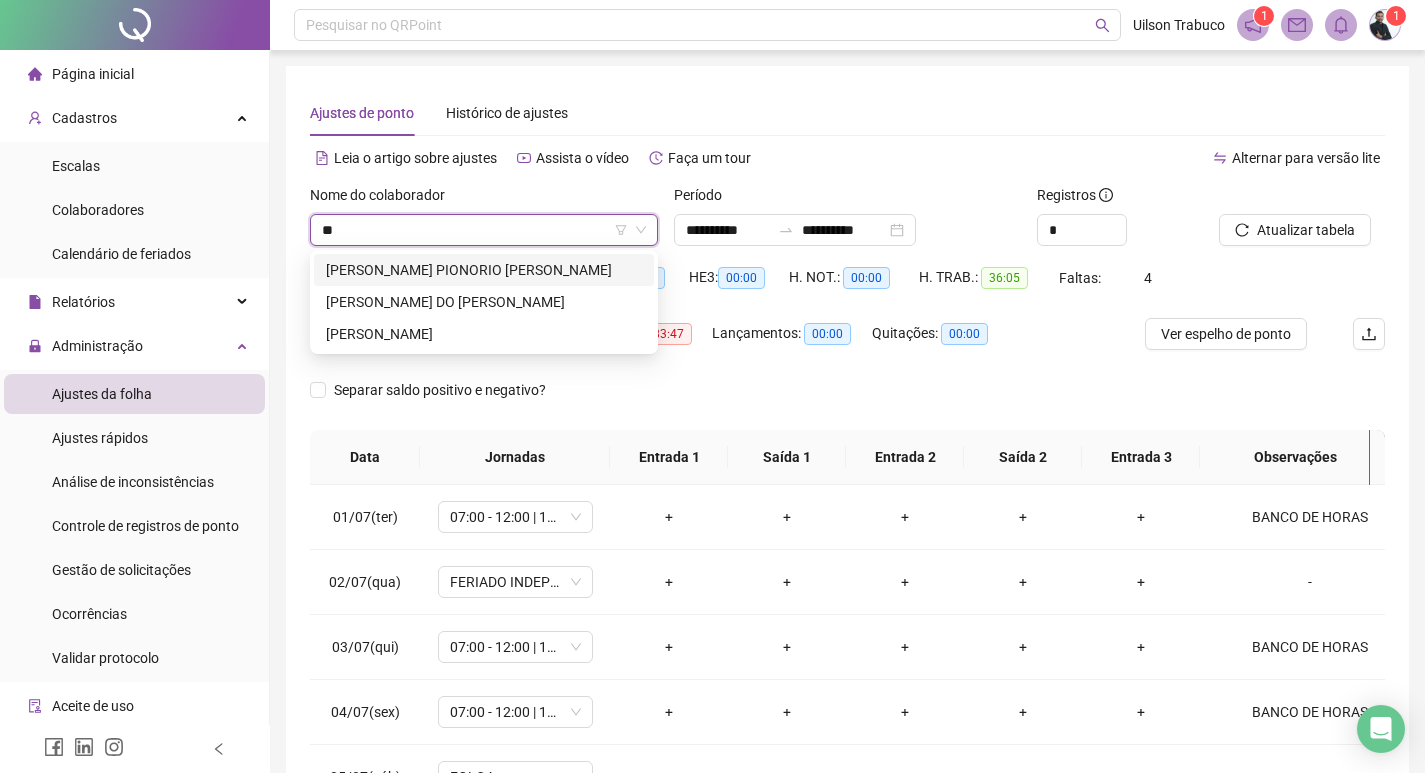 type on "***" 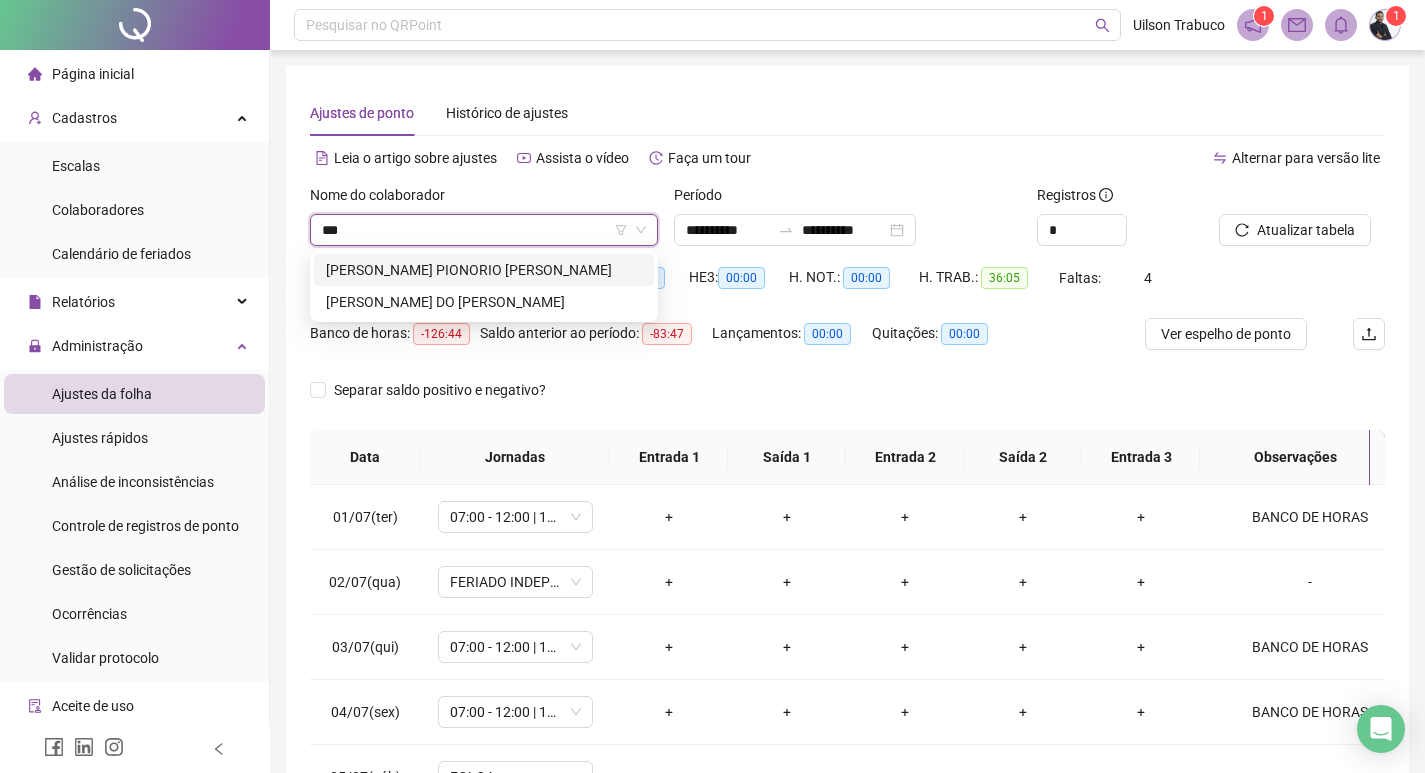 click on "[PERSON_NAME] PIONORIO [PERSON_NAME]" at bounding box center [484, 270] 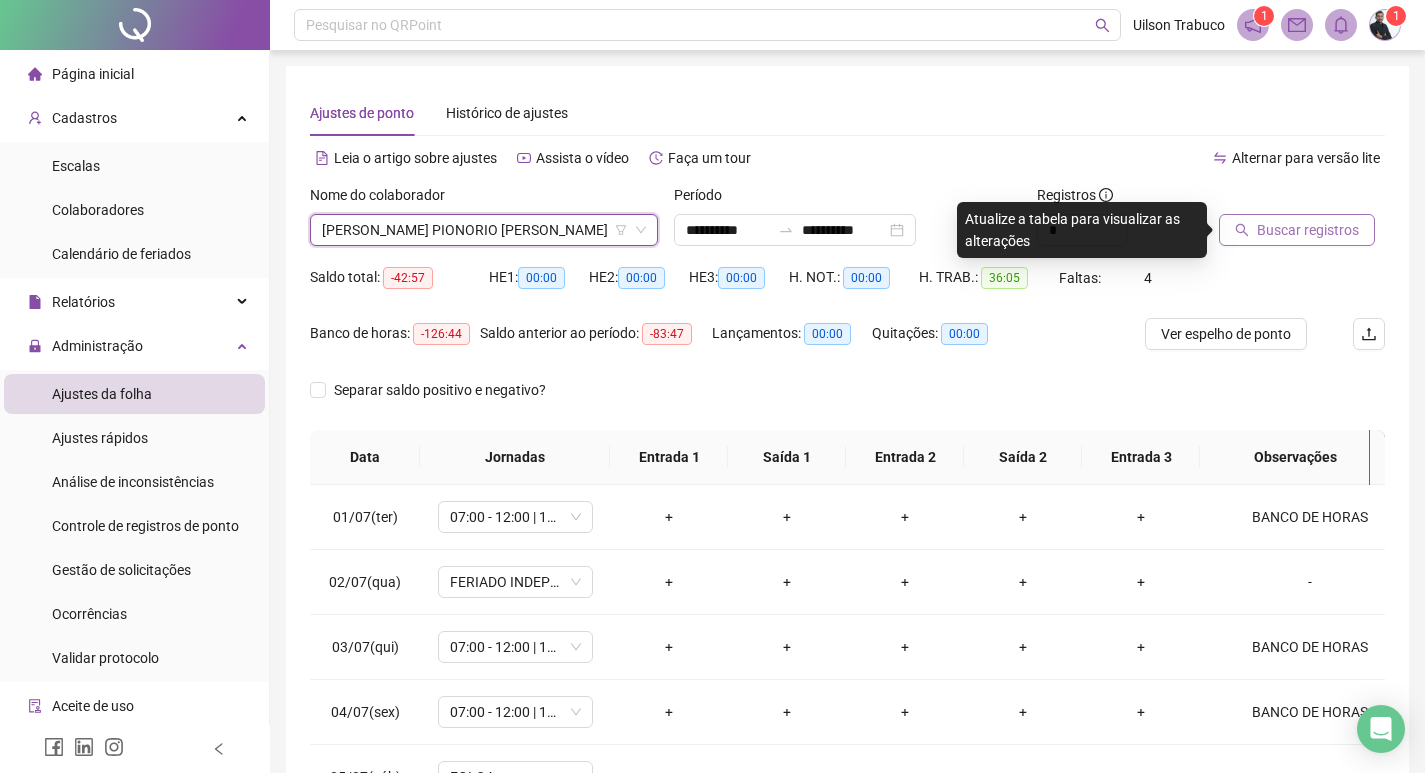 click on "Buscar registros" at bounding box center (1308, 230) 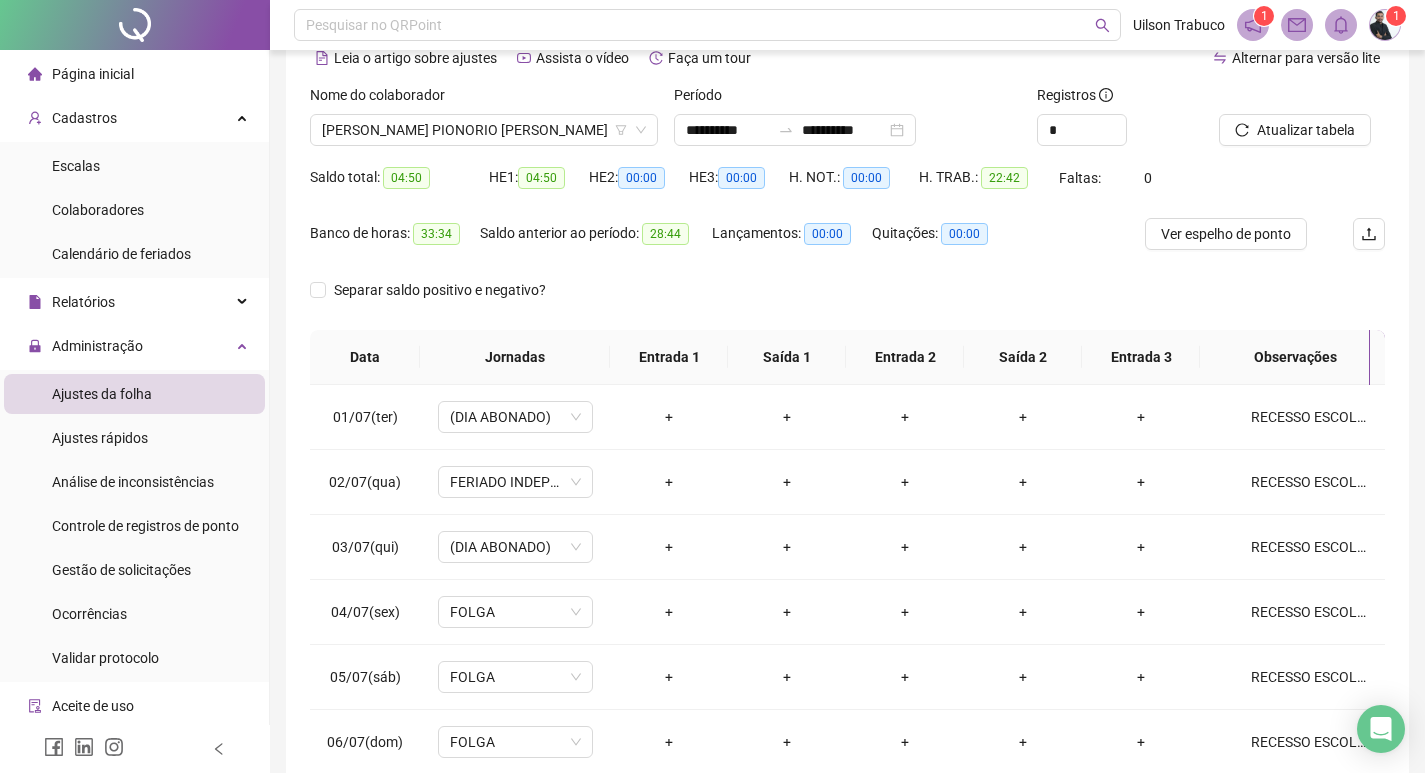 scroll, scrollTop: 249, scrollLeft: 0, axis: vertical 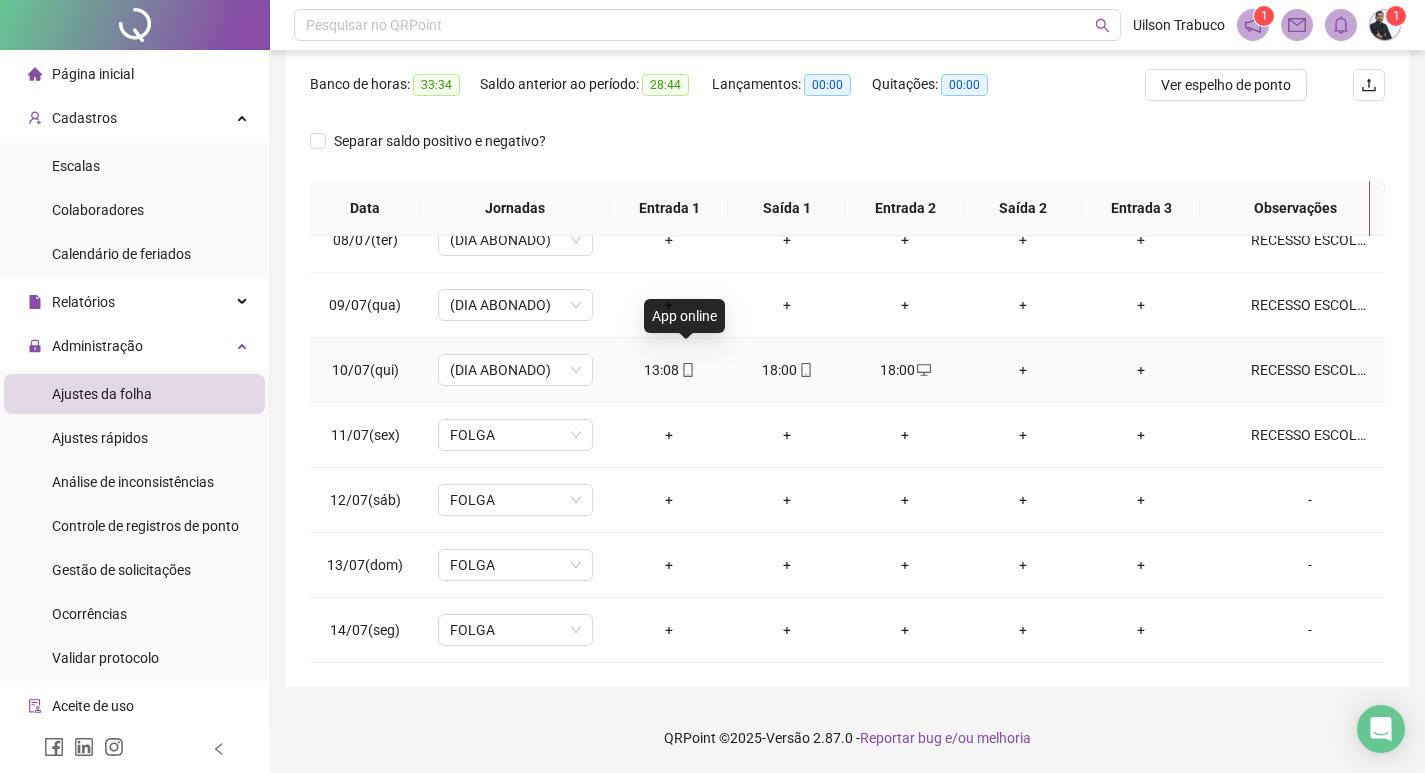 click 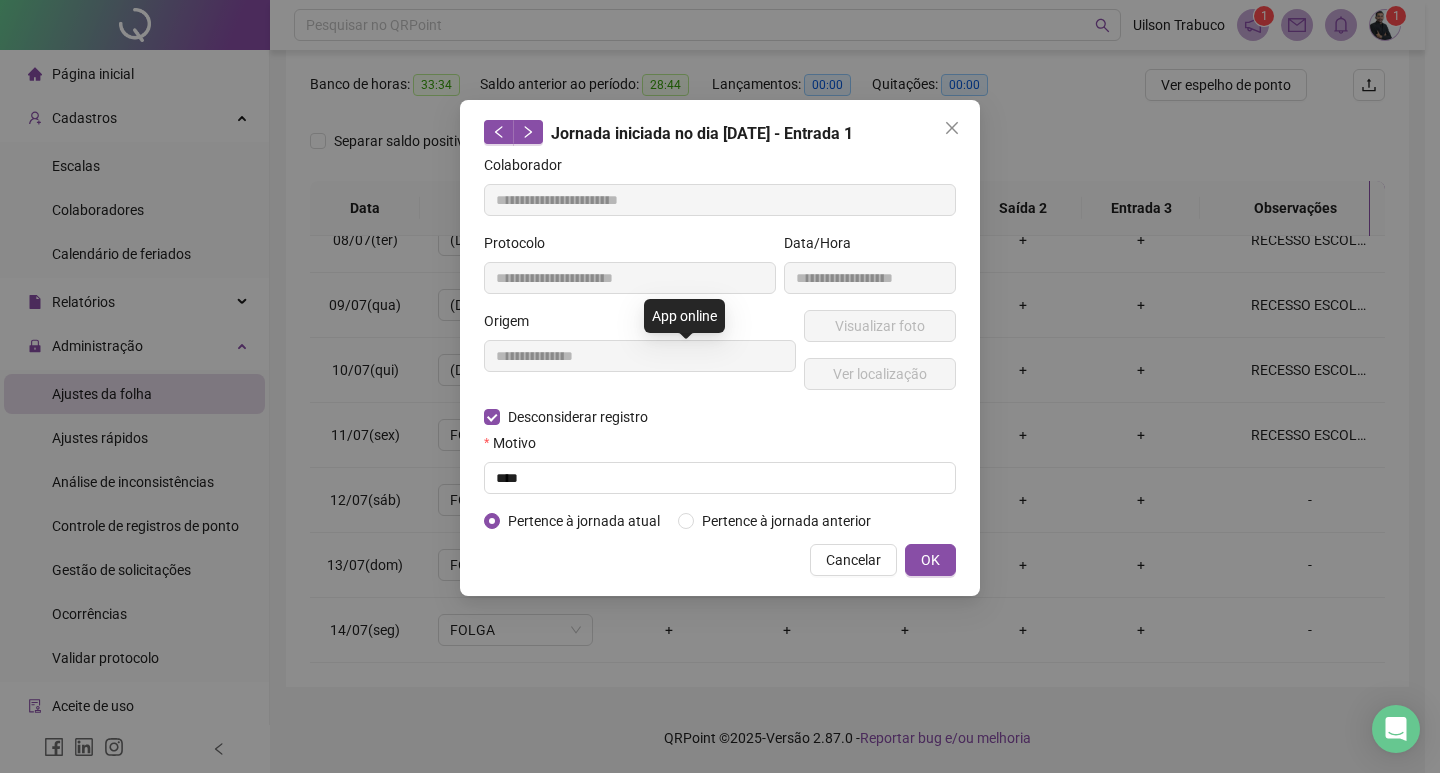type on "**********" 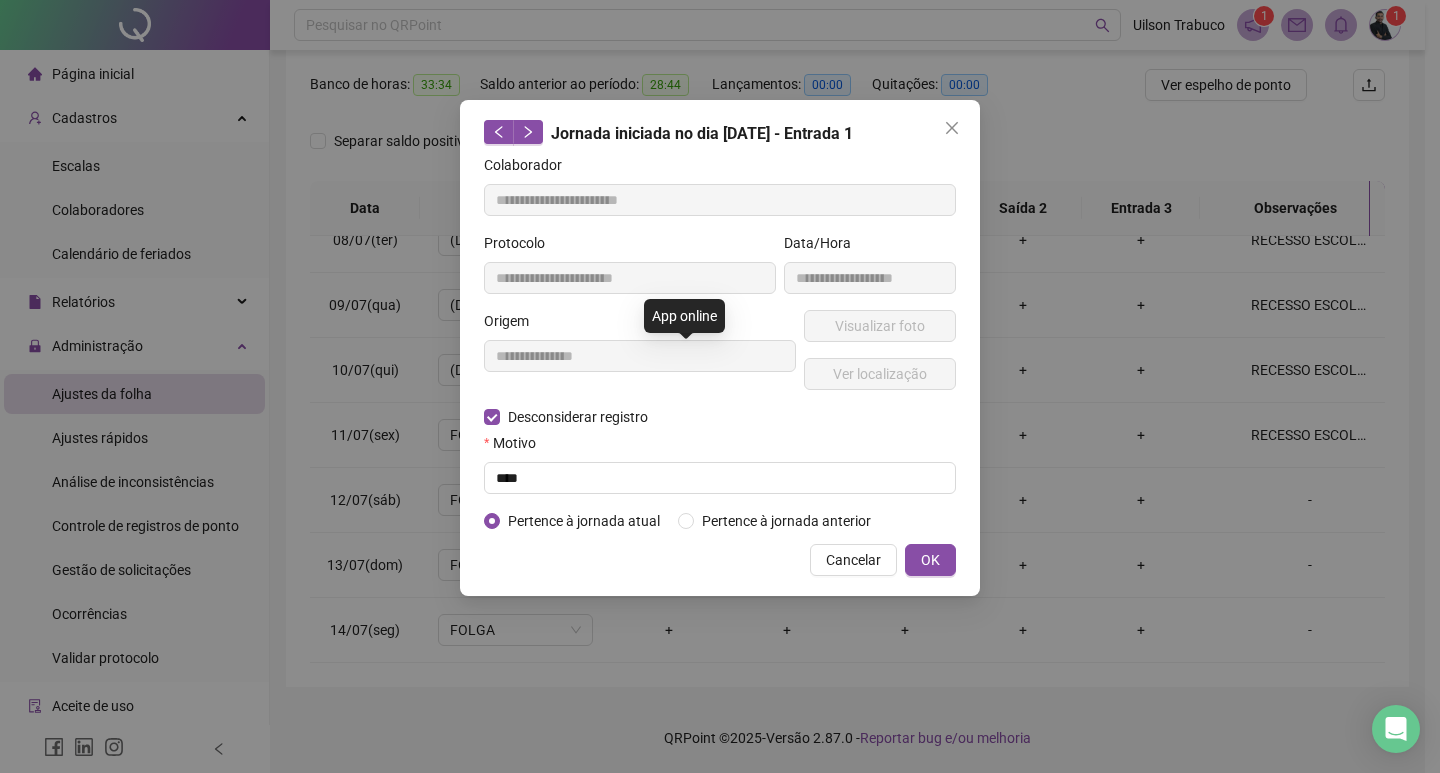 type on "**********" 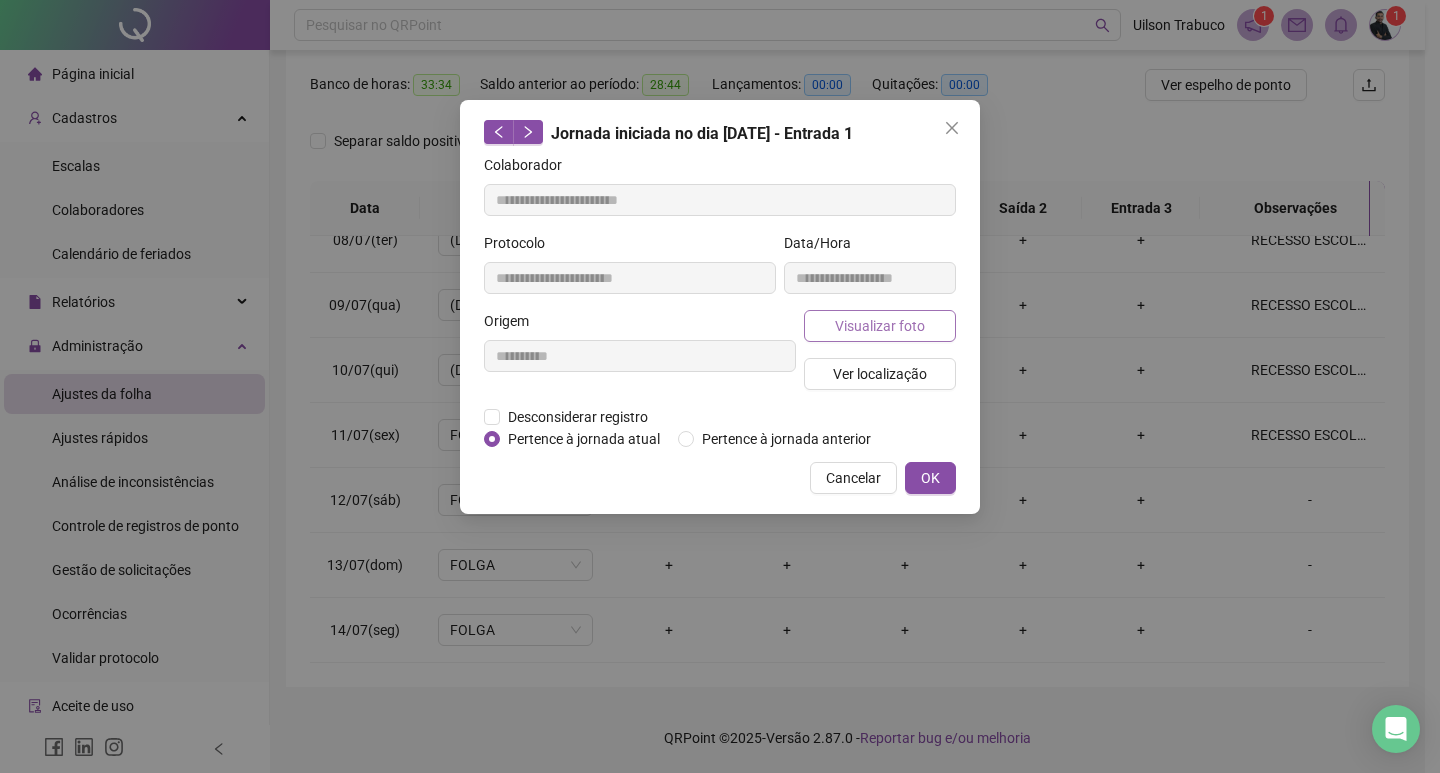 click on "Visualizar foto" at bounding box center (880, 326) 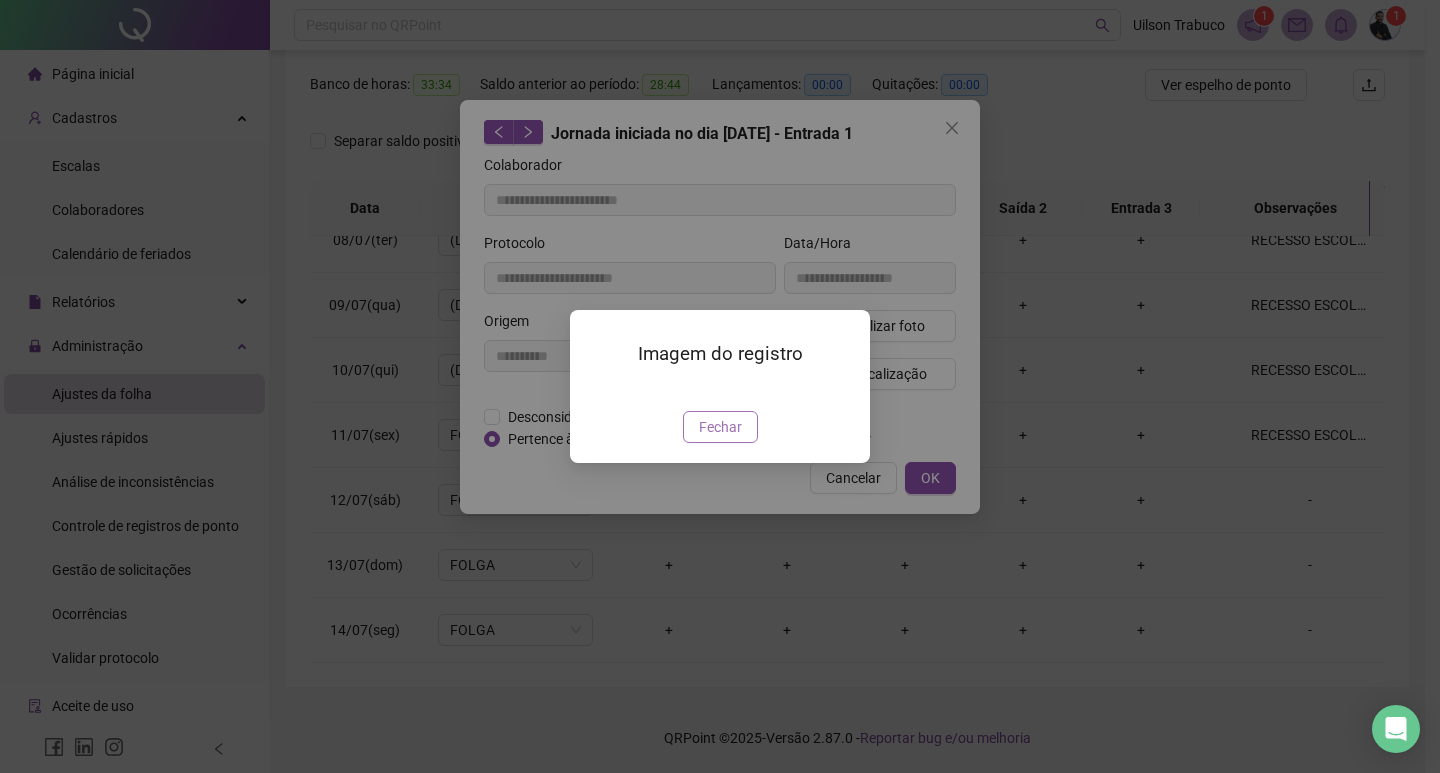 click on "Fechar" at bounding box center [720, 427] 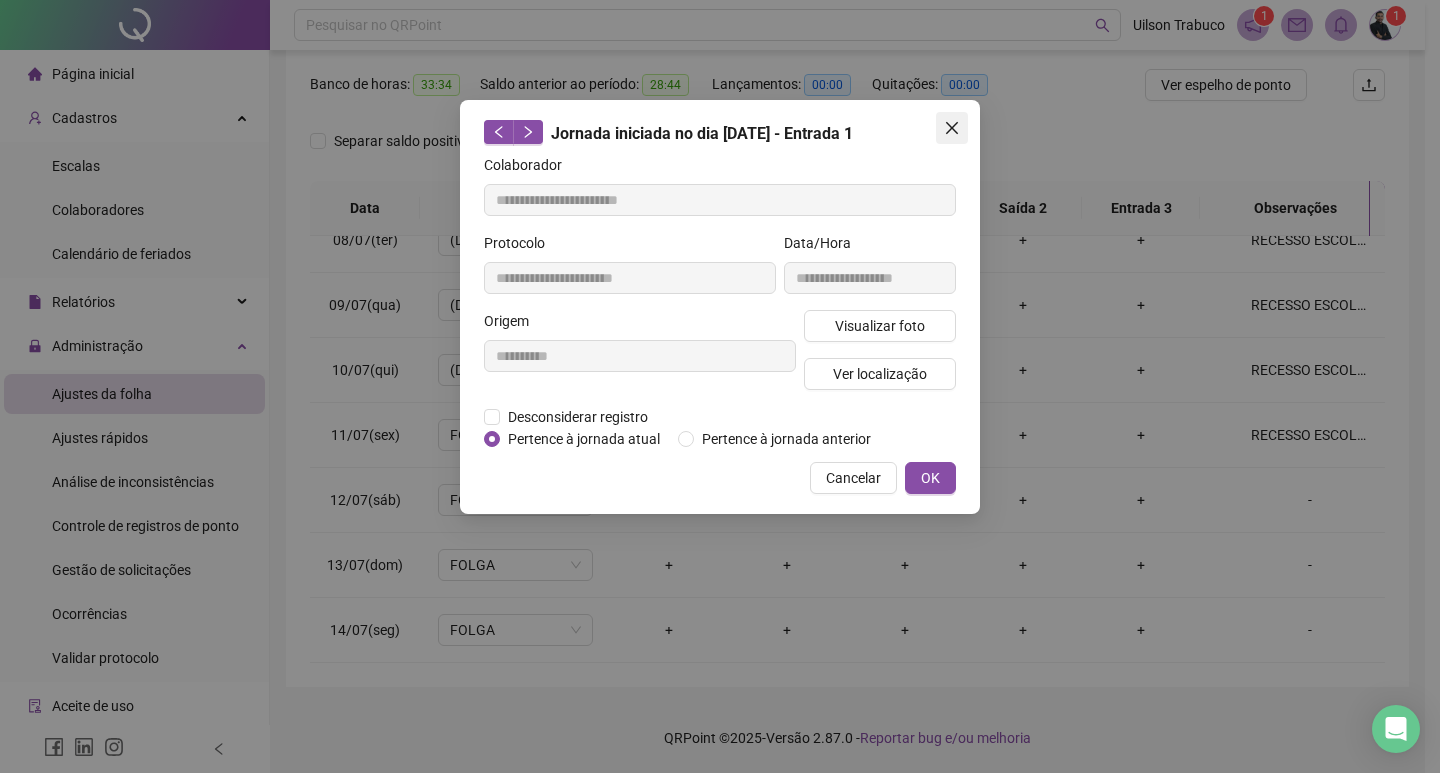 click 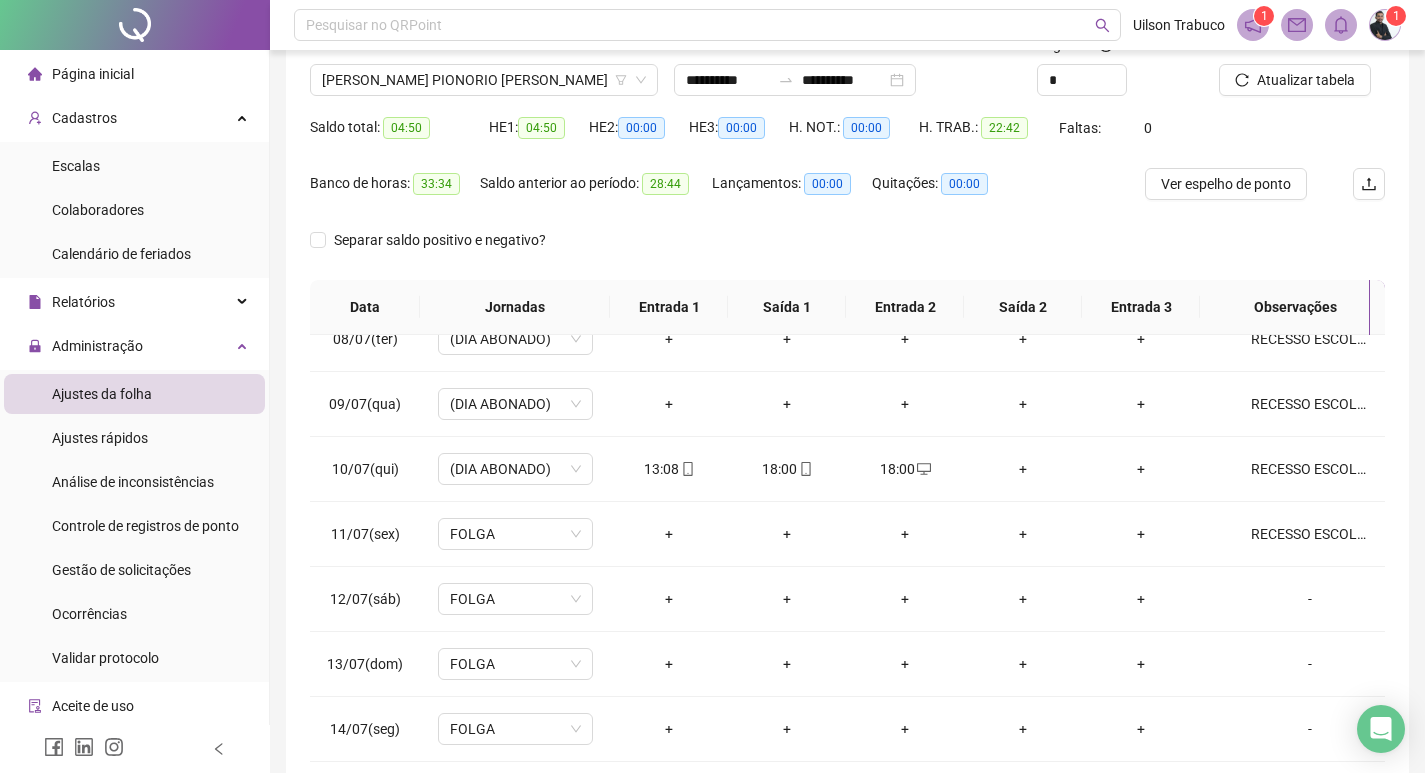scroll, scrollTop: 0, scrollLeft: 0, axis: both 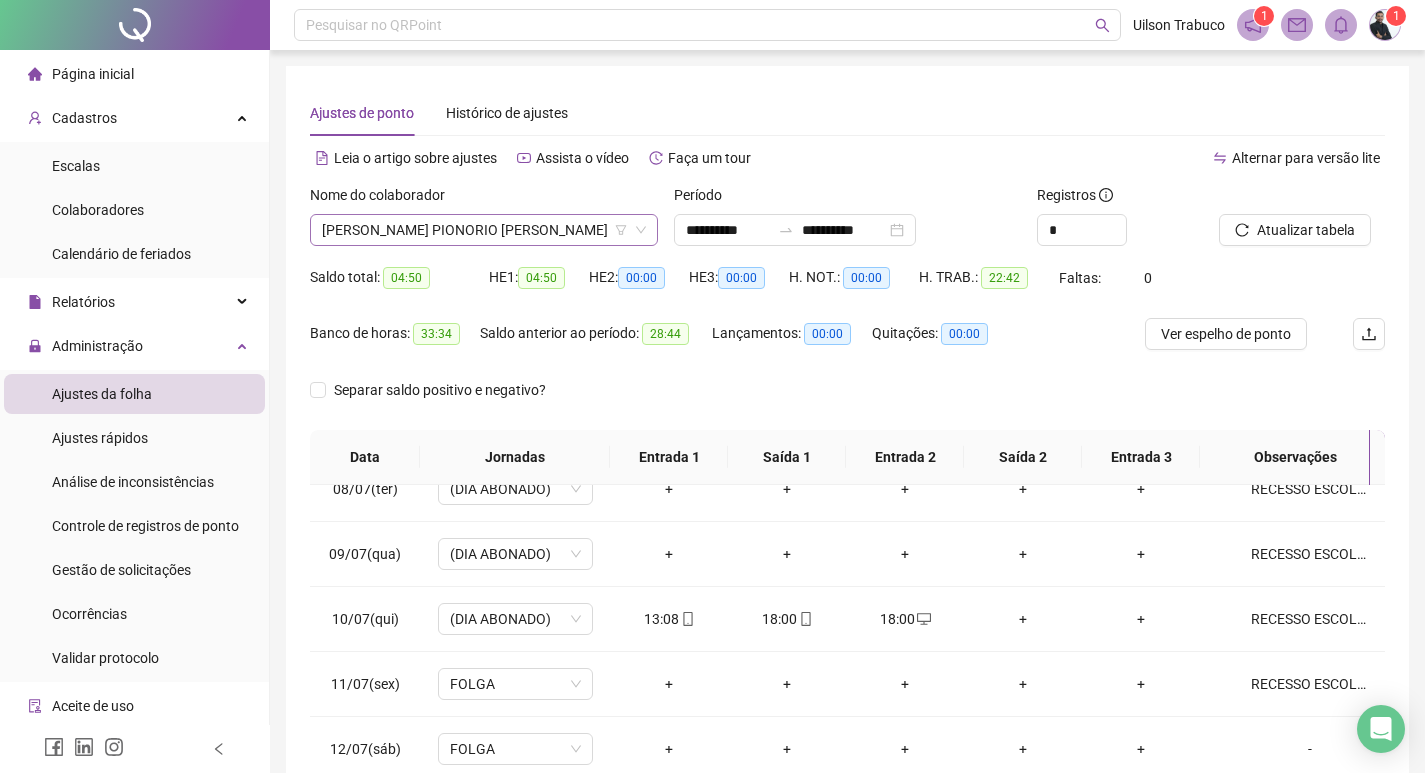 click on "[PERSON_NAME] PIONORIO [PERSON_NAME]" at bounding box center [484, 230] 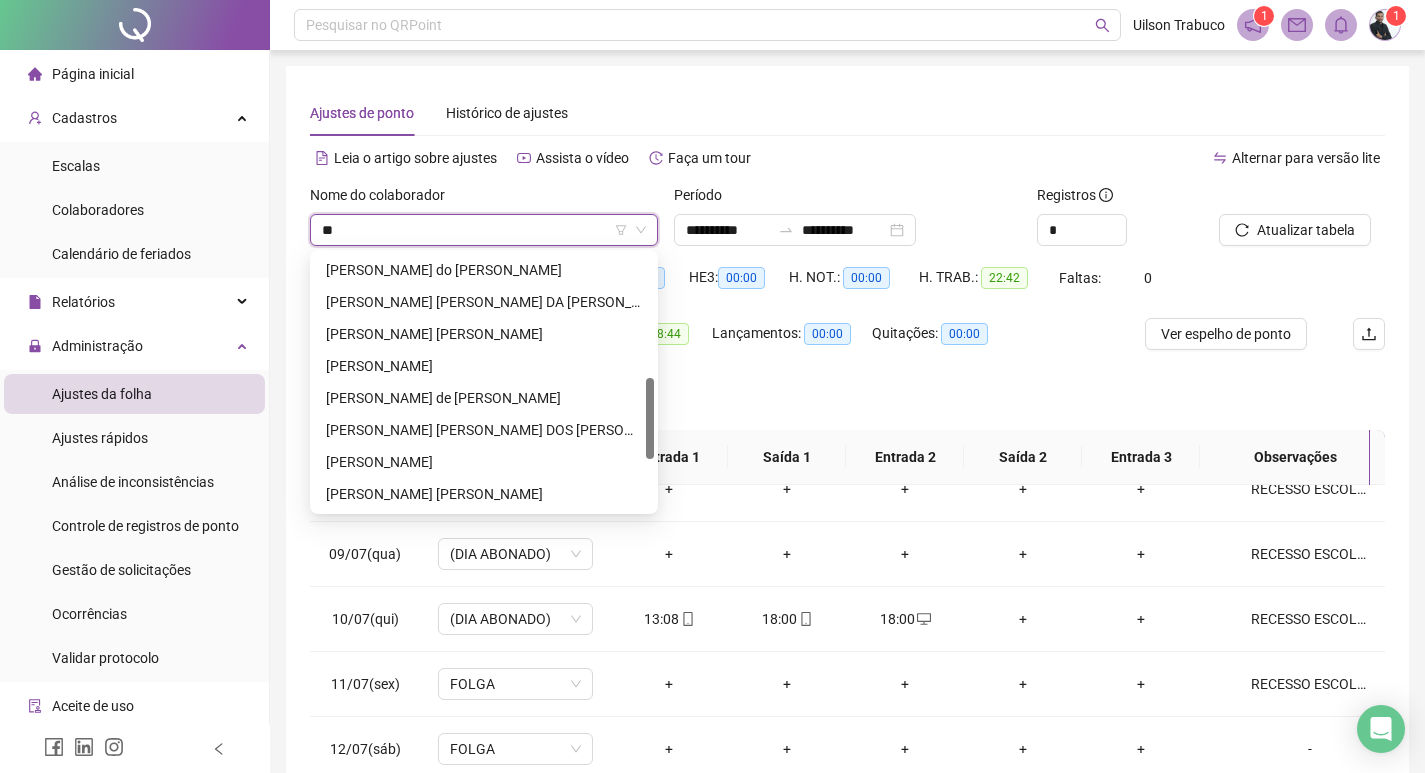 scroll, scrollTop: 0, scrollLeft: 0, axis: both 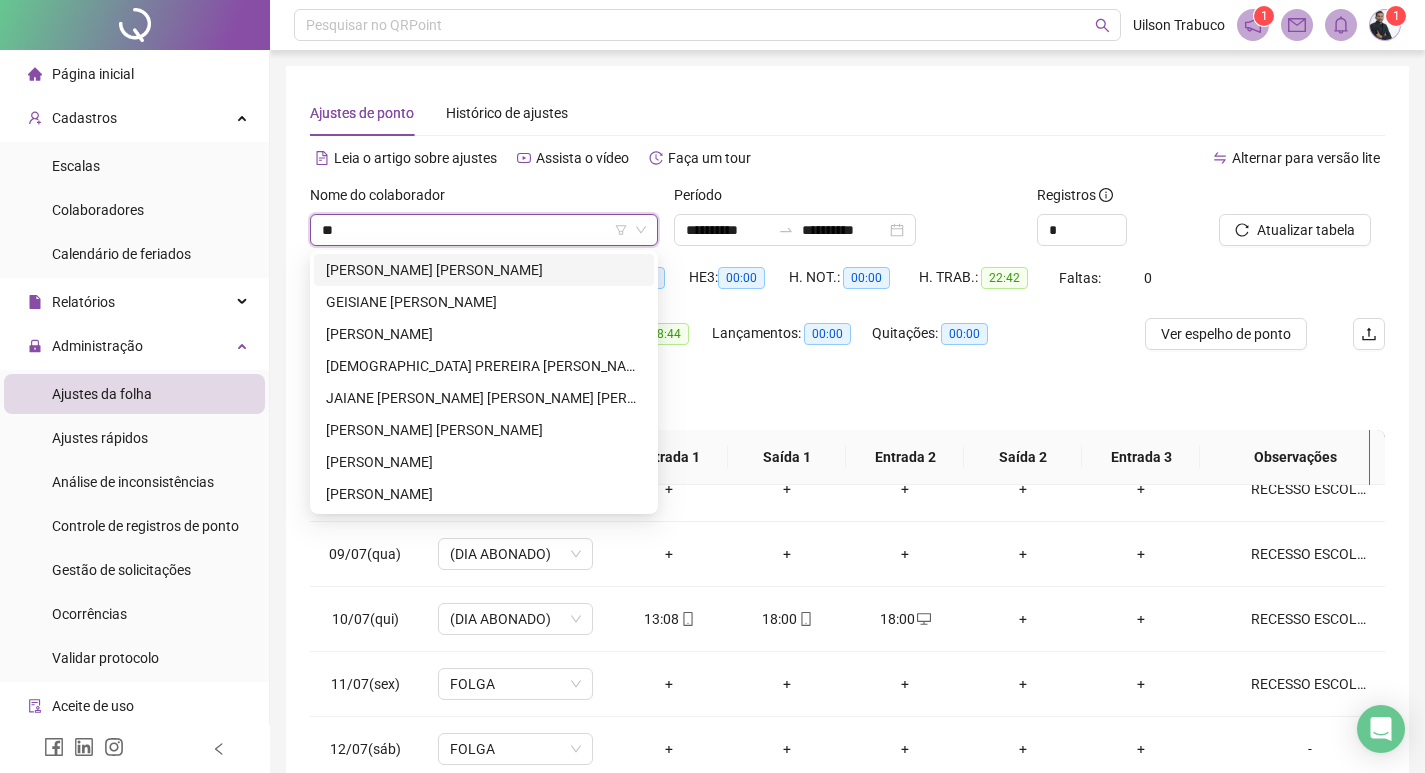 type on "*" 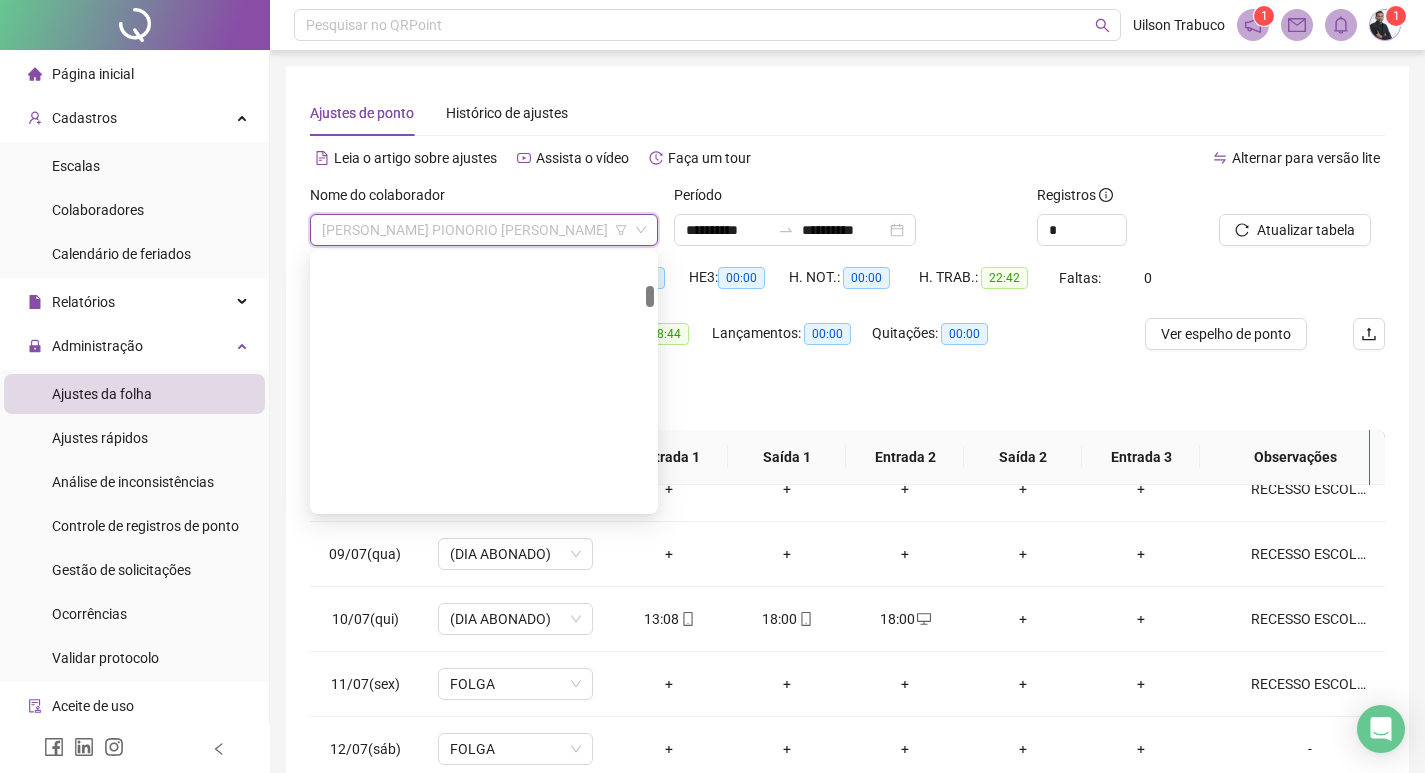 scroll, scrollTop: 384, scrollLeft: 0, axis: vertical 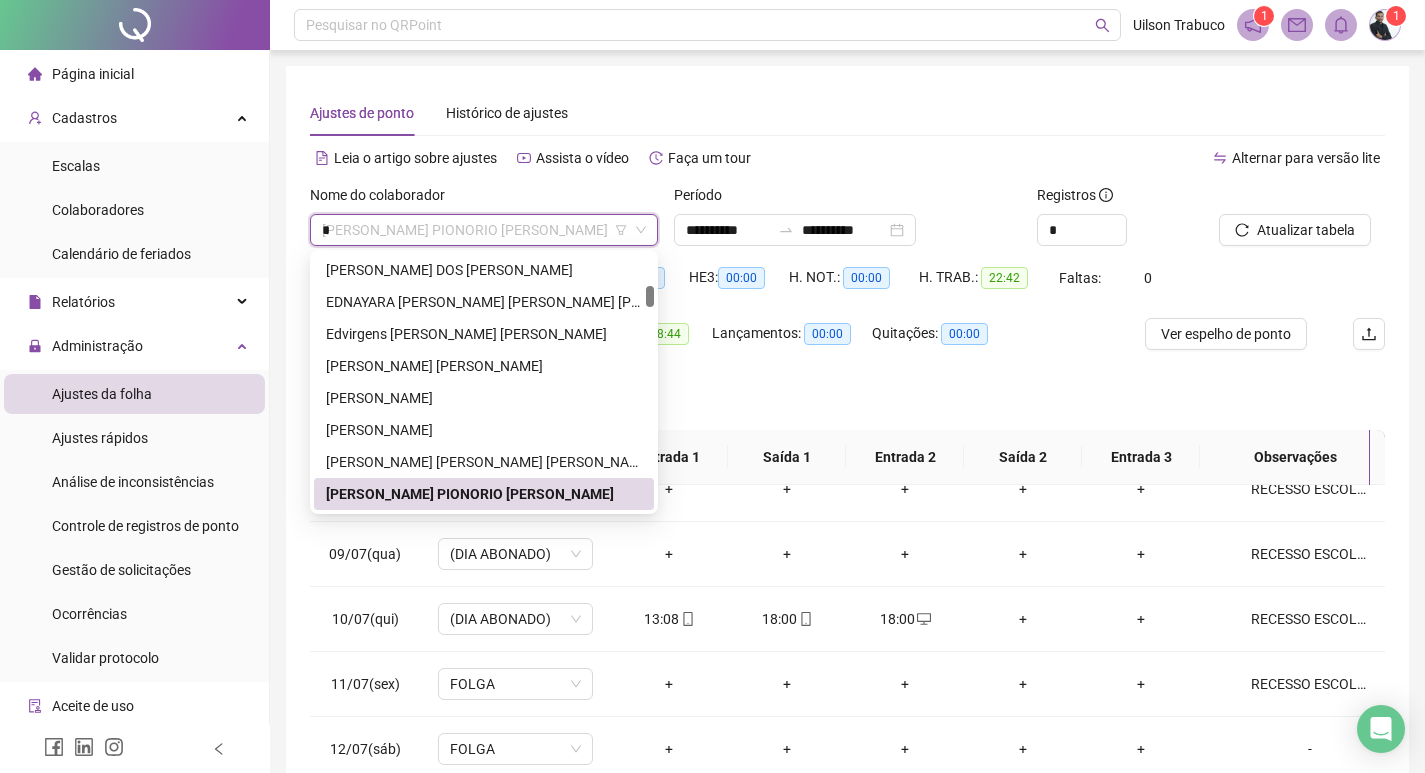 type on "**" 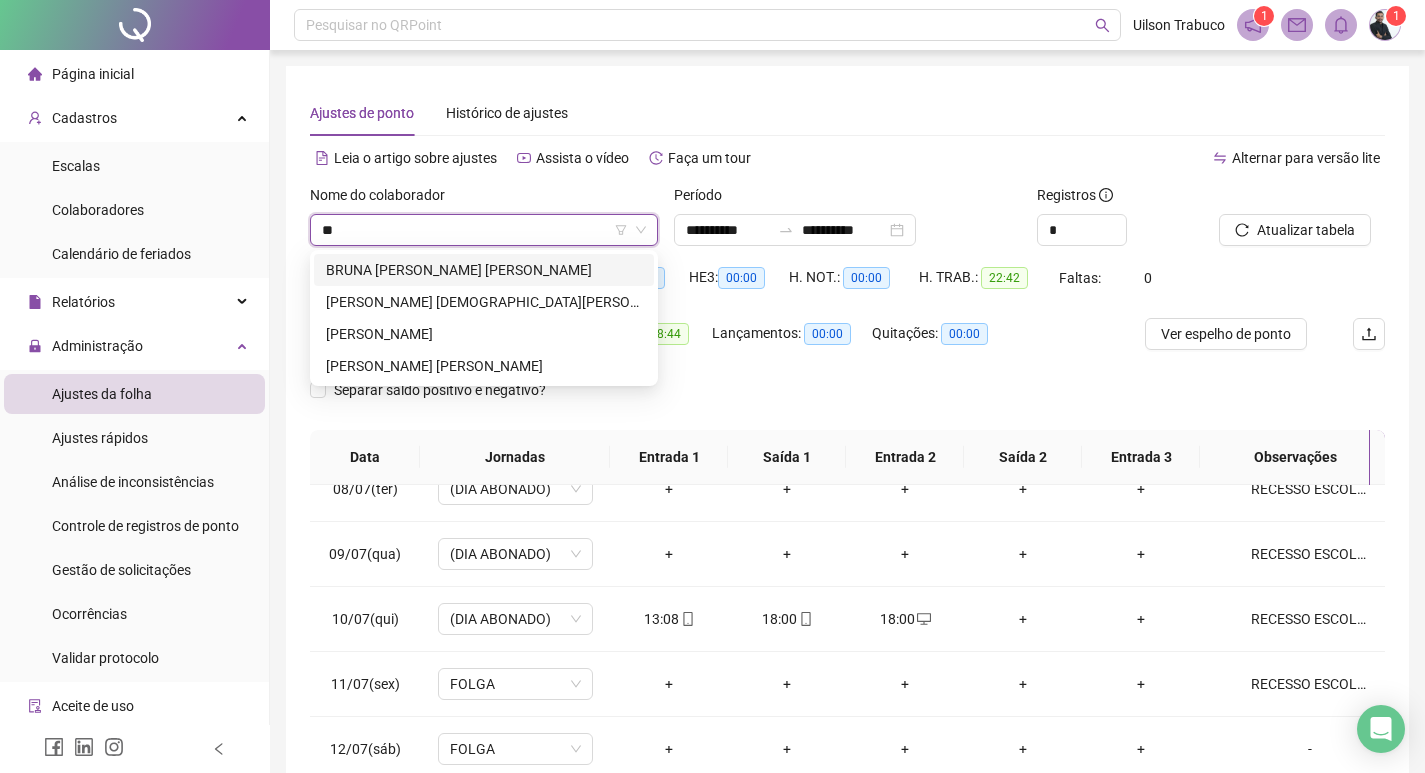 scroll, scrollTop: 0, scrollLeft: 0, axis: both 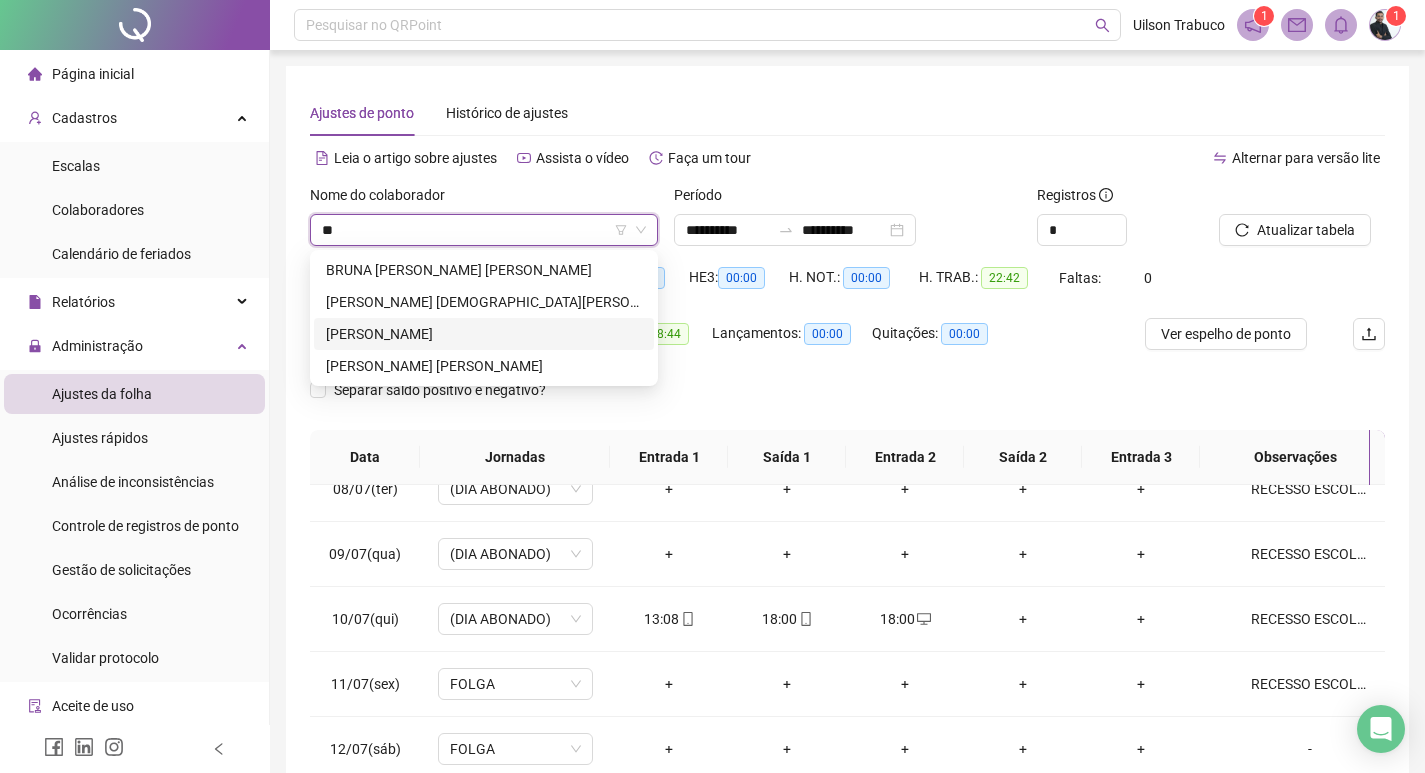 click on "[PERSON_NAME]" at bounding box center [484, 334] 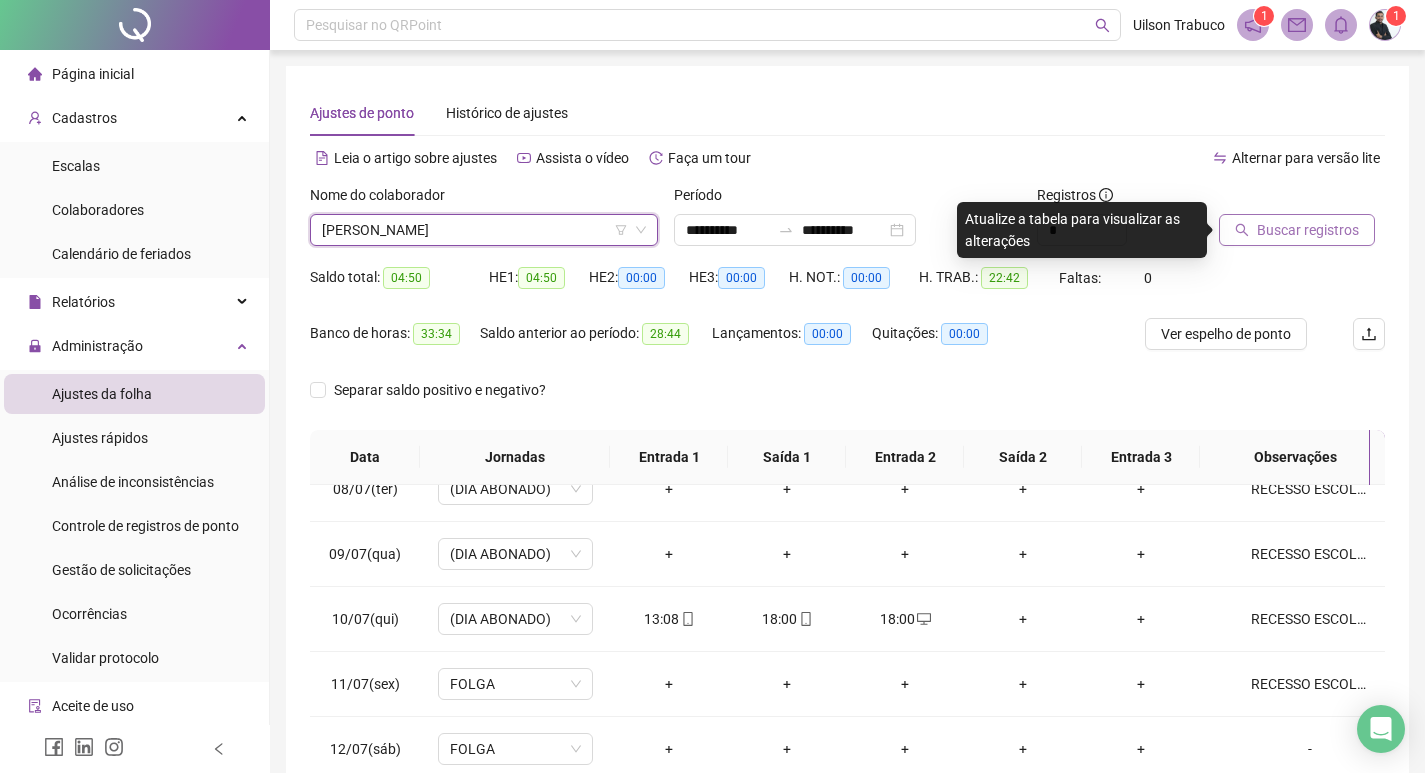 click on "Buscar registros" at bounding box center (1308, 230) 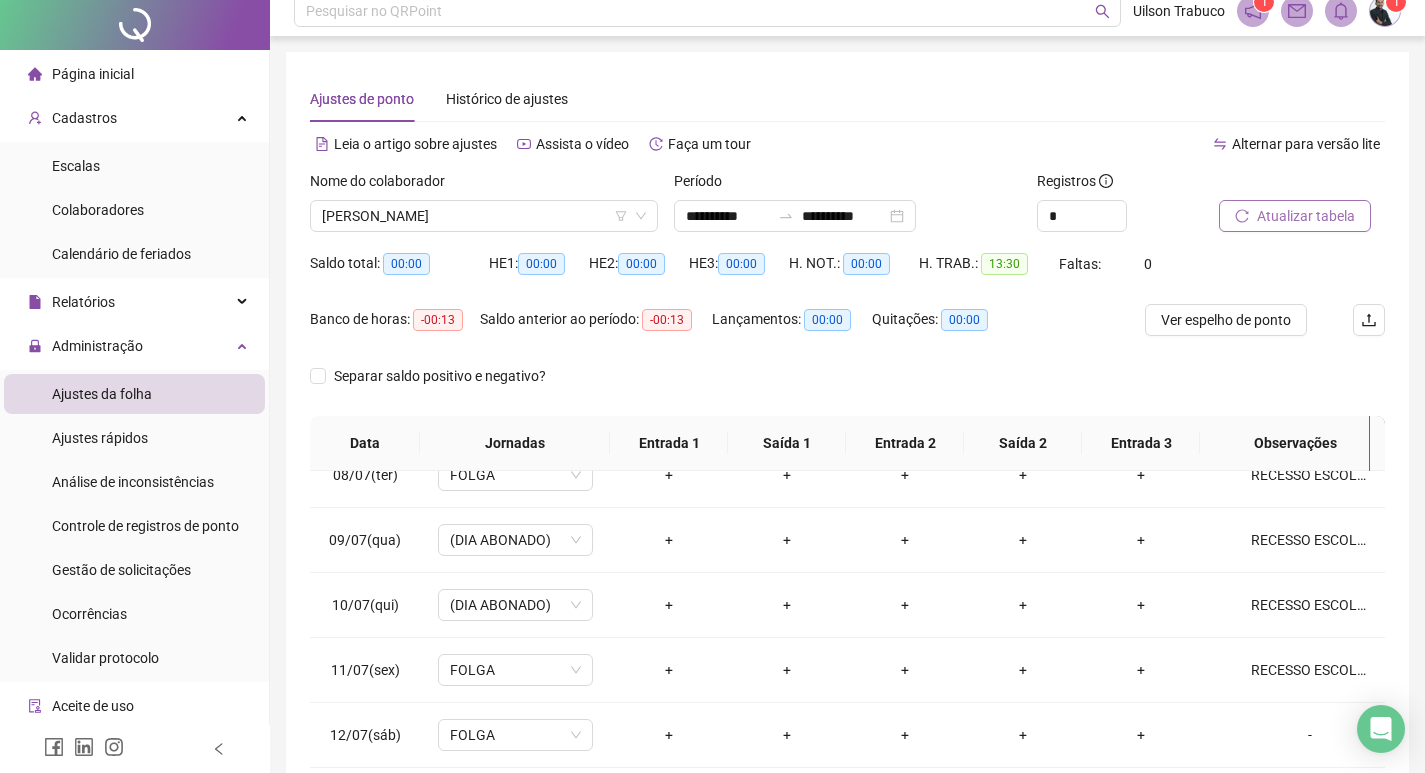 scroll, scrollTop: 249, scrollLeft: 0, axis: vertical 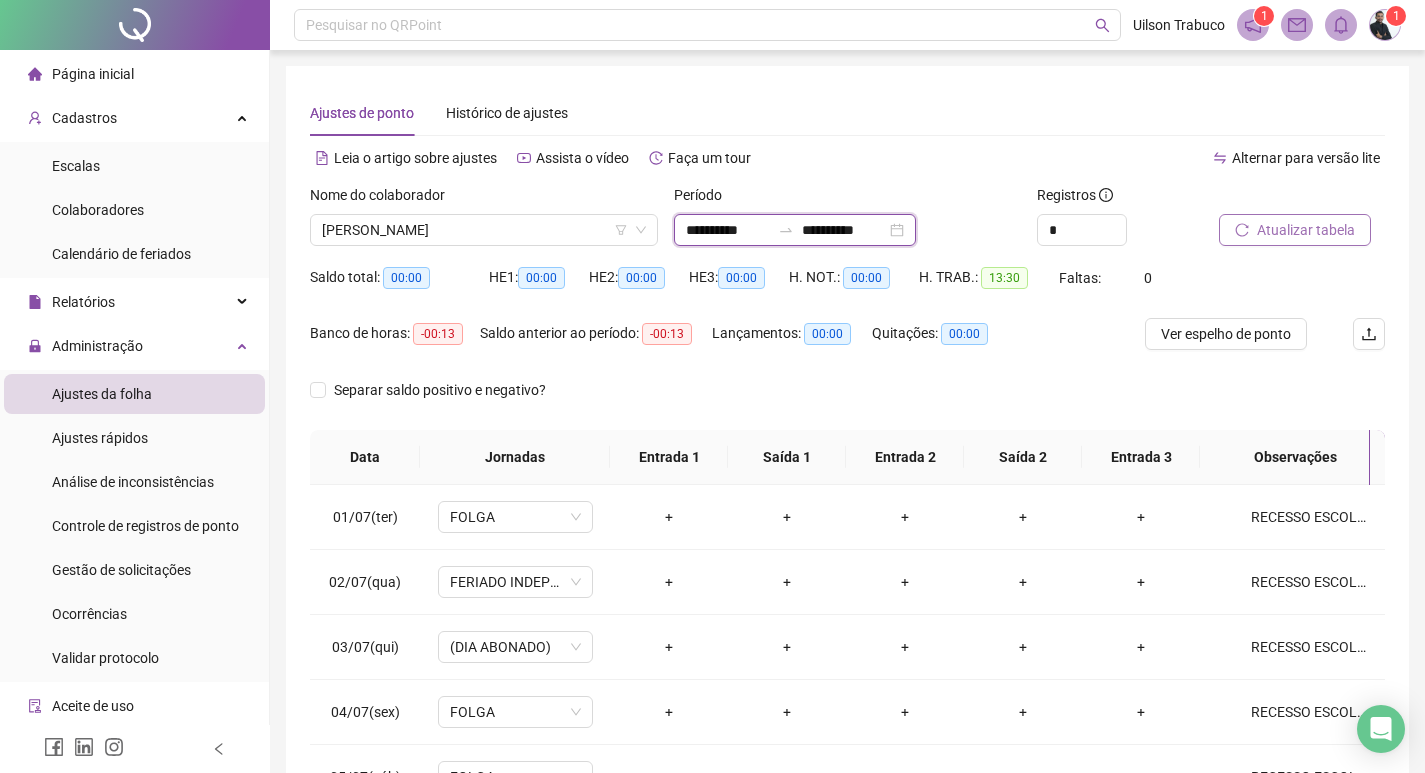click on "**********" at bounding box center [728, 230] 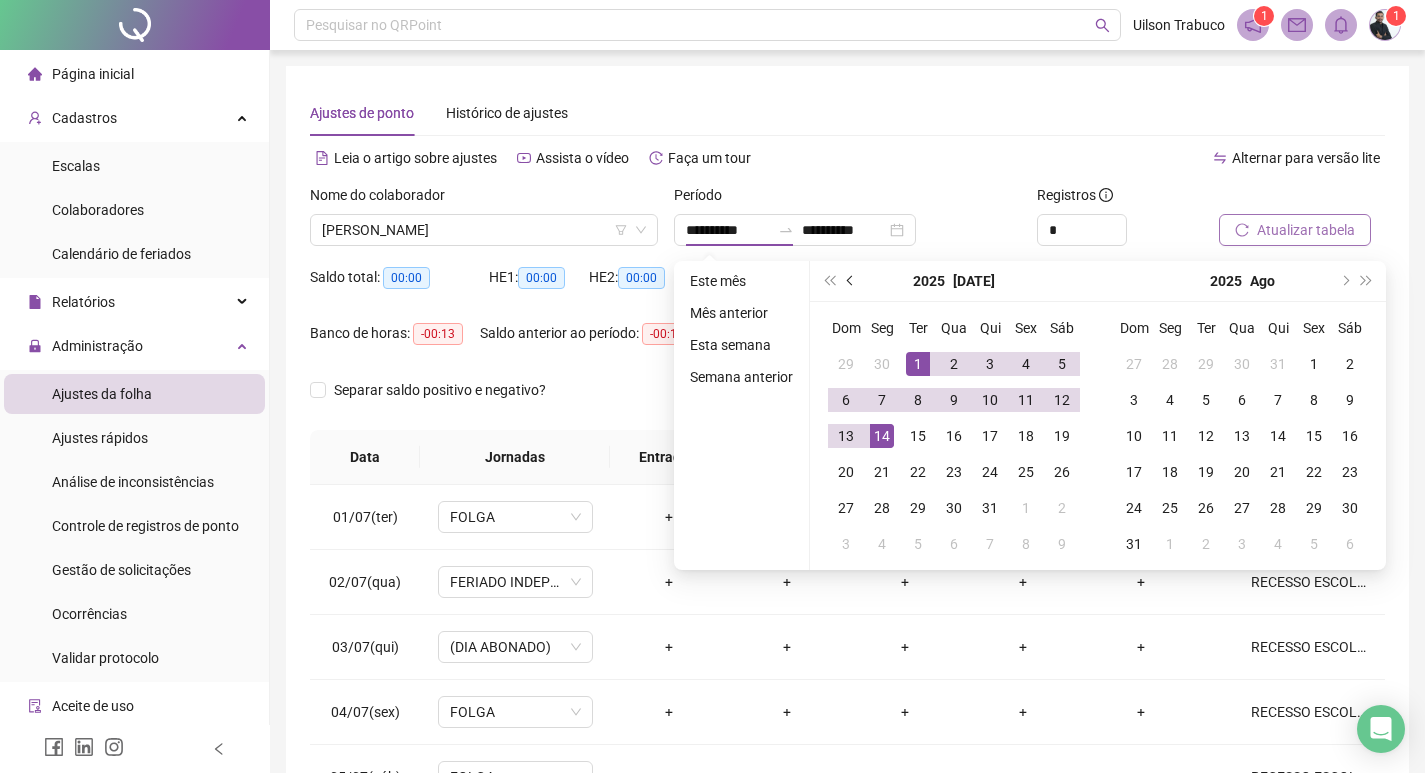 click at bounding box center (852, 281) 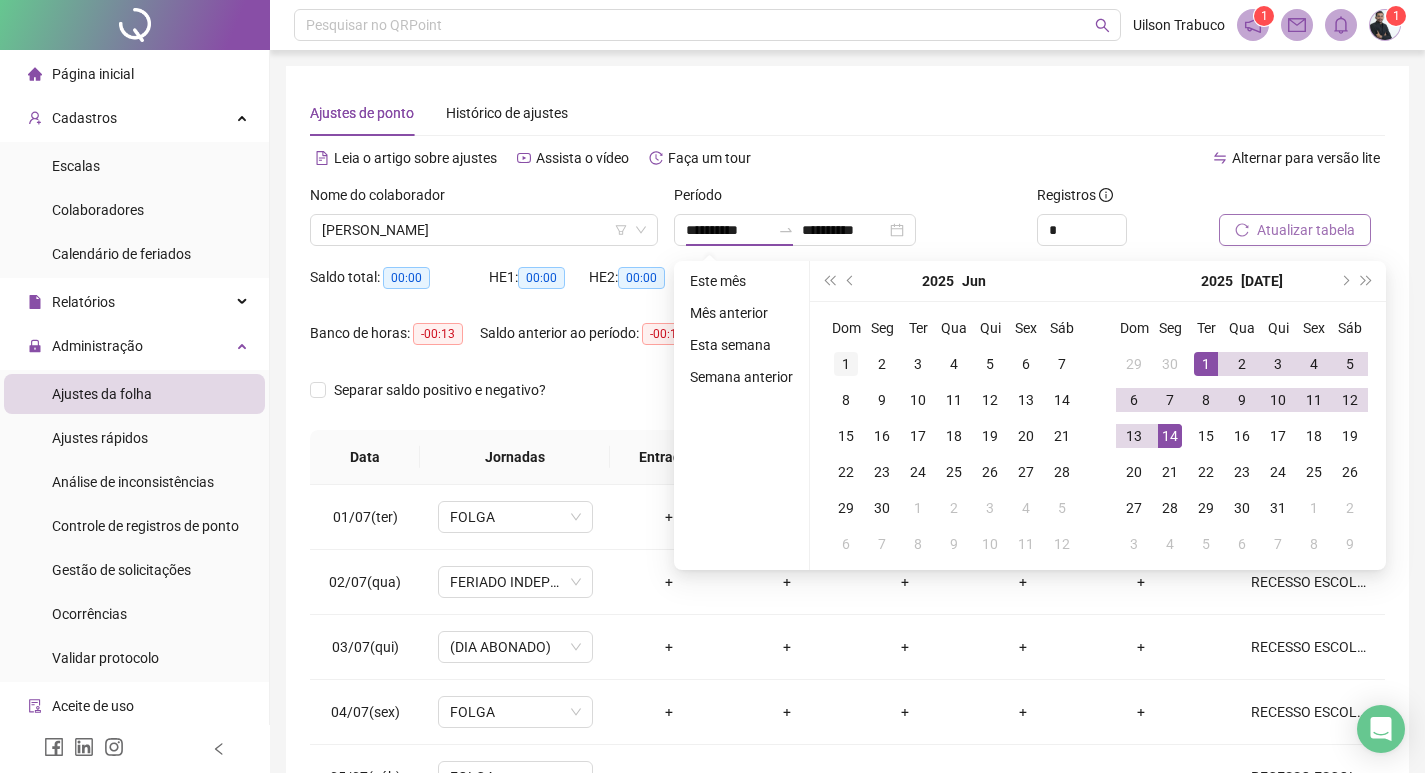 type on "**********" 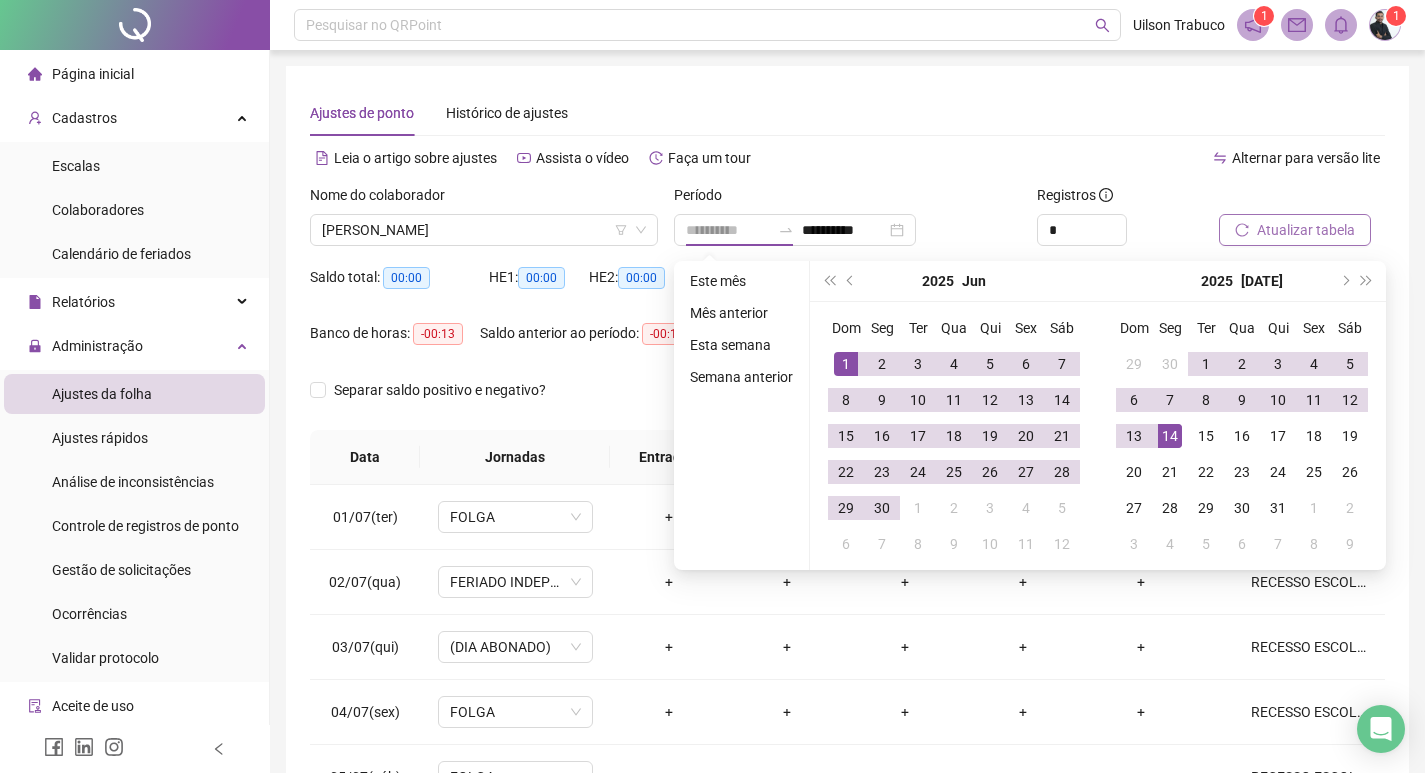 click on "1" at bounding box center (846, 364) 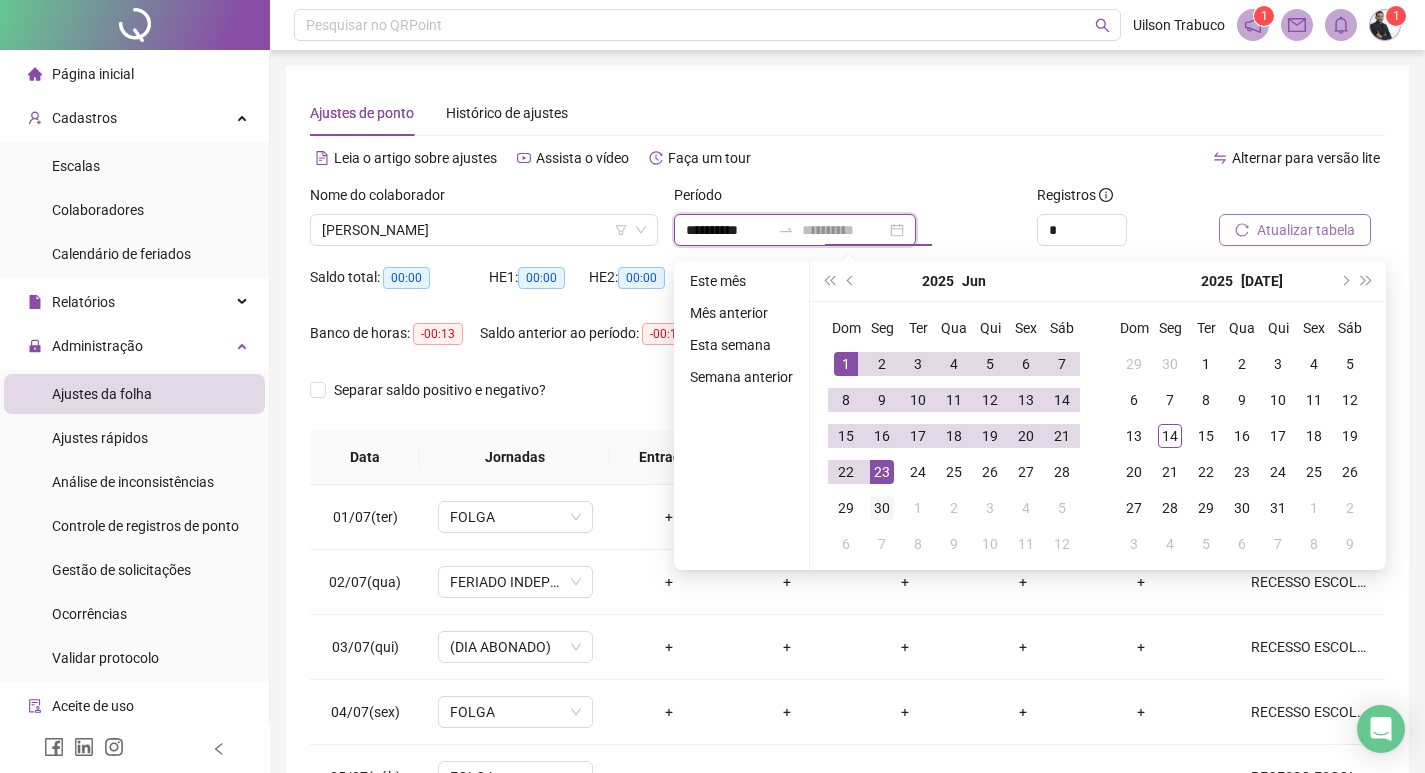 type on "**********" 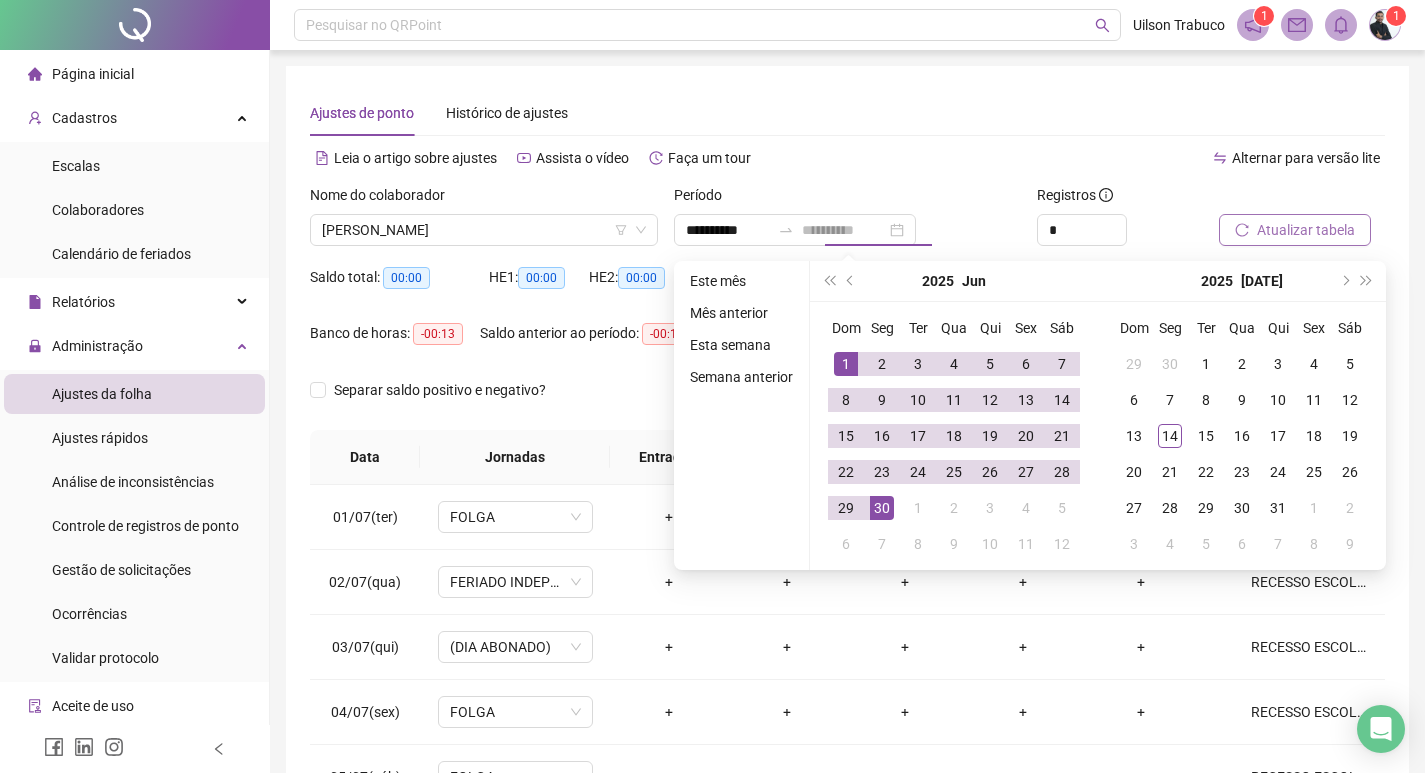 click on "30" at bounding box center (882, 508) 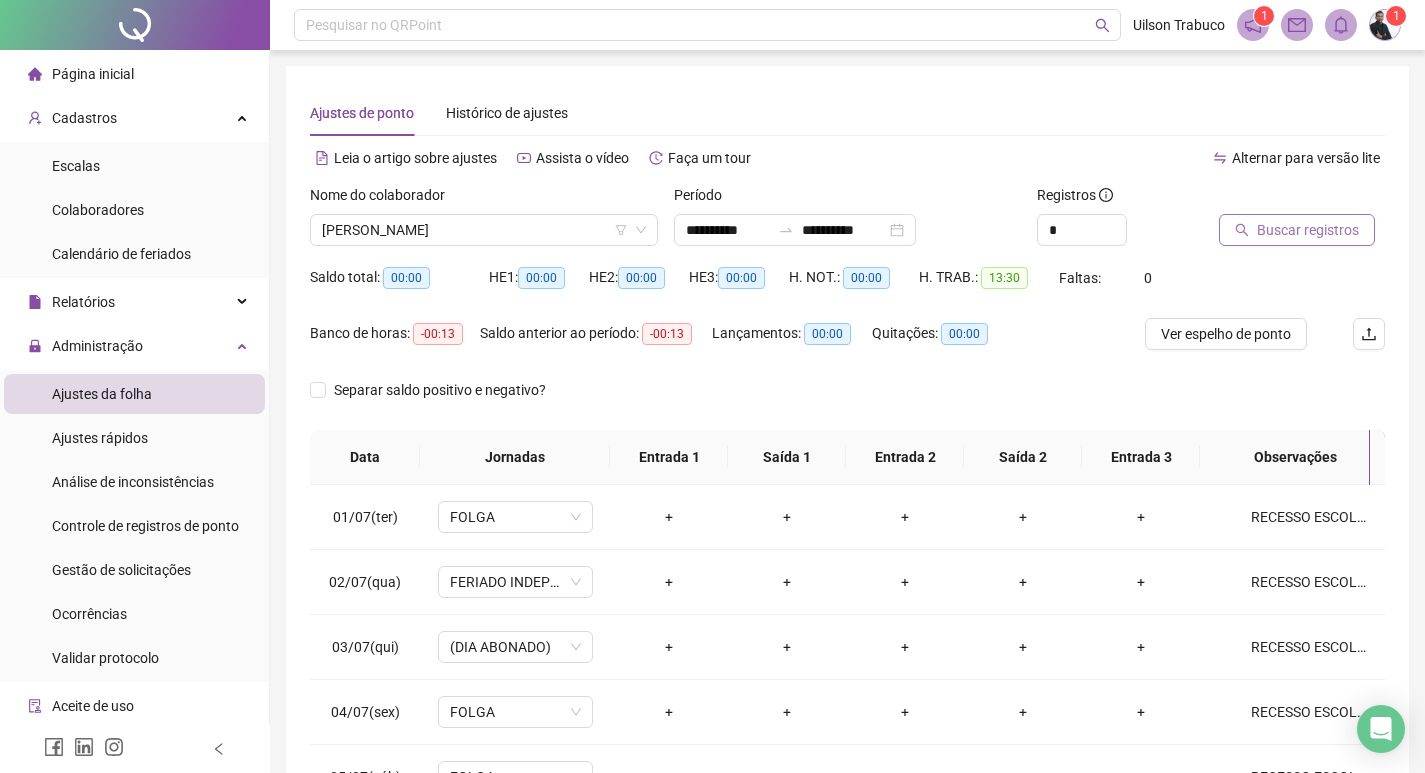 click on "Buscar registros" at bounding box center (1297, 230) 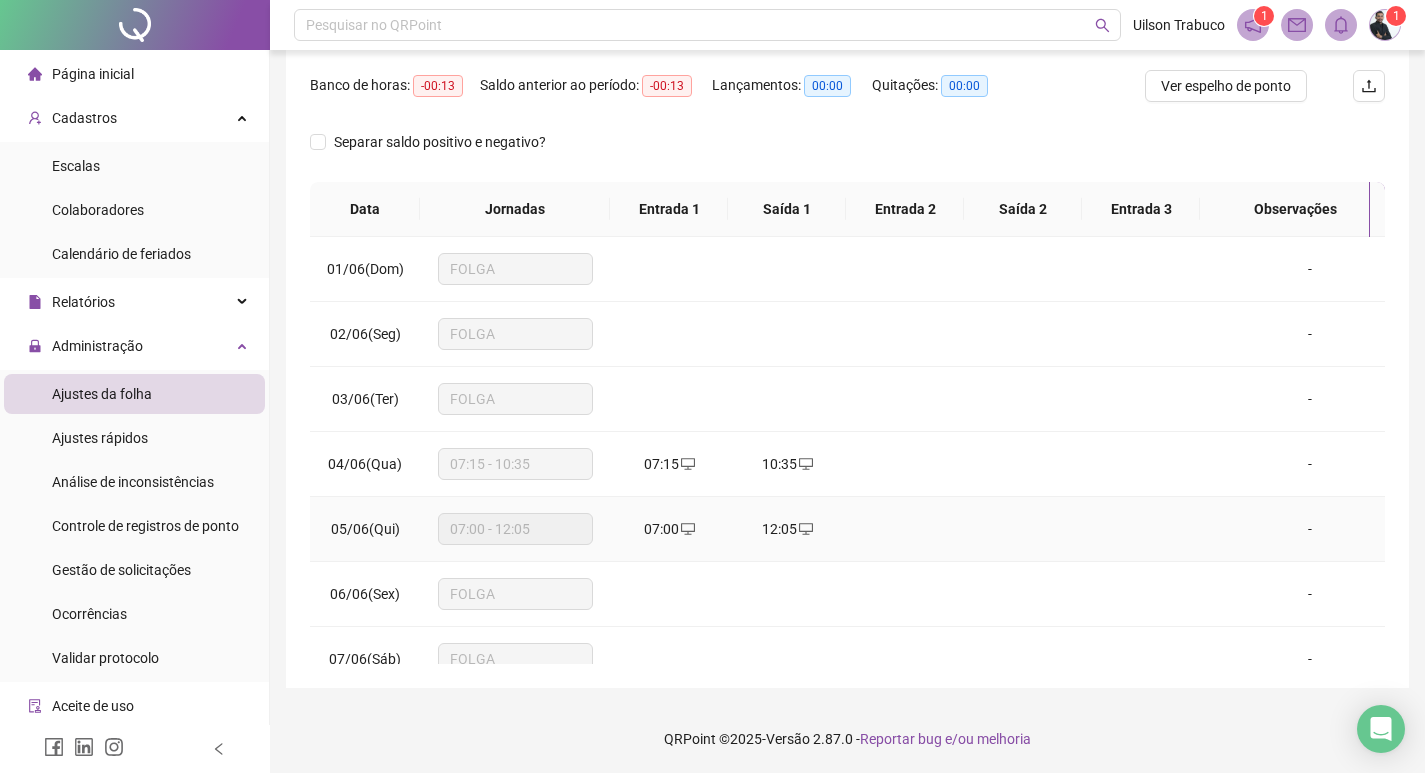 scroll, scrollTop: 249, scrollLeft: 0, axis: vertical 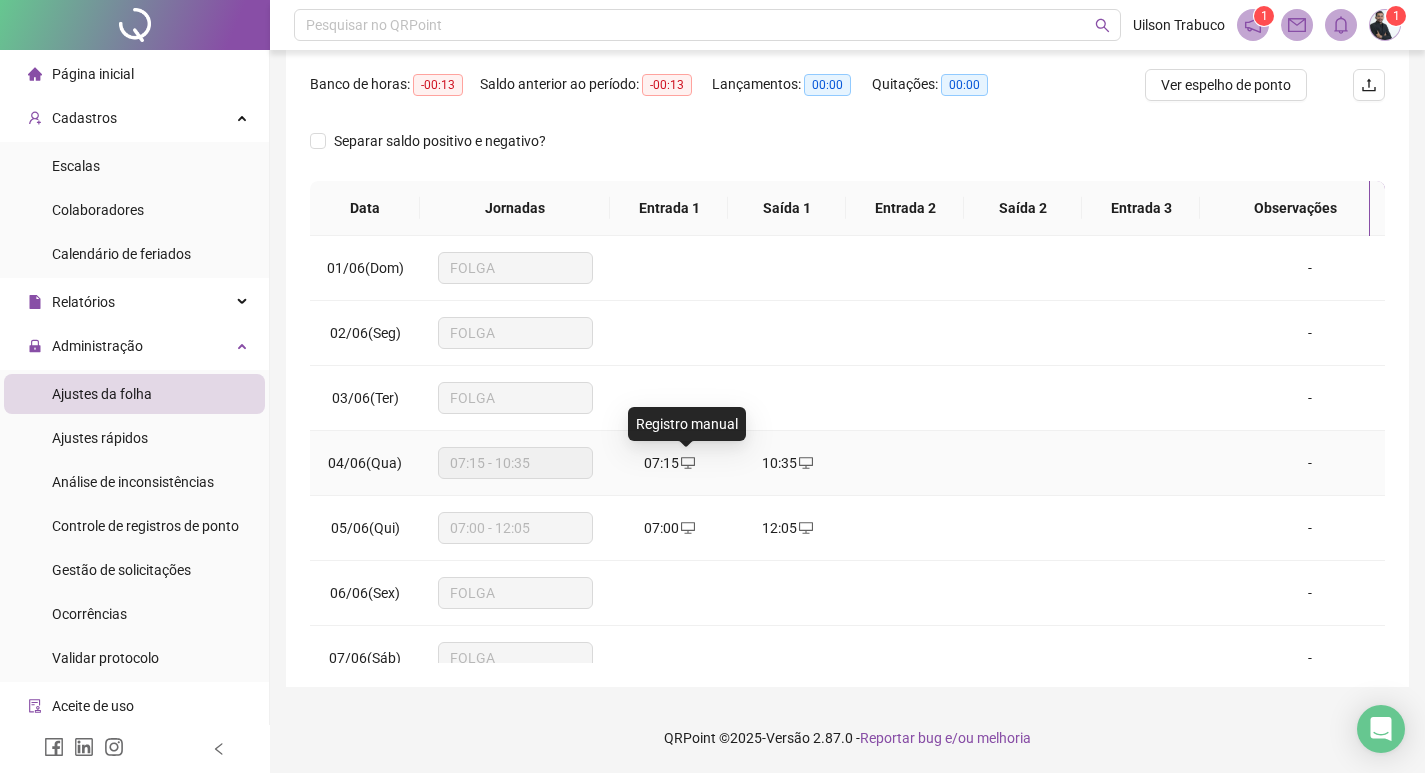click 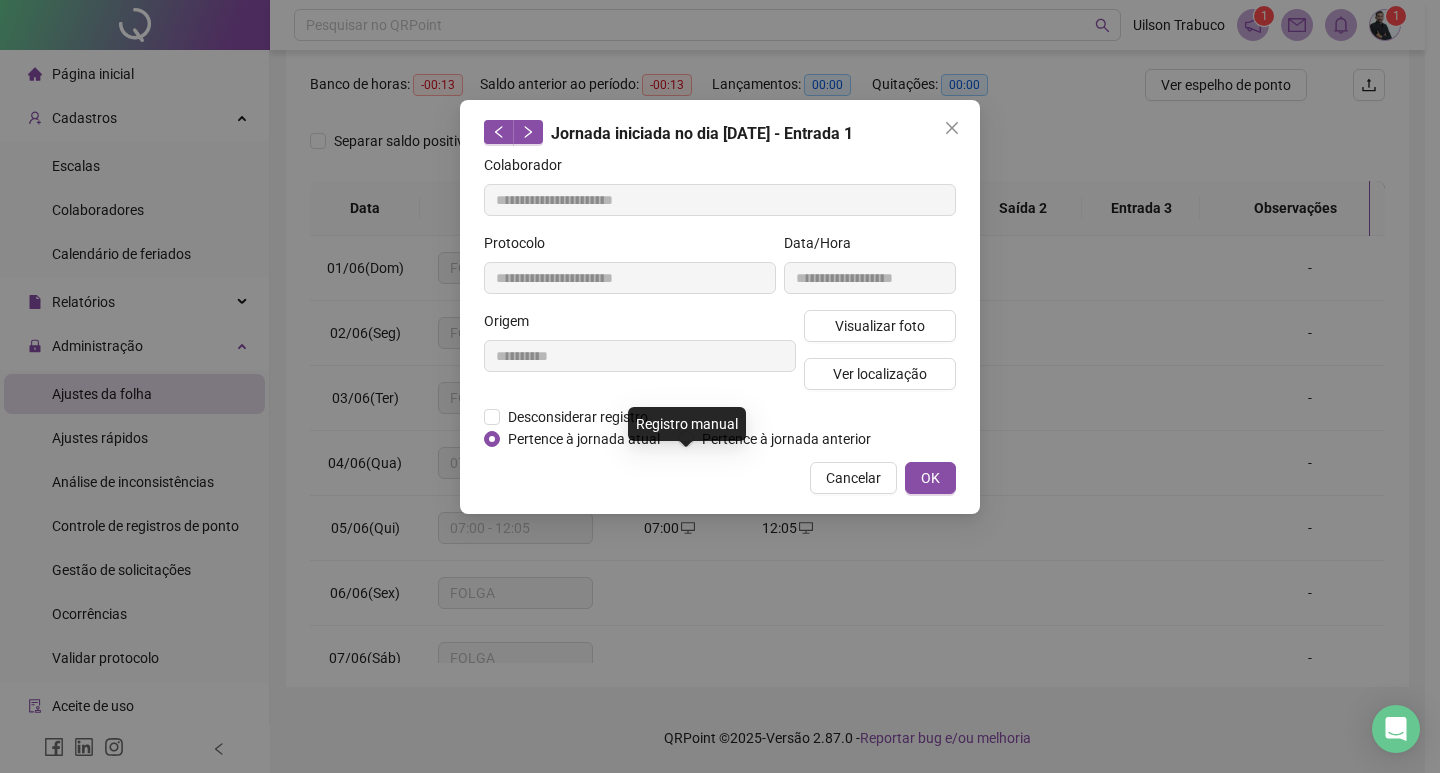 type on "**********" 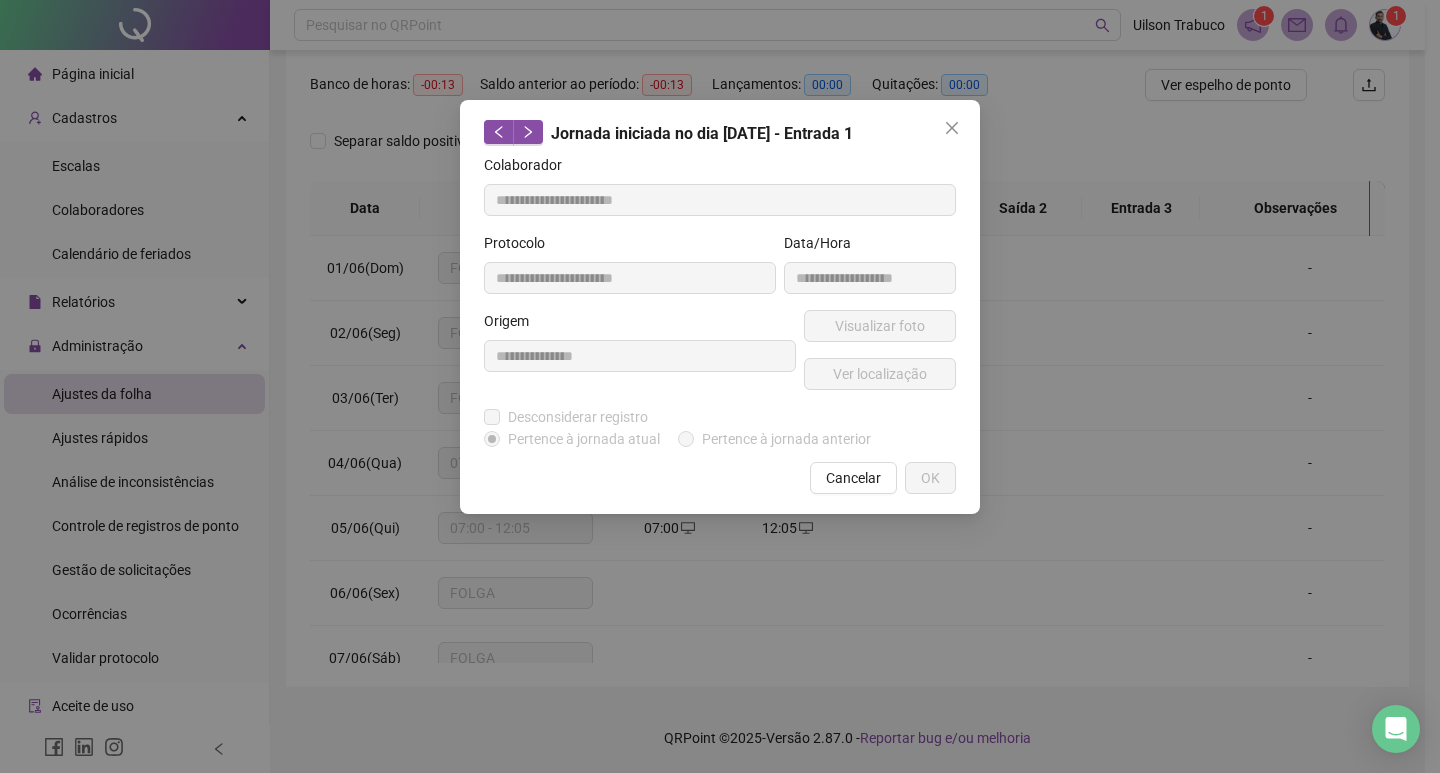 click on "**********" at bounding box center (720, 386) 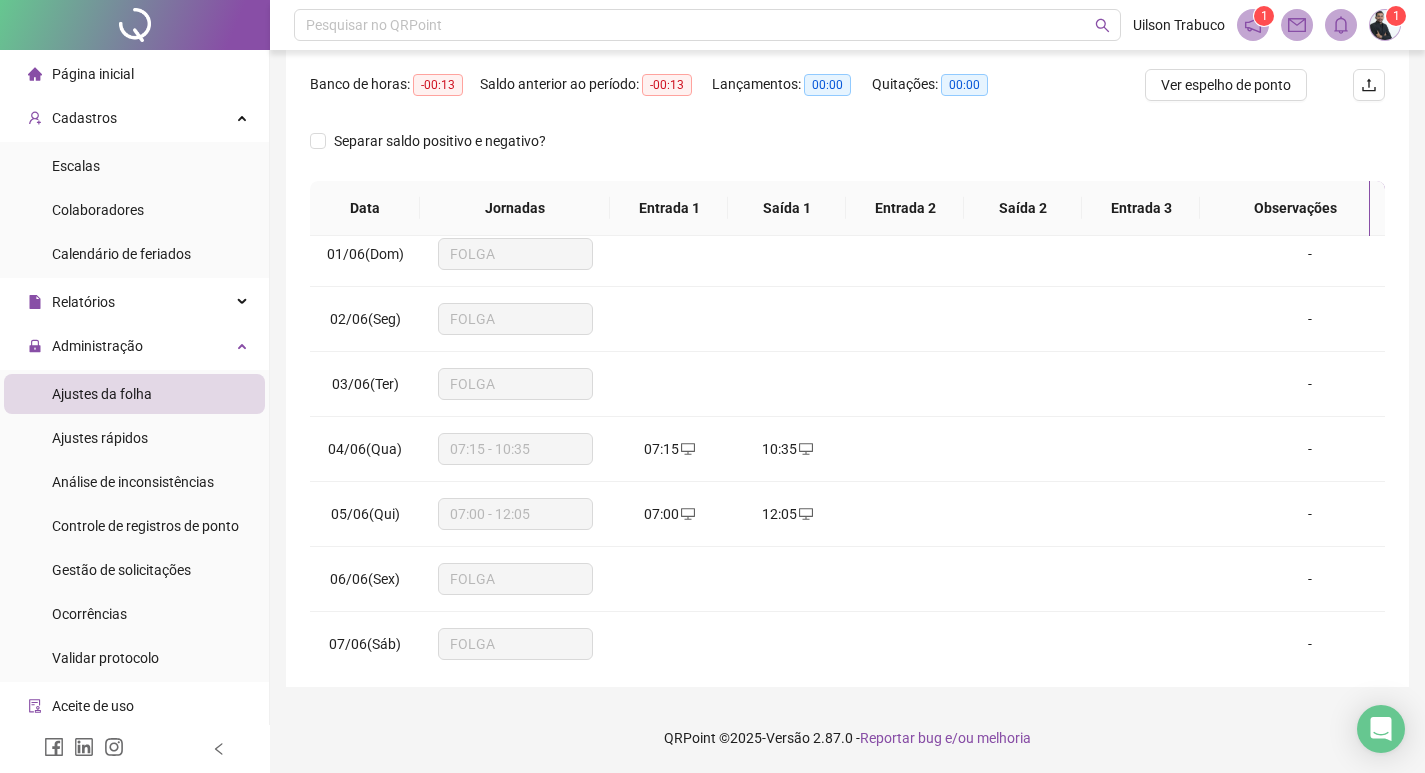scroll, scrollTop: 0, scrollLeft: 0, axis: both 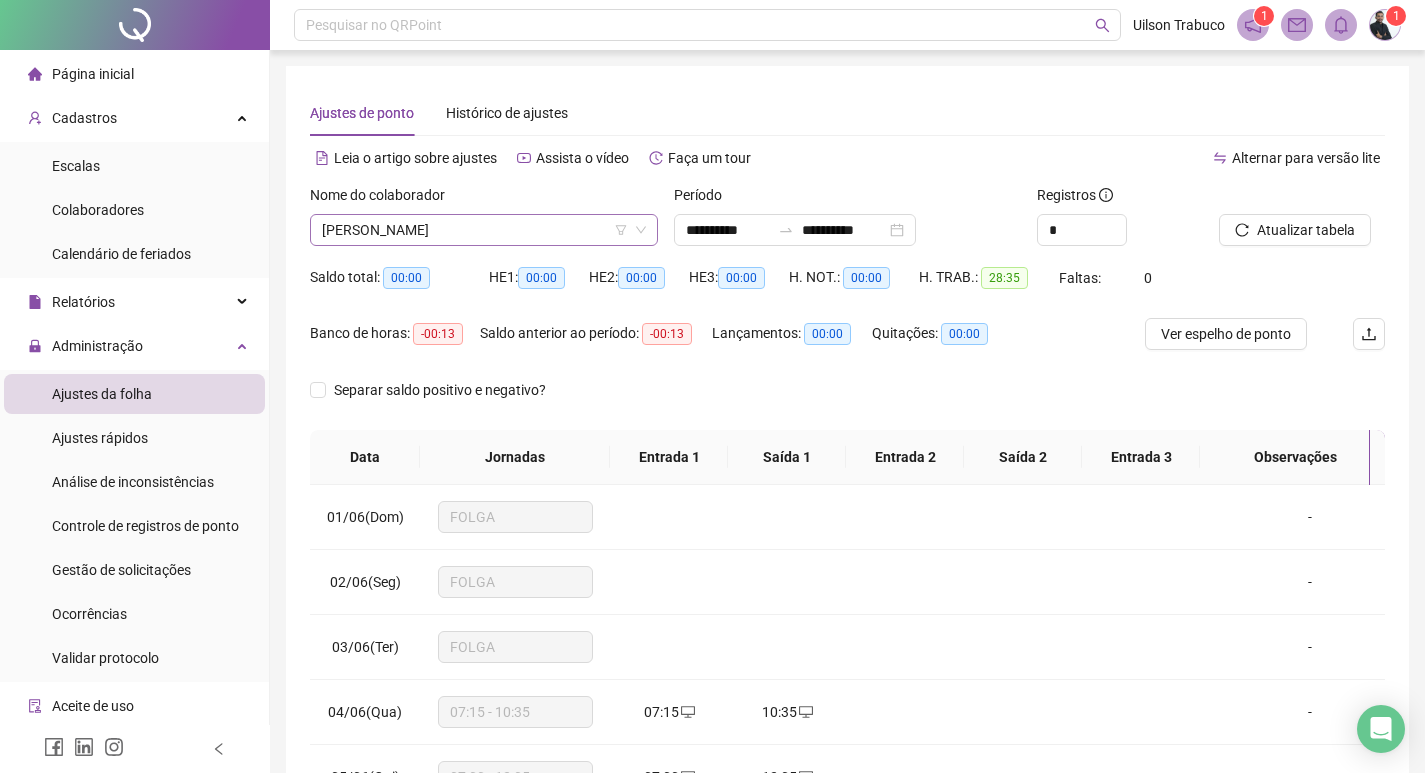 click on "[PERSON_NAME]" at bounding box center [484, 230] 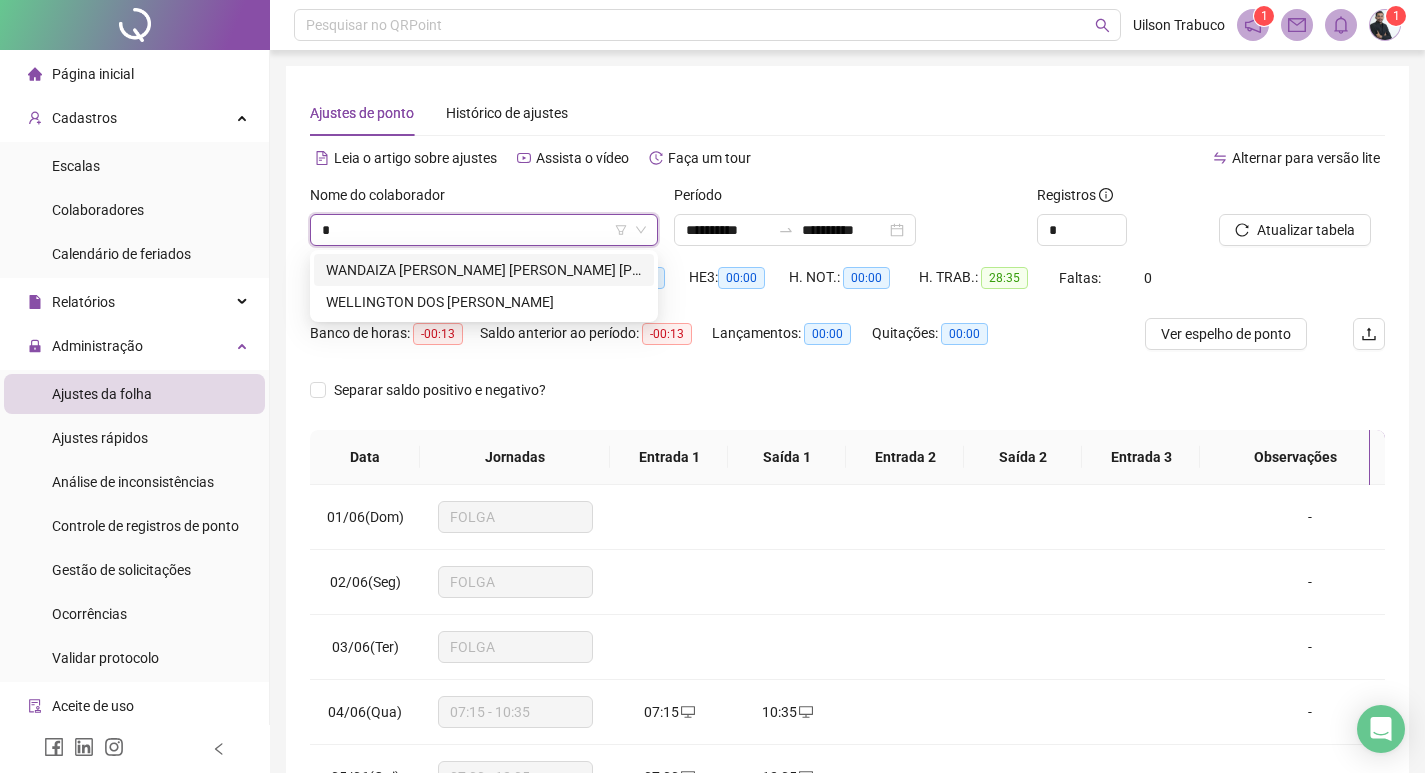 scroll, scrollTop: 0, scrollLeft: 0, axis: both 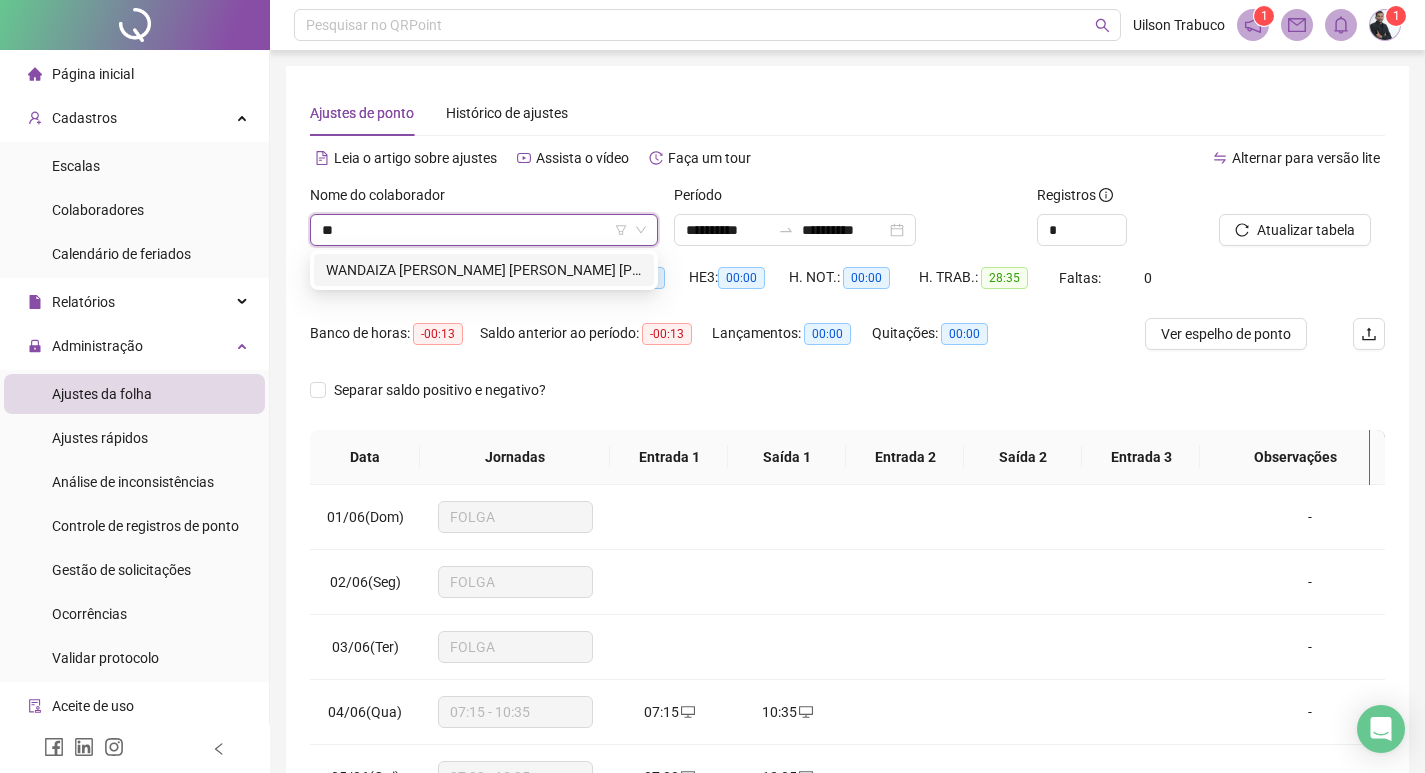 click on "WANDAIZA [PERSON_NAME] [PERSON_NAME] [PERSON_NAME]" at bounding box center [484, 270] 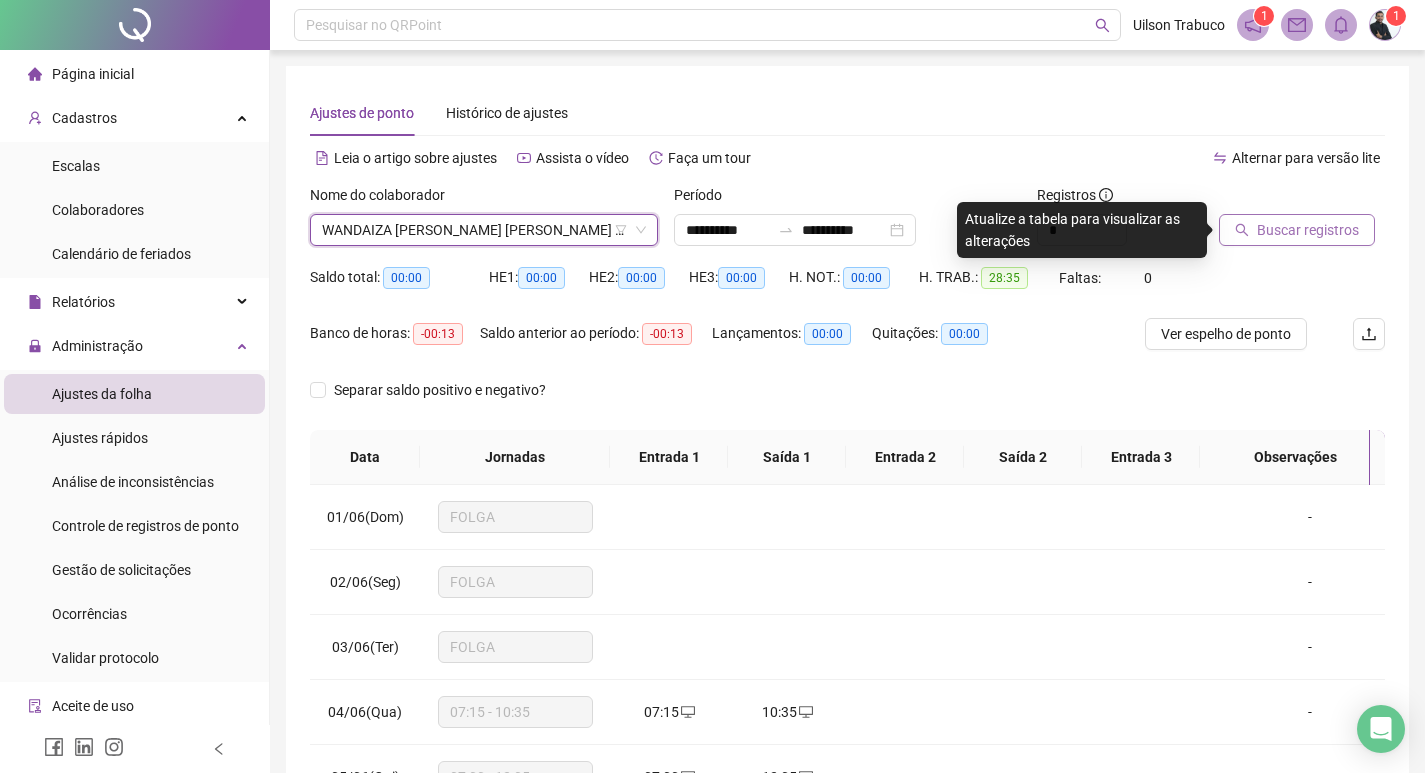 click 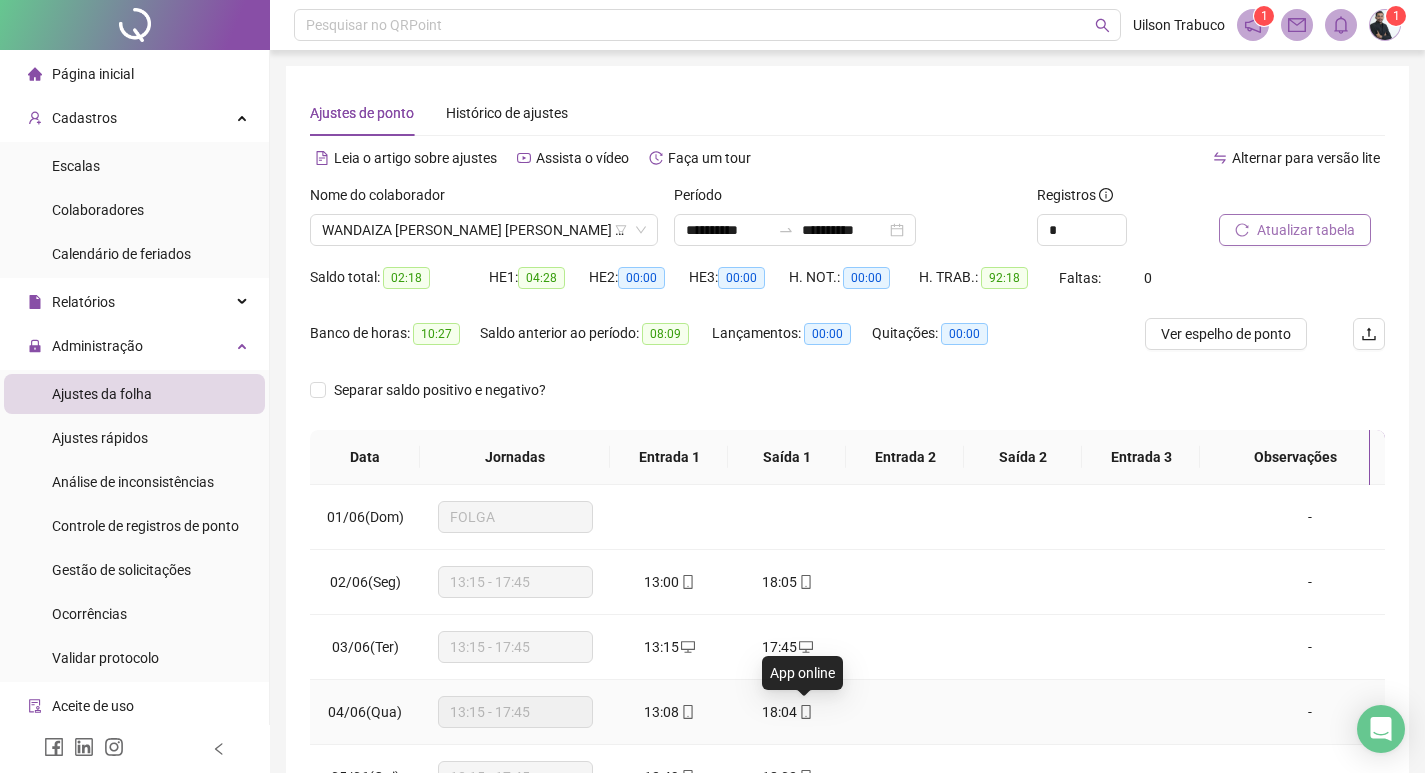 click 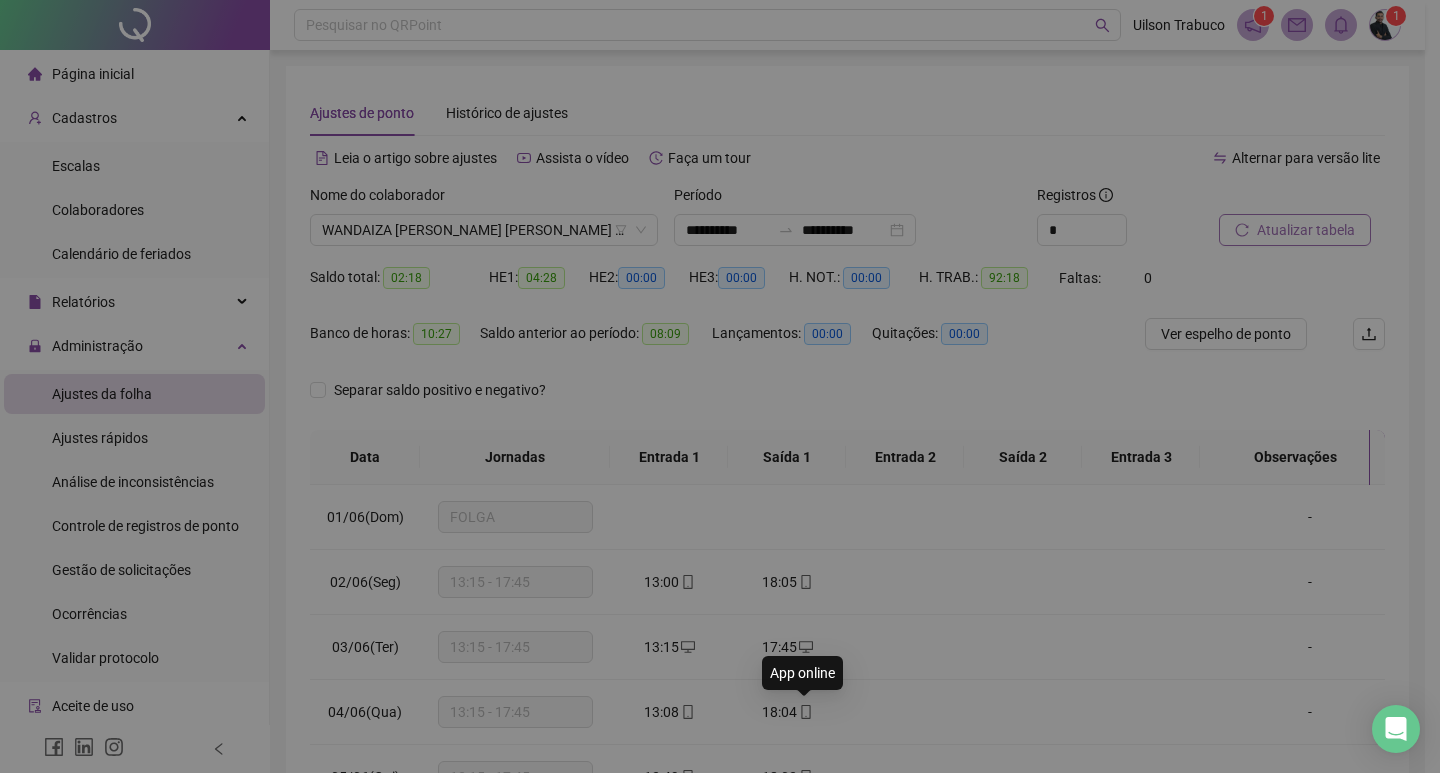 type on "**********" 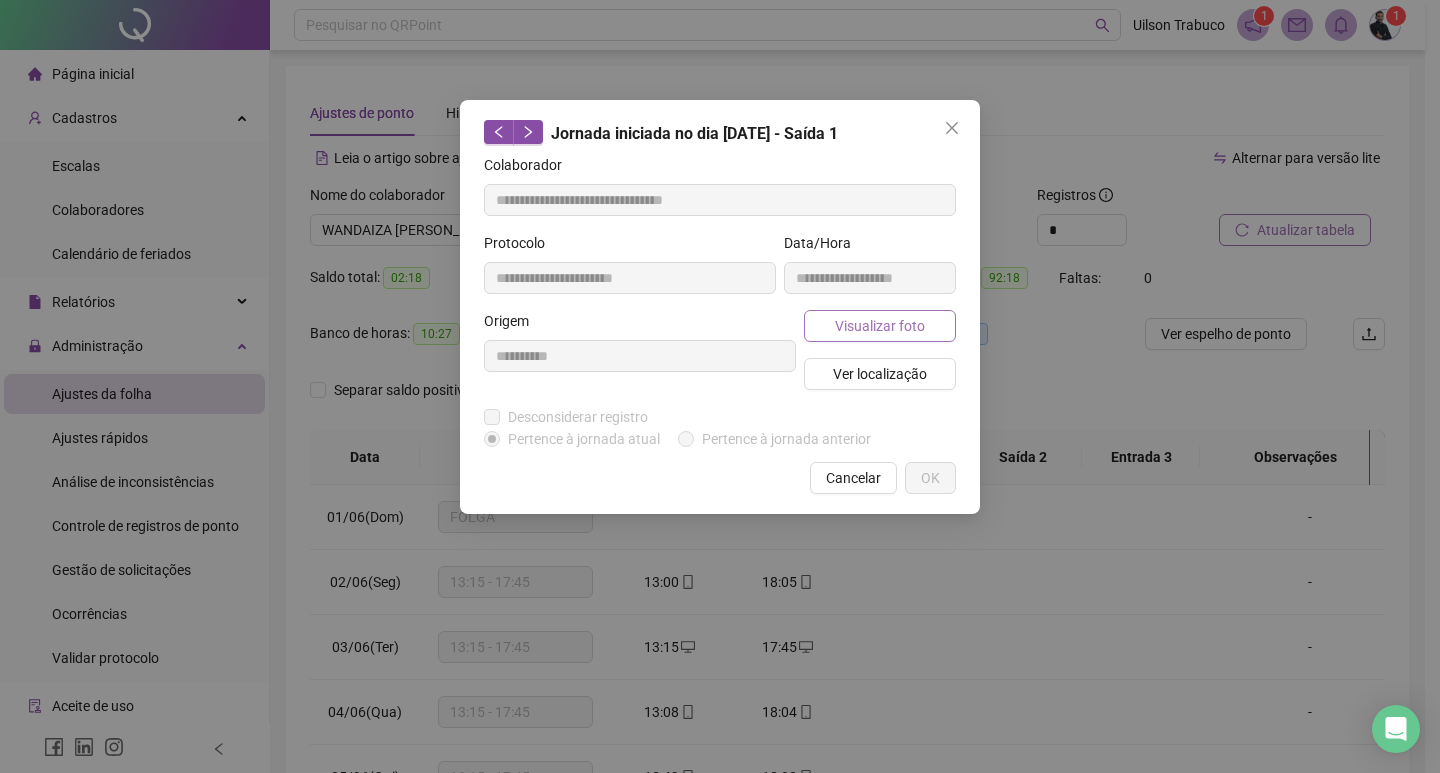 click on "Visualizar foto" at bounding box center [880, 326] 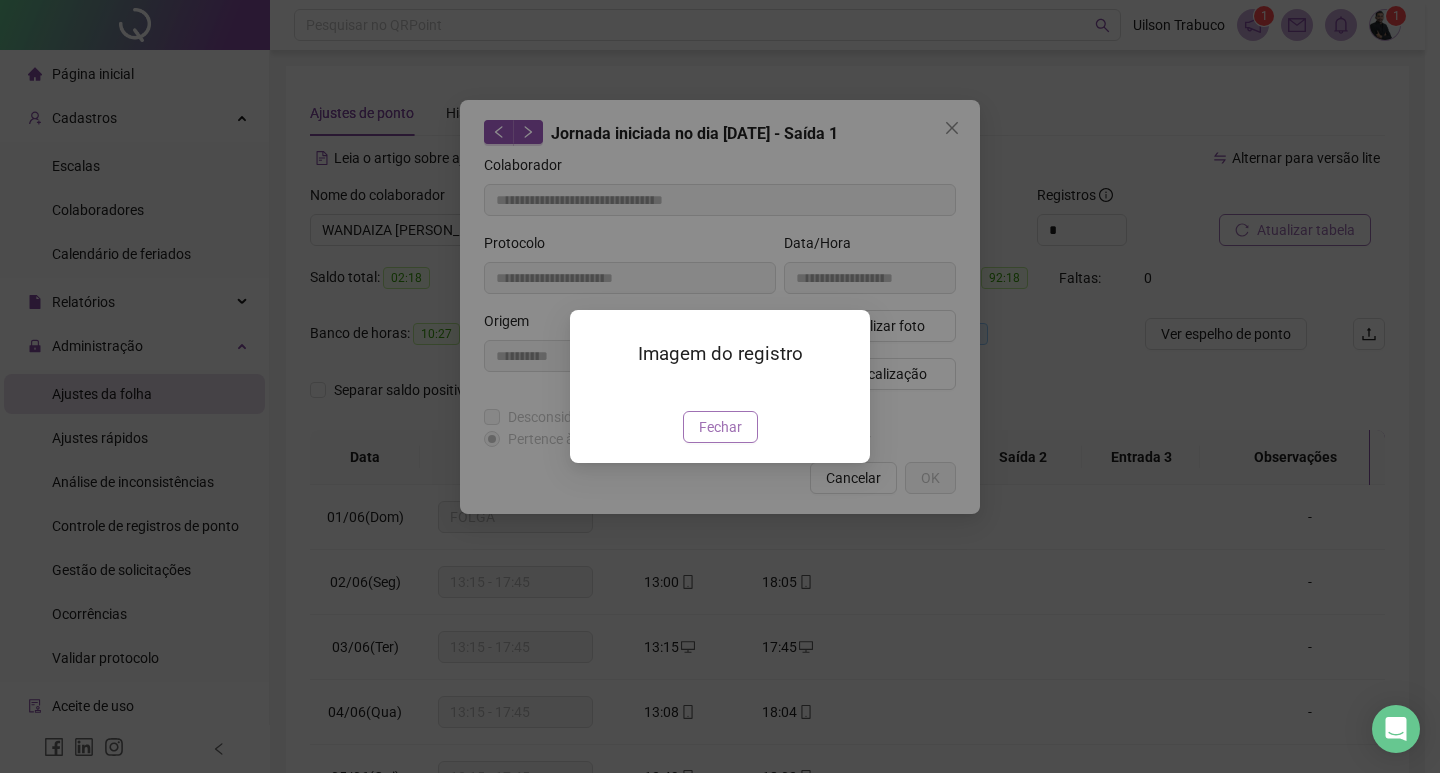 click on "Fechar" at bounding box center [720, 427] 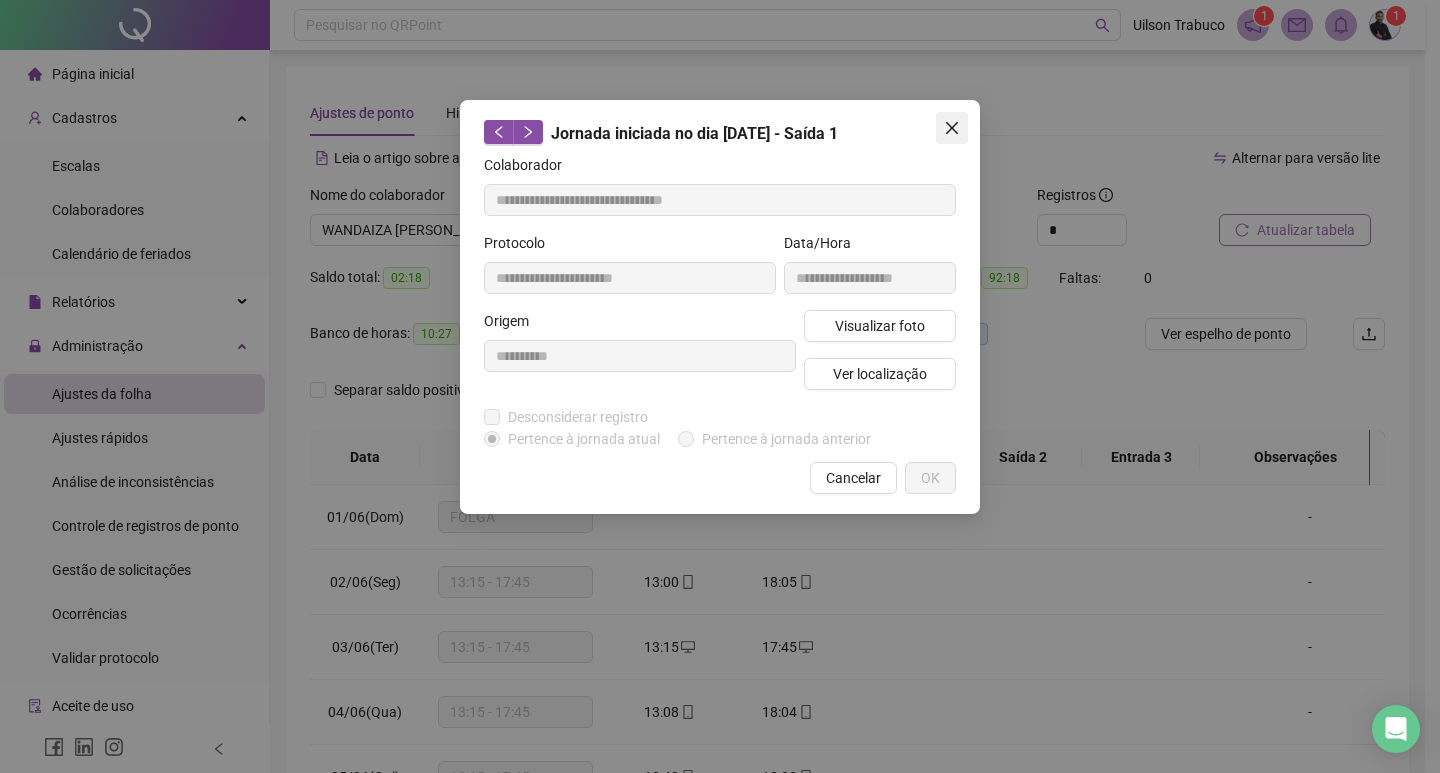 click 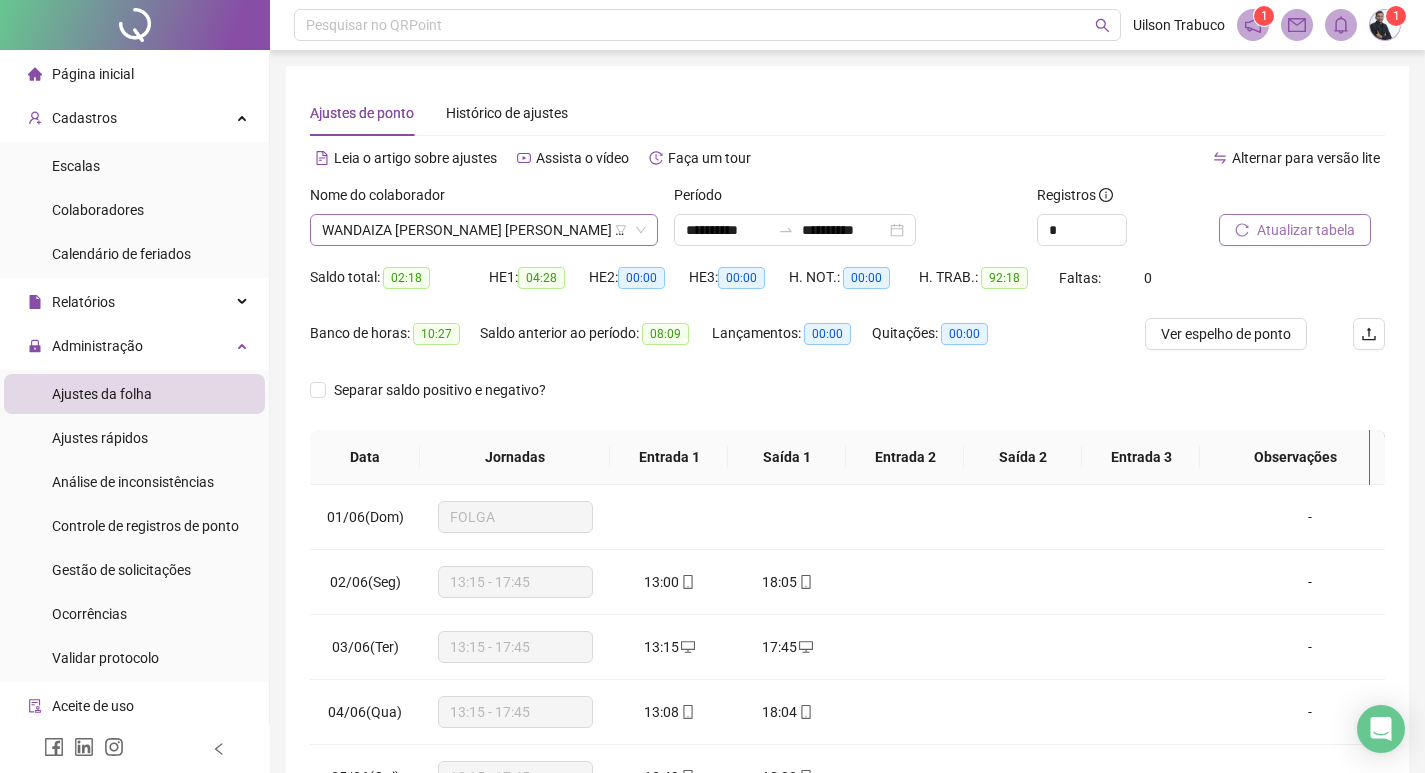 click on "WANDAIZA [PERSON_NAME] [PERSON_NAME] [PERSON_NAME]" at bounding box center (484, 230) 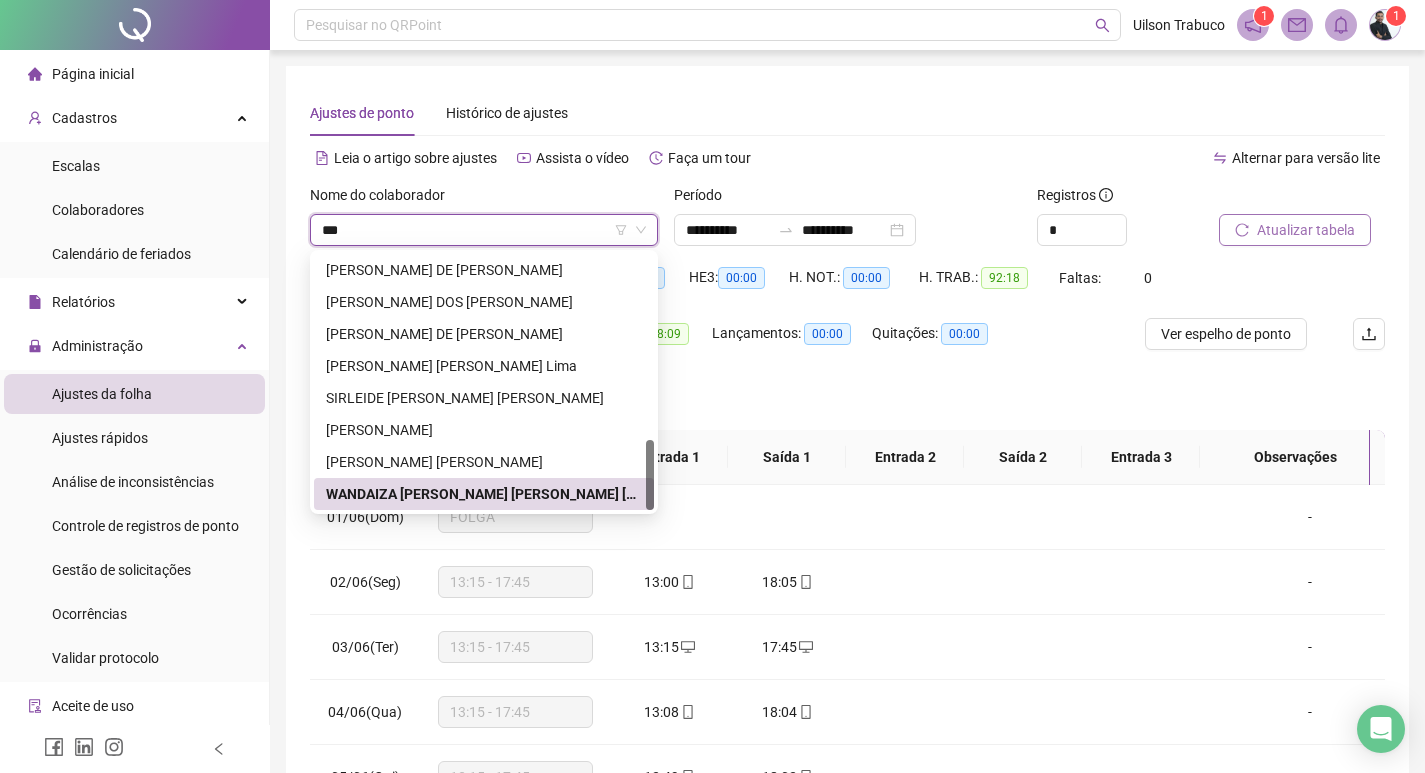 scroll, scrollTop: 0, scrollLeft: 0, axis: both 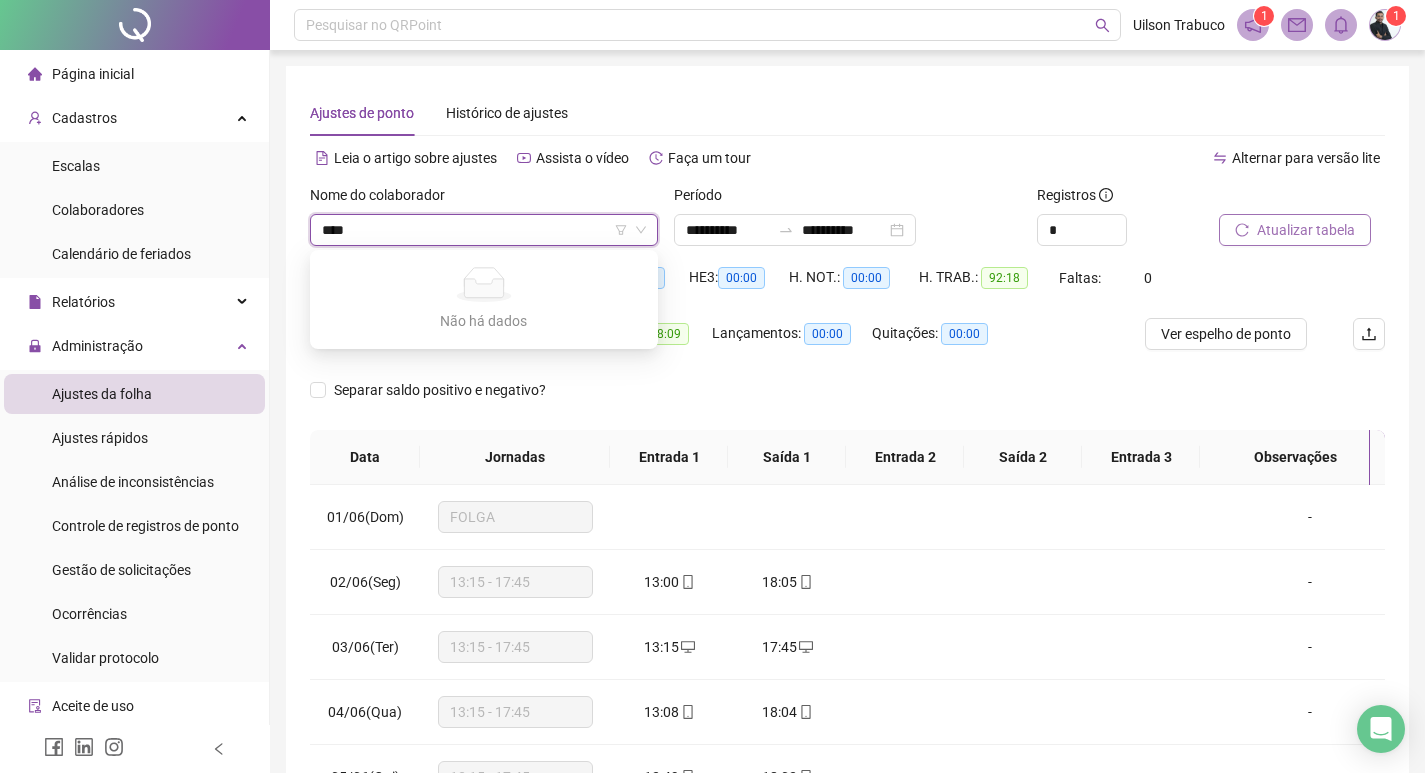 type on "***" 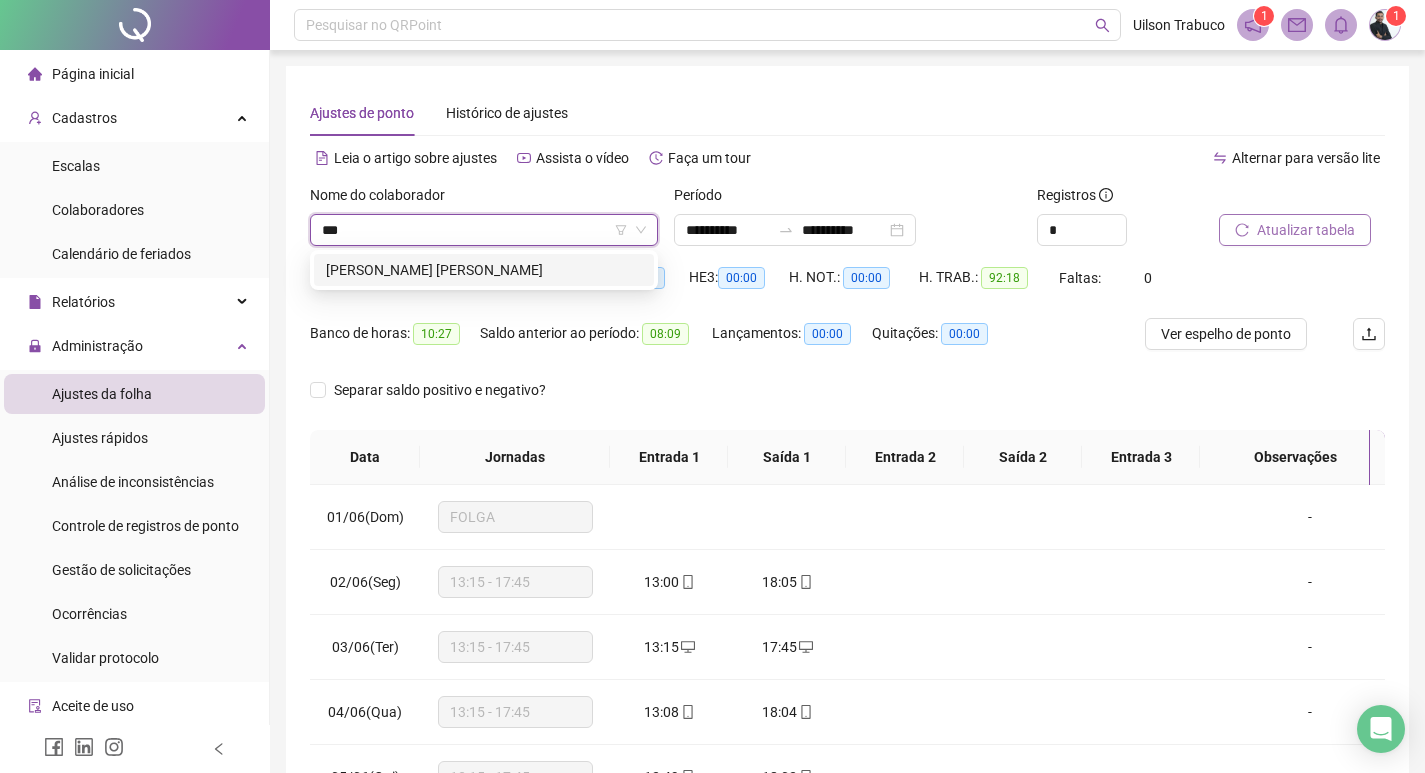 click on "[PERSON_NAME] [PERSON_NAME]" at bounding box center [484, 270] 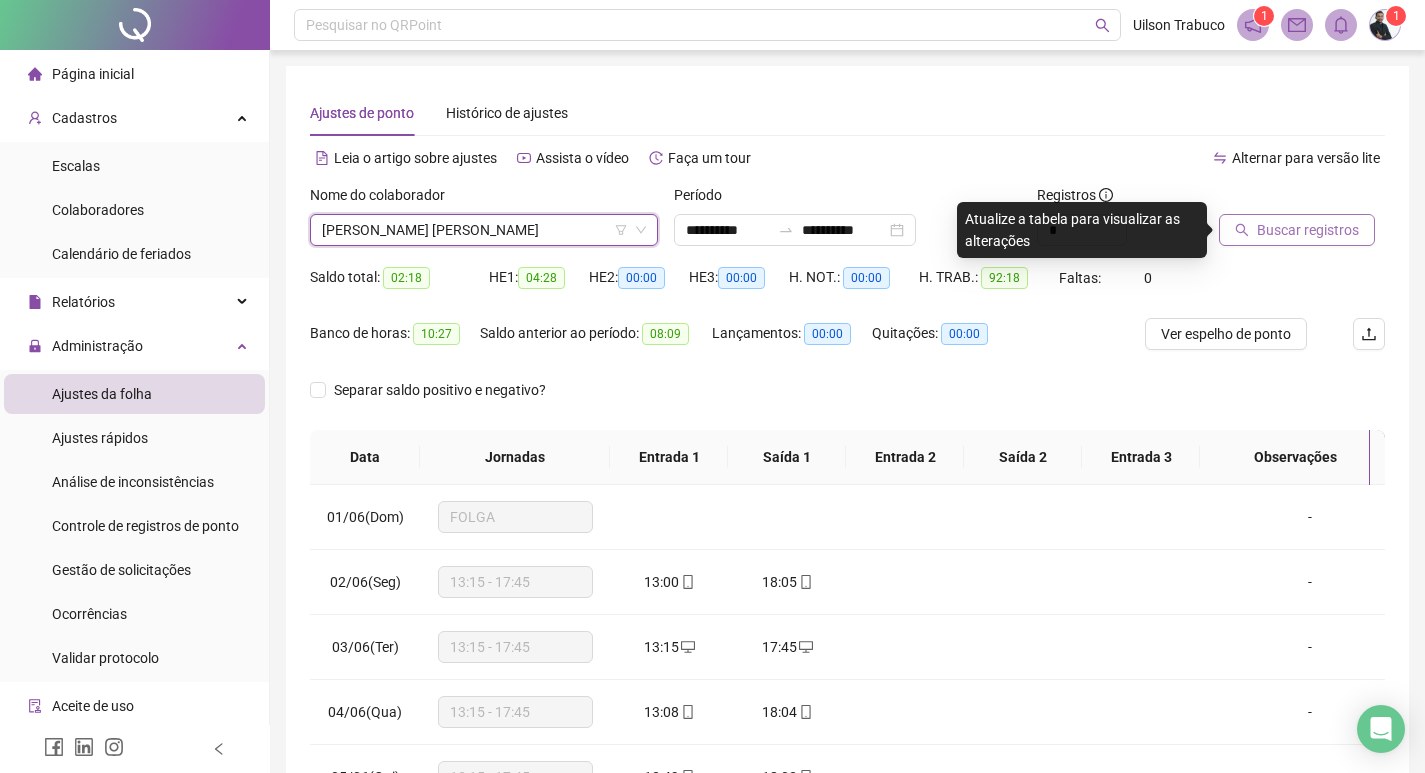 click on "Período" at bounding box center (848, 199) 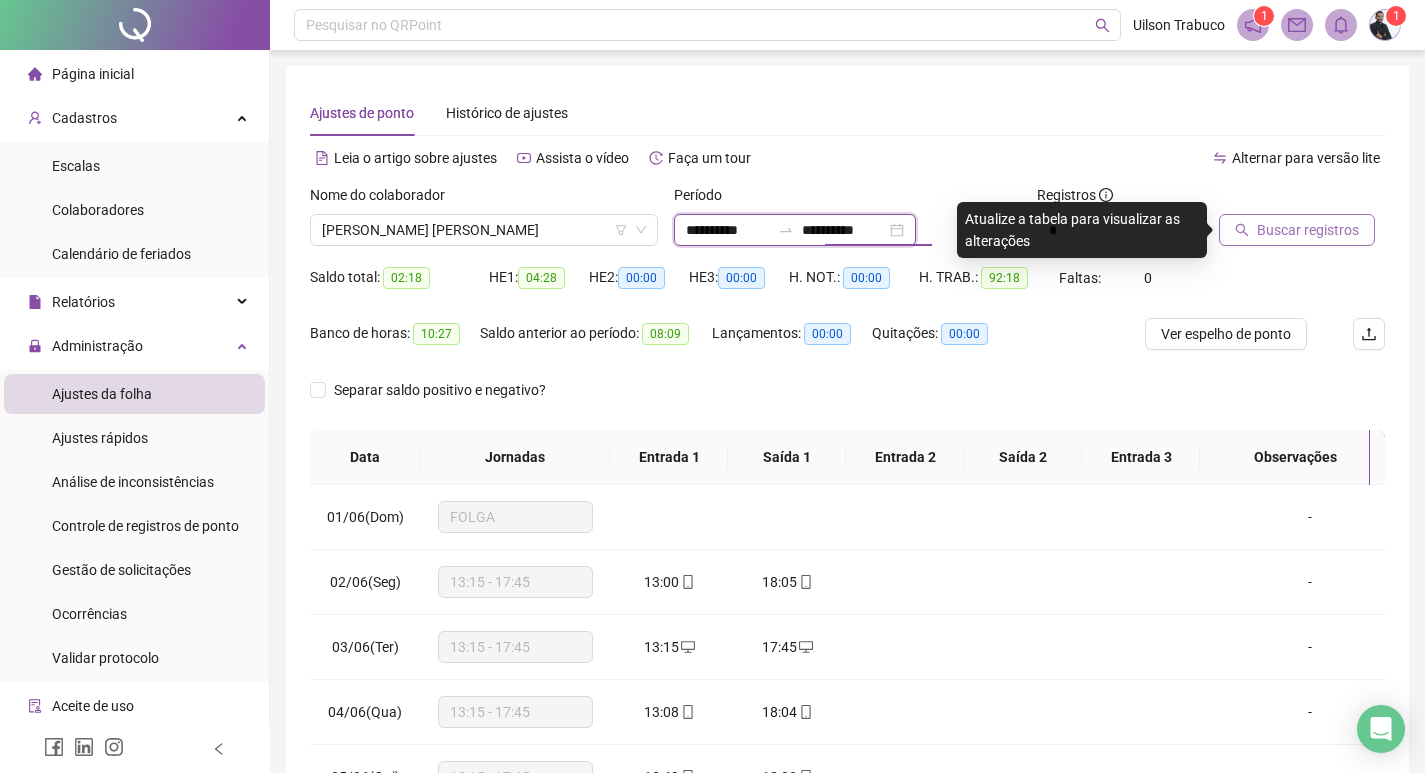 click on "**********" at bounding box center [728, 230] 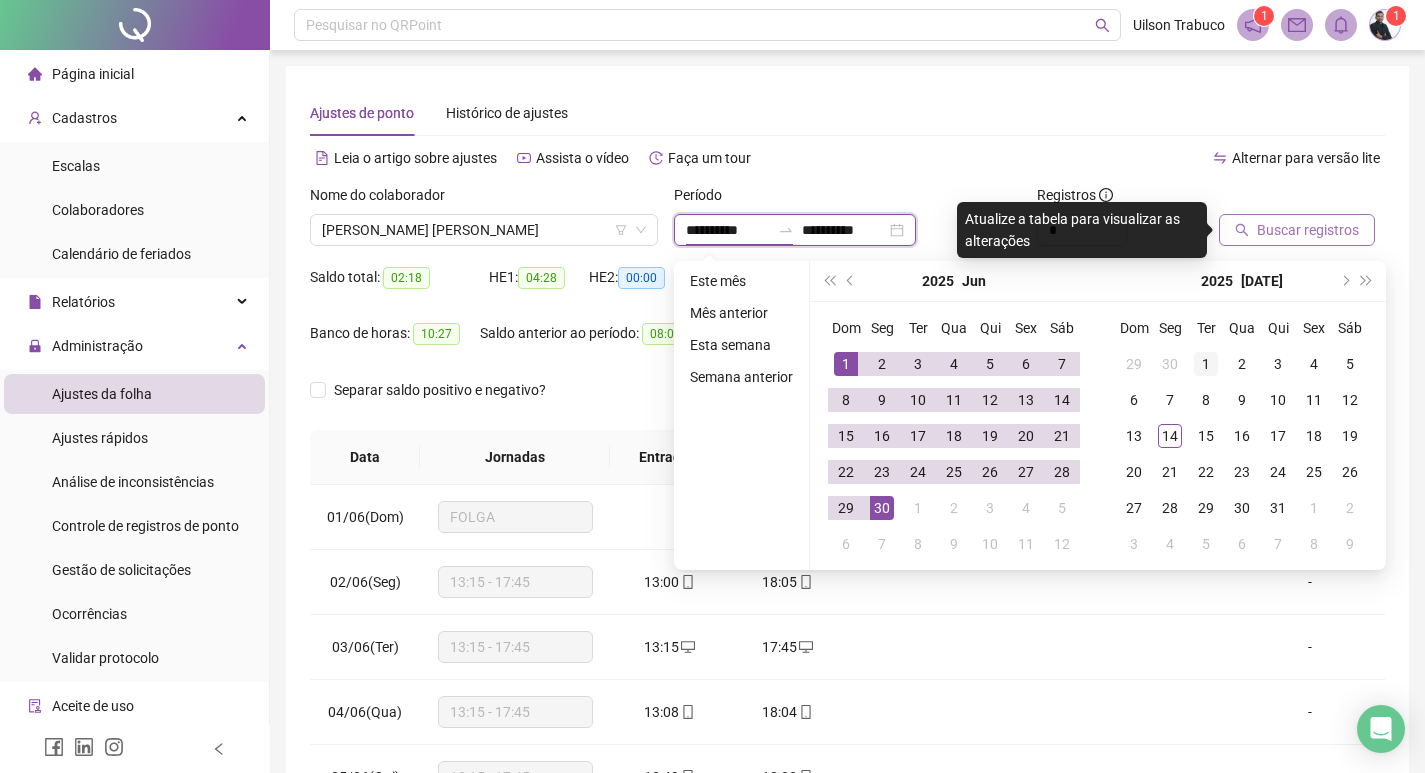 type on "**********" 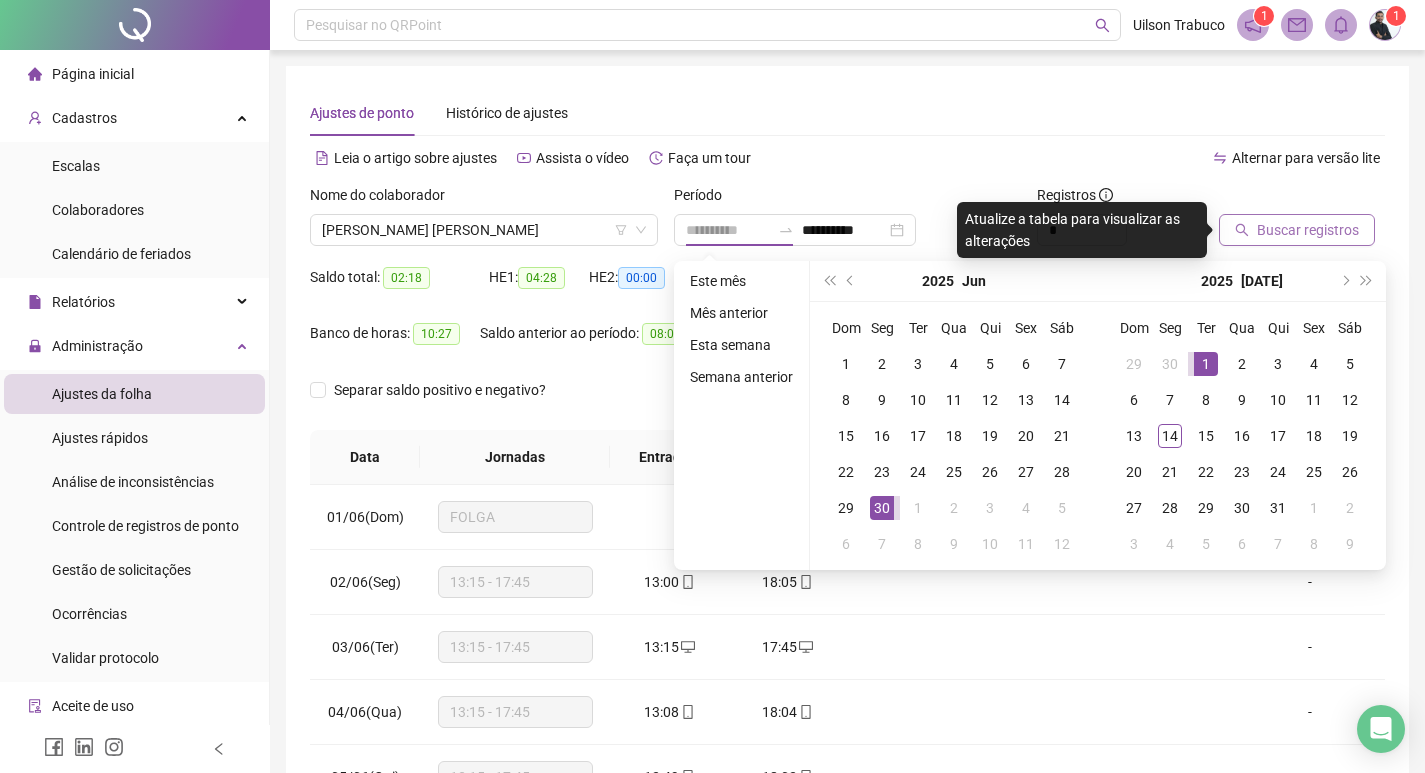 click on "1" at bounding box center [1206, 364] 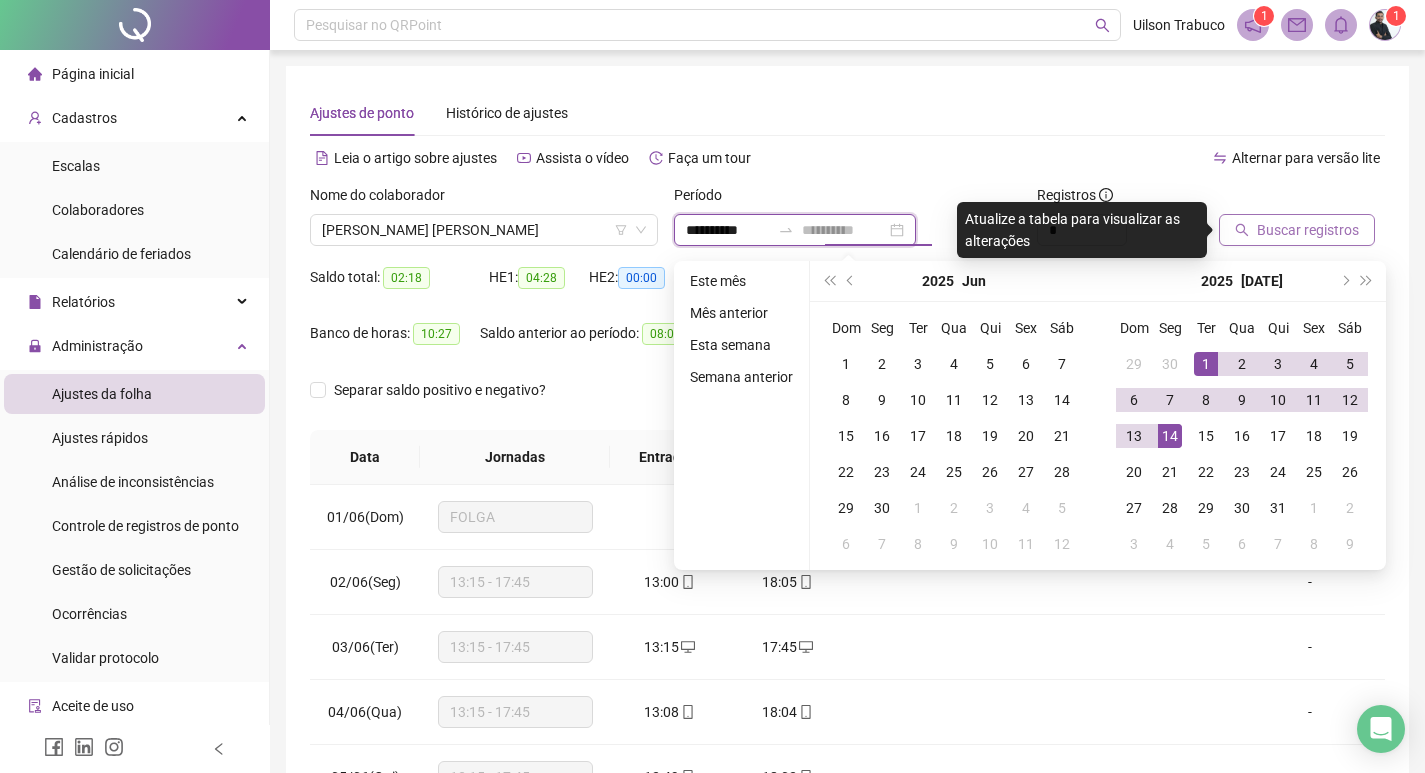type on "**********" 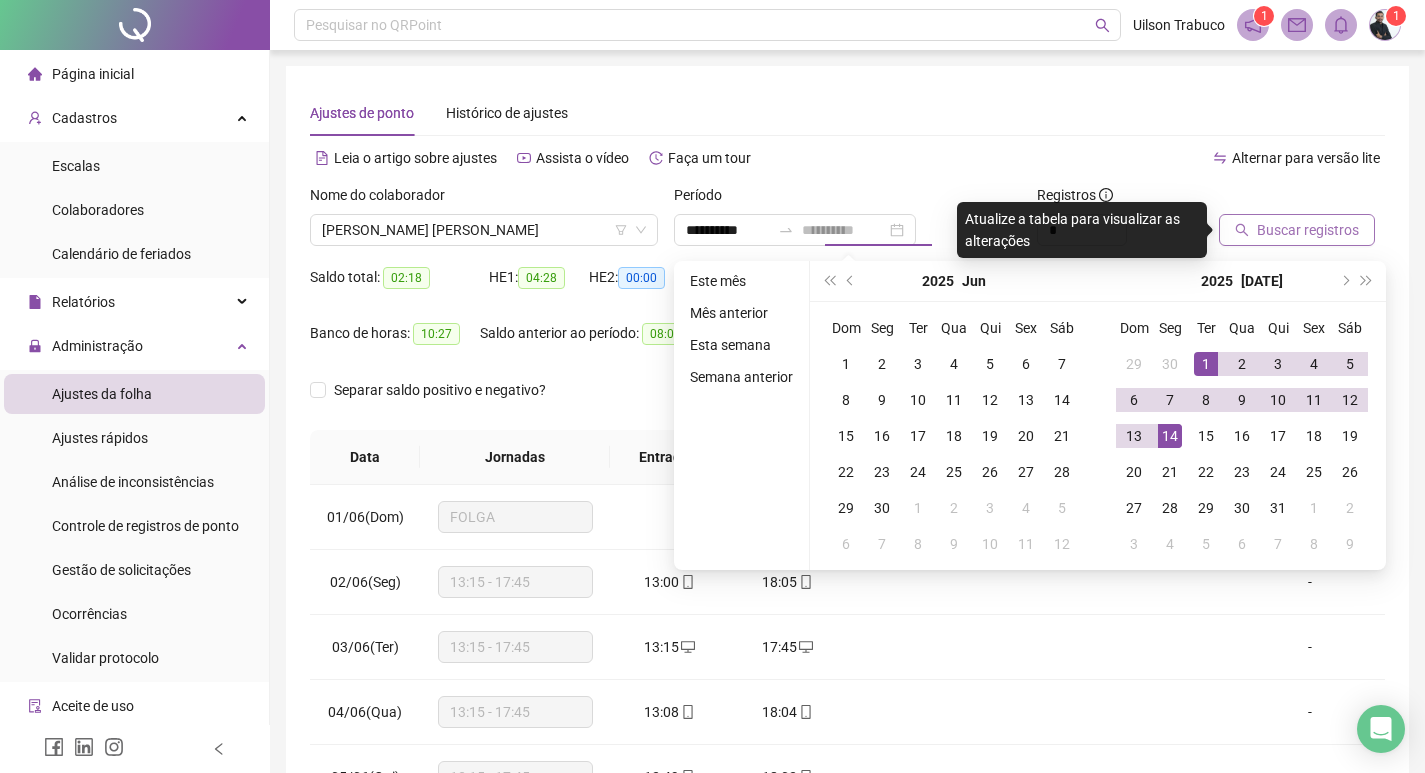 click on "14" at bounding box center (1170, 436) 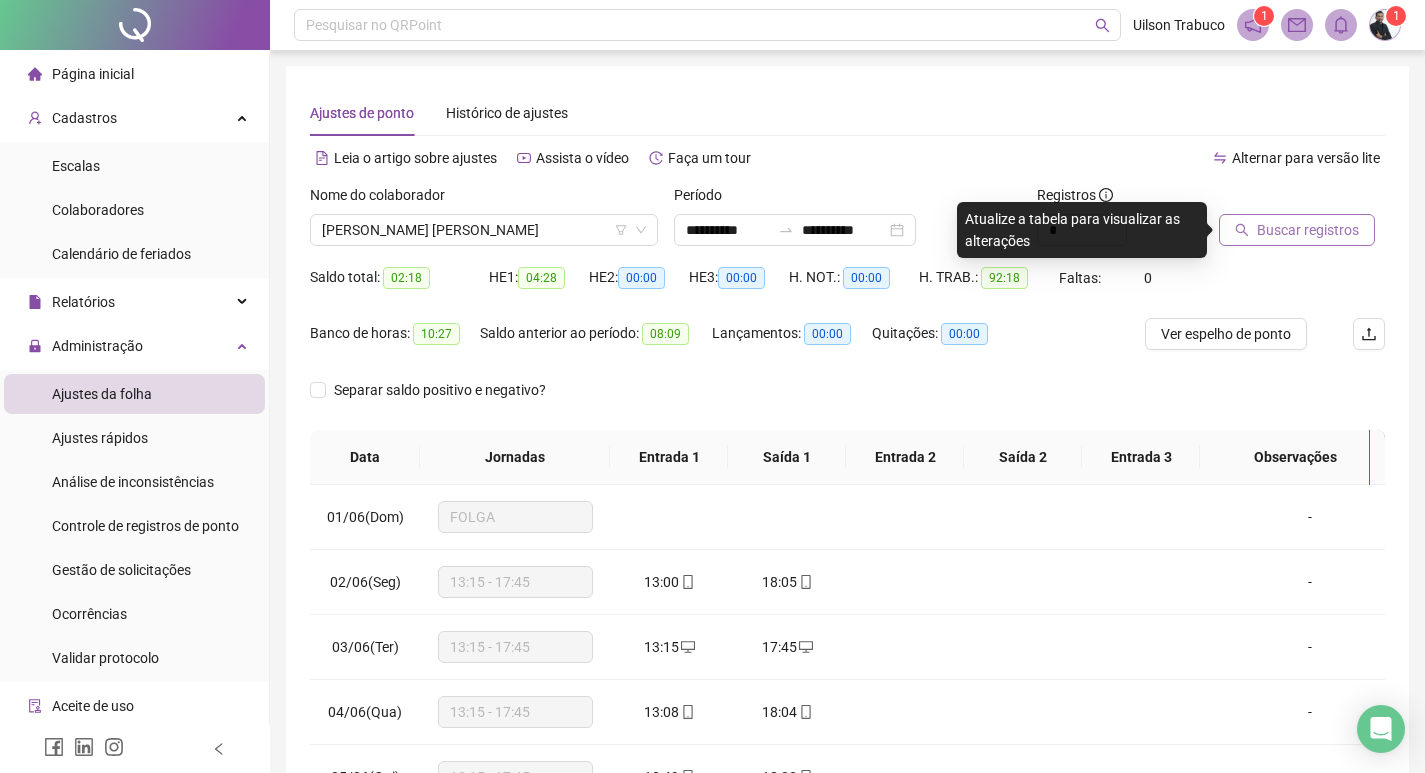 click on "Buscar registros" at bounding box center (1308, 230) 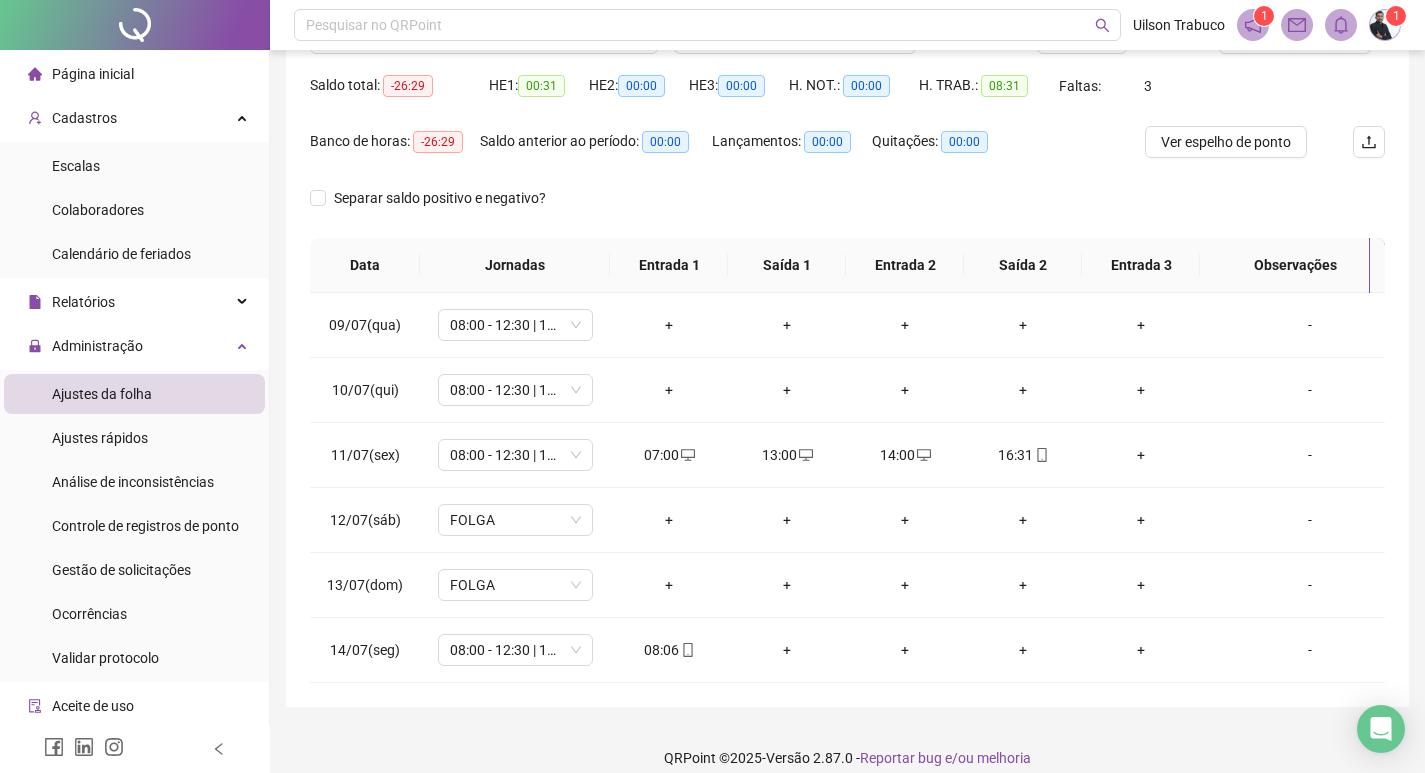 scroll, scrollTop: 227, scrollLeft: 0, axis: vertical 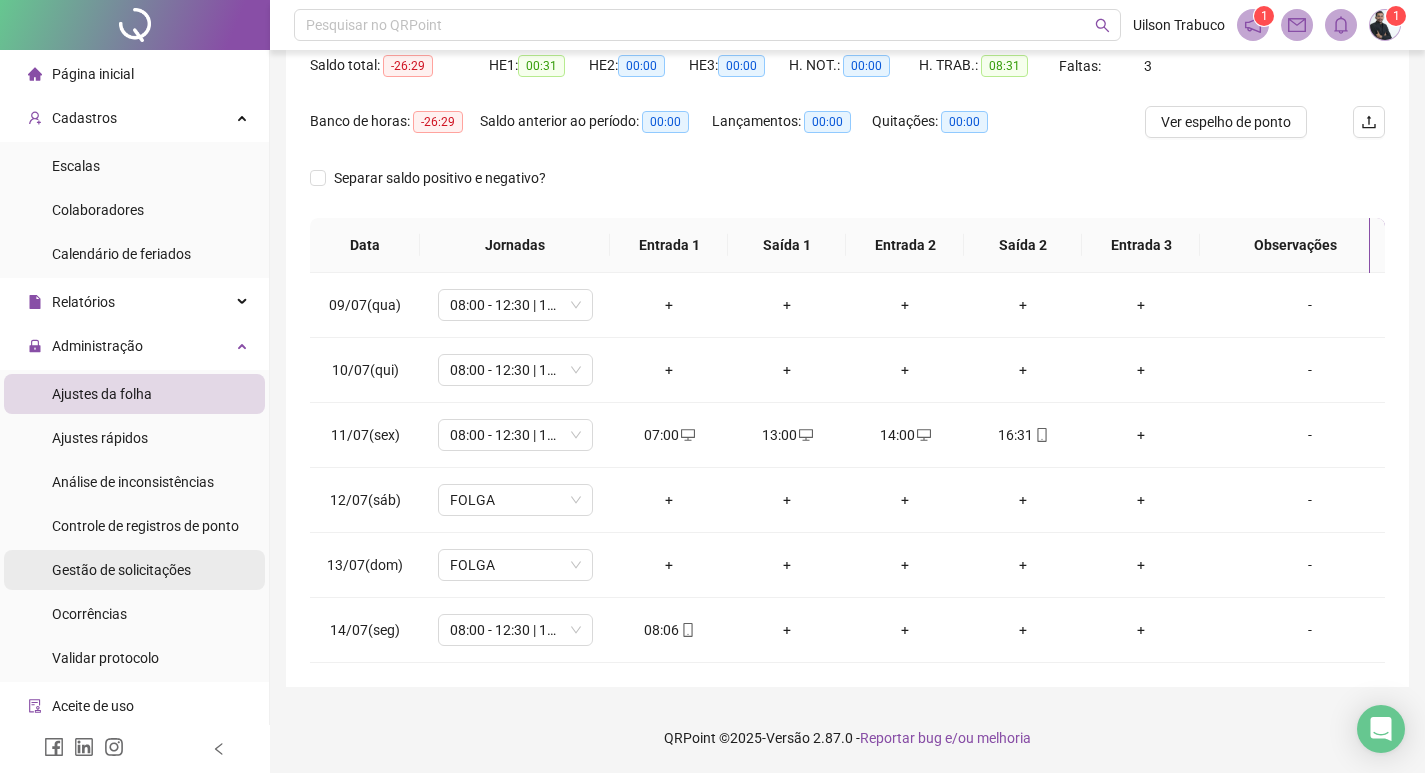 click on "Gestão de solicitações" at bounding box center (121, 570) 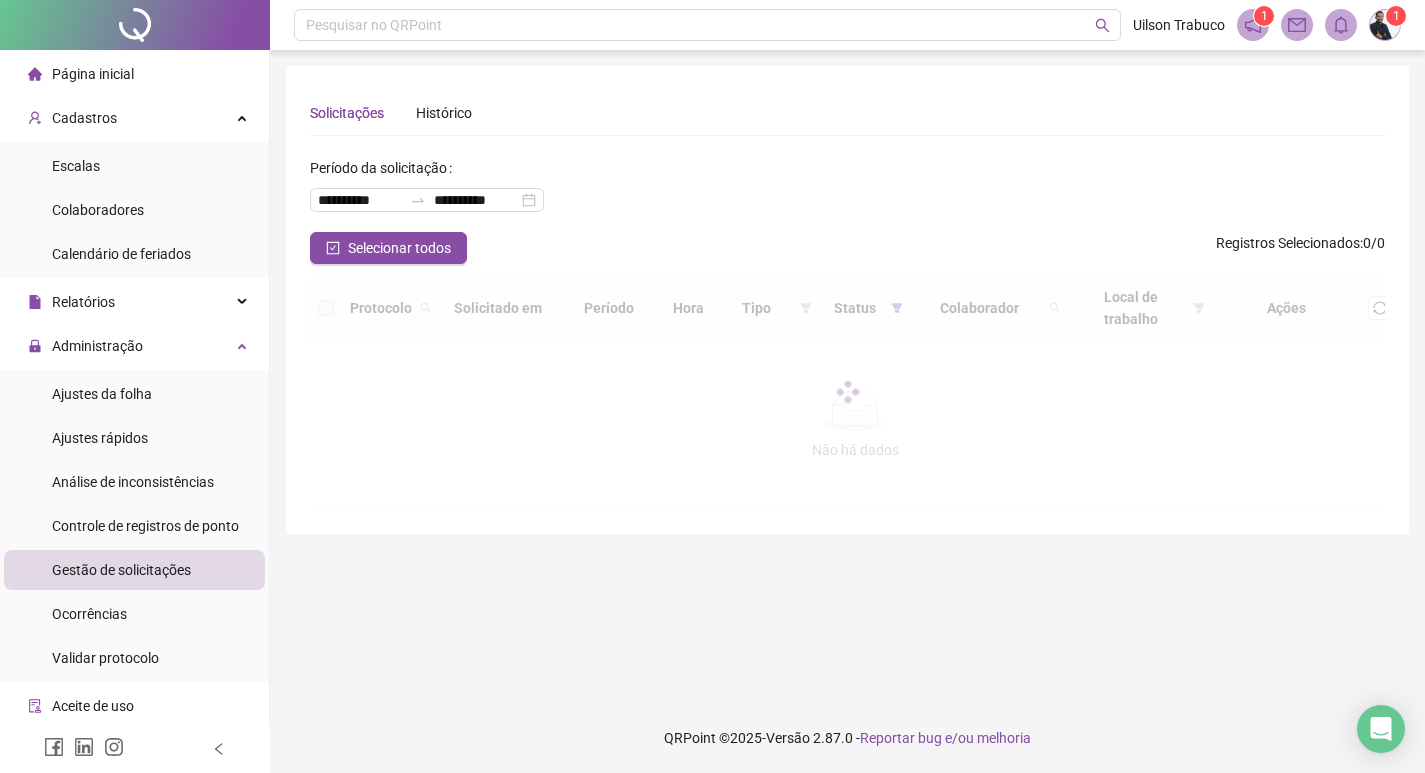 scroll, scrollTop: 0, scrollLeft: 0, axis: both 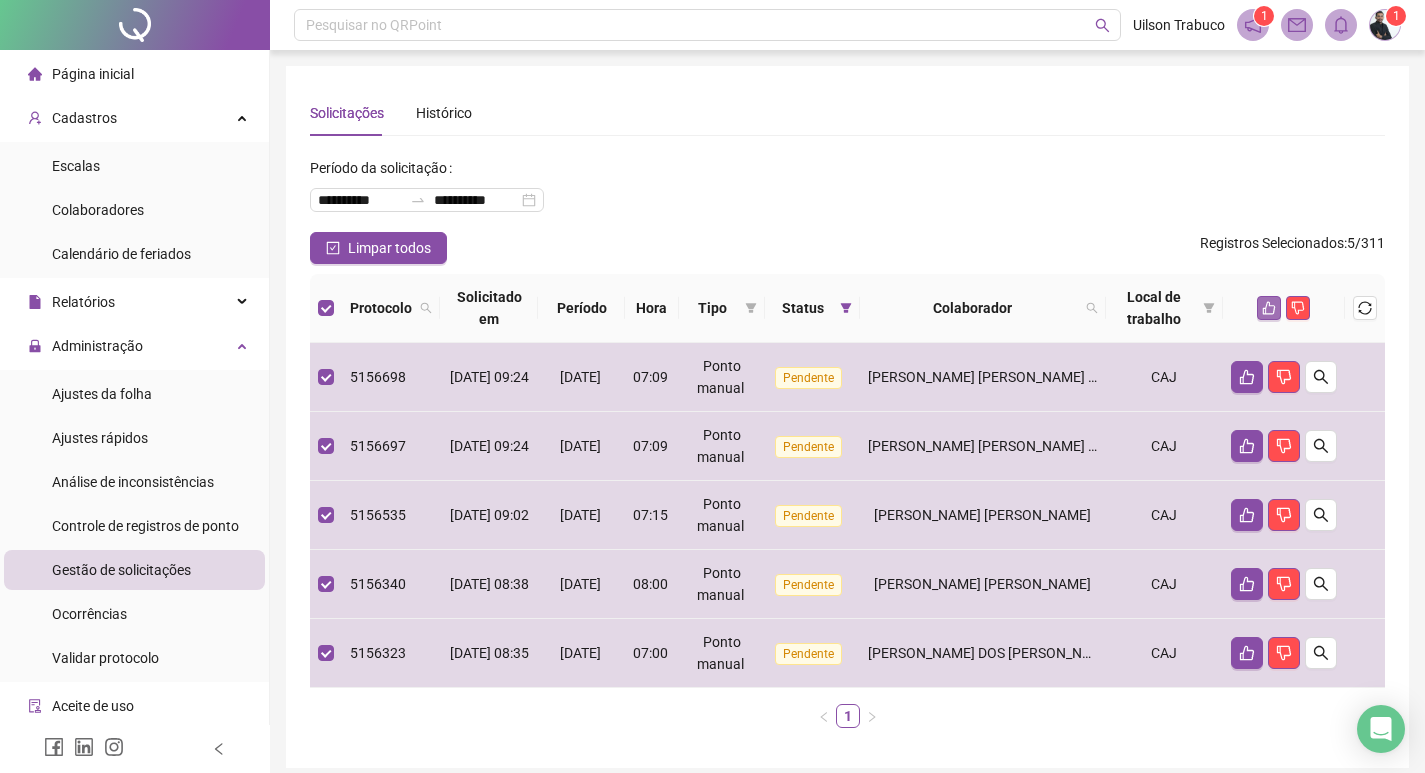 click 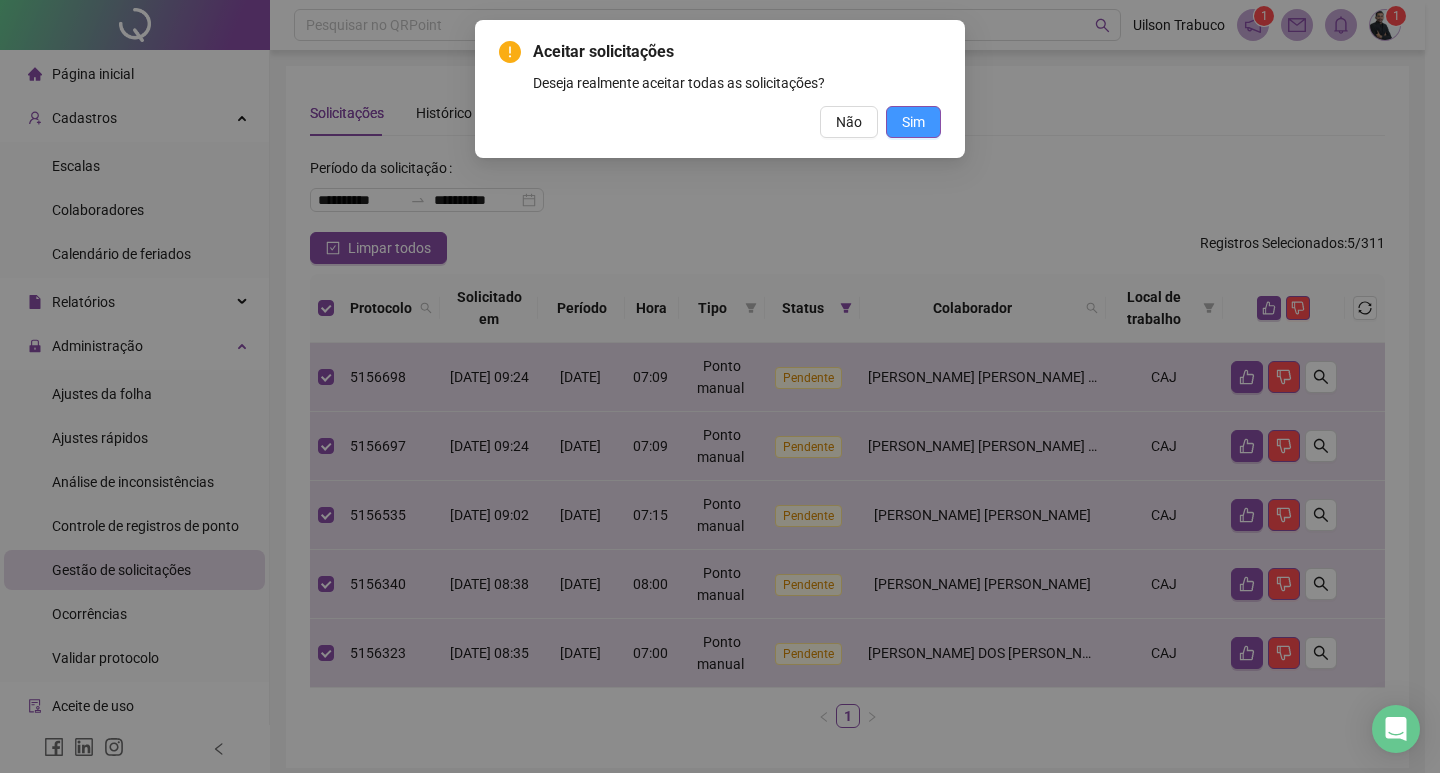 click on "Sim" at bounding box center [913, 122] 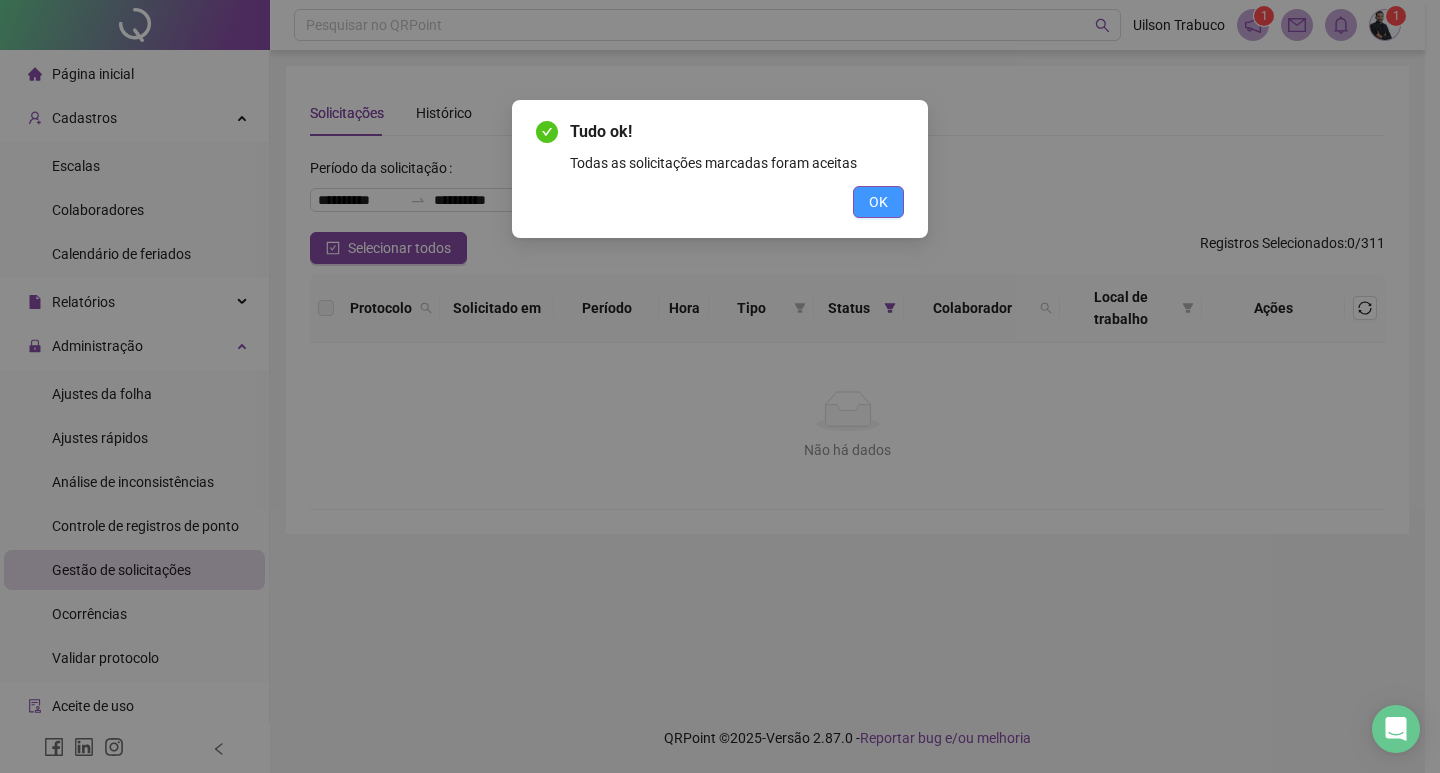 click on "OK" at bounding box center [878, 202] 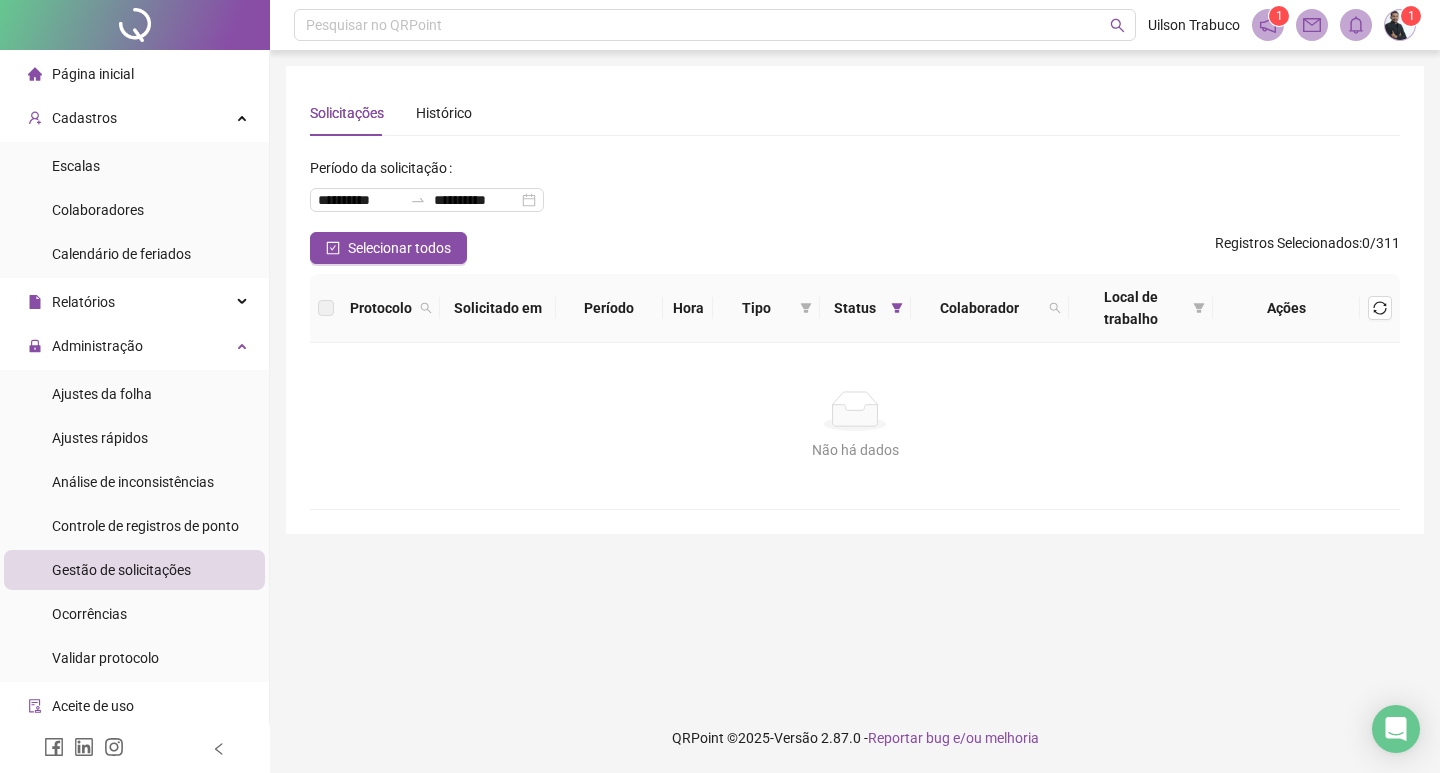 click on "Gestão de solicitações" at bounding box center [134, 570] 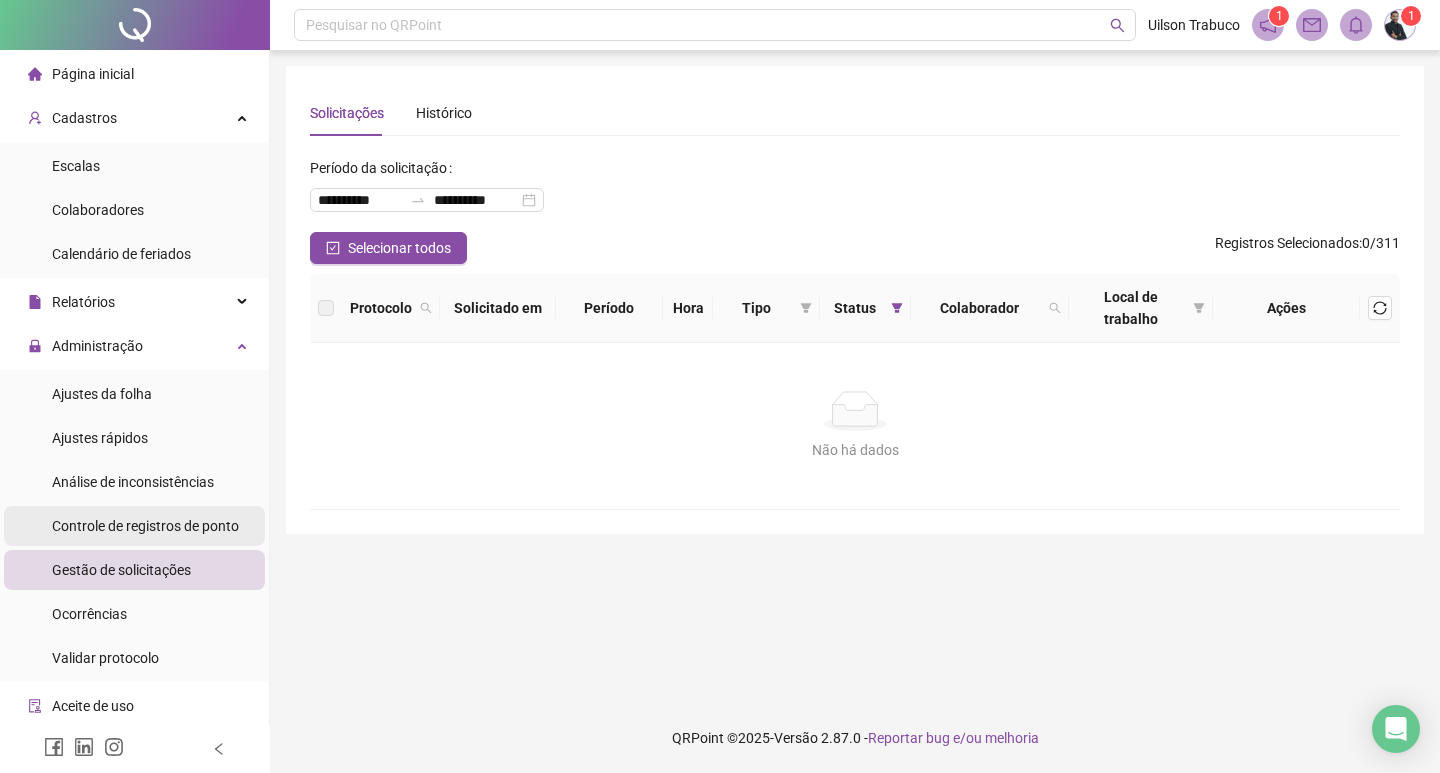 drag, startPoint x: 218, startPoint y: 521, endPoint x: 206, endPoint y: 537, distance: 20 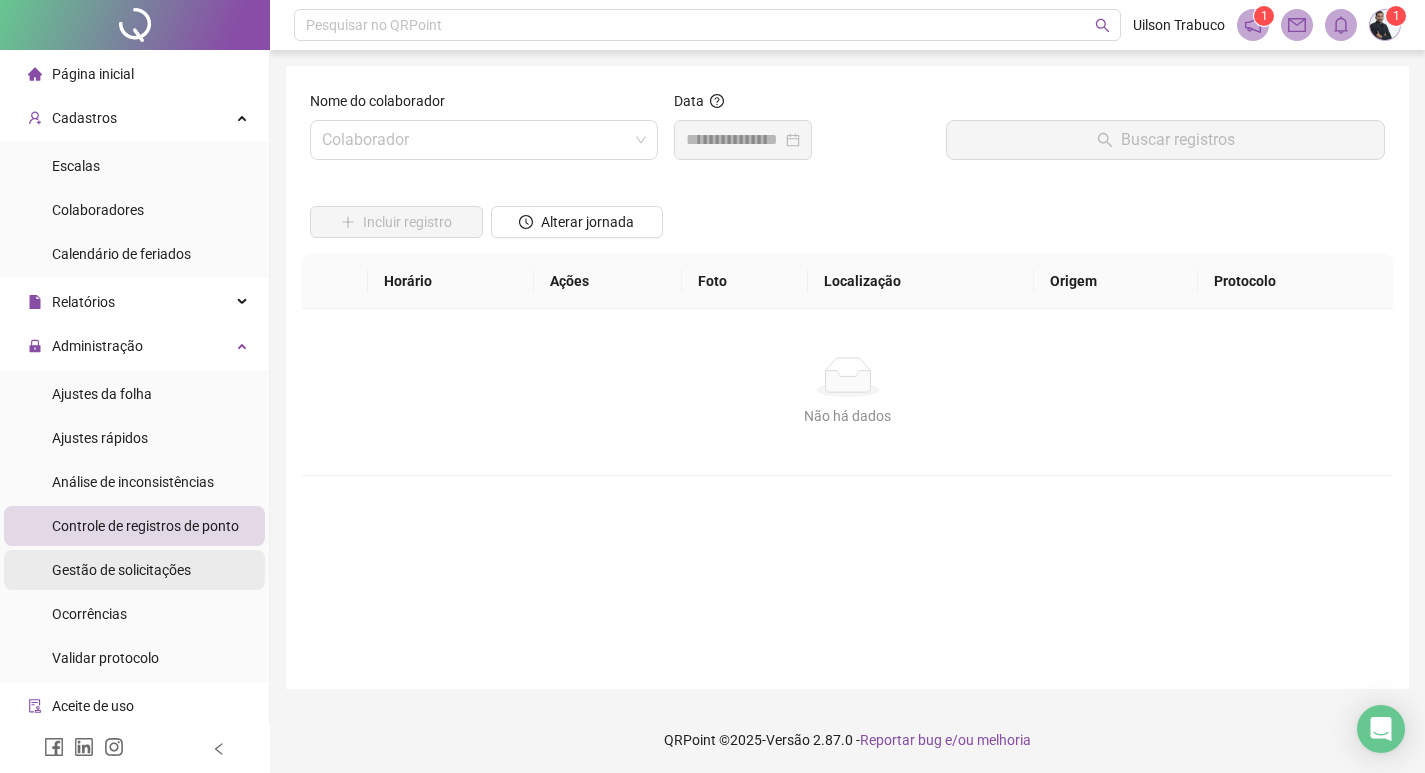 click on "Gestão de solicitações" at bounding box center (134, 570) 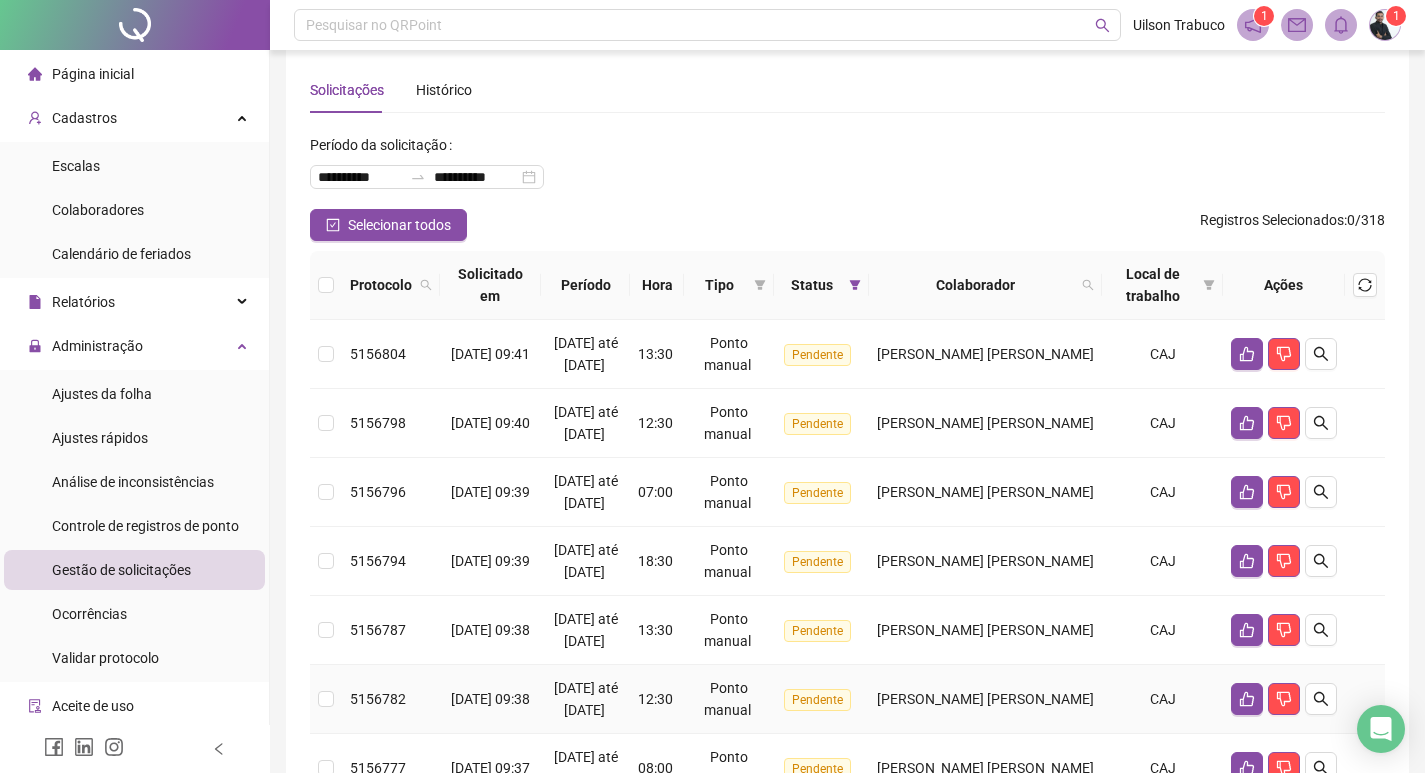 scroll, scrollTop: 0, scrollLeft: 0, axis: both 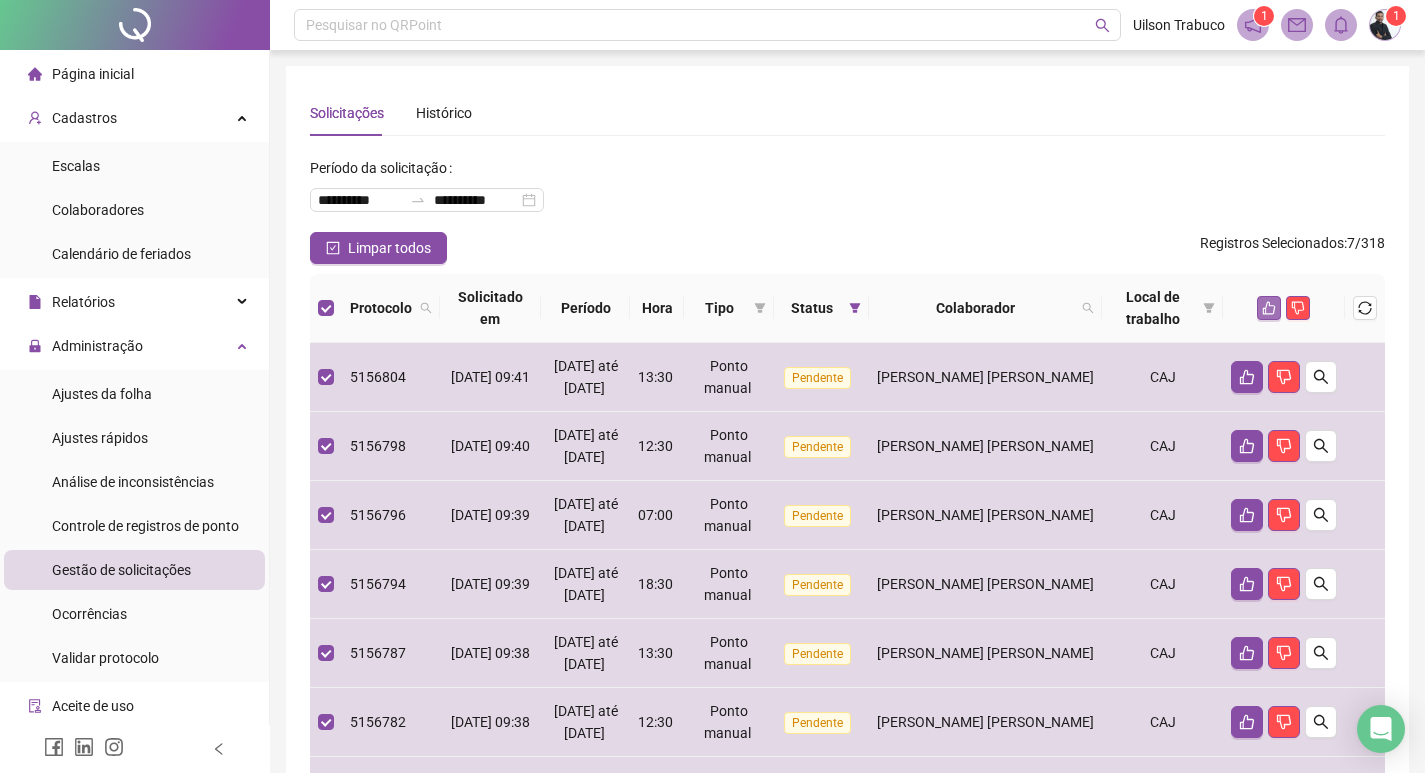 click at bounding box center [1269, 308] 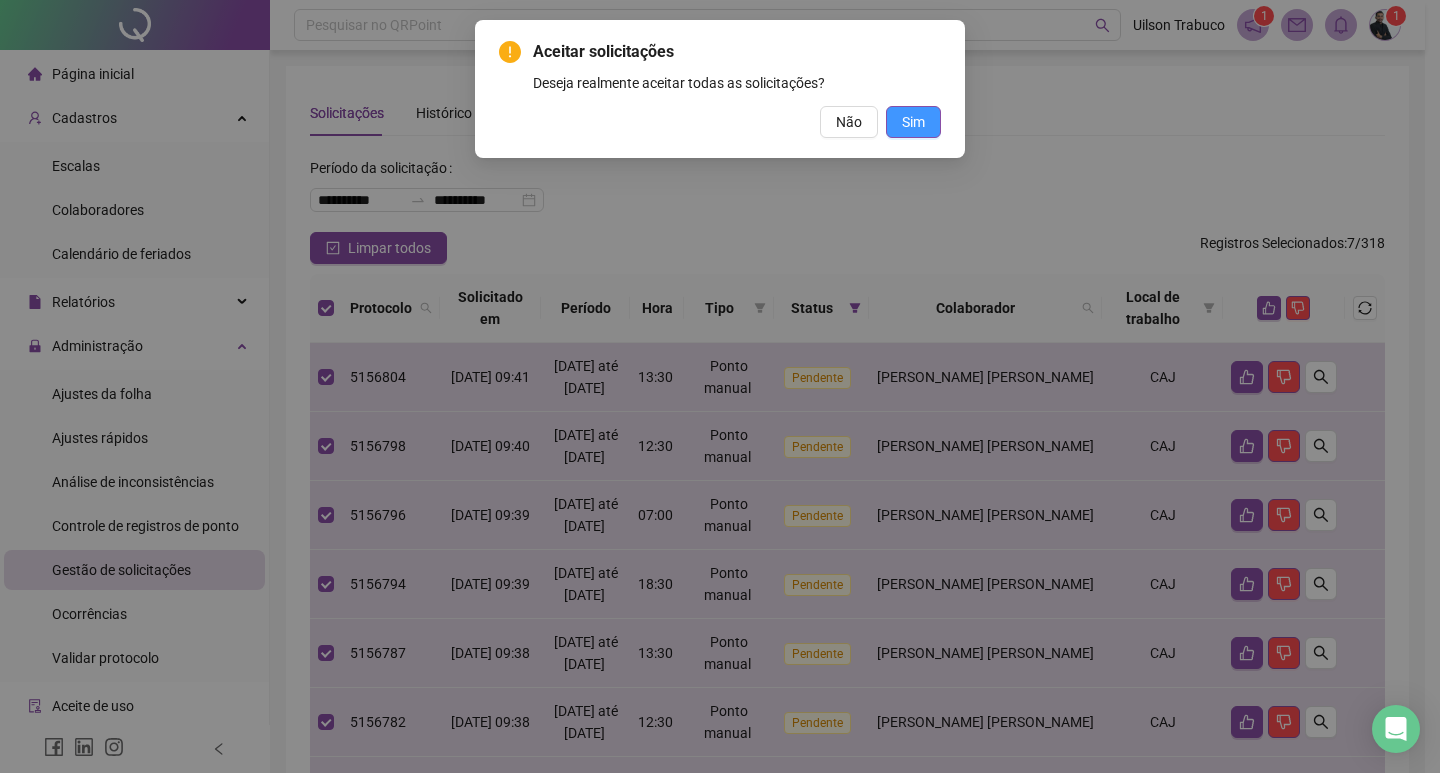 click on "Sim" at bounding box center (913, 122) 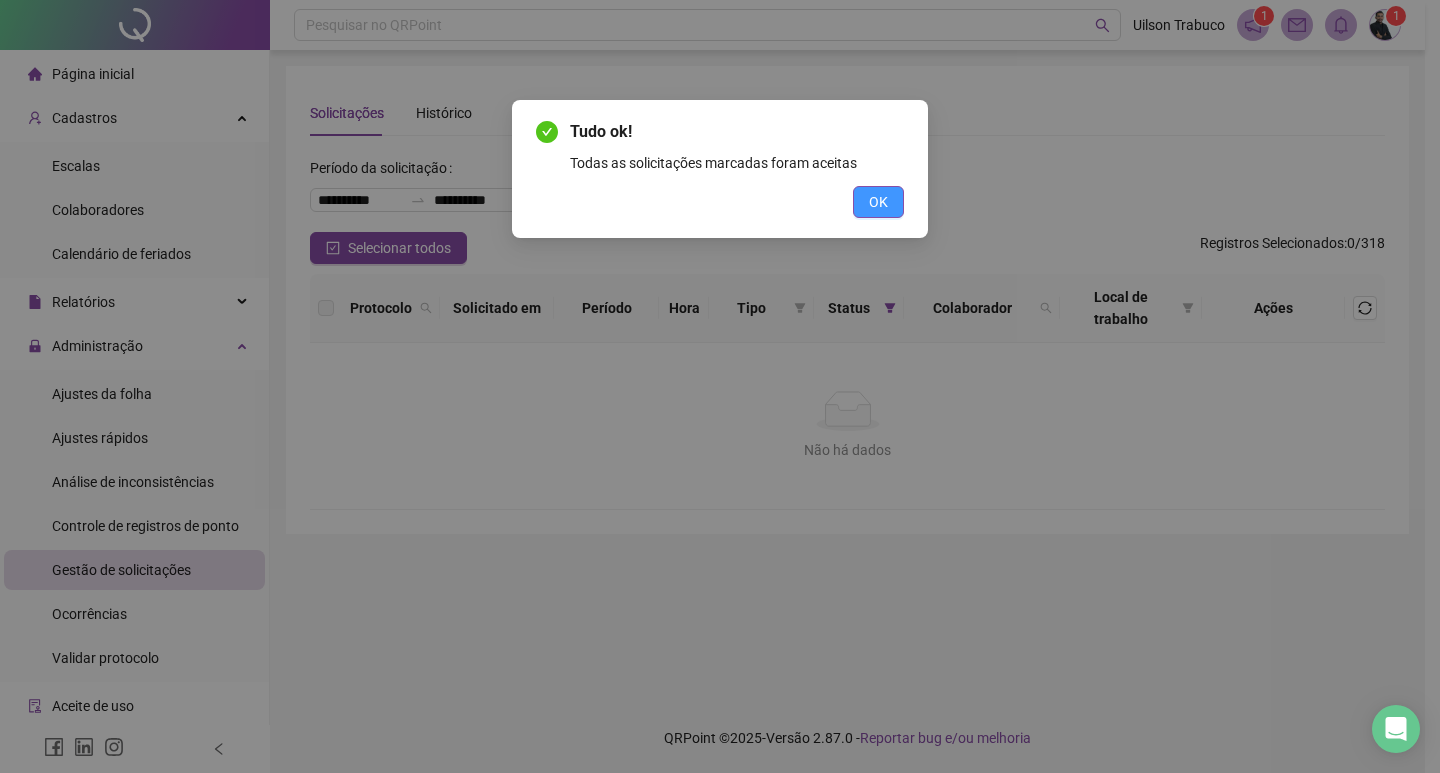 click on "OK" at bounding box center [878, 202] 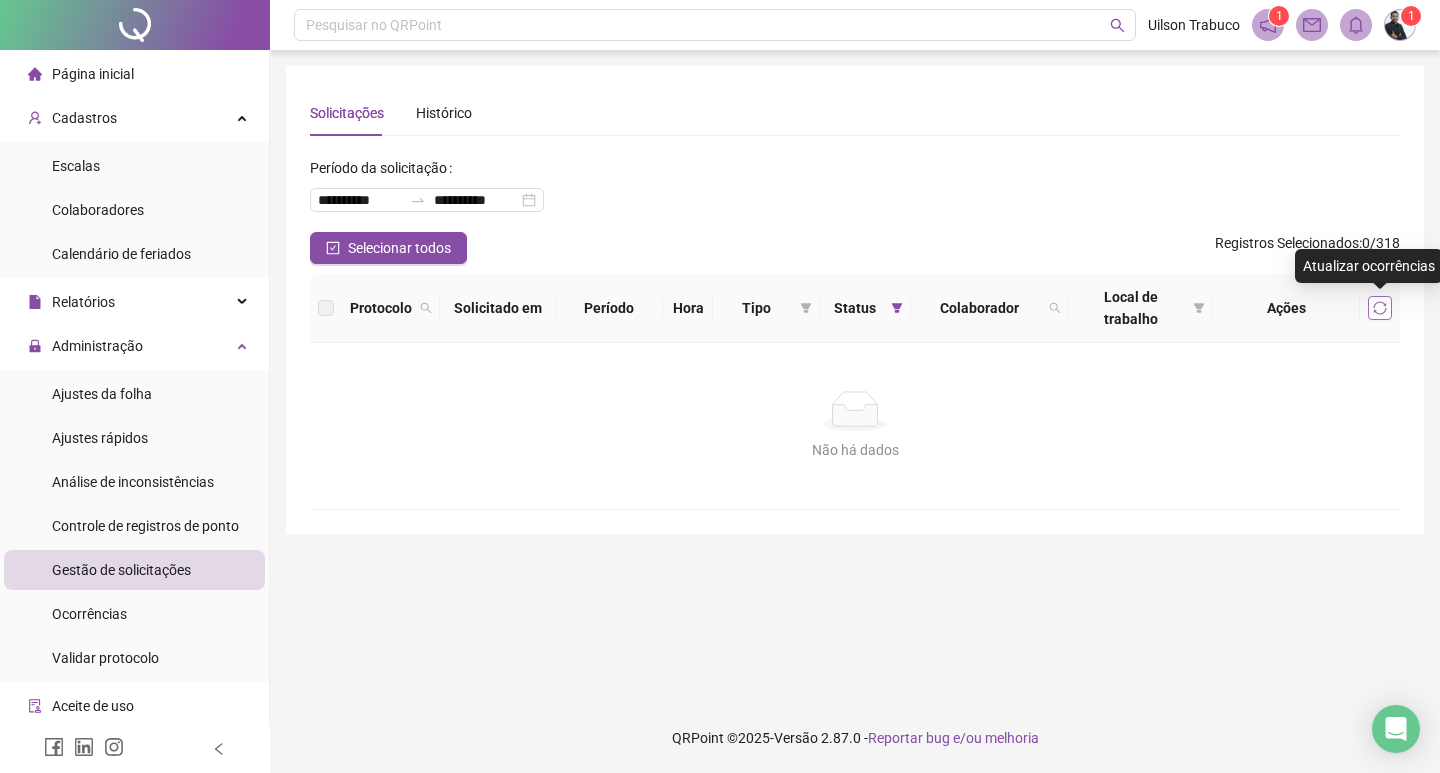click at bounding box center (1380, 308) 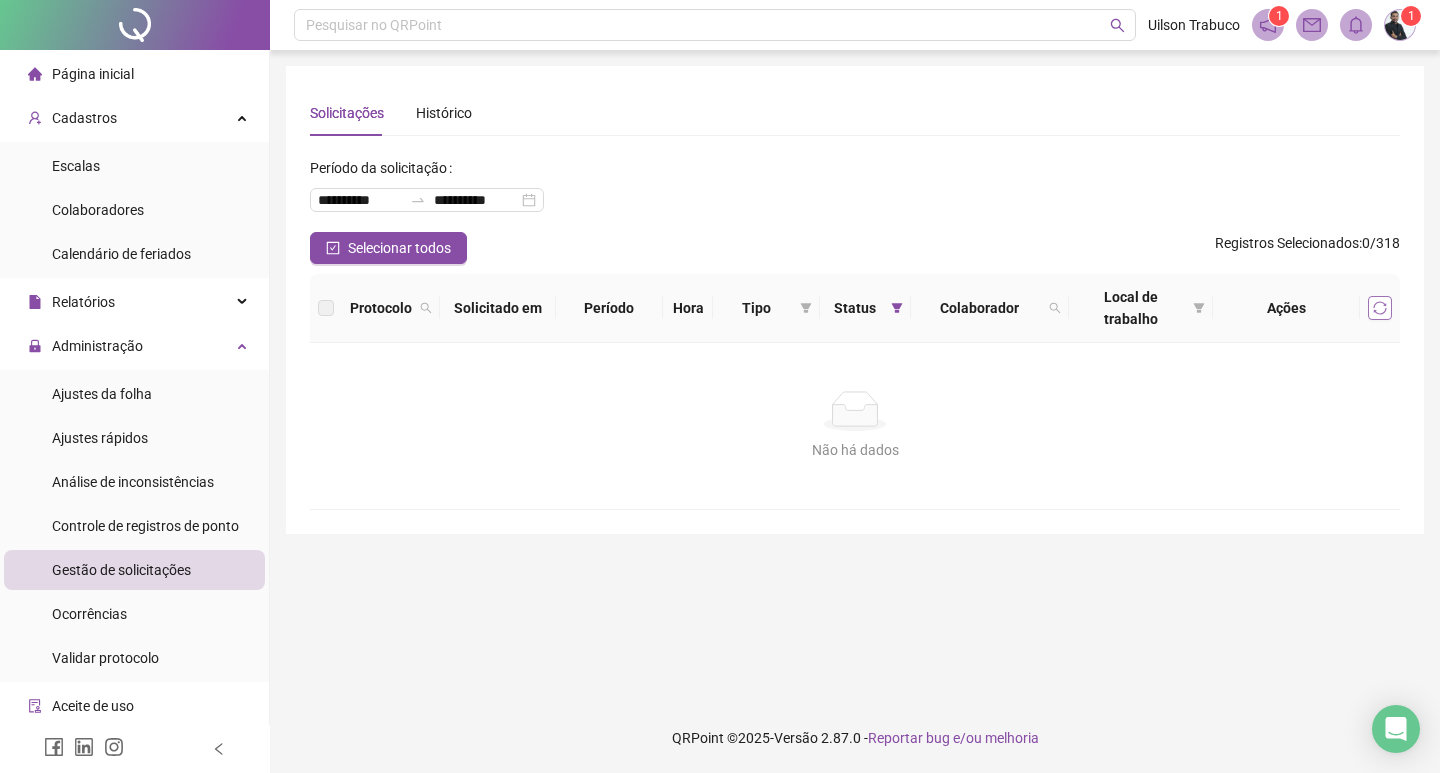 click 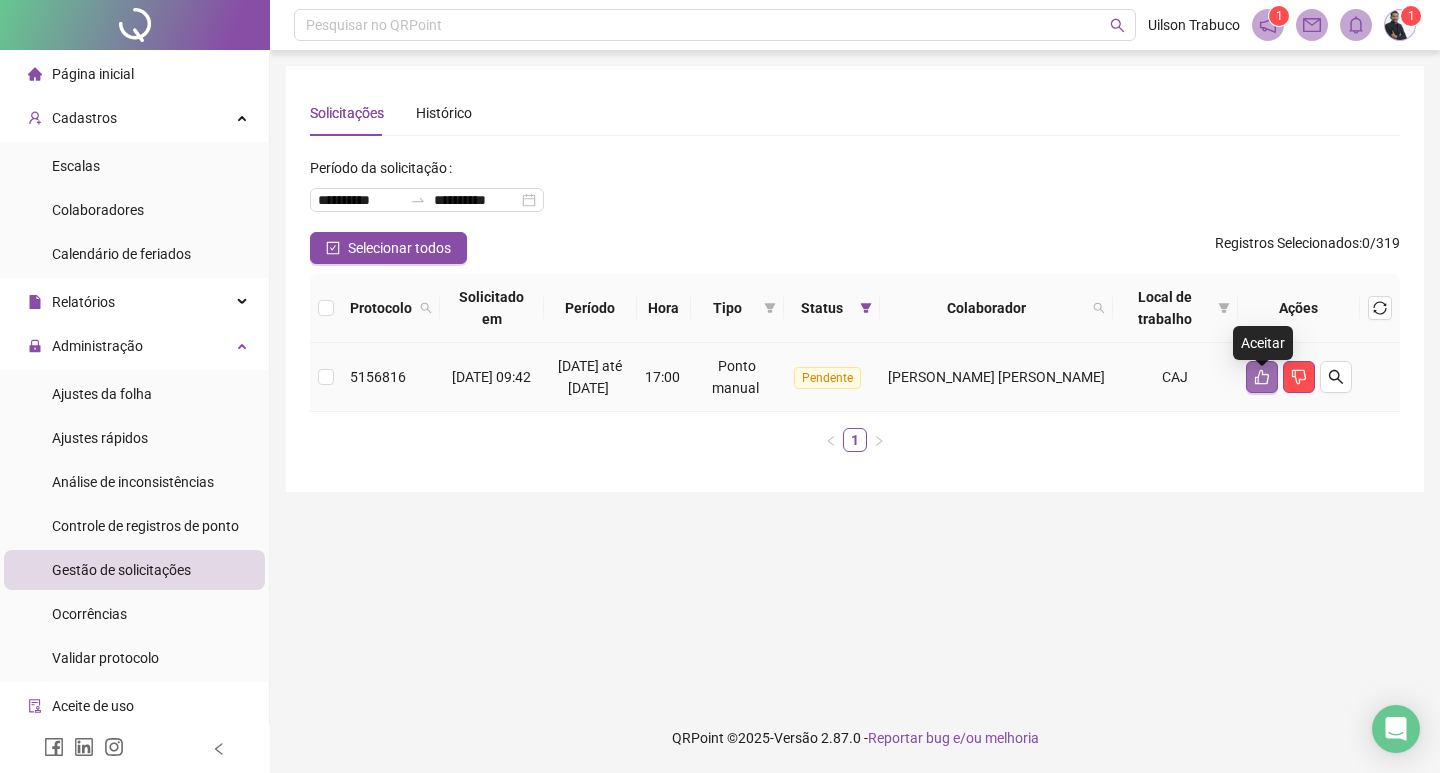 click 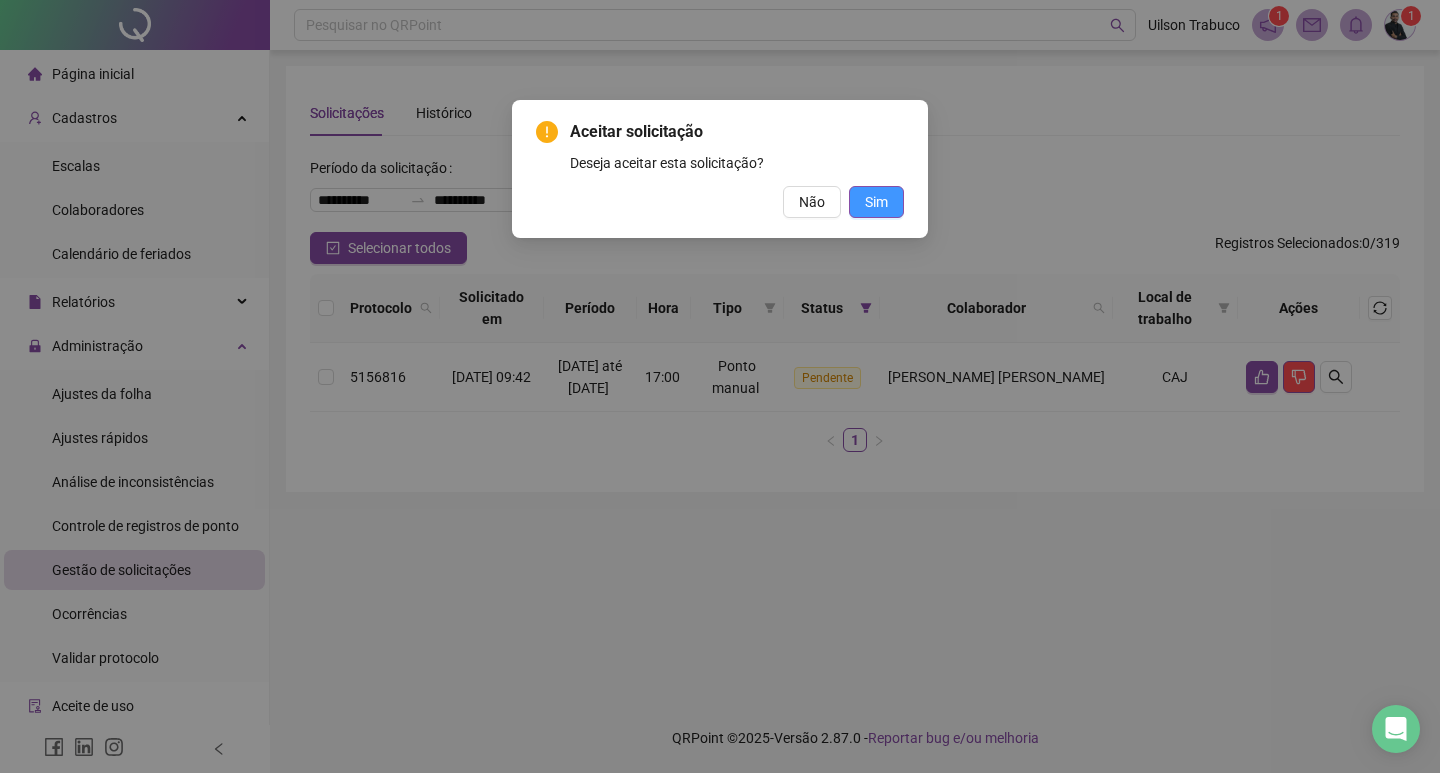 click on "Sim" at bounding box center [876, 202] 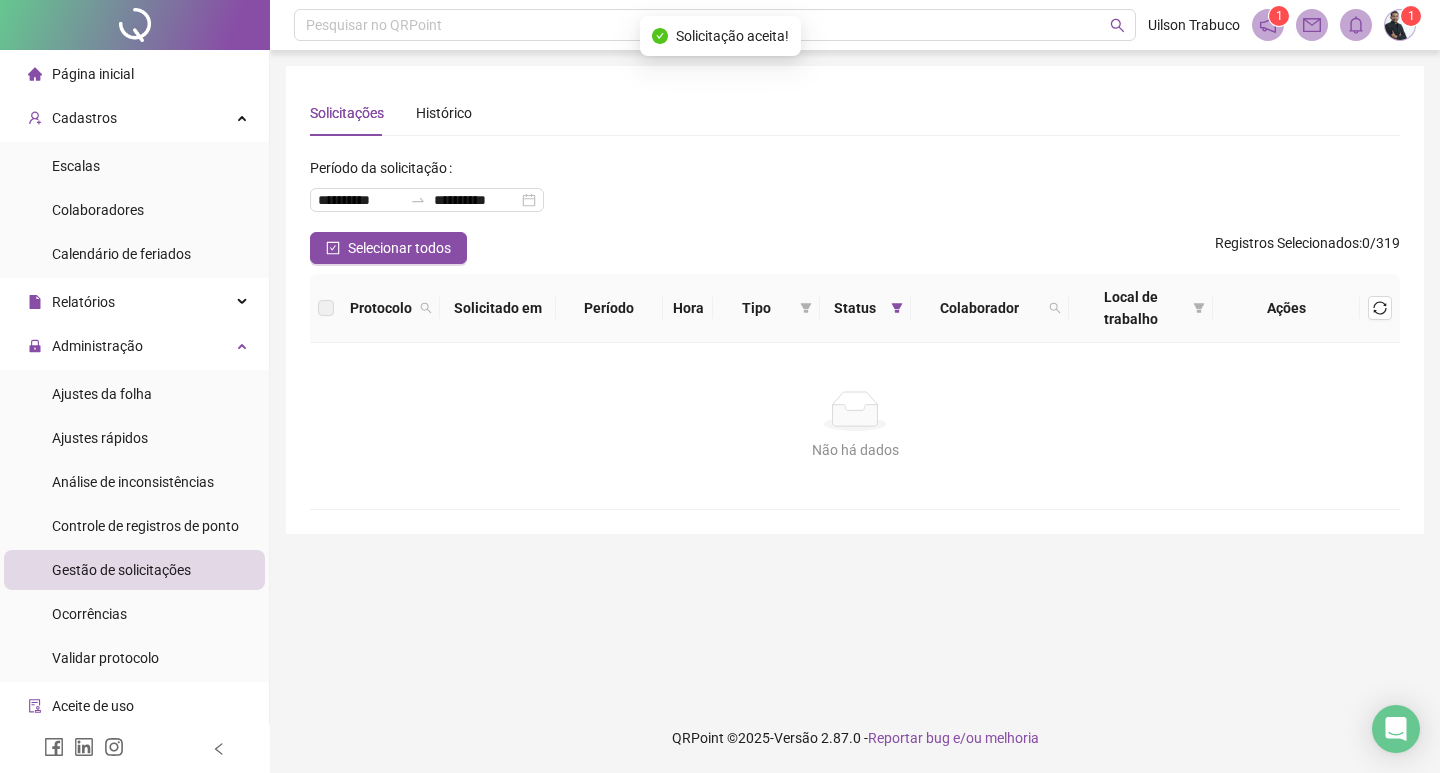 click on "Ajustes da folha" at bounding box center [134, 394] 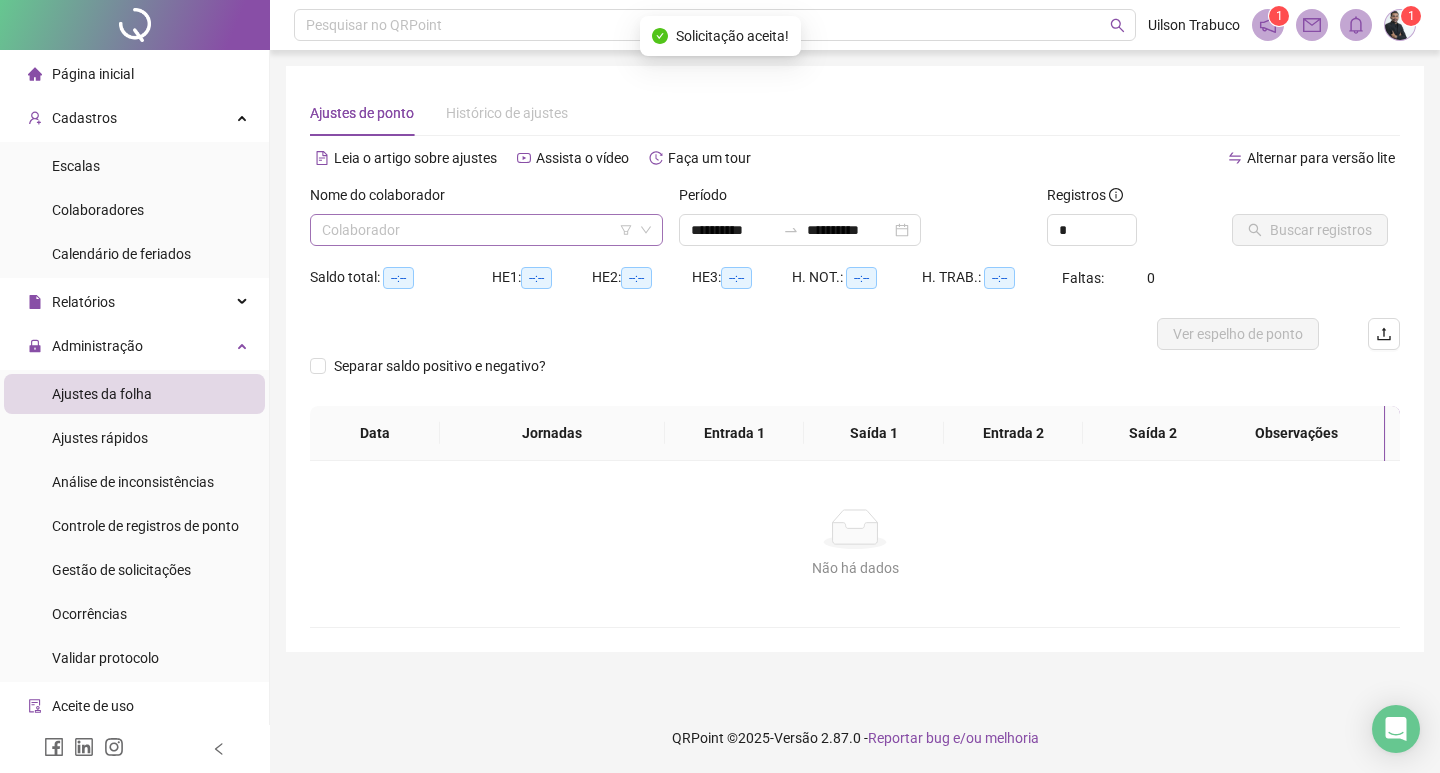 click at bounding box center (480, 230) 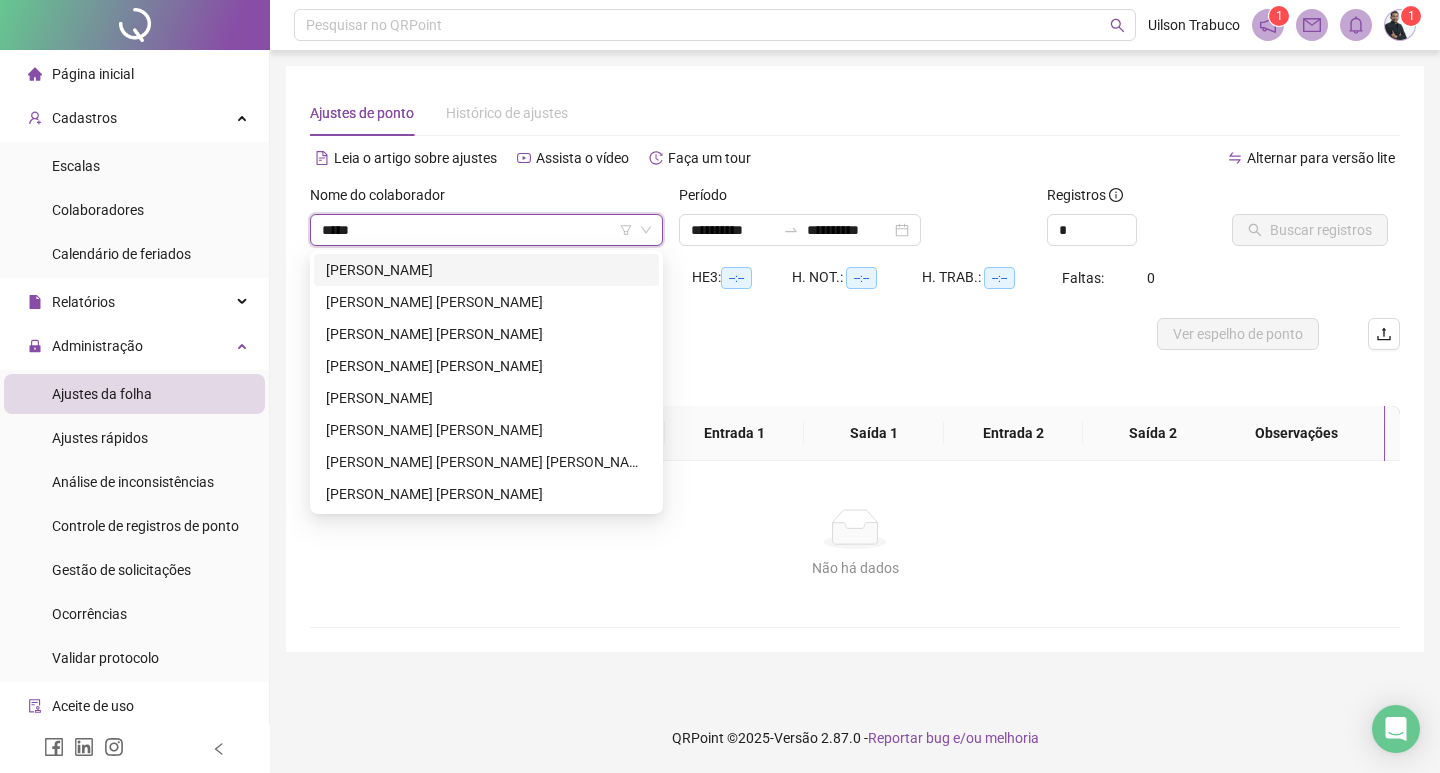 type on "*****" 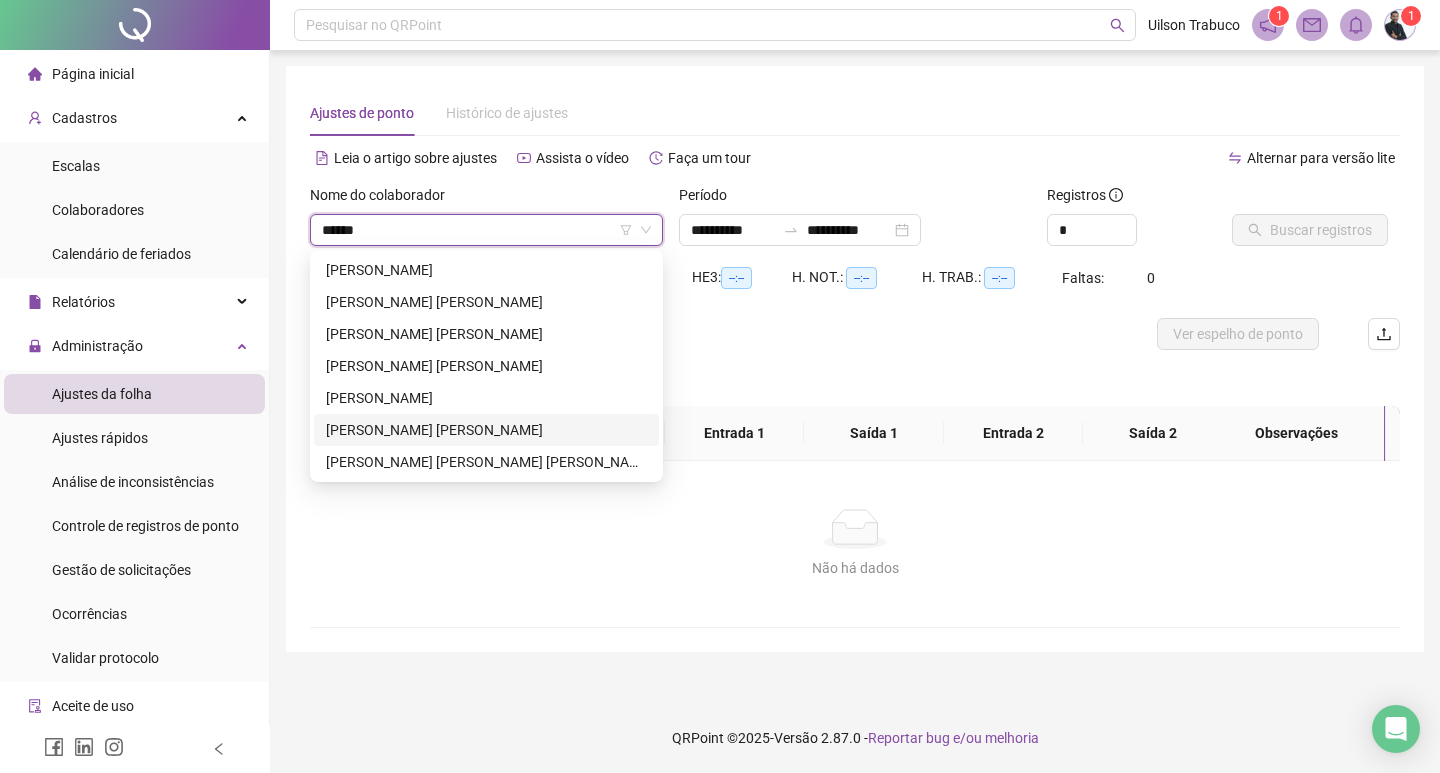 click on "[PERSON_NAME] [PERSON_NAME]" at bounding box center (486, 430) 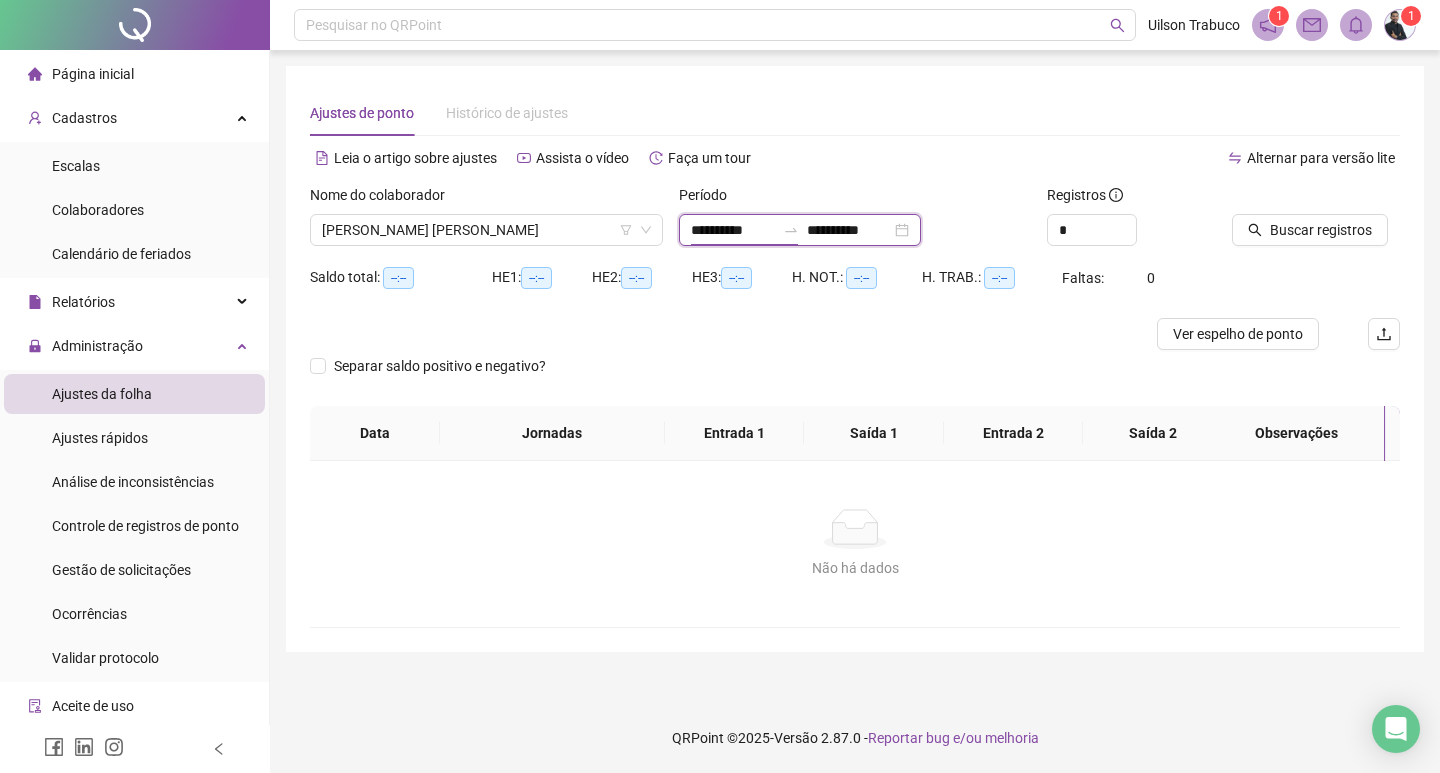 click on "**********" at bounding box center [733, 230] 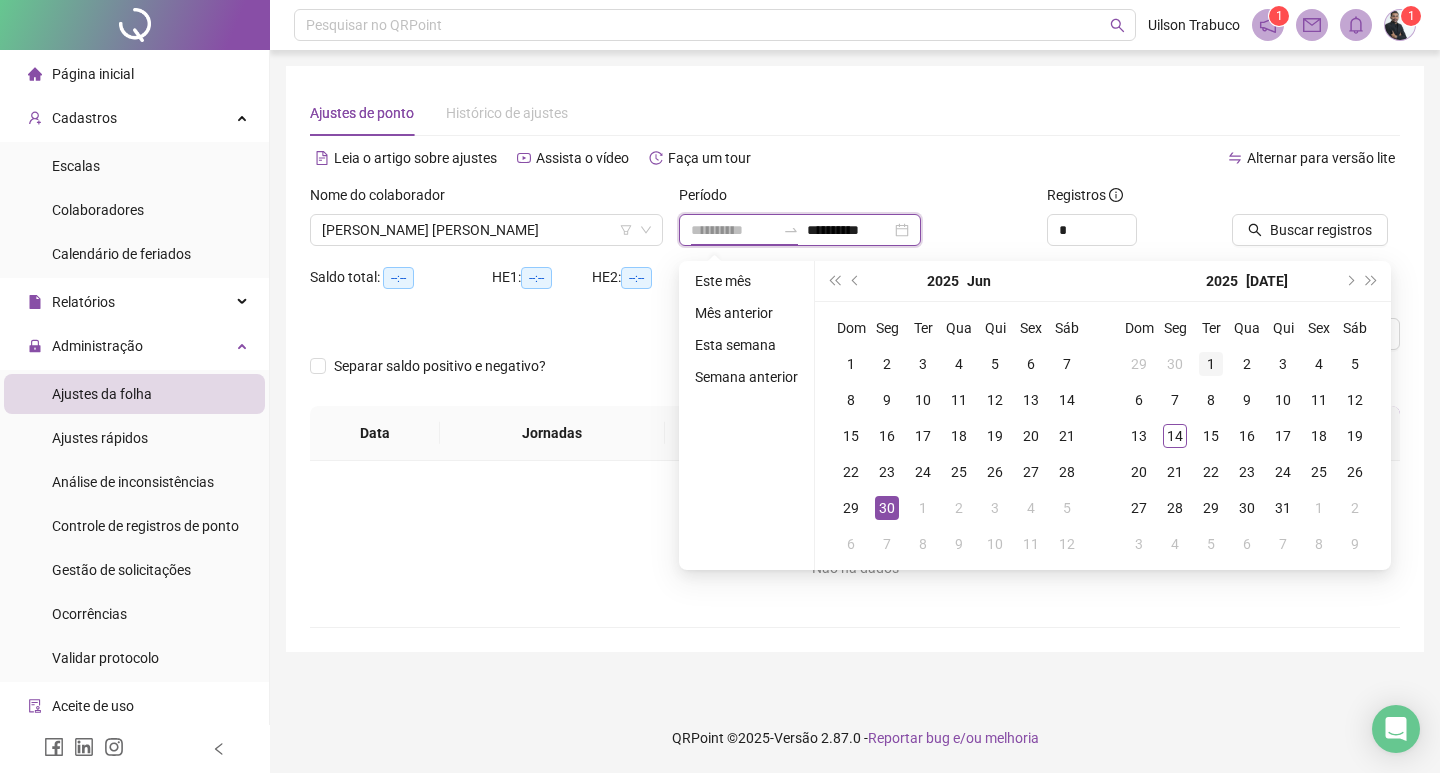 type on "**********" 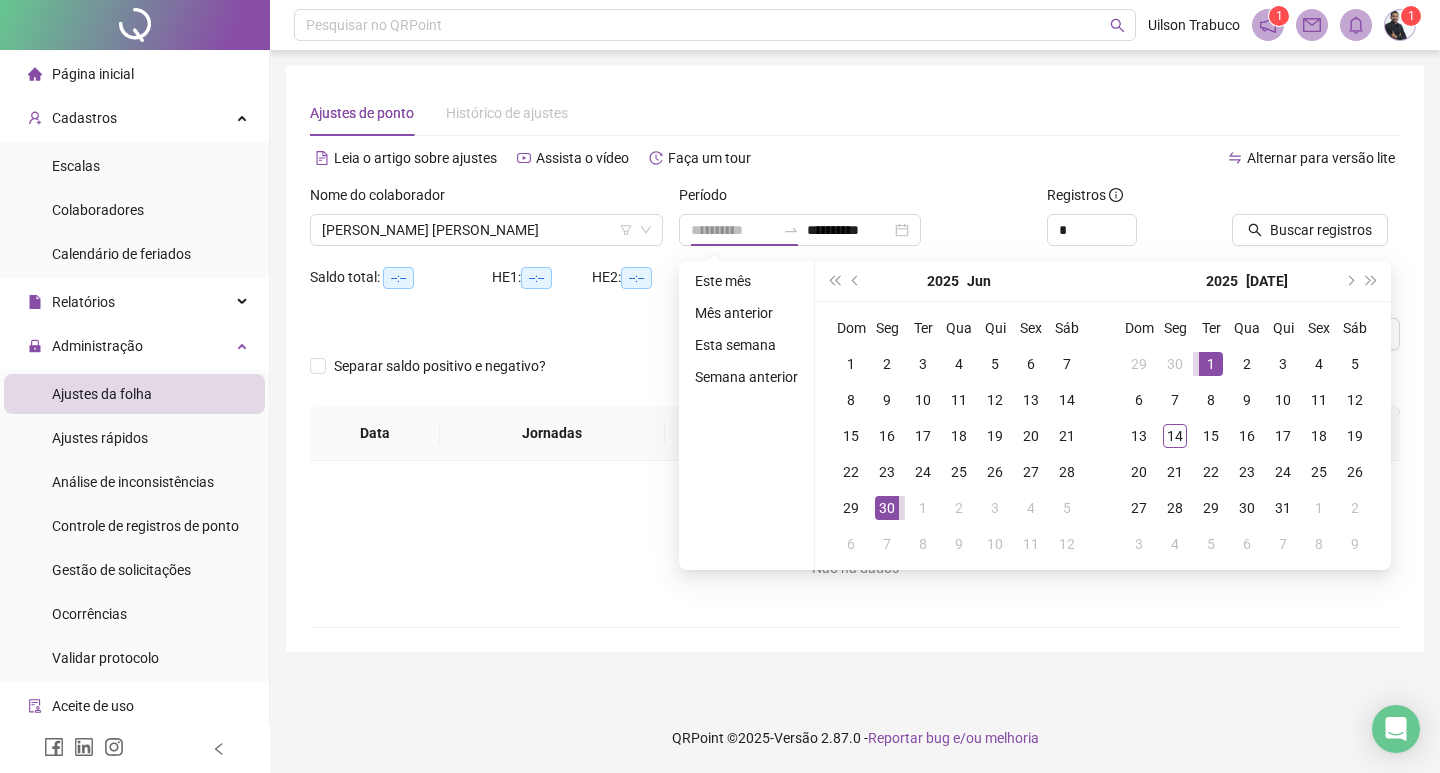 click on "1" at bounding box center (1211, 364) 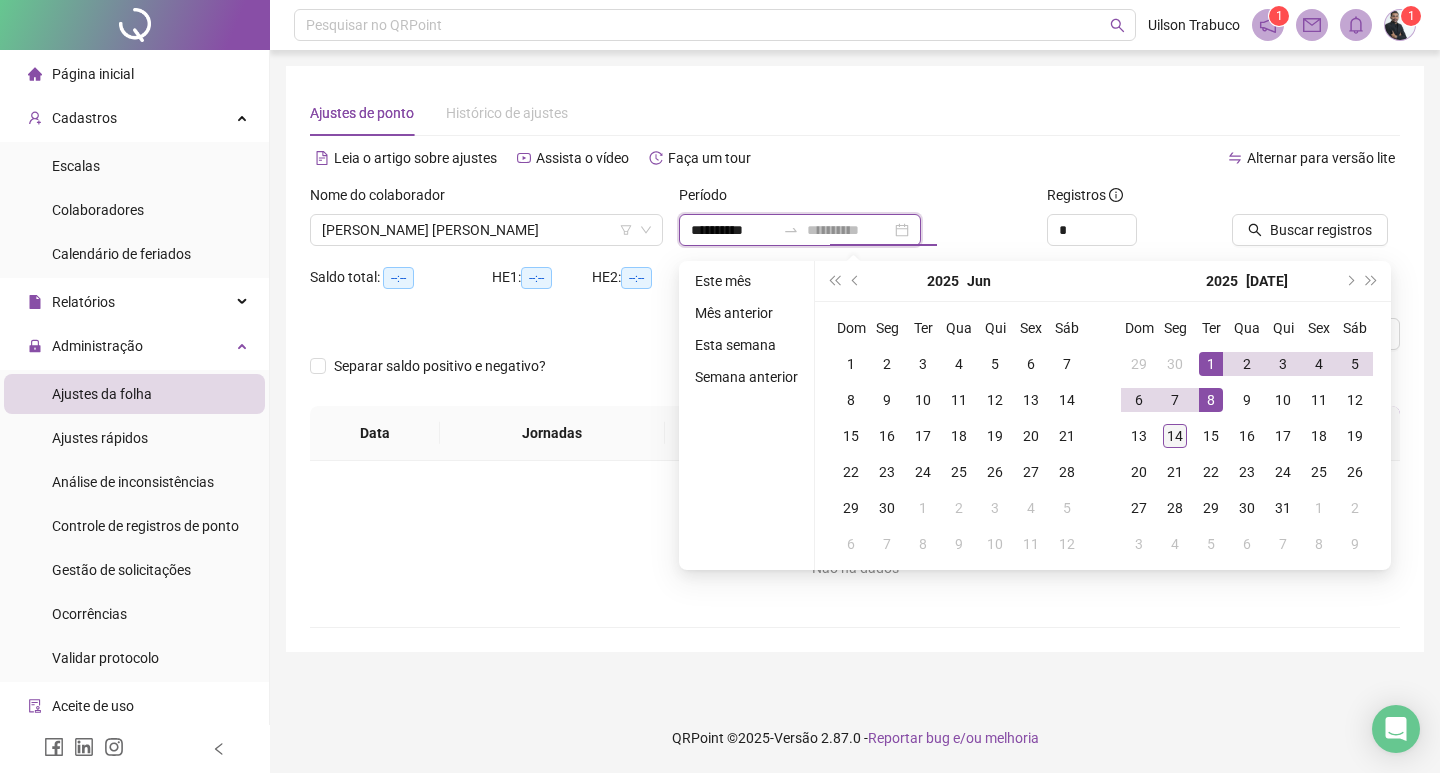 type on "**********" 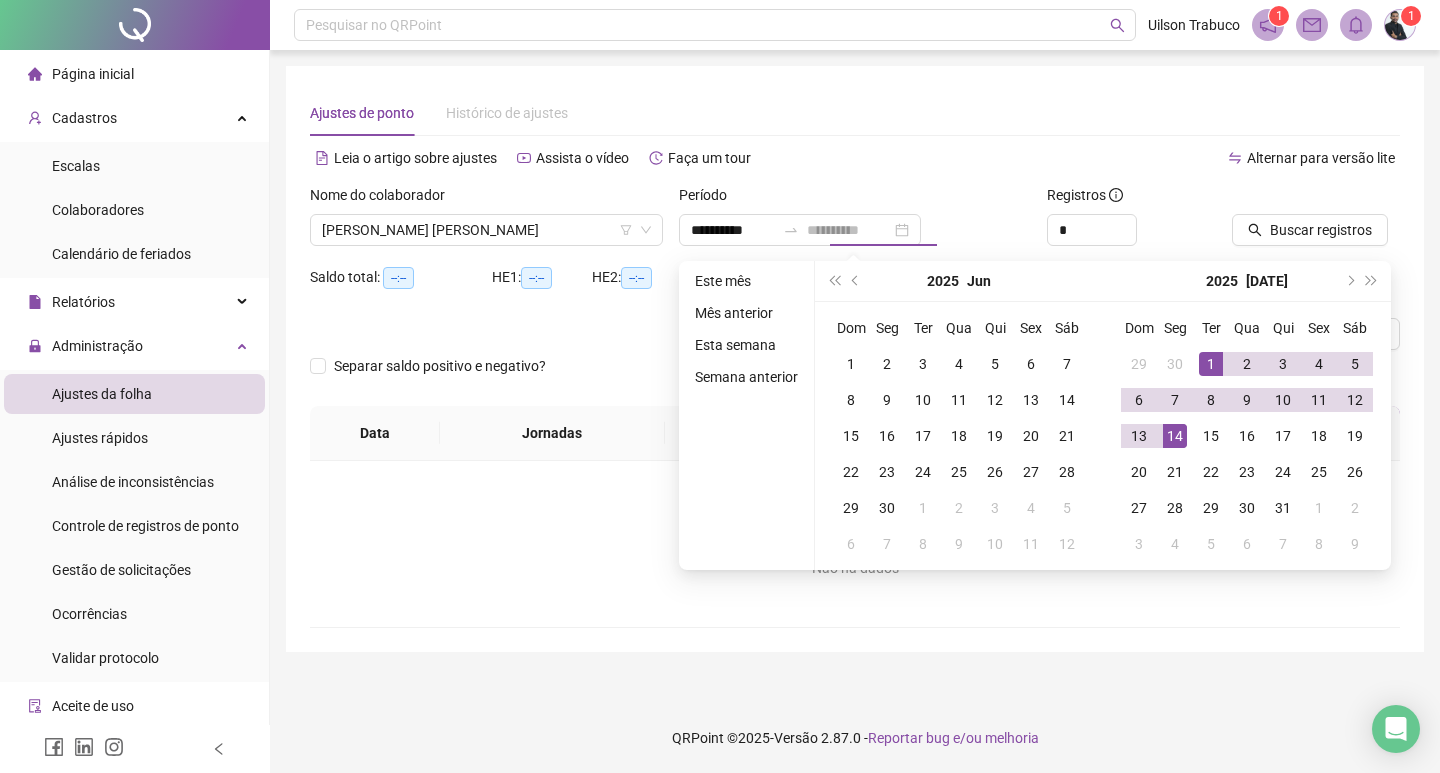 click on "14" at bounding box center (1175, 436) 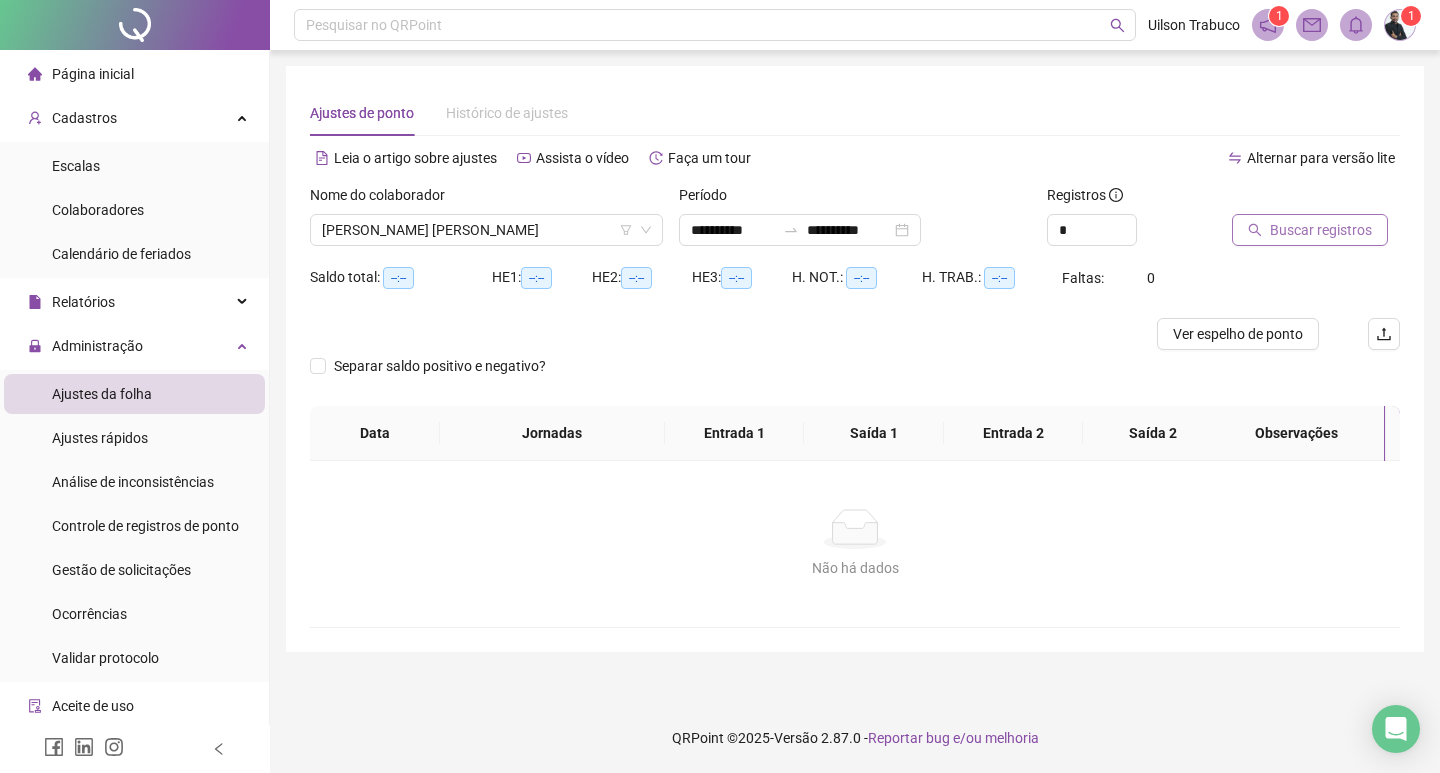 click on "Buscar registros" at bounding box center [1321, 230] 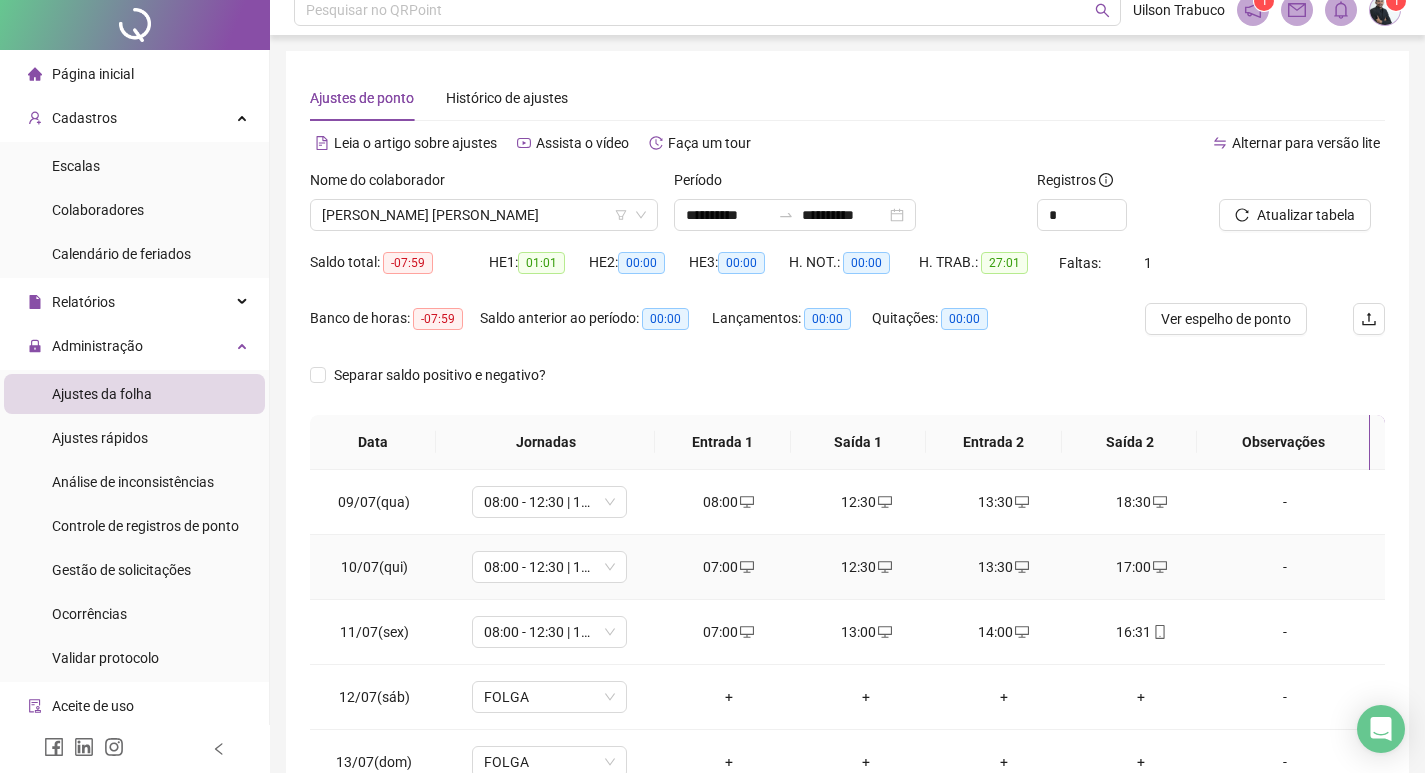 scroll, scrollTop: 0, scrollLeft: 0, axis: both 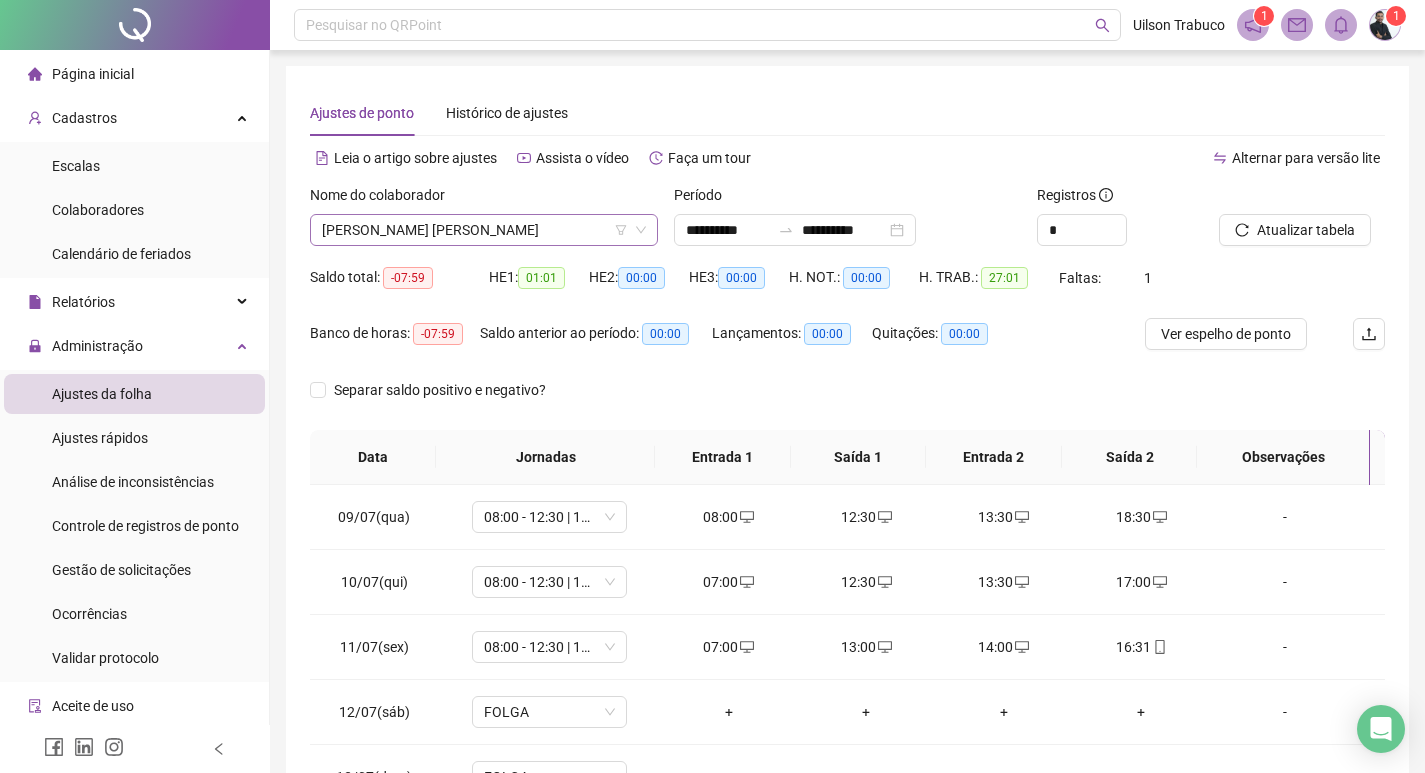 click on "[PERSON_NAME] [PERSON_NAME]" at bounding box center (484, 230) 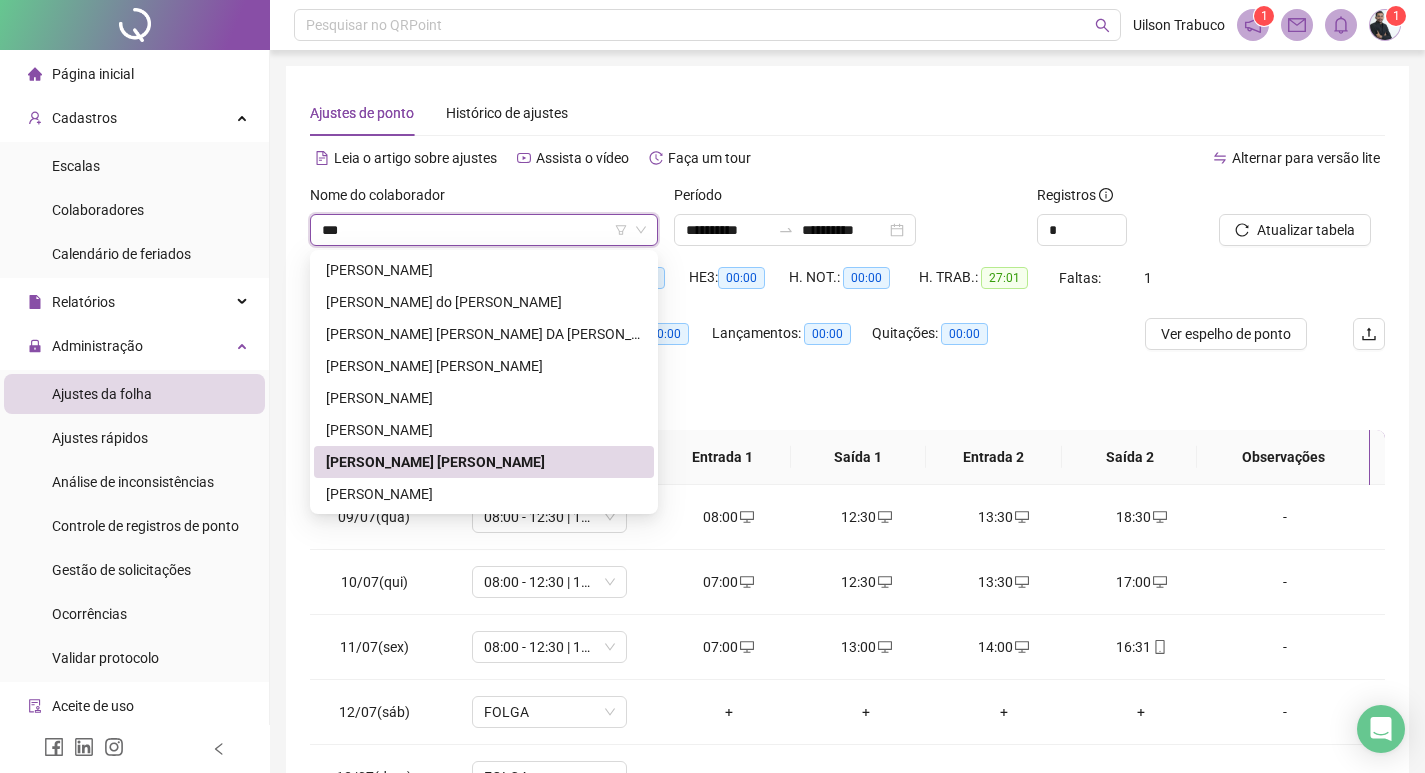 scroll, scrollTop: 0, scrollLeft: 0, axis: both 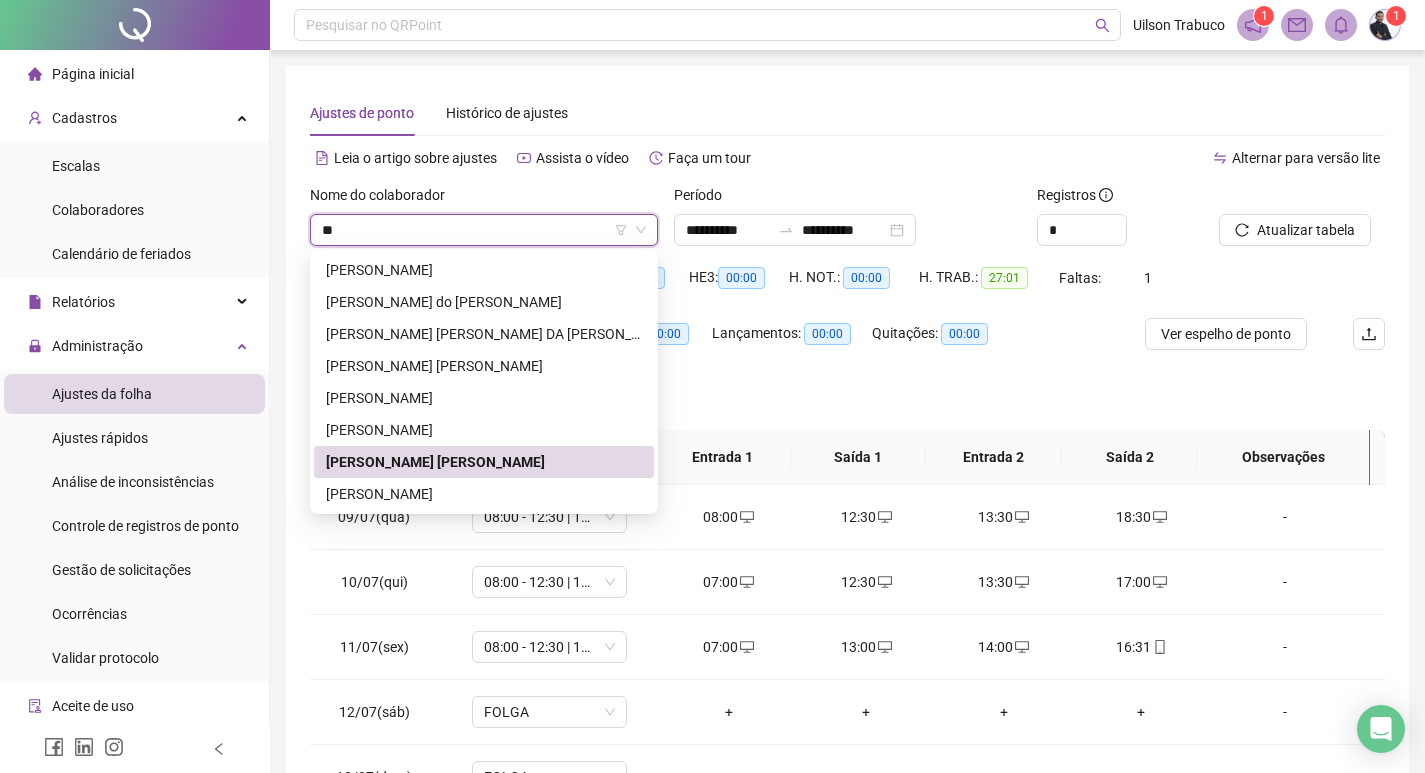 type on "*" 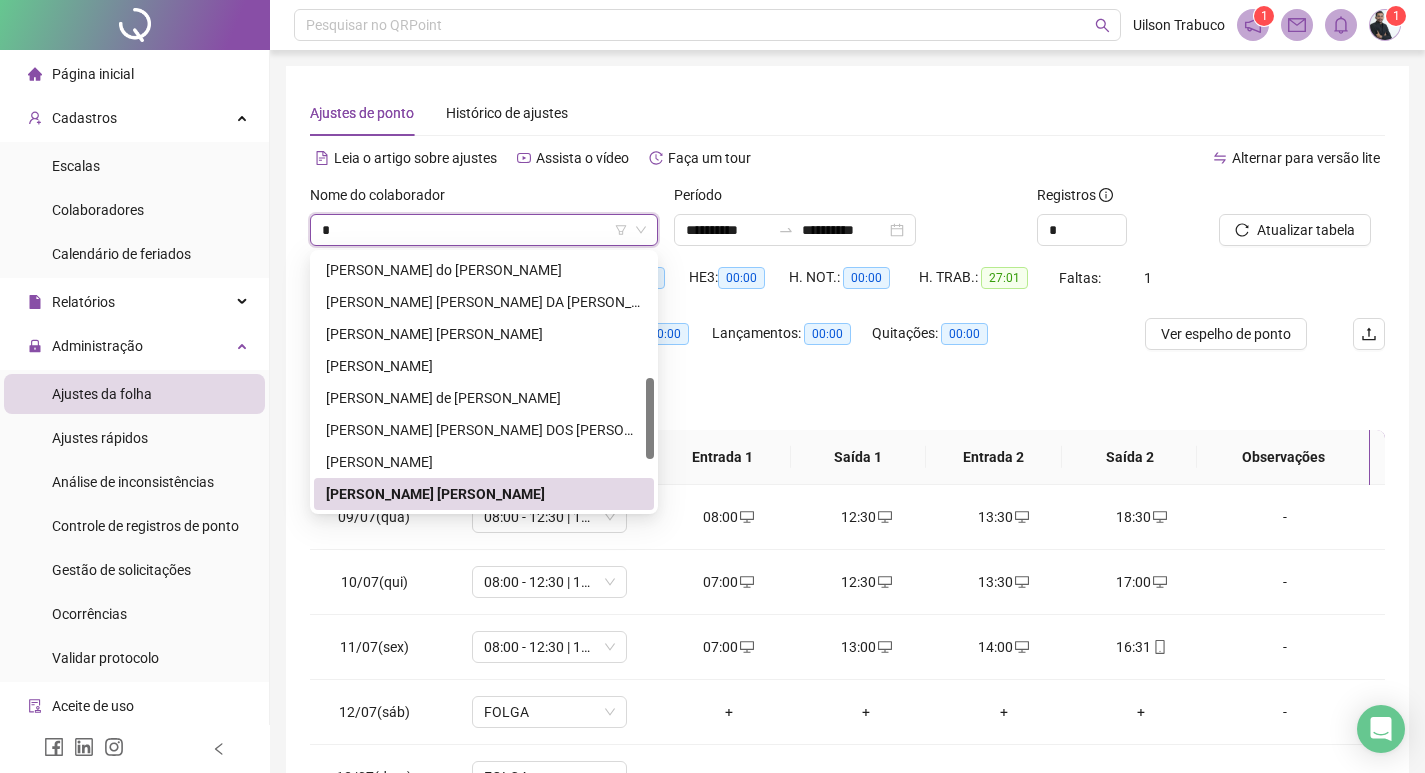 type 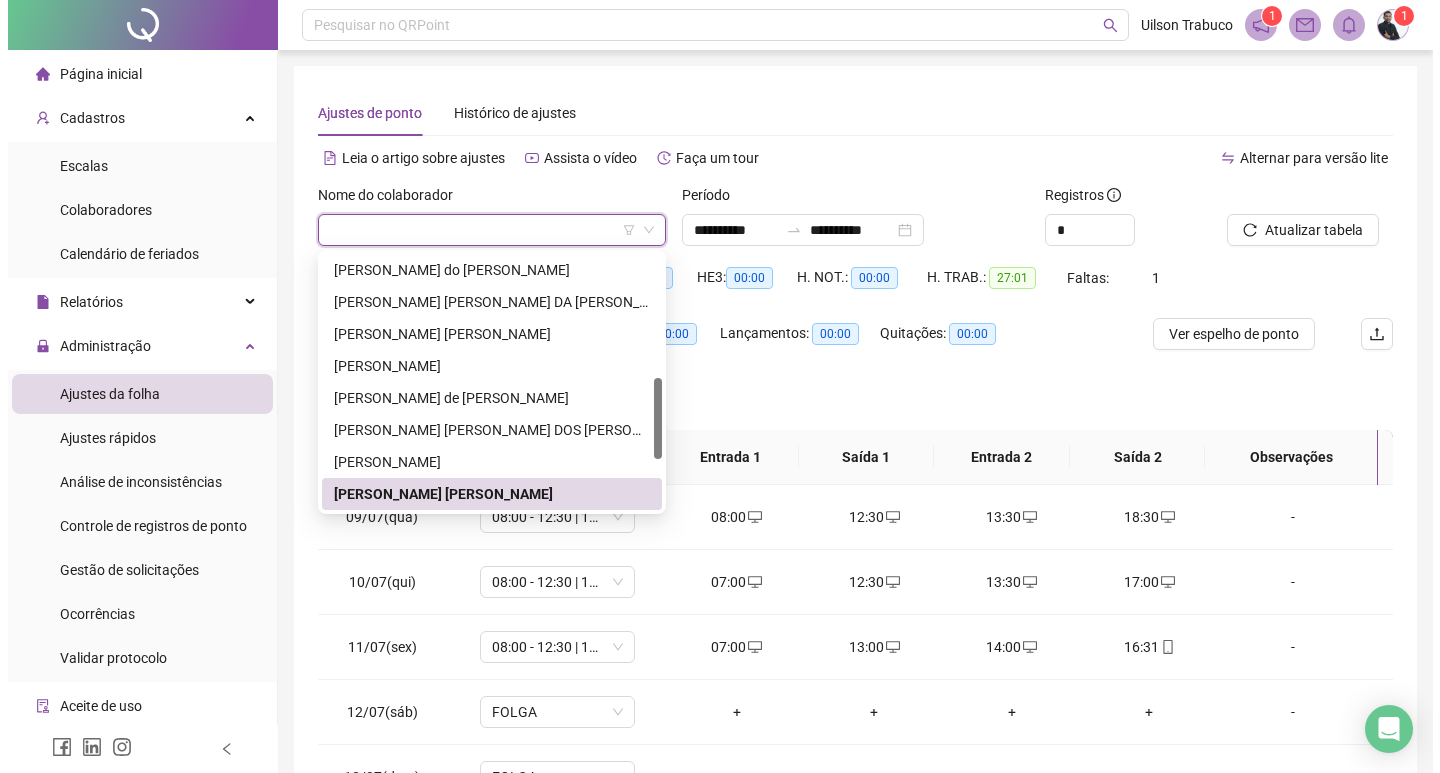 scroll, scrollTop: 1632, scrollLeft: 0, axis: vertical 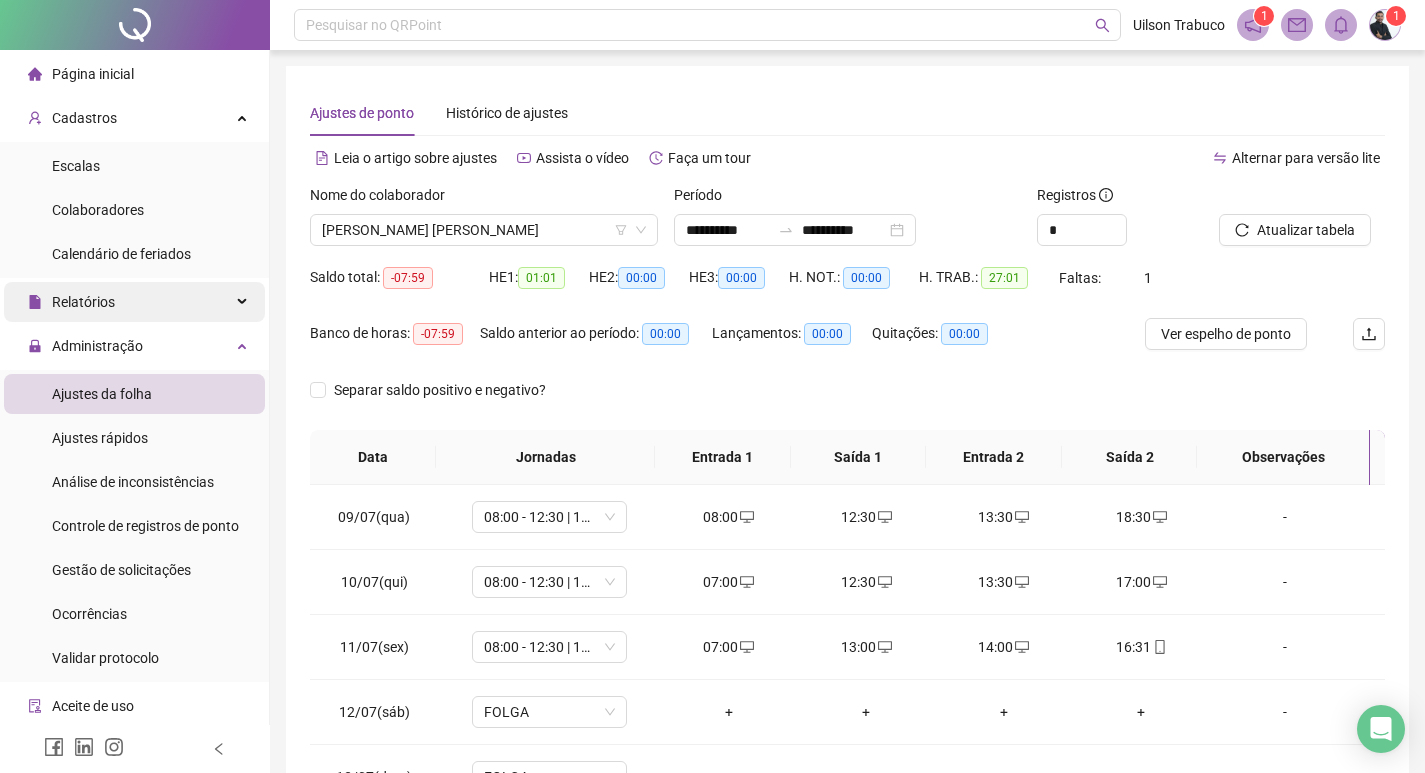 click on "Relatórios" at bounding box center (134, 302) 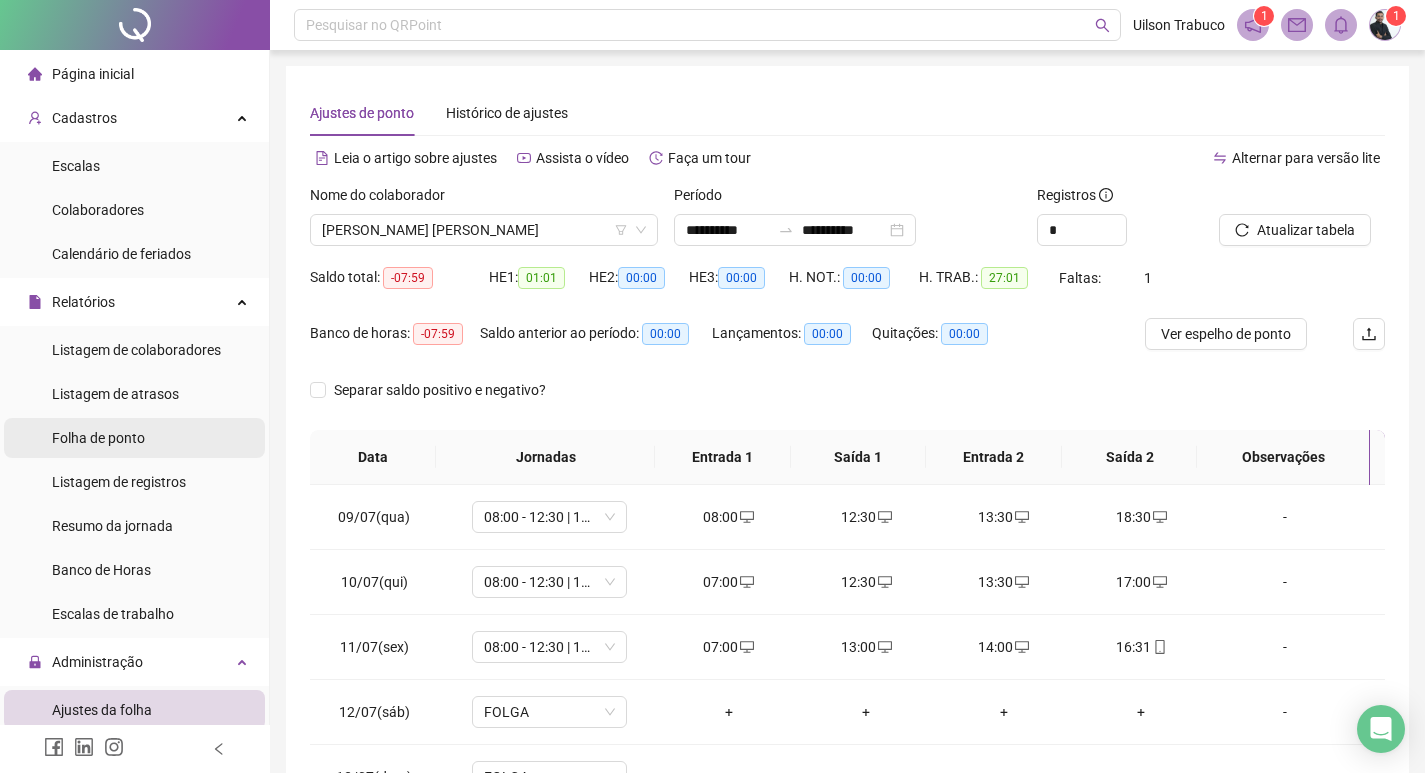 click on "Folha de ponto" at bounding box center (98, 438) 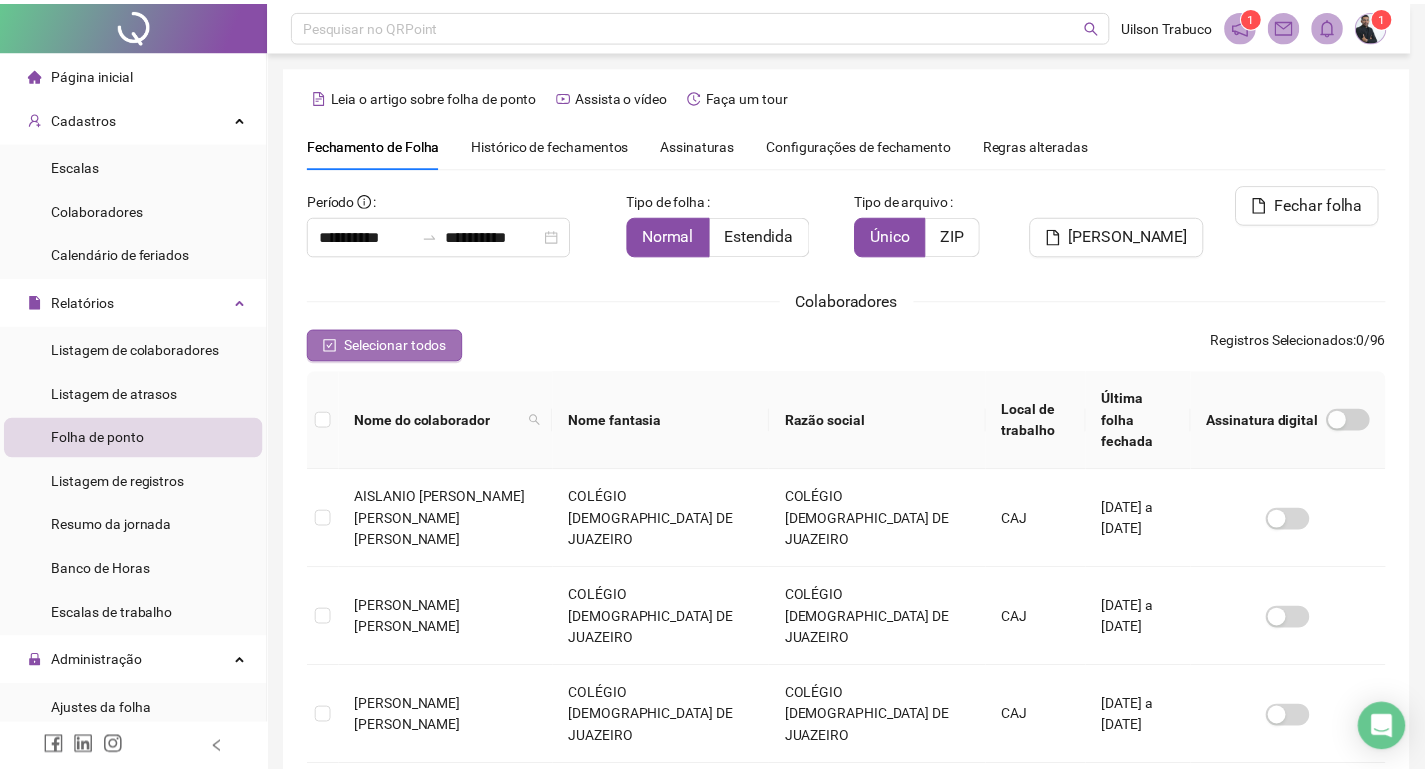 scroll, scrollTop: 23, scrollLeft: 0, axis: vertical 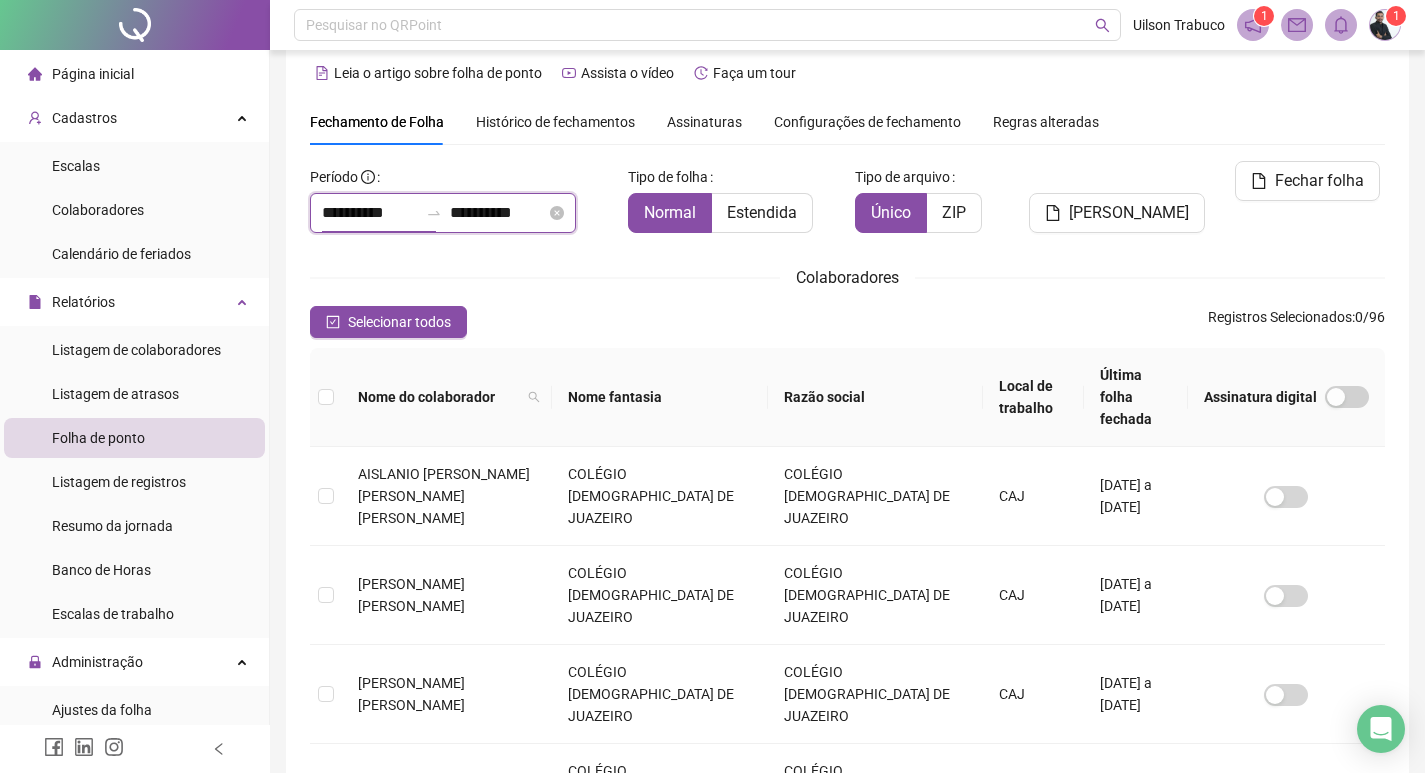 click on "**********" at bounding box center (370, 213) 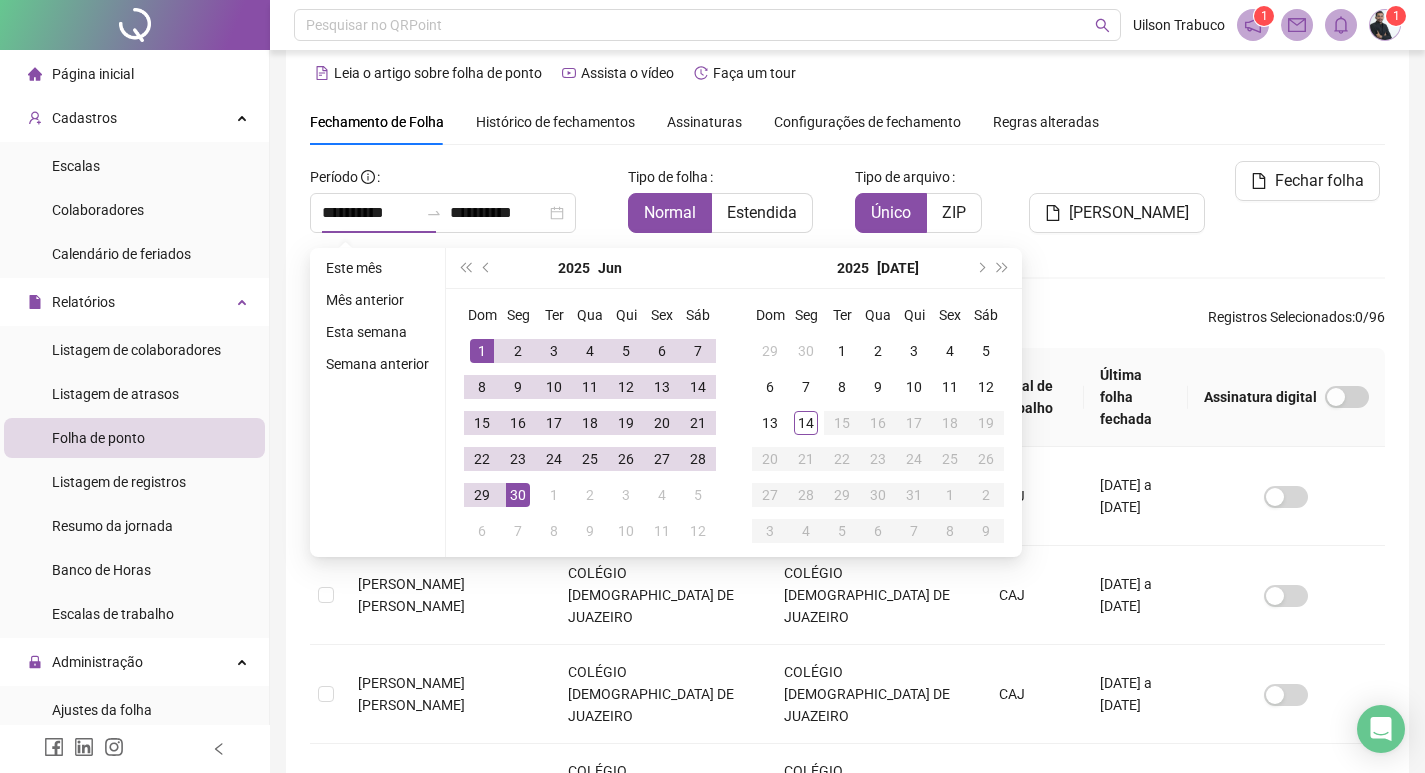 click on "**********" at bounding box center [847, 800] 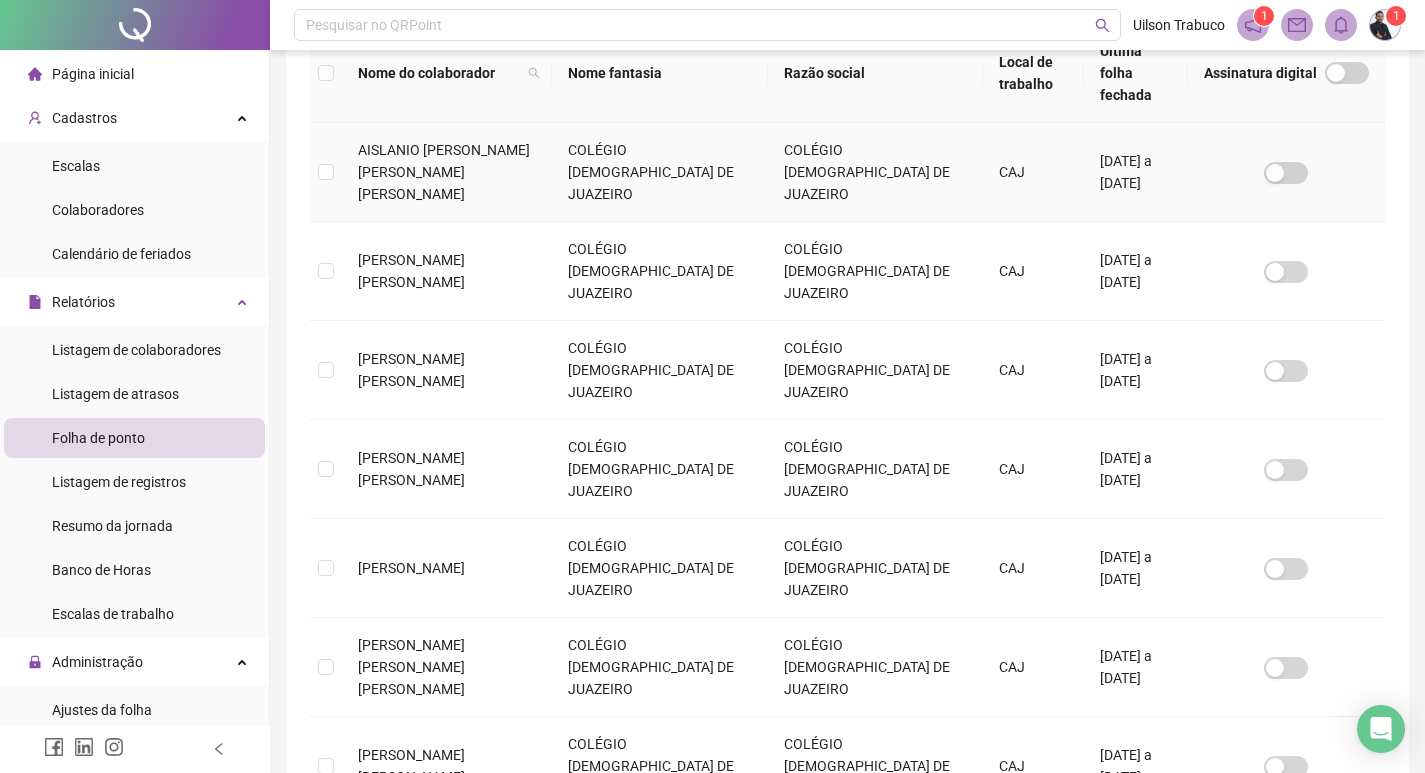 scroll, scrollTop: 619, scrollLeft: 0, axis: vertical 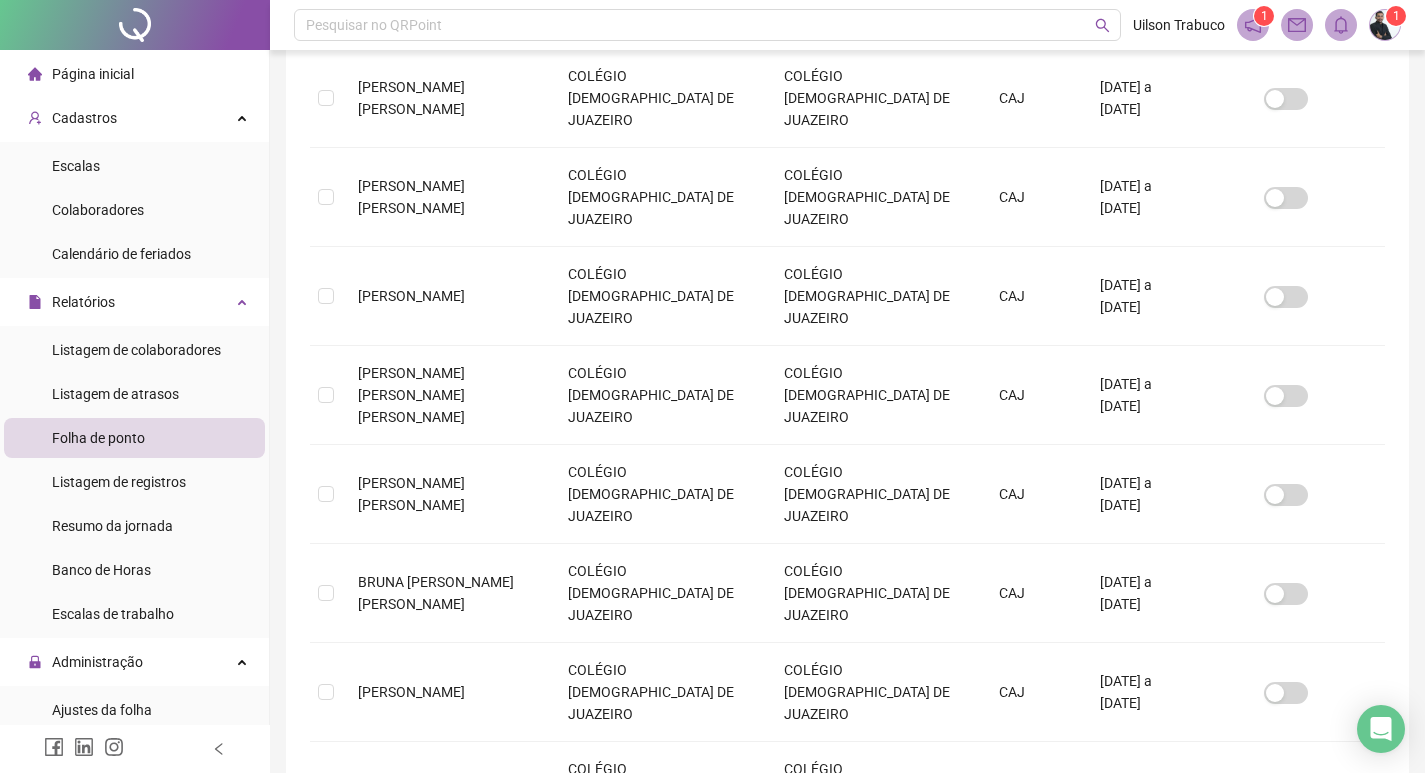 click on "3" at bounding box center (808, 873) 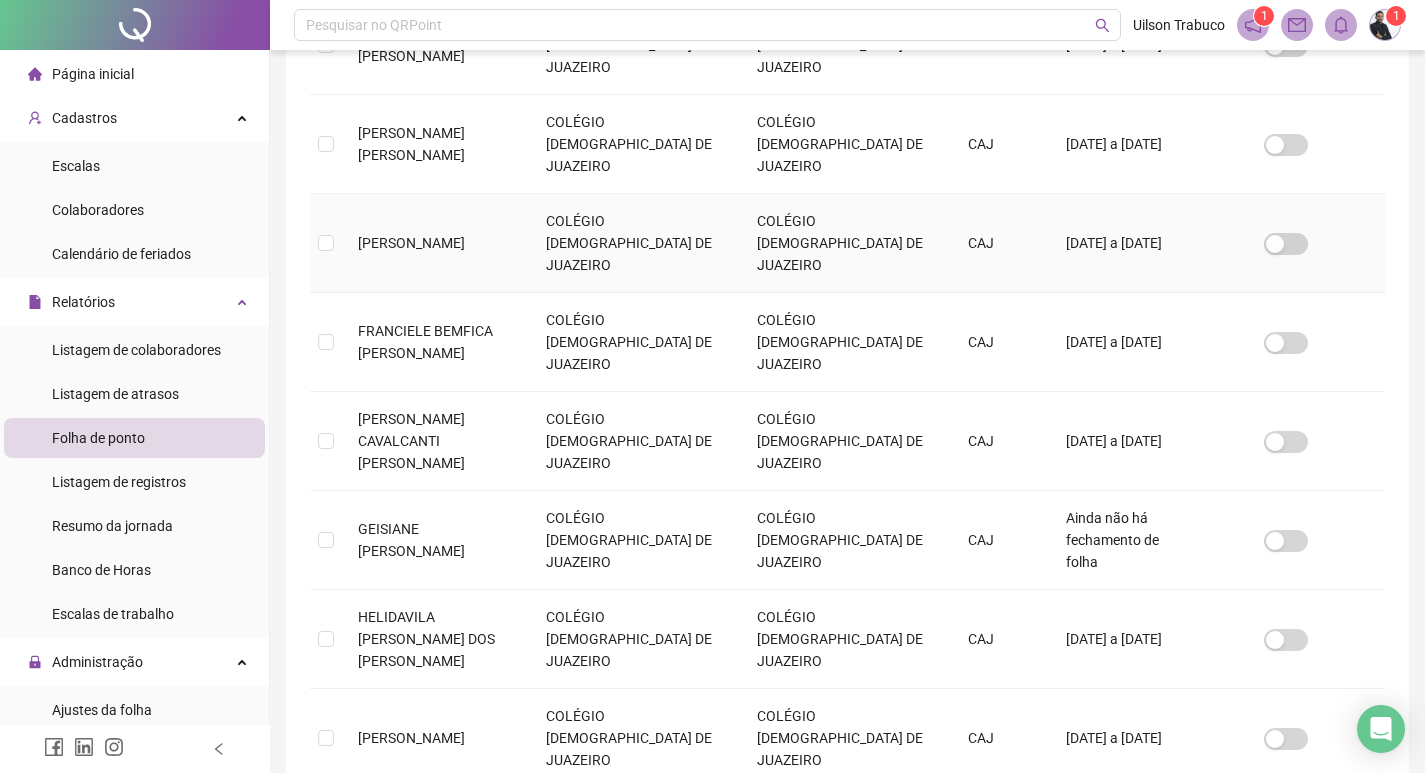 scroll, scrollTop: 523, scrollLeft: 0, axis: vertical 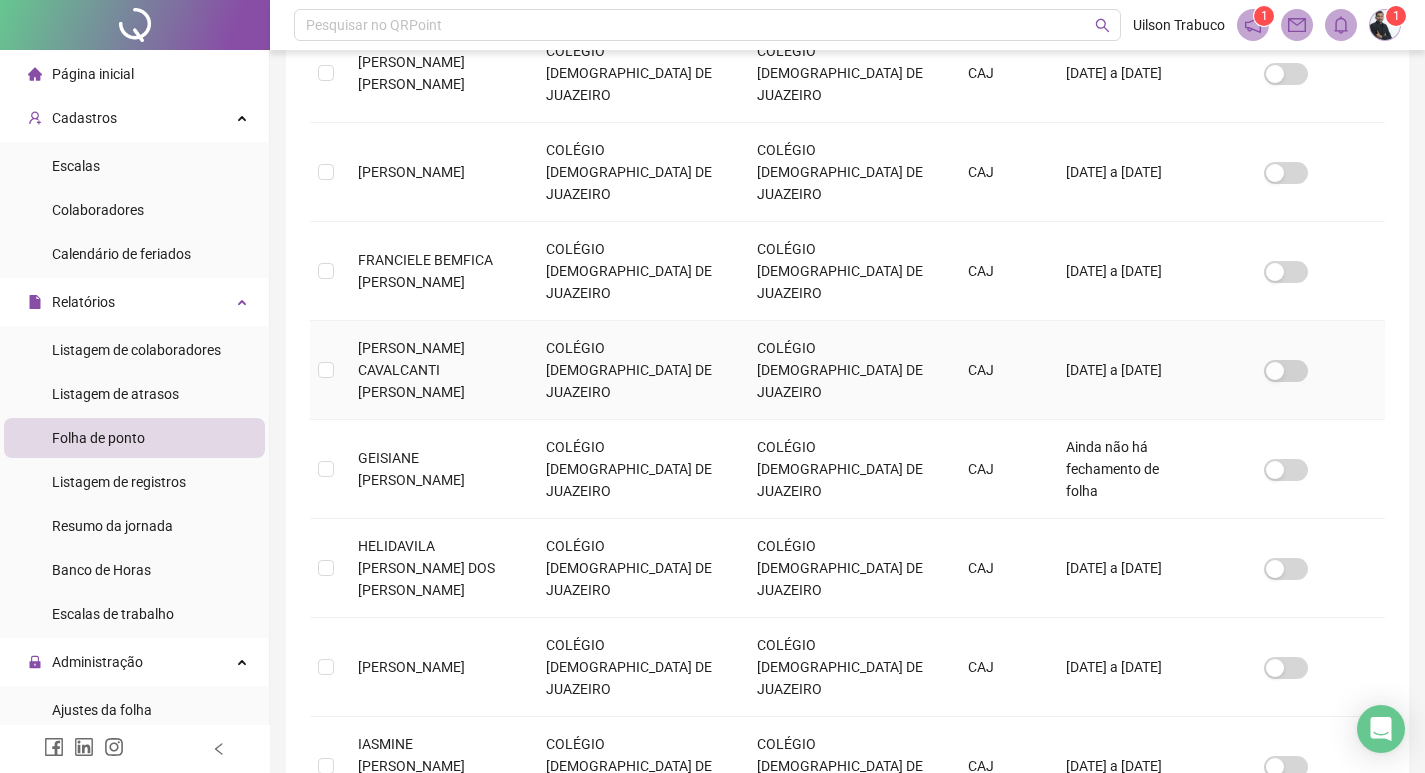 click on "[PERSON_NAME] CAVALCANTI [PERSON_NAME]" at bounding box center (411, 370) 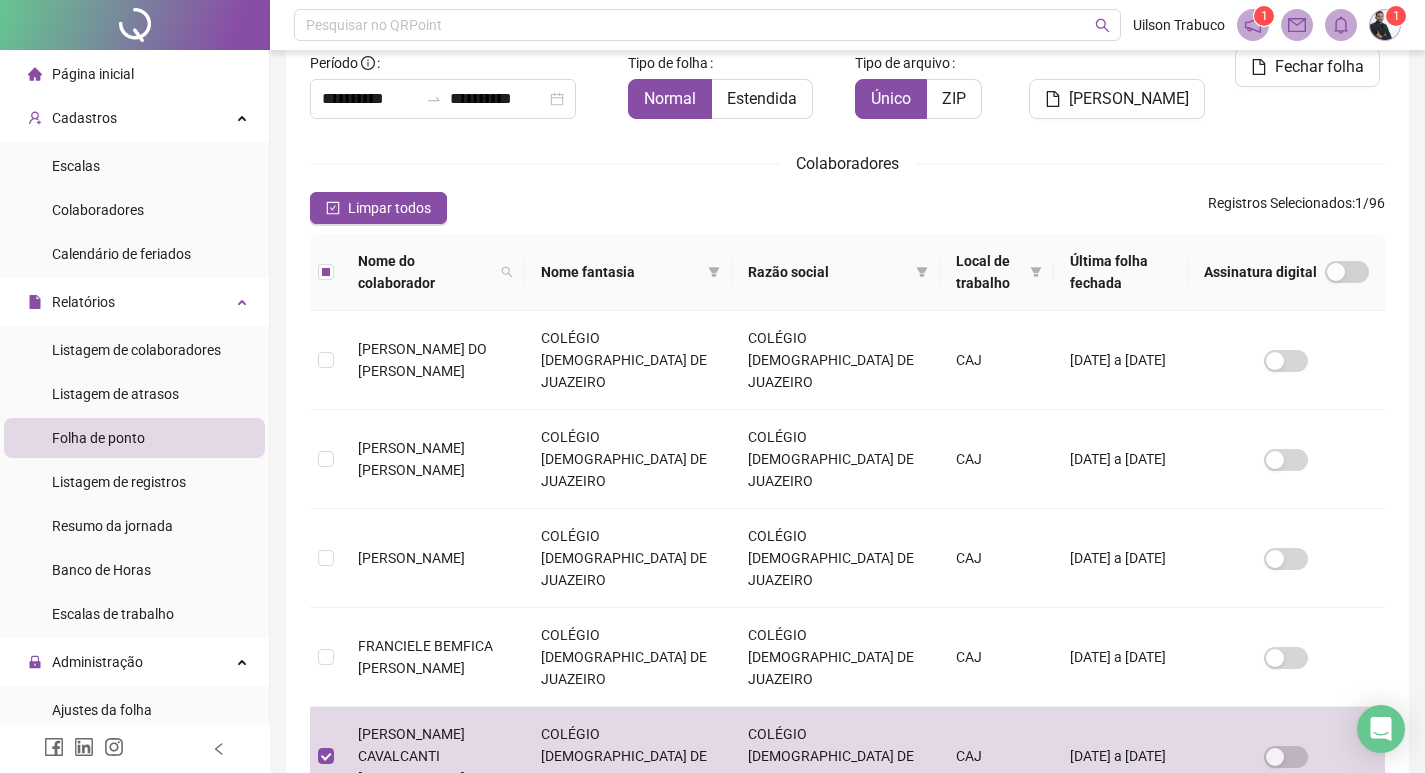 scroll, scrollTop: 0, scrollLeft: 0, axis: both 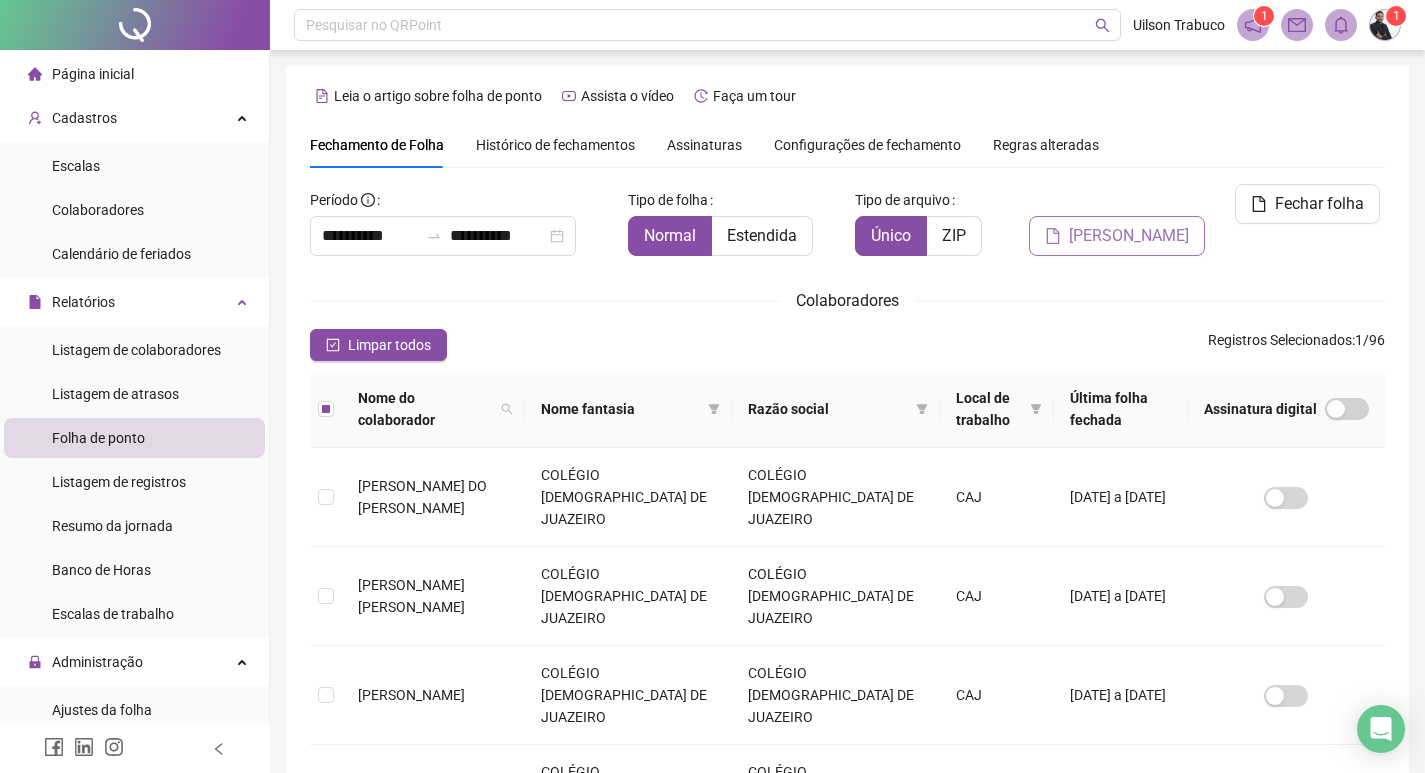 click on "[PERSON_NAME]" at bounding box center (1129, 236) 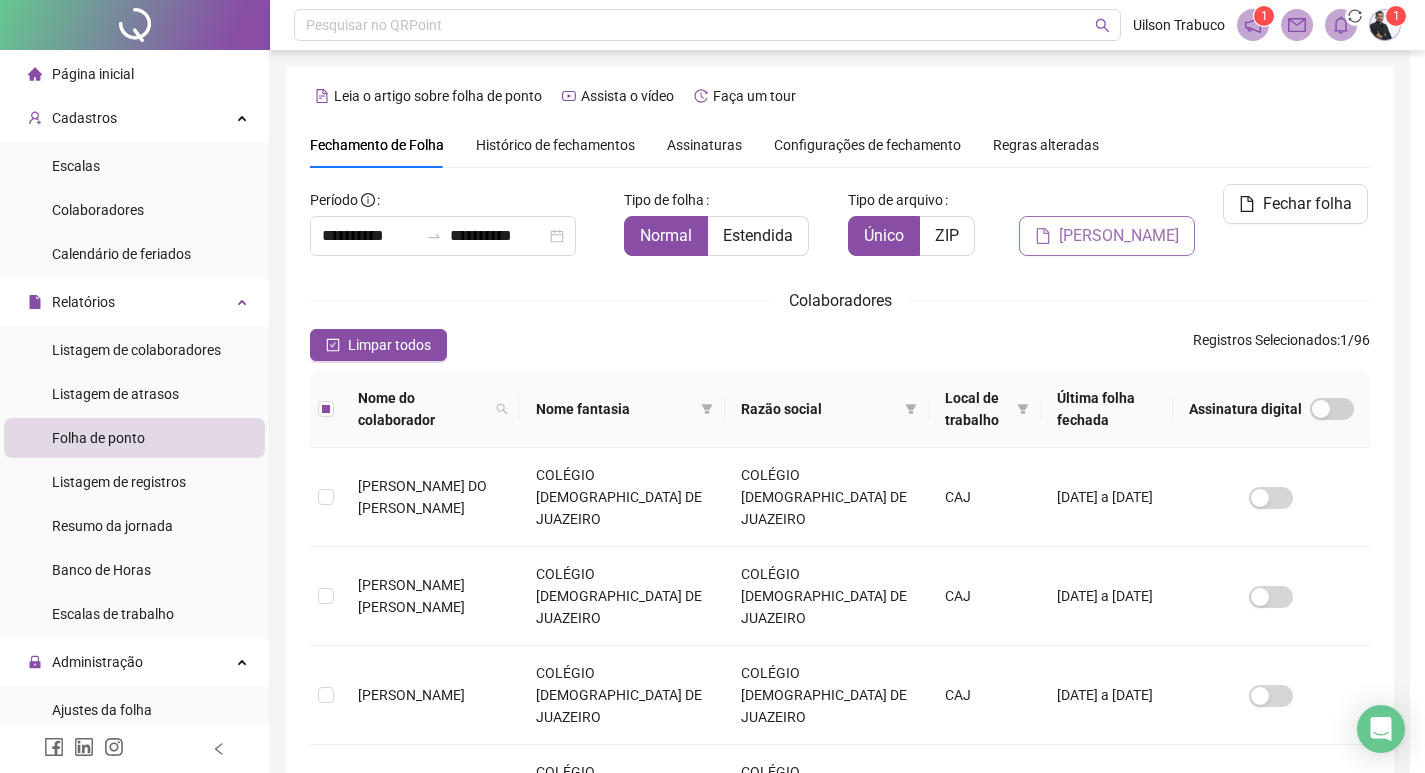 scroll, scrollTop: 23, scrollLeft: 0, axis: vertical 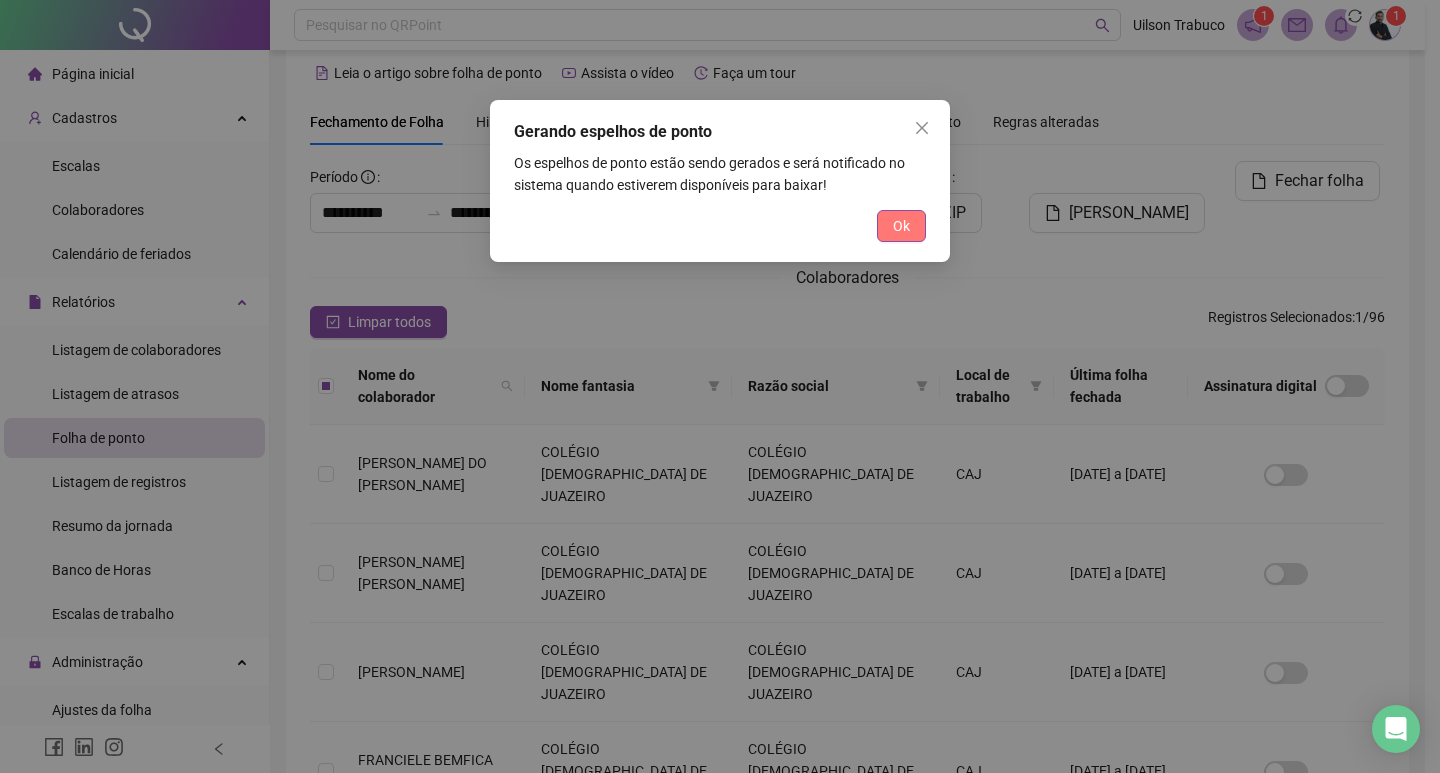 click on "Ok" at bounding box center [901, 226] 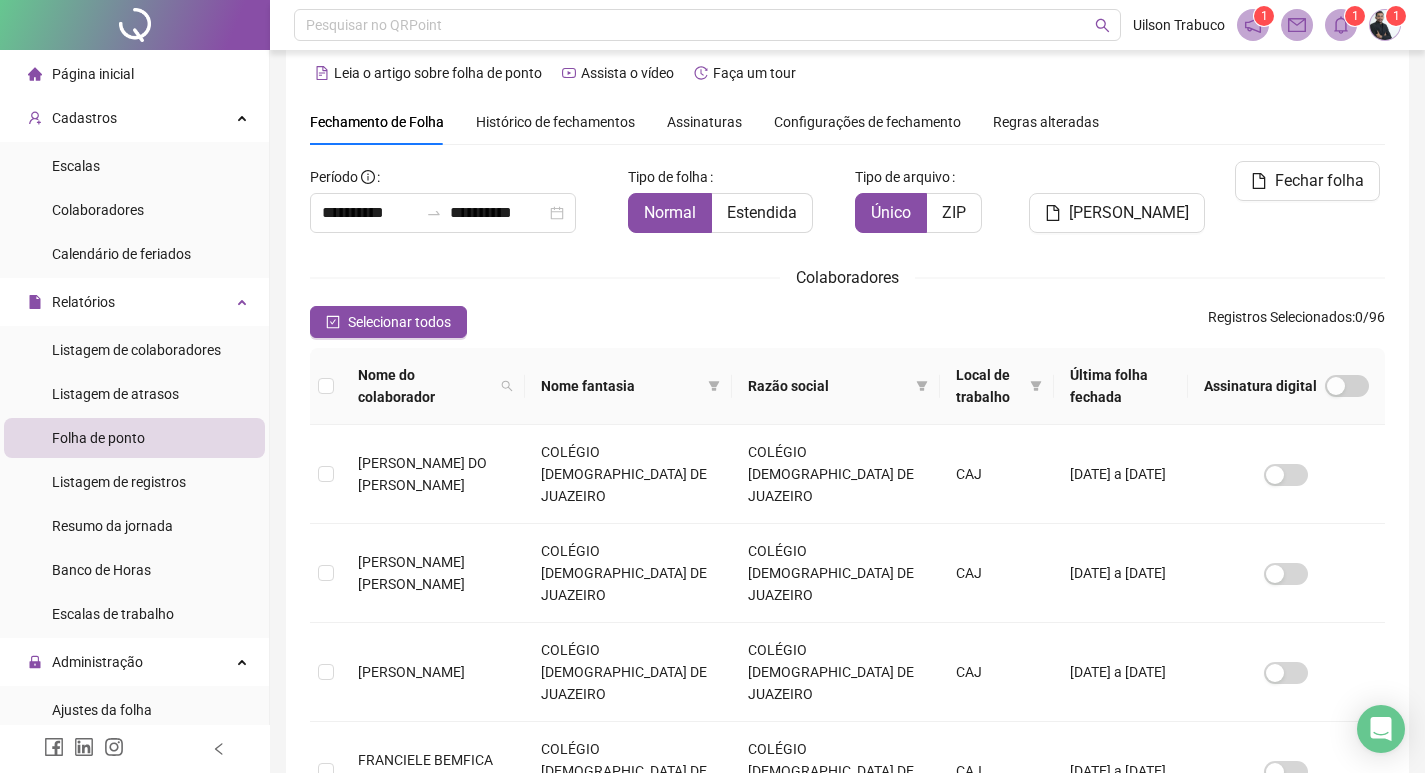 click 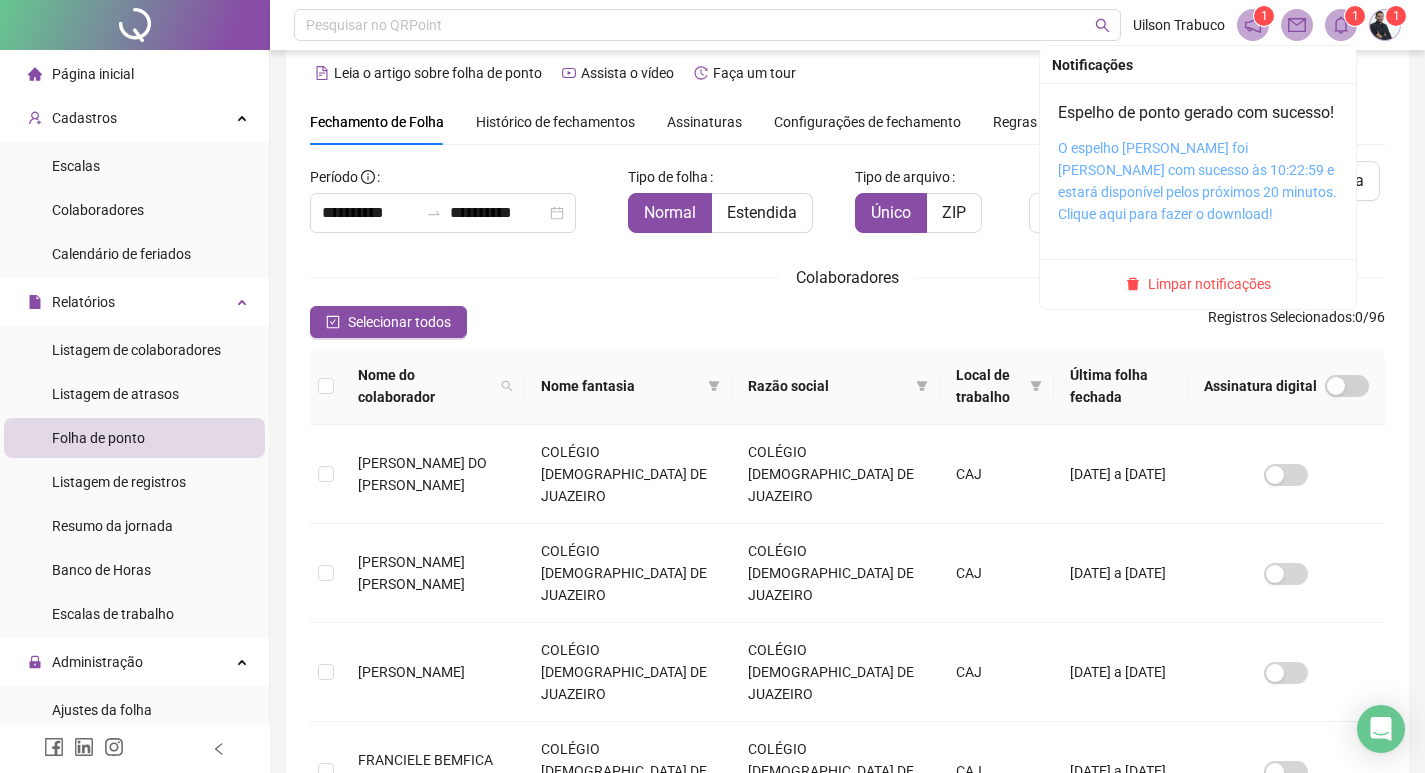 click on "O espelho [PERSON_NAME] foi [PERSON_NAME] com sucesso às 10:22:59 e estará disponível pelos próximos 20 minutos.
Clique aqui para fazer o download!" at bounding box center [1197, 181] 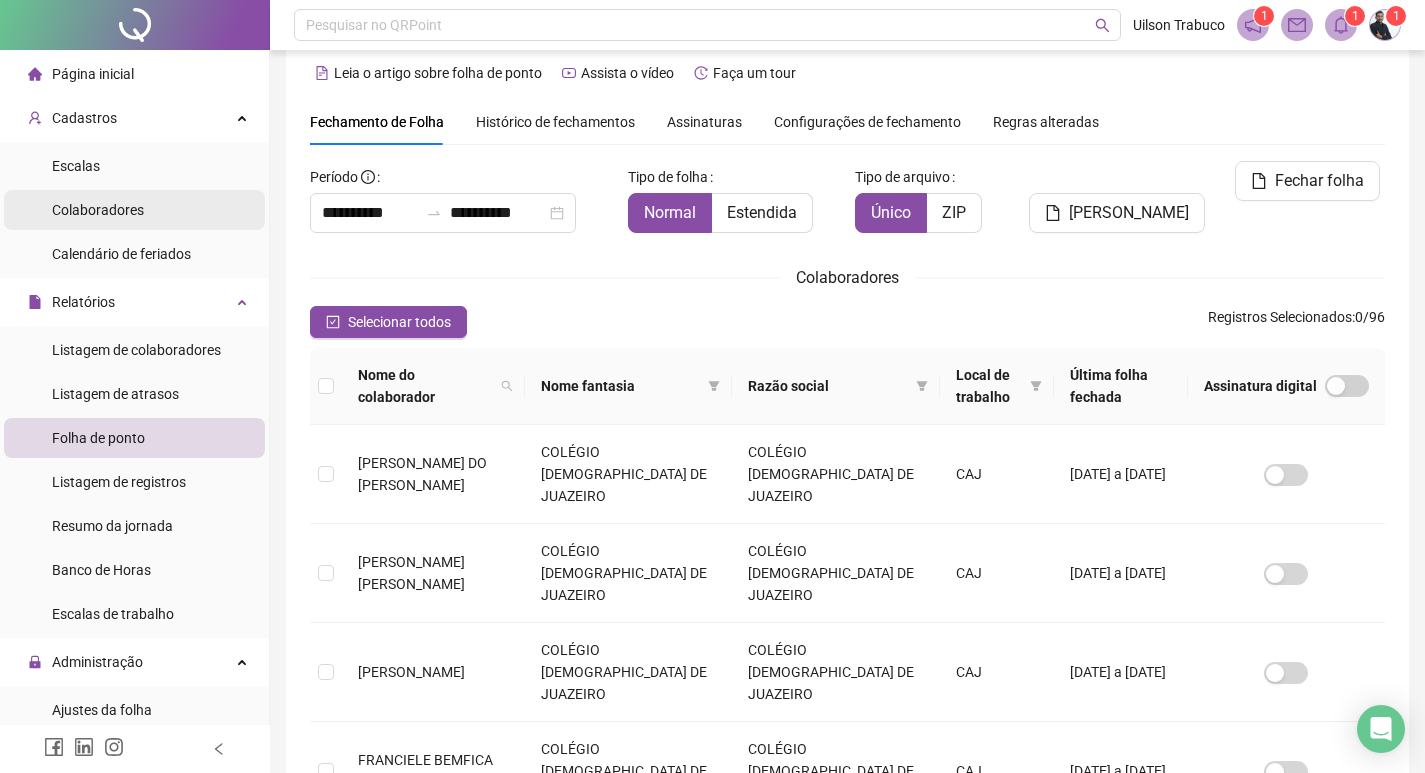 click on "Colaboradores" at bounding box center (98, 210) 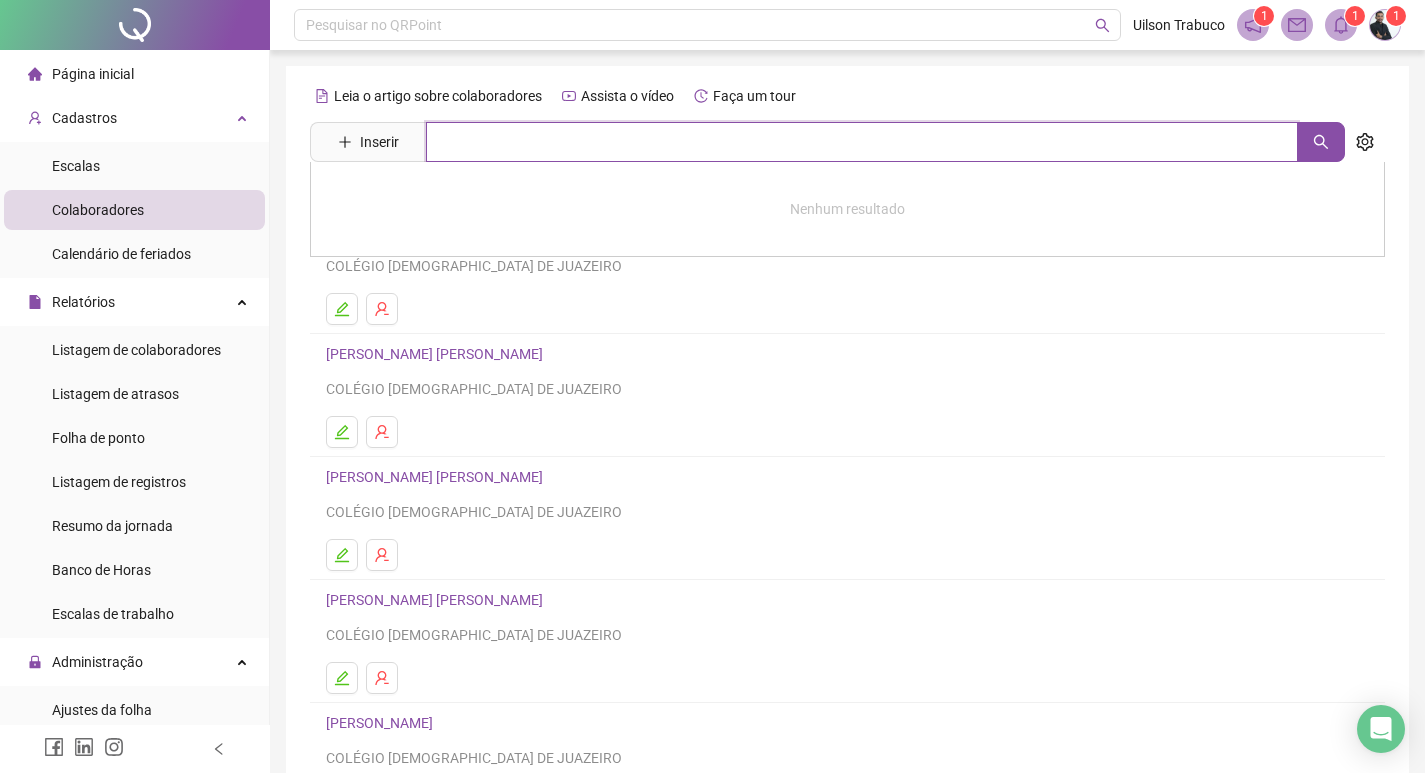 click at bounding box center [862, 142] 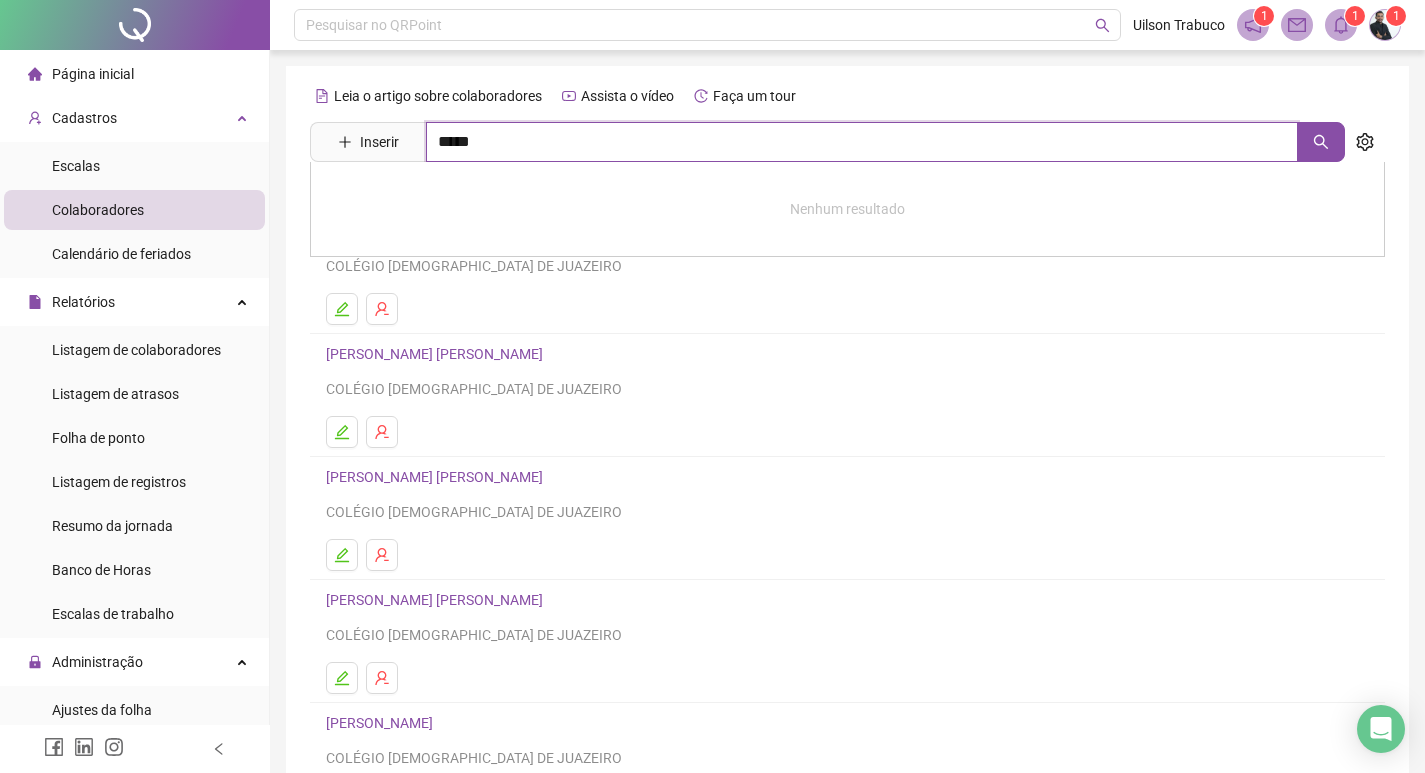type on "*****" 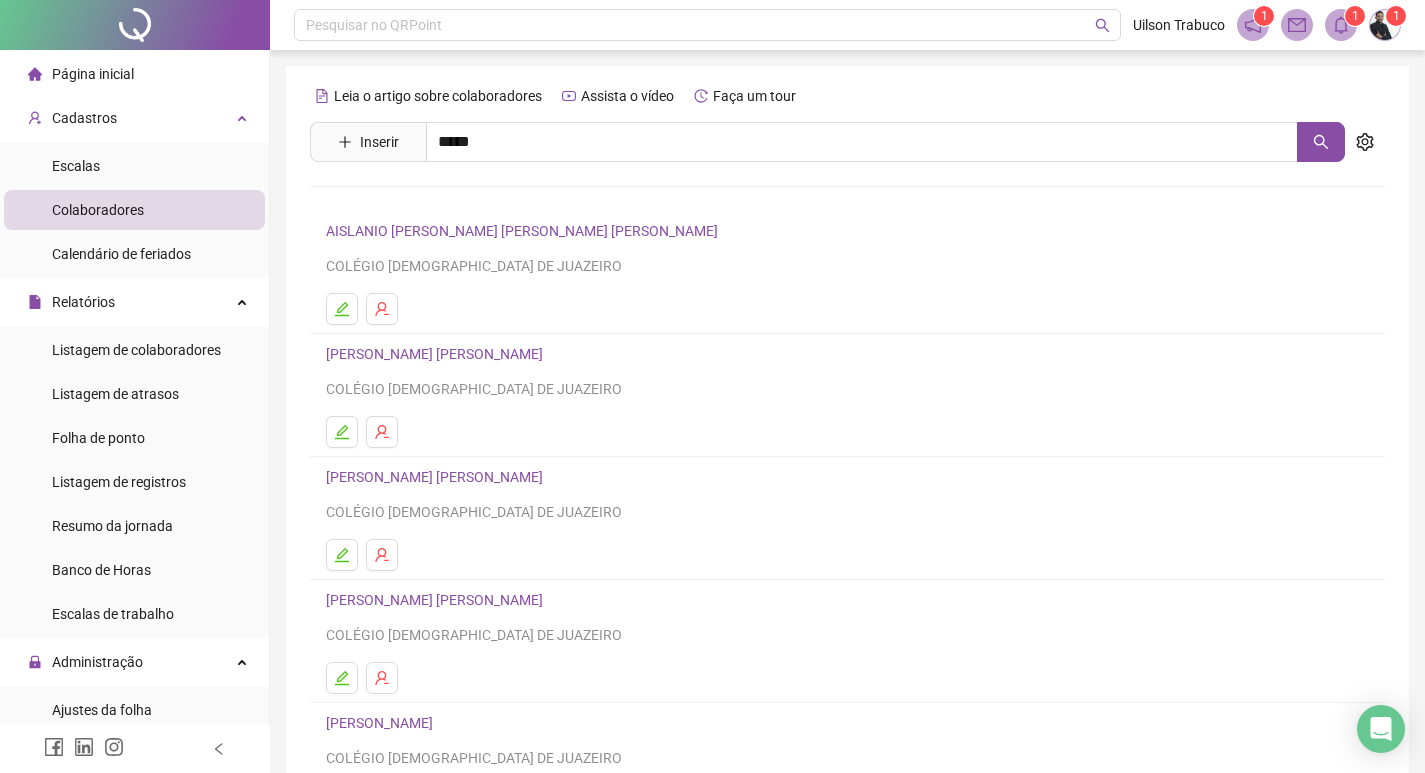 click on "[PERSON_NAME] [PERSON_NAME]" at bounding box center (455, 201) 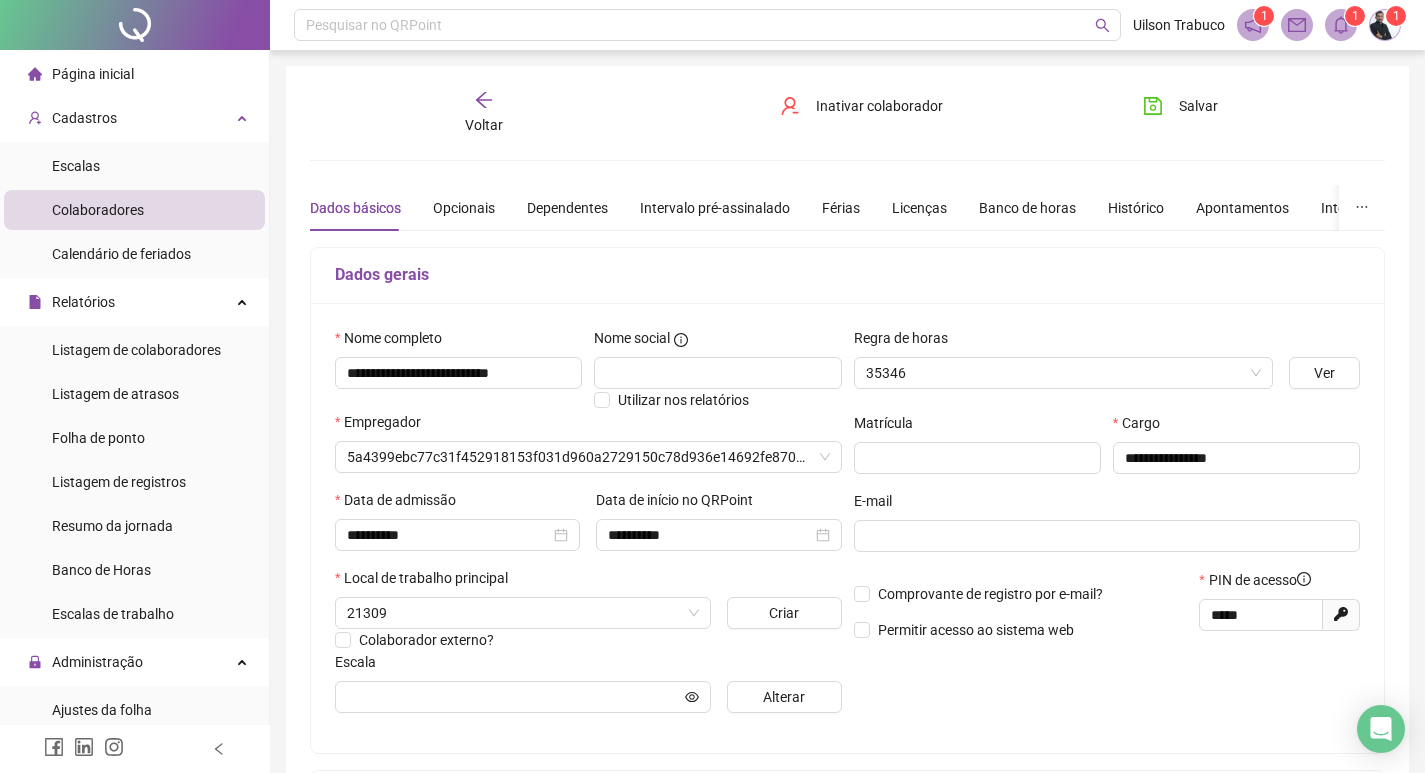 type on "**********" 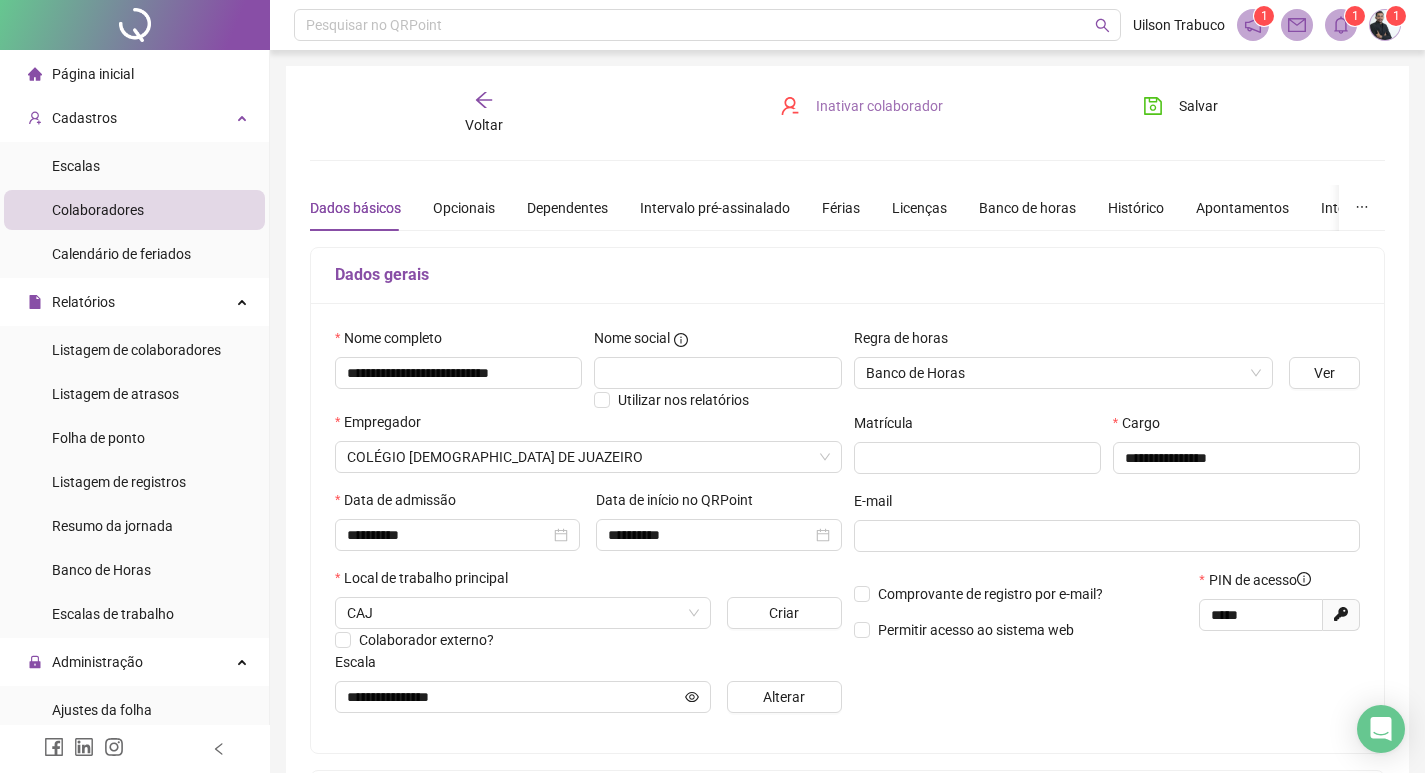 click on "Inativar colaborador" at bounding box center [879, 106] 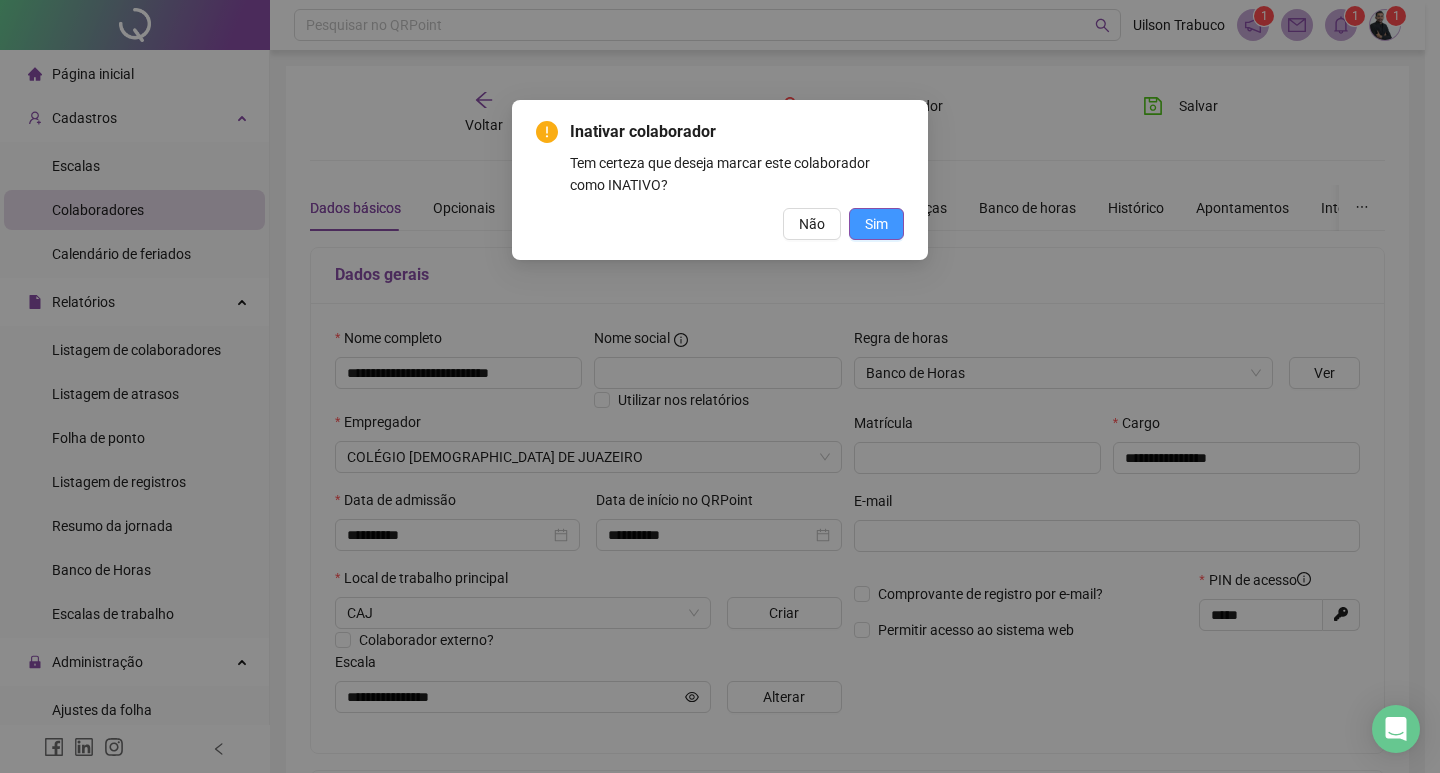 click on "Sim" at bounding box center [876, 224] 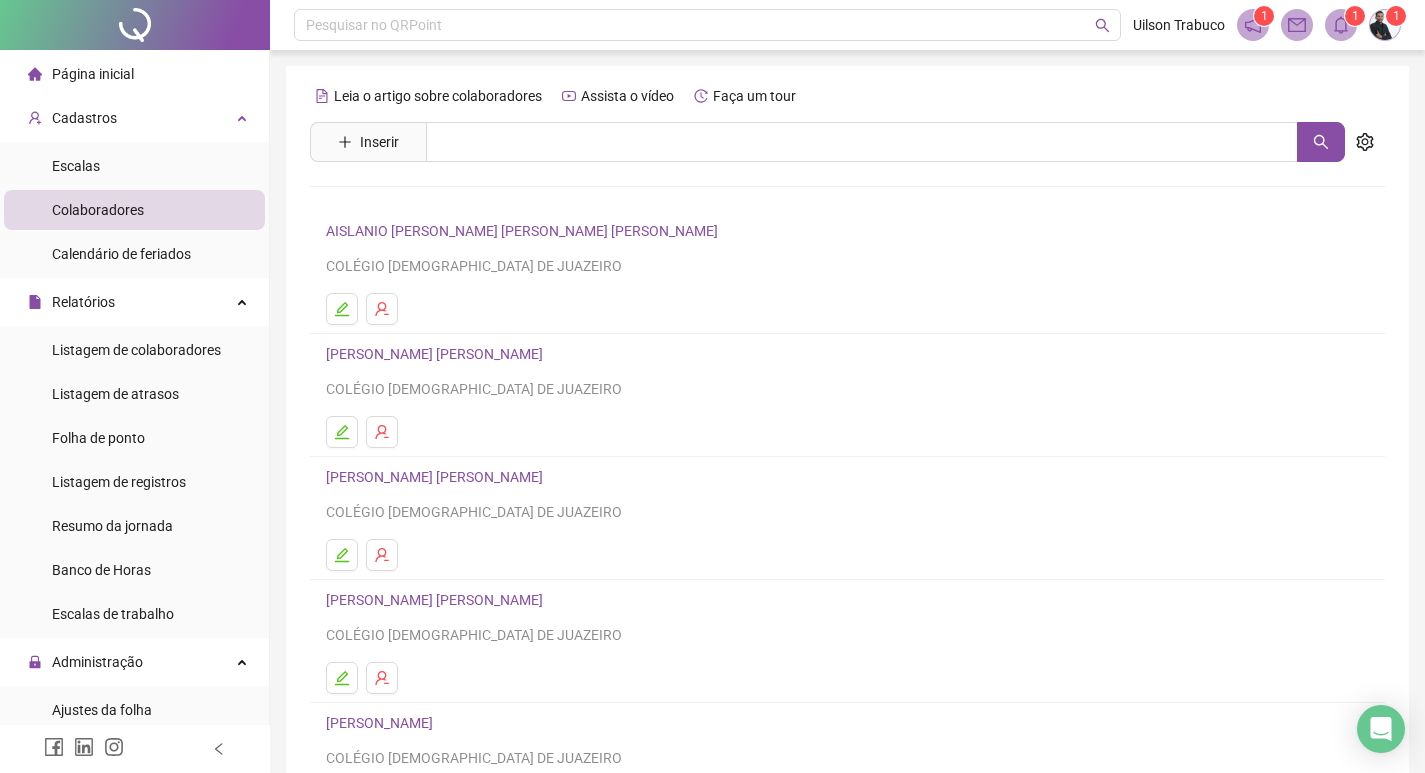 click on "[PERSON_NAME]" at bounding box center [382, 723] 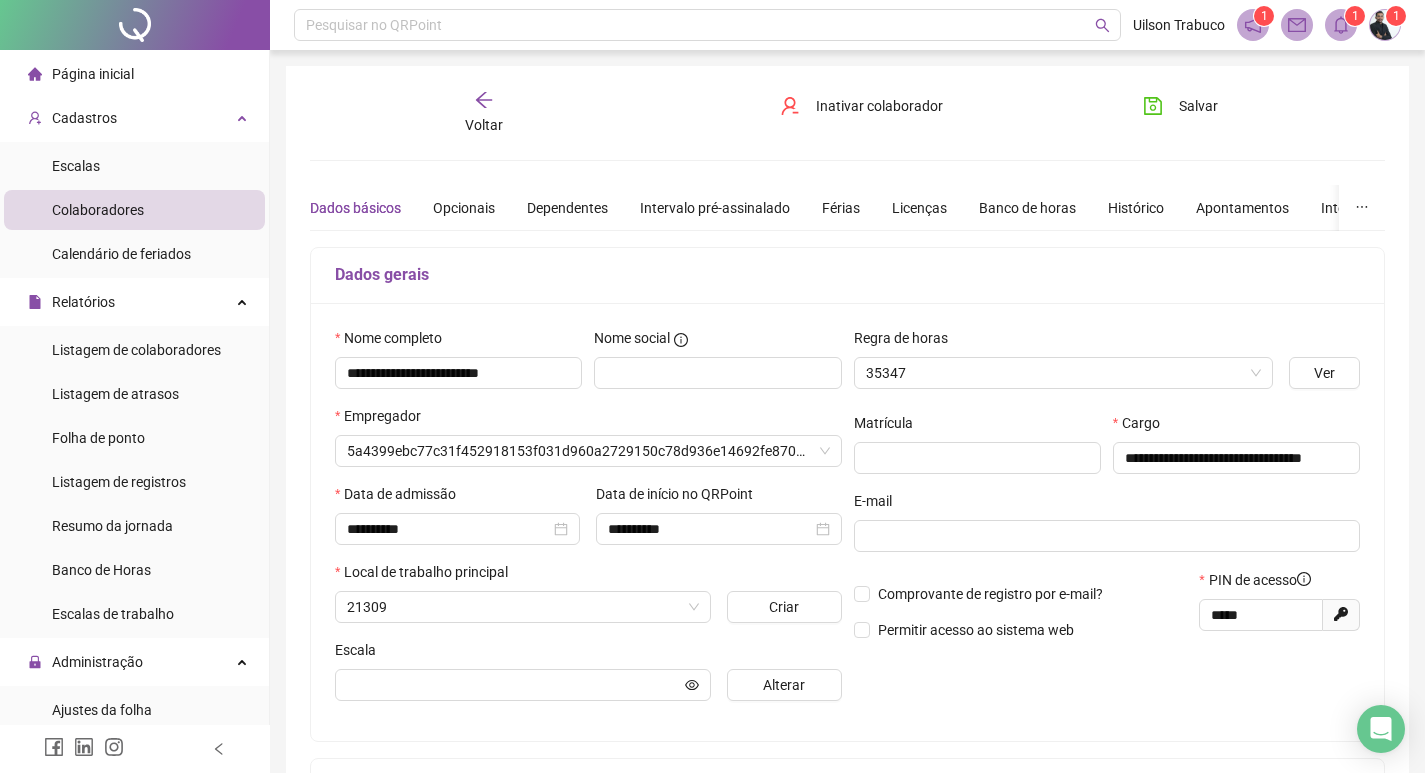 type on "**********" 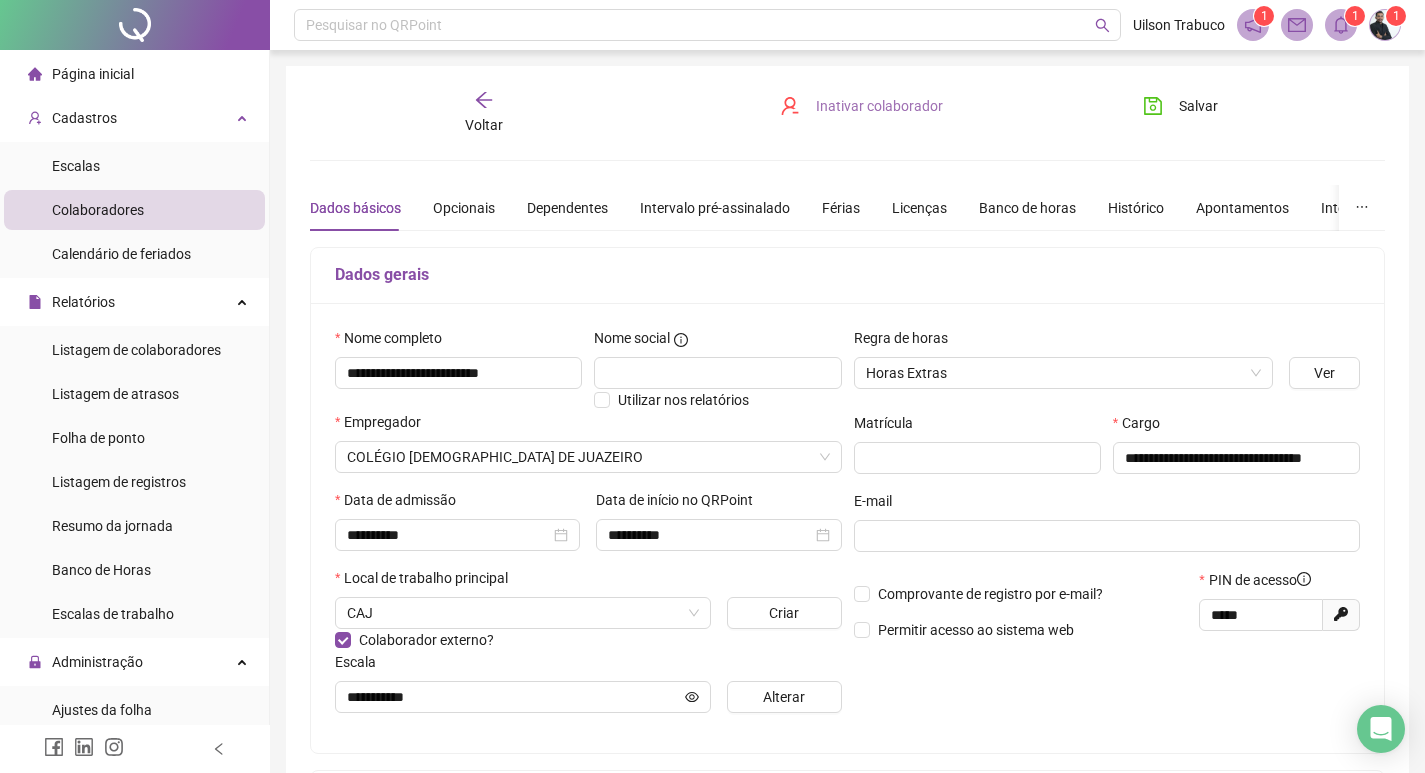 click on "Inativar colaborador" at bounding box center [879, 106] 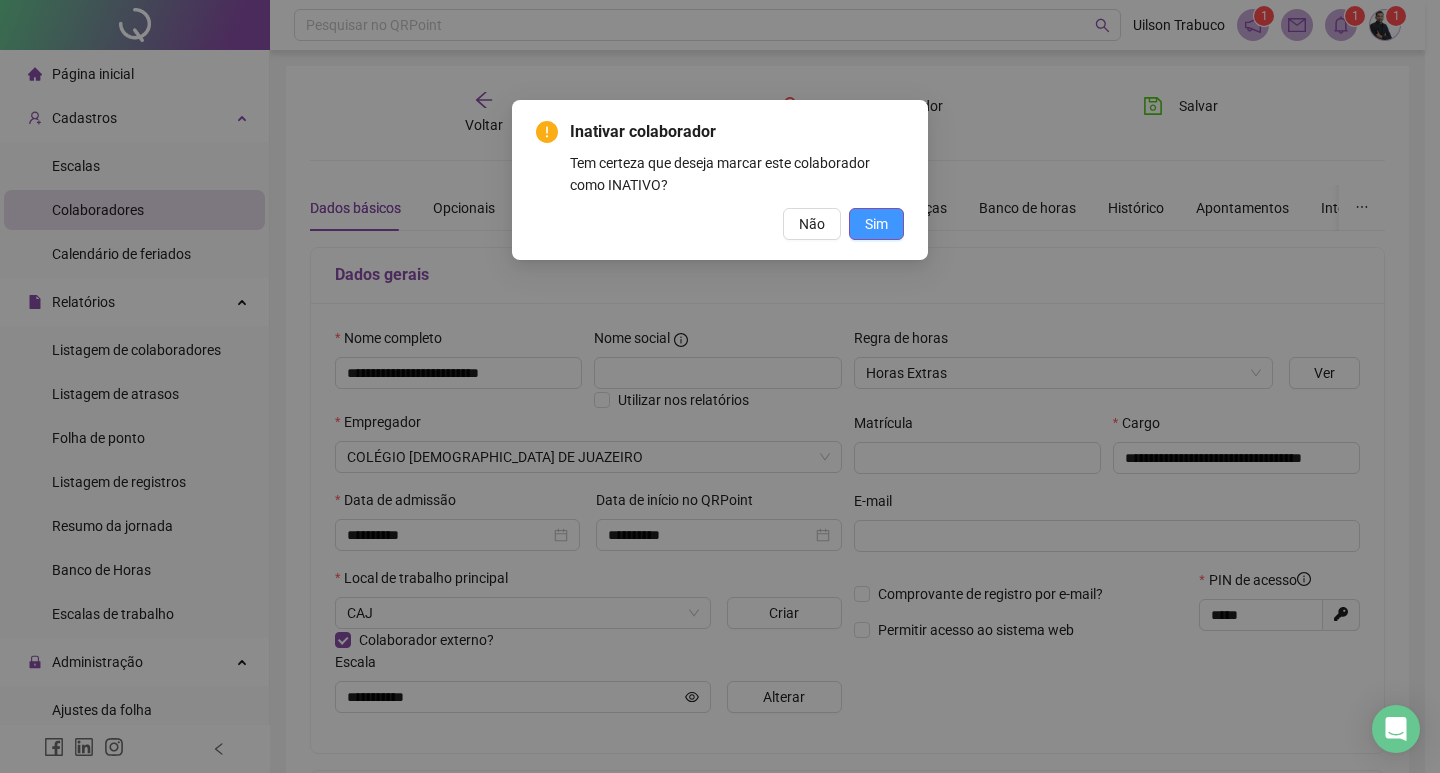 click on "Sim" at bounding box center (876, 224) 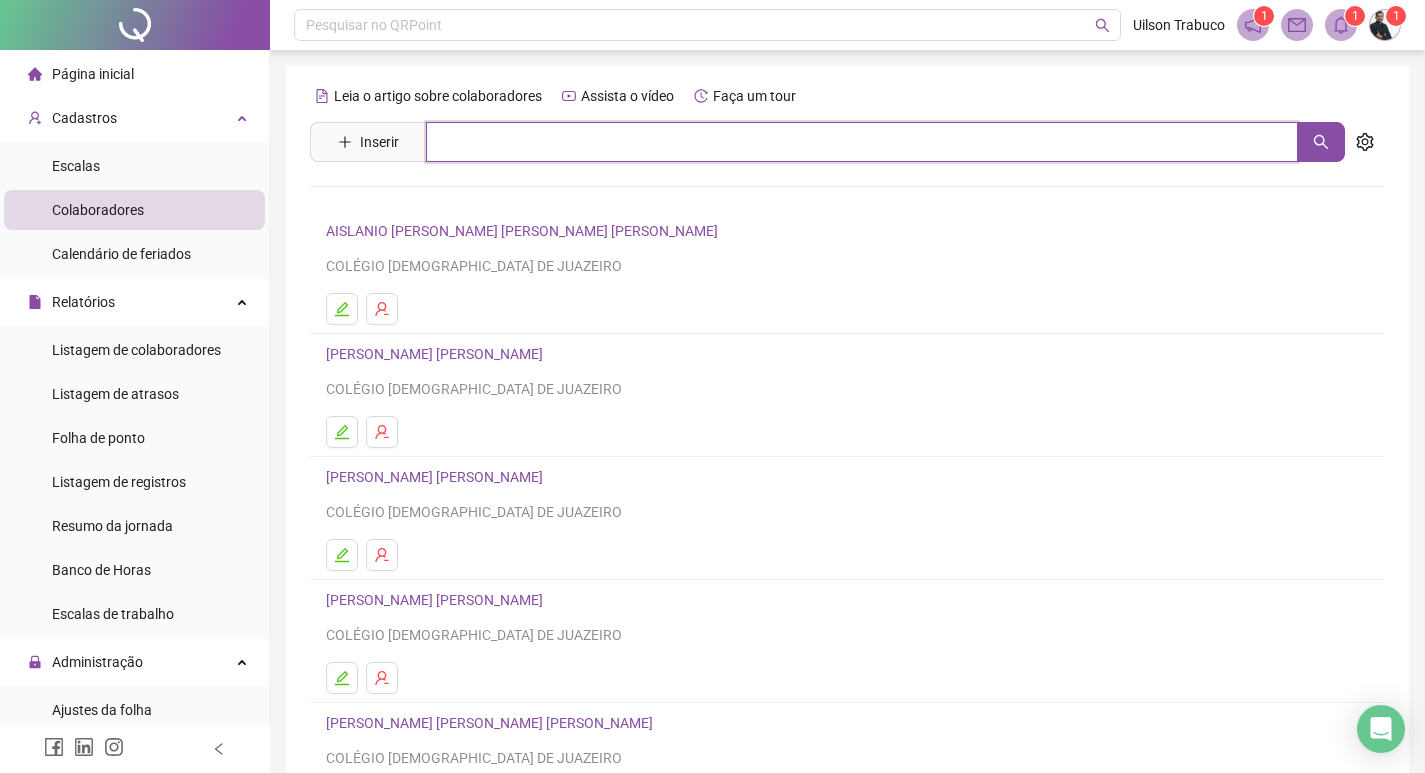 click at bounding box center [862, 142] 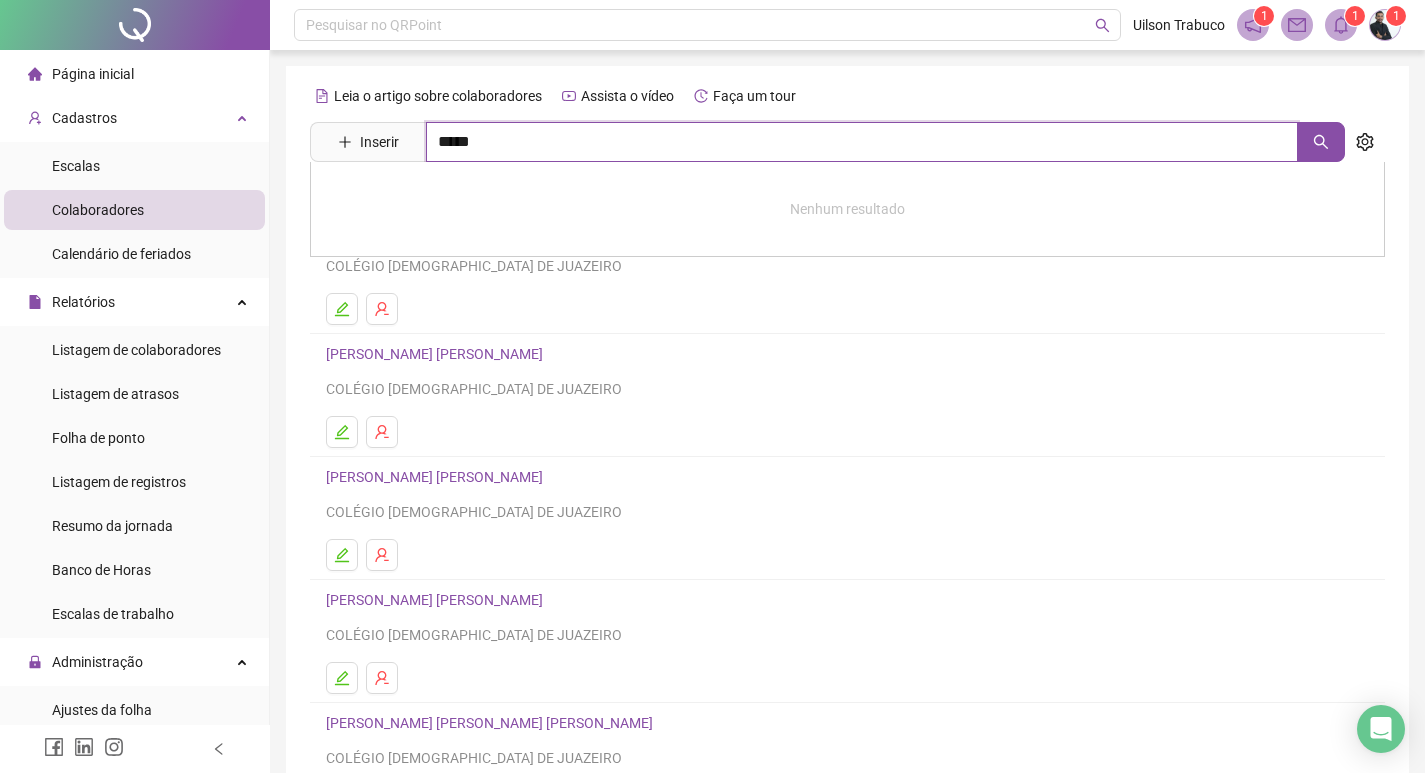 type on "*****" 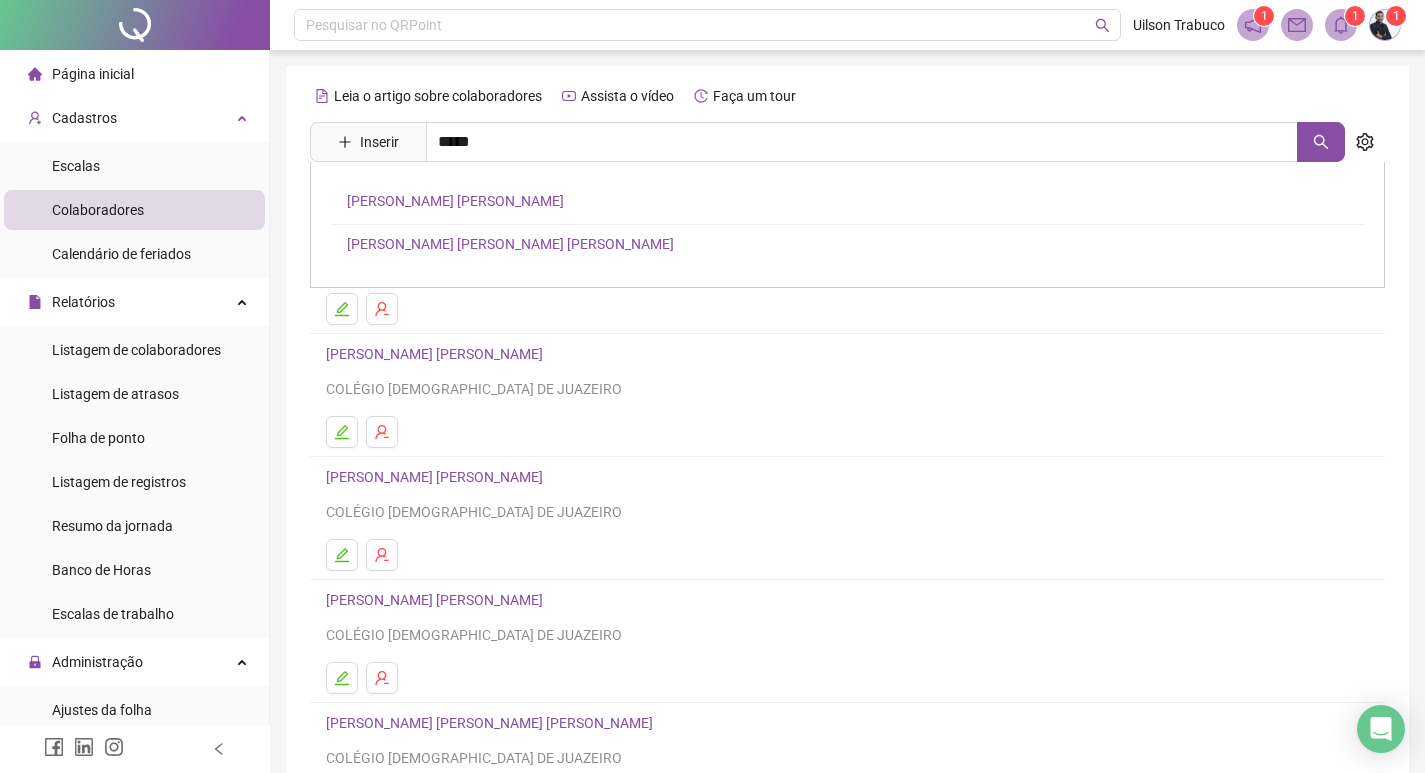 click on "[PERSON_NAME] [PERSON_NAME]" at bounding box center (455, 201) 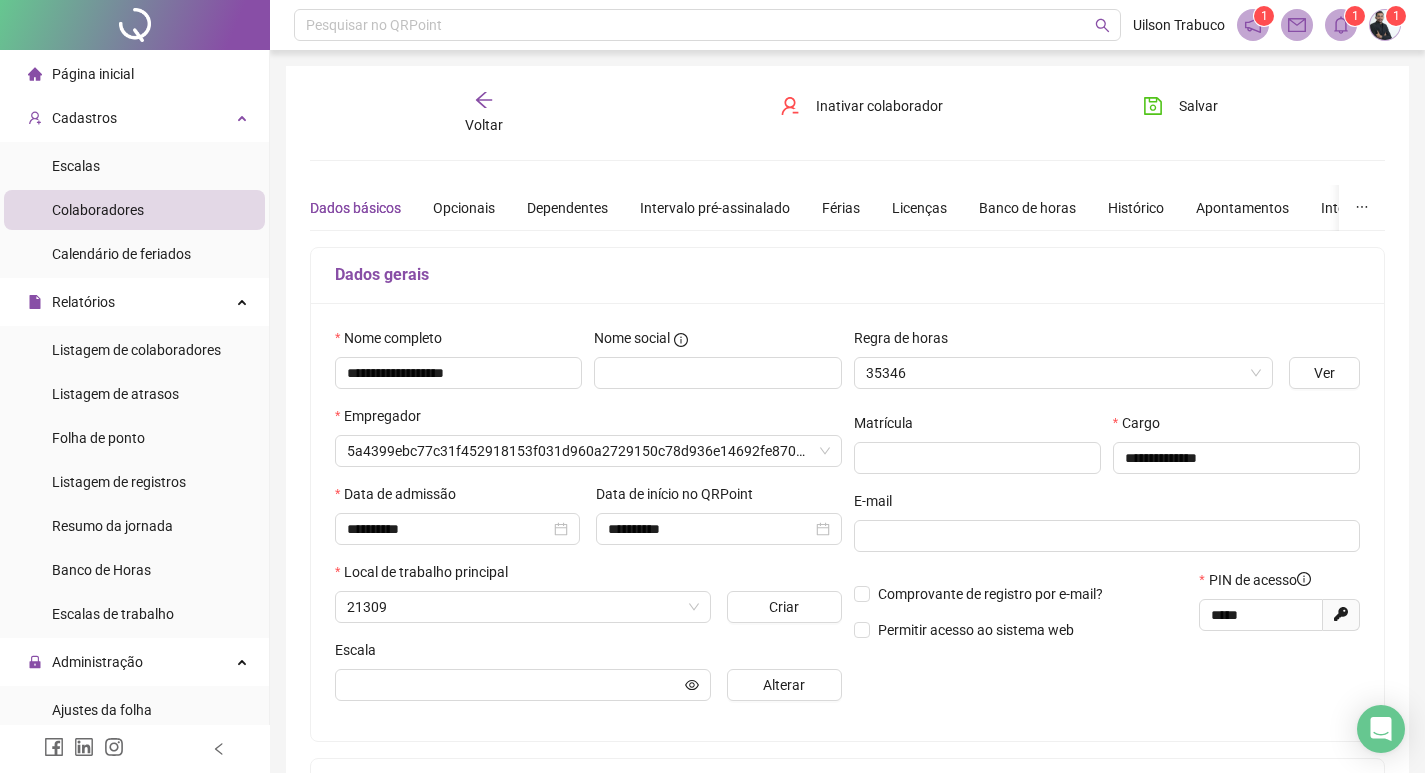 type on "******" 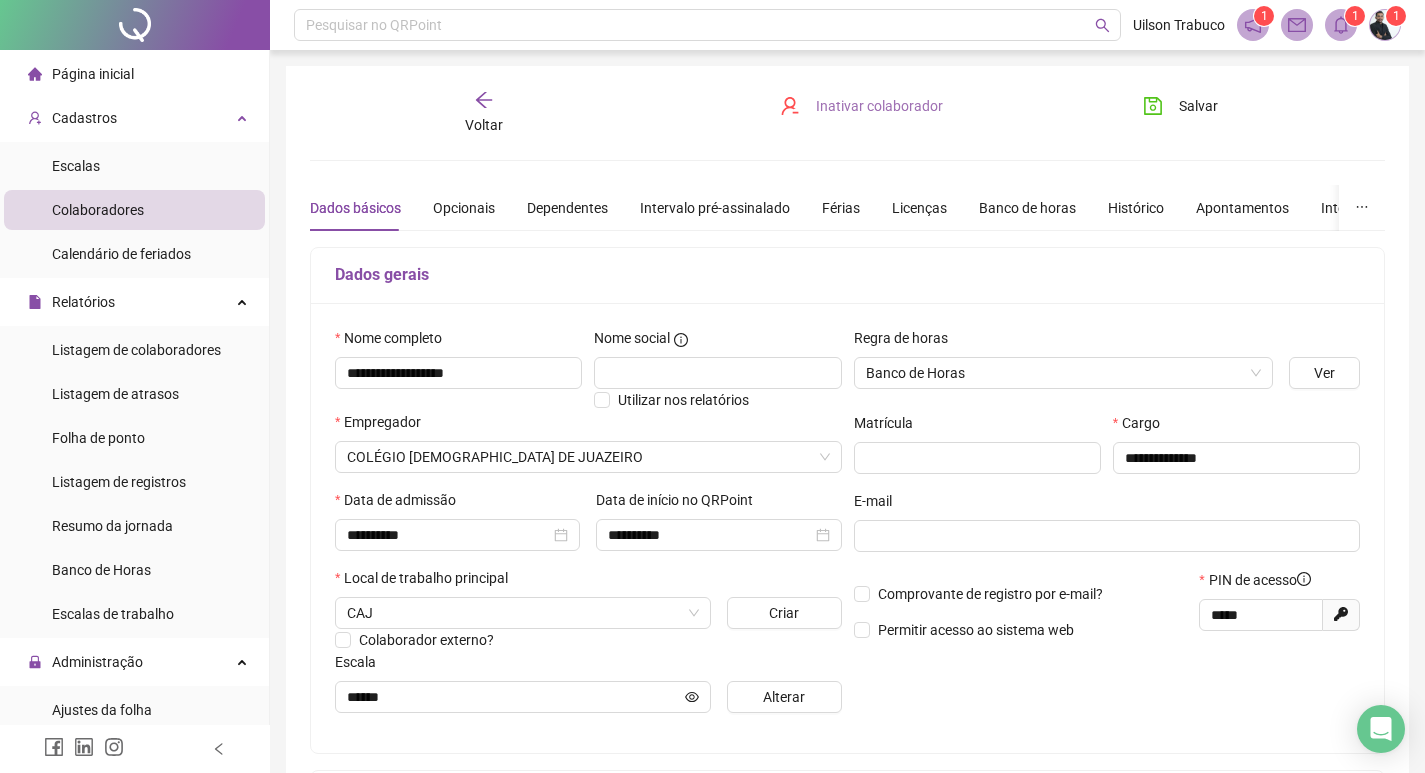 click on "Inativar colaborador" at bounding box center [879, 106] 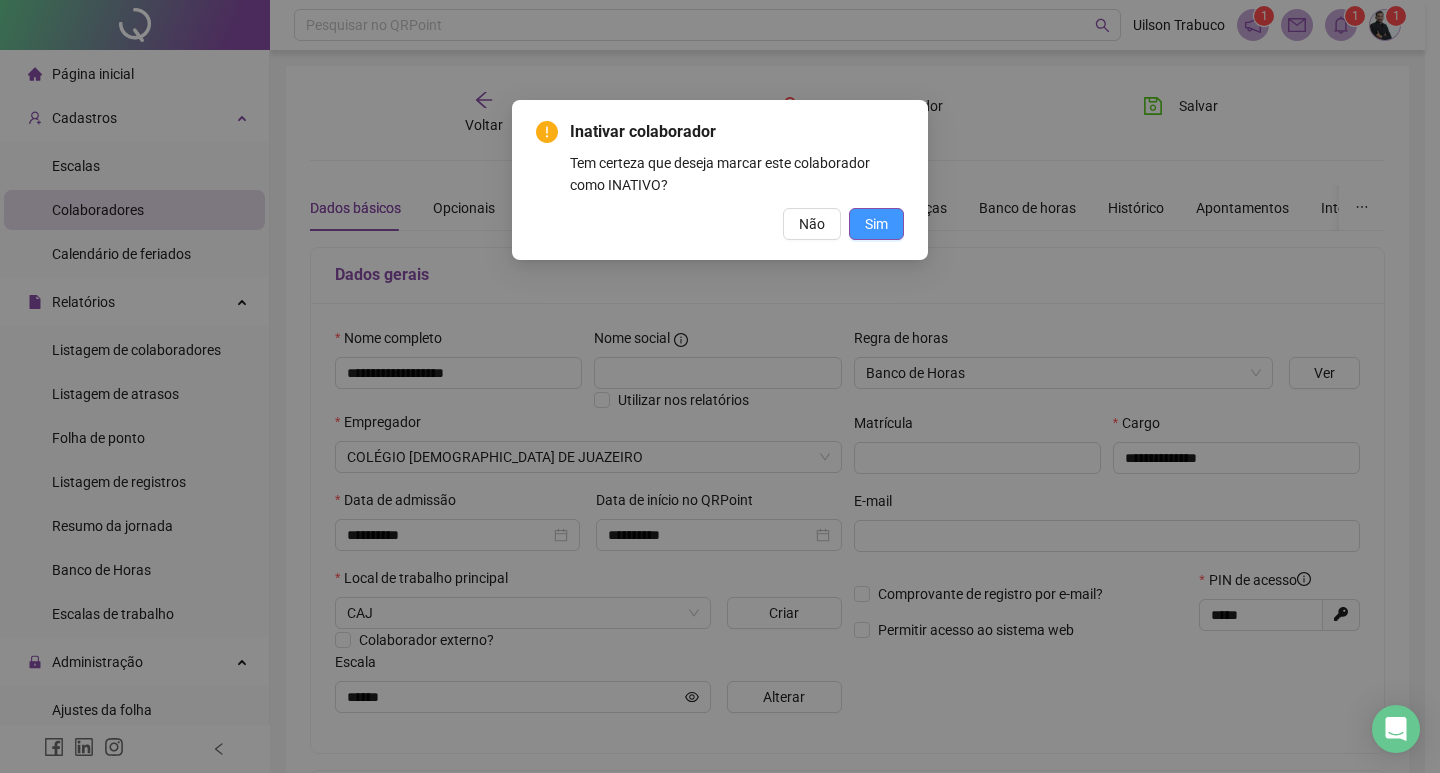 click on "Sim" at bounding box center [876, 224] 